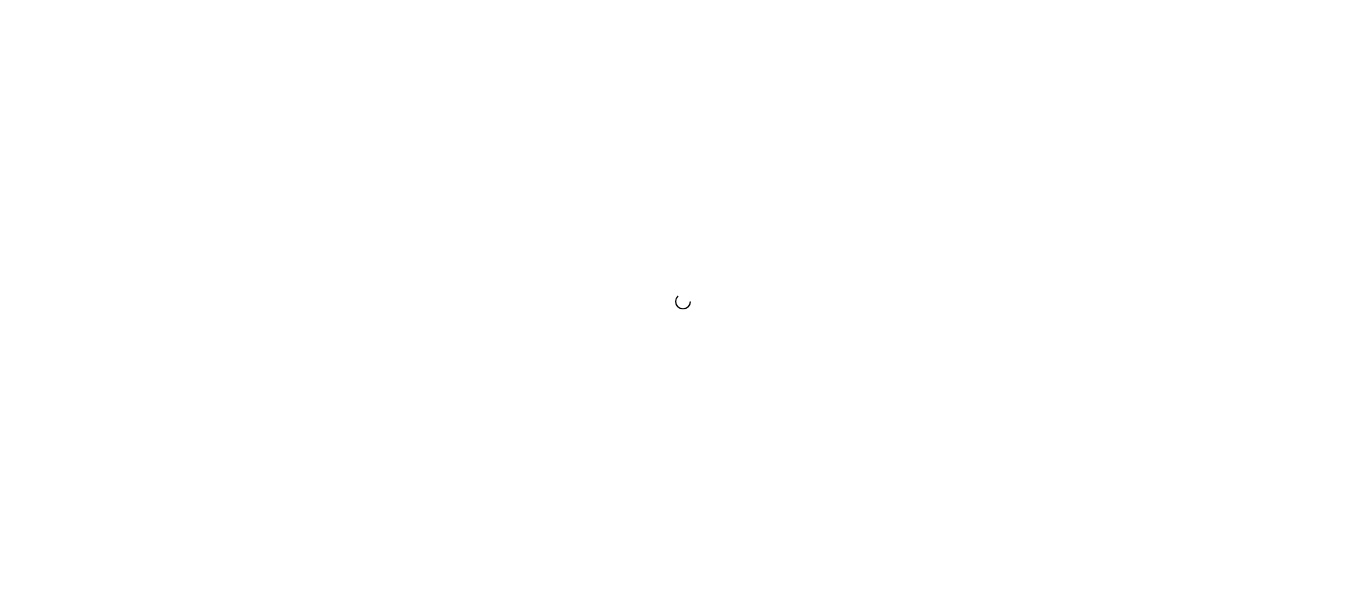 scroll, scrollTop: 0, scrollLeft: 0, axis: both 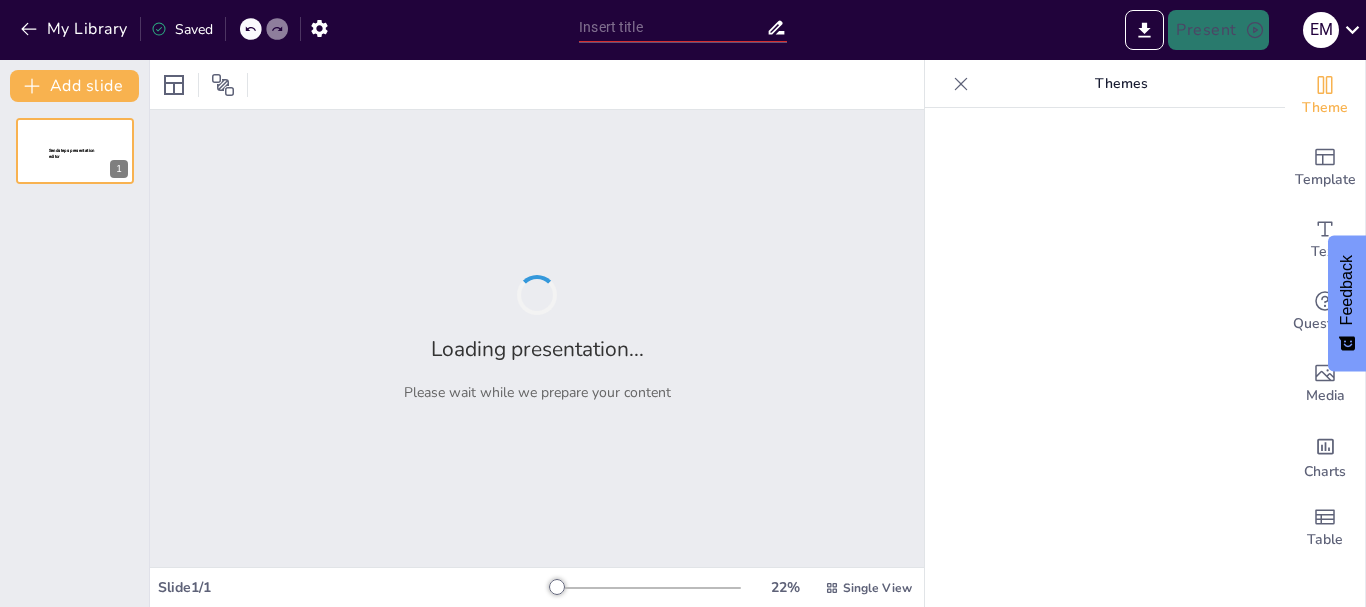 type on "Contenidos Ciencias de la Tierra" 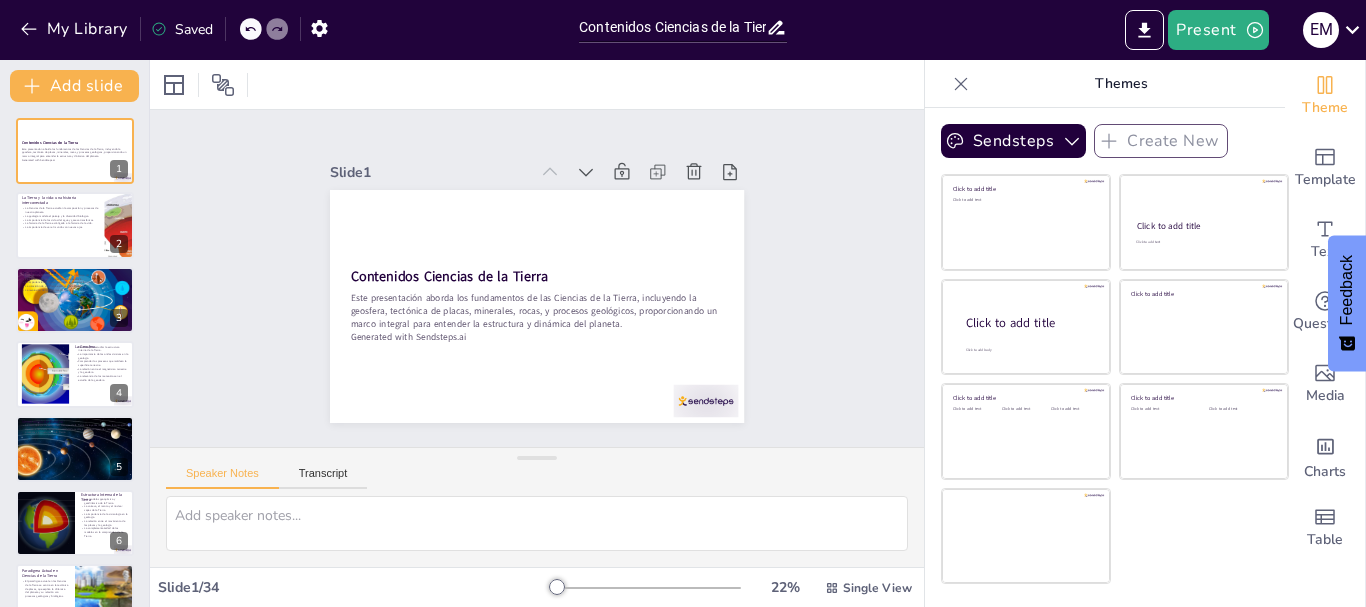 checkbox on "true" 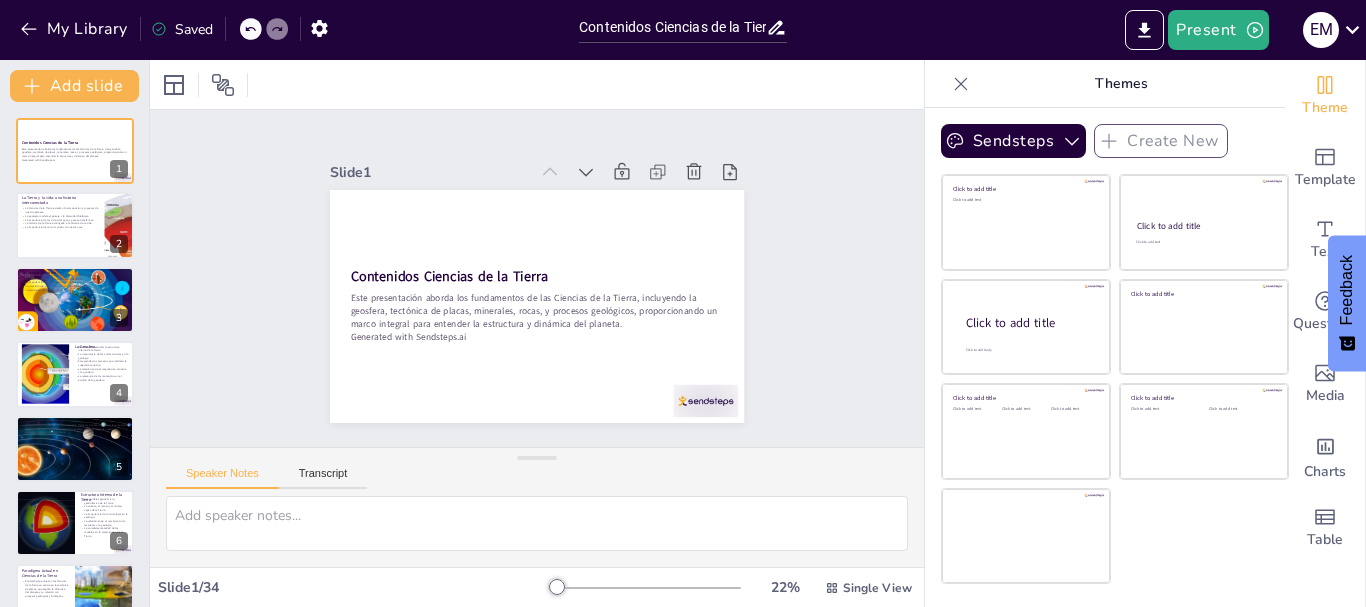 checkbox on "true" 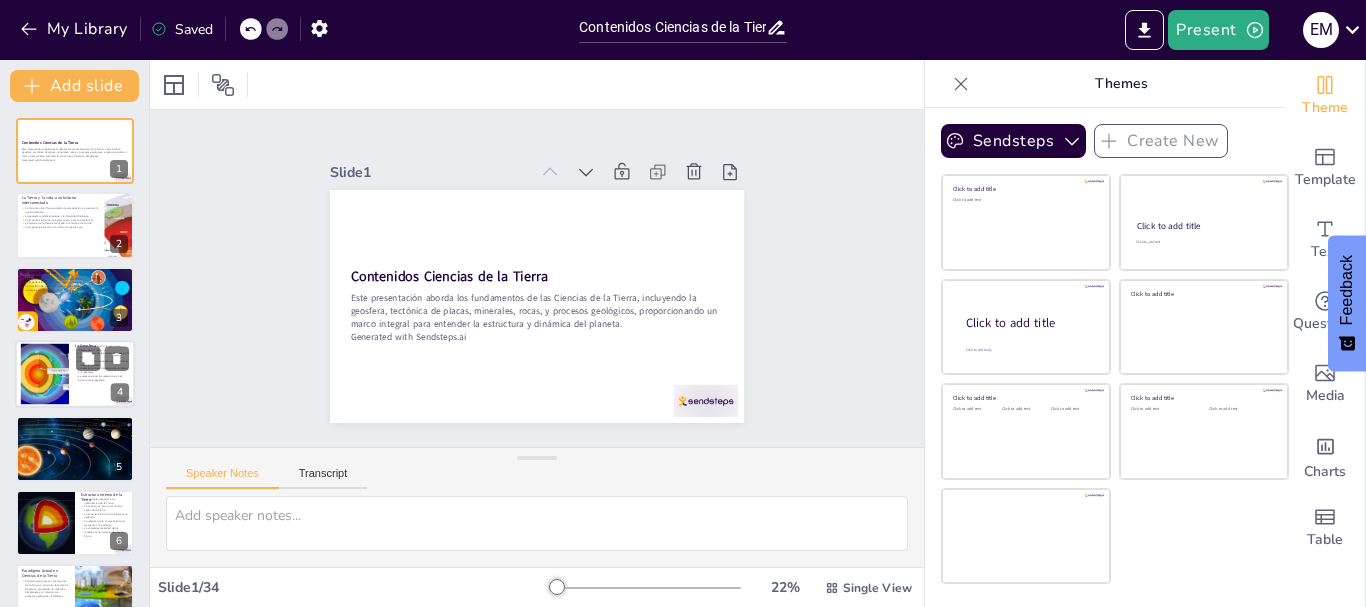 checkbox on "true" 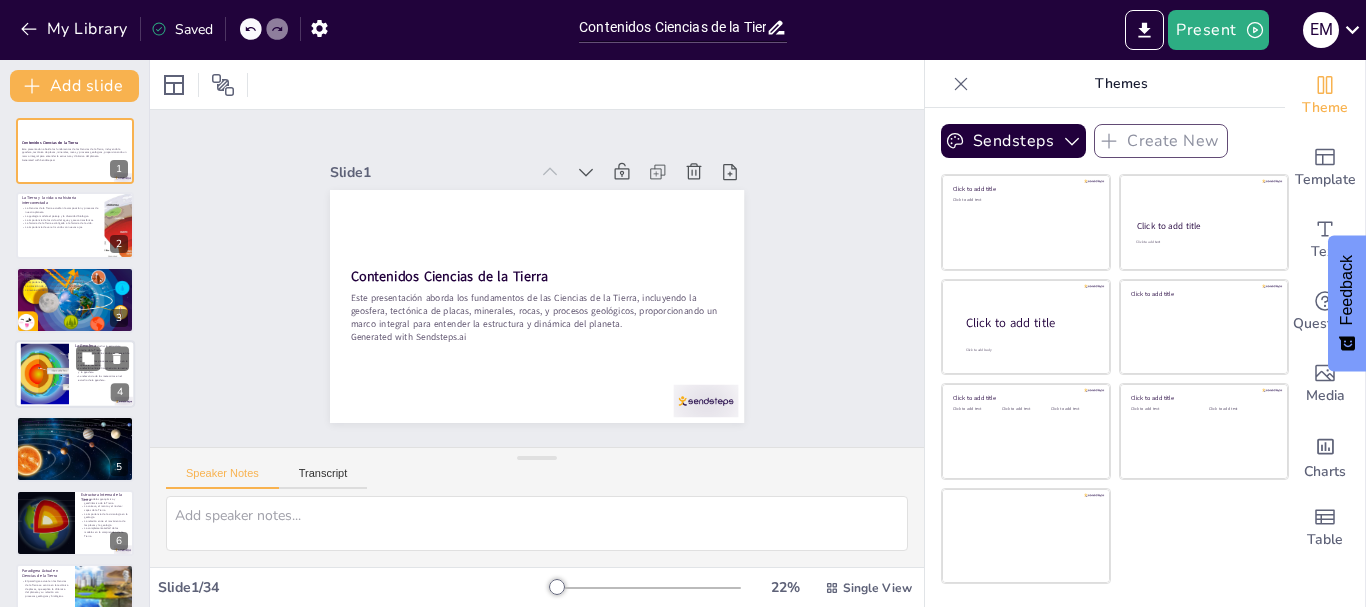checkbox on "true" 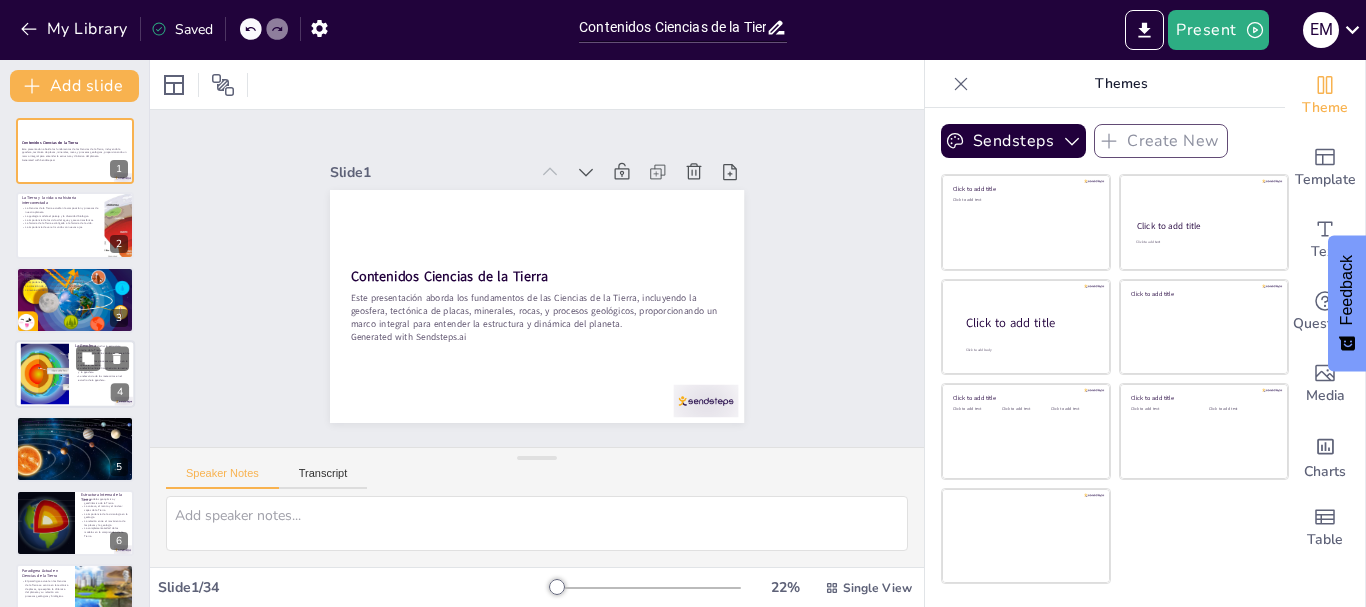 checkbox on "true" 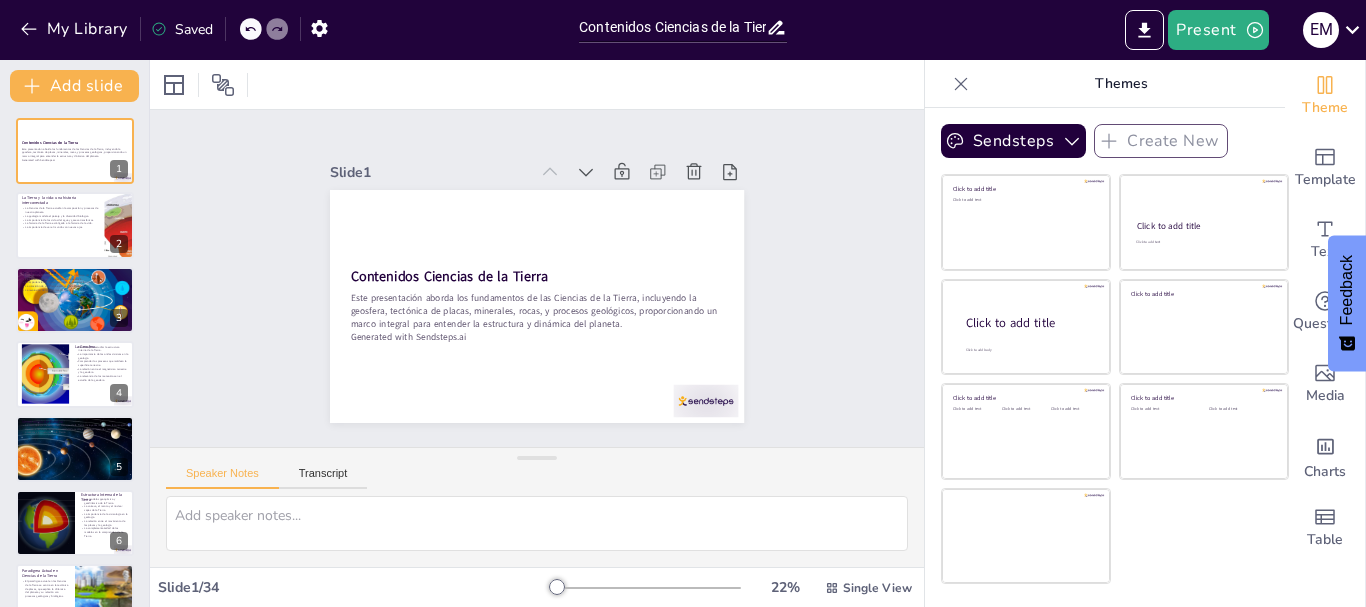 checkbox on "true" 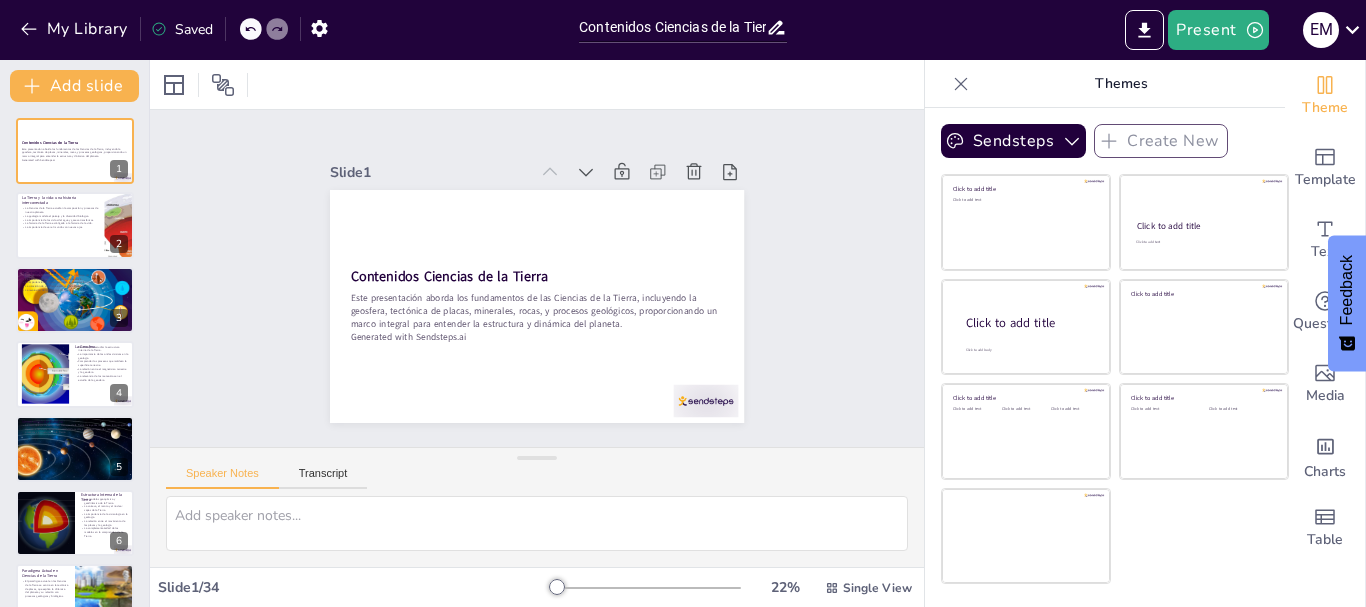 checkbox on "true" 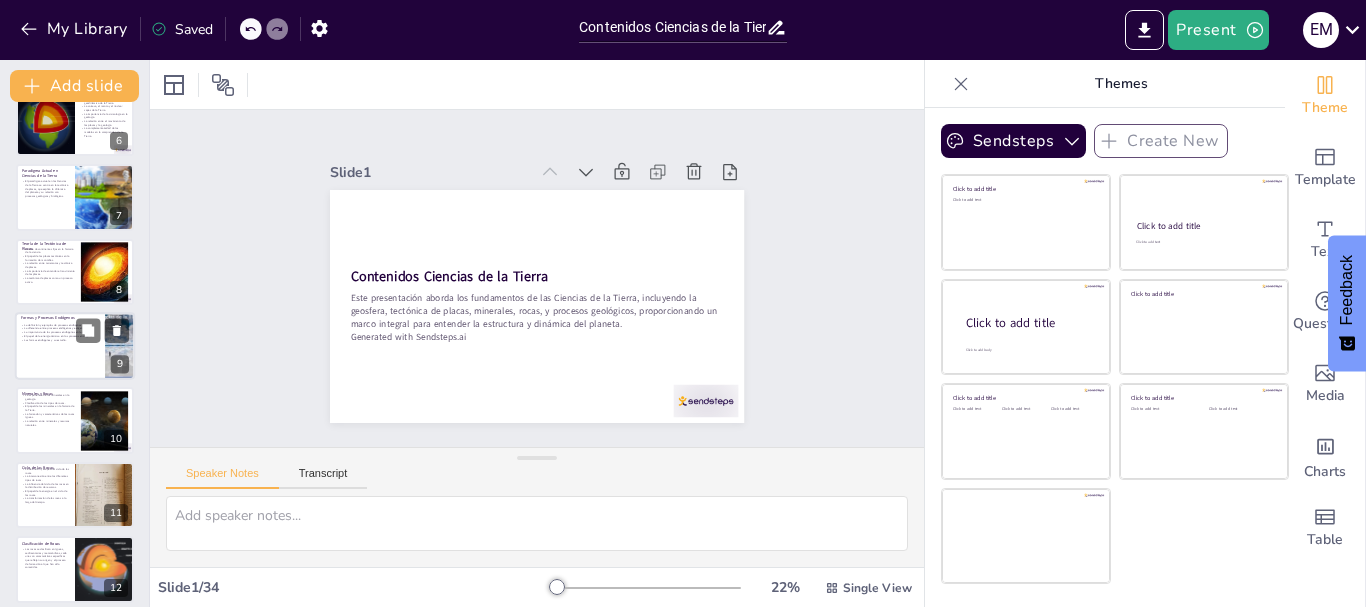 checkbox on "true" 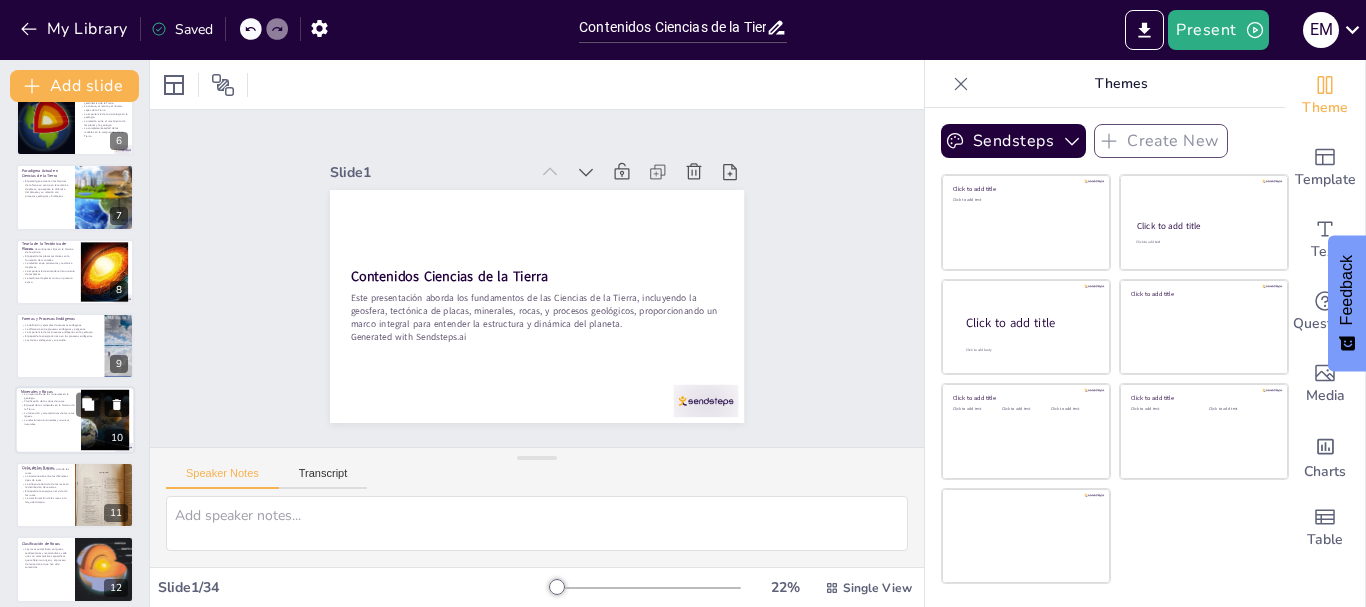 checkbox on "true" 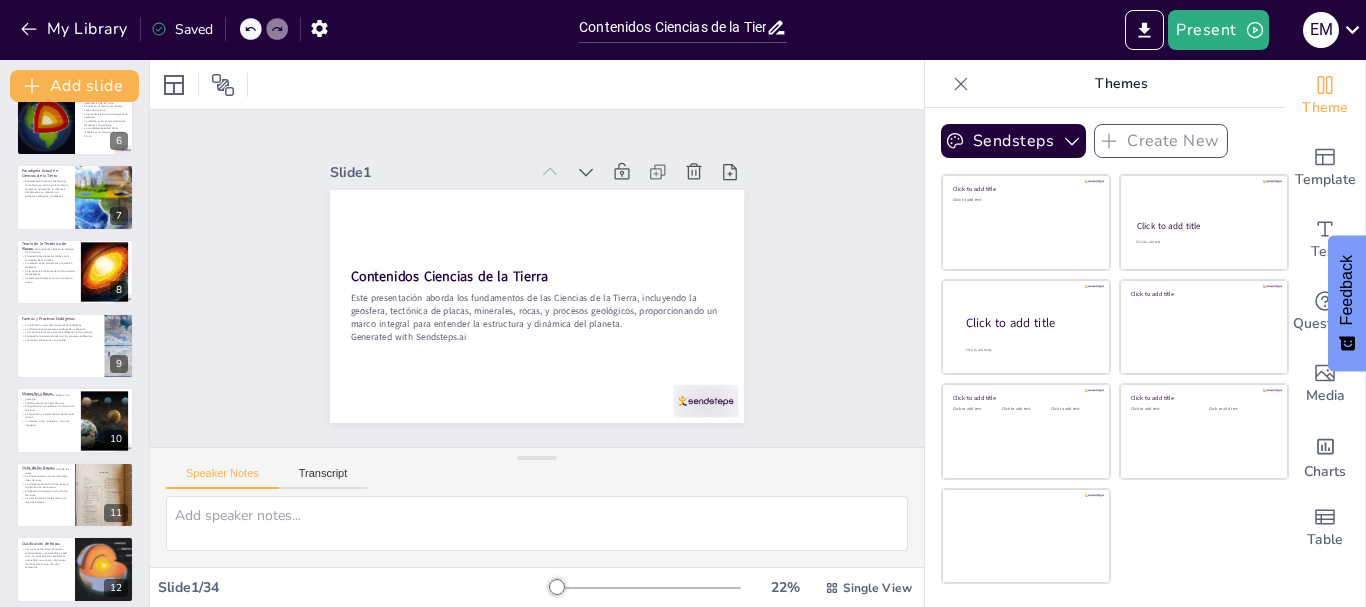 checkbox on "true" 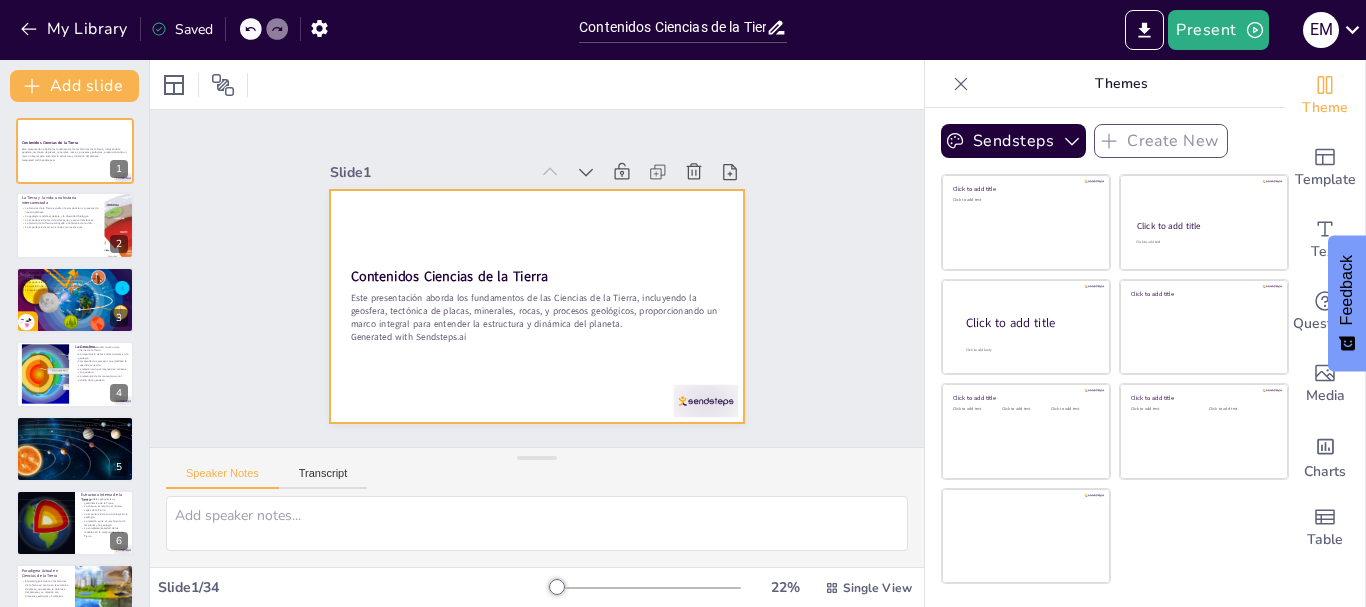 checkbox on "true" 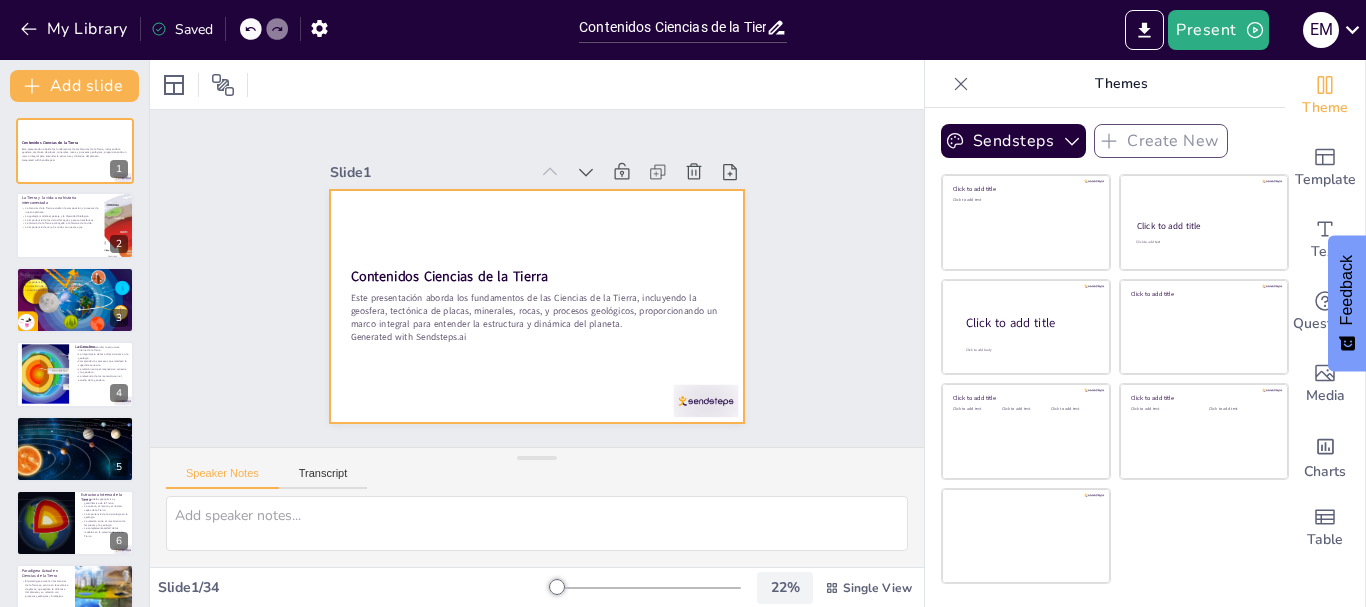 checkbox on "true" 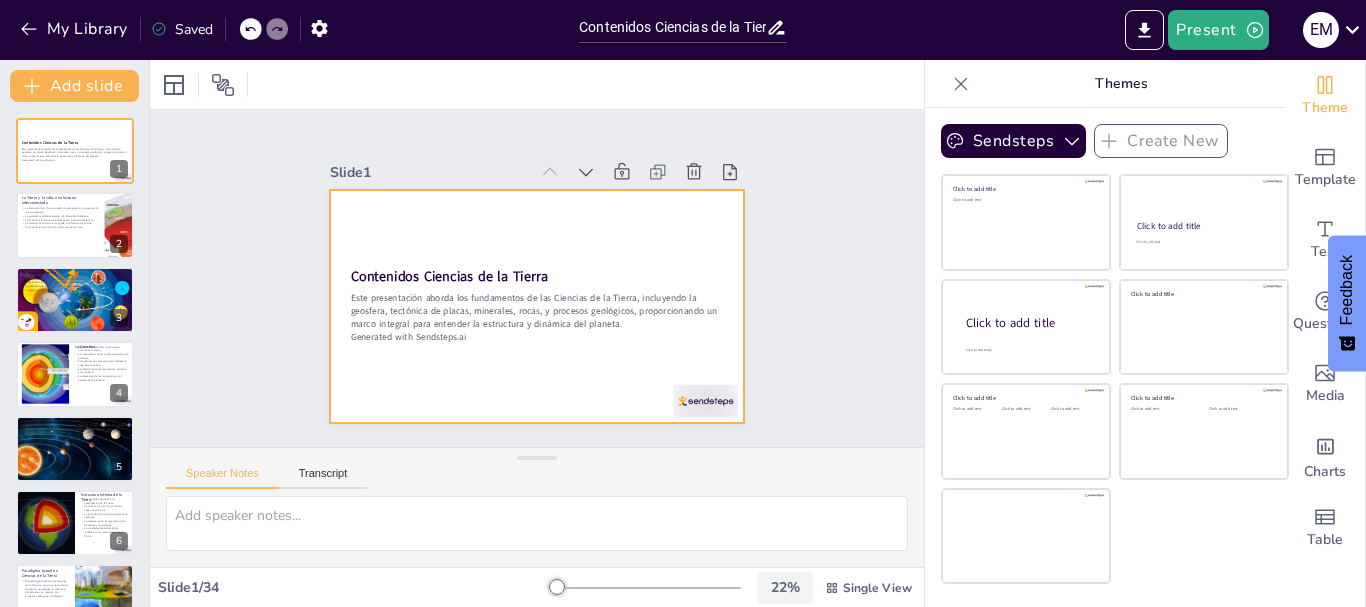 checkbox on "true" 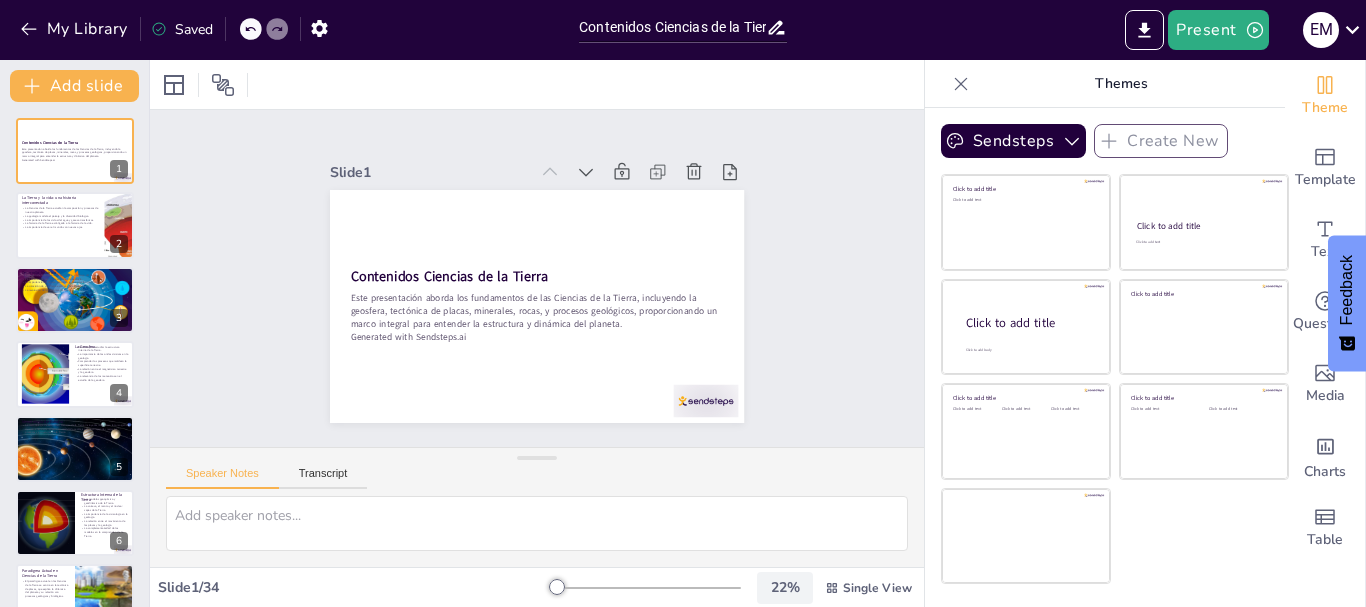 click on "22 %" at bounding box center (785, 587) 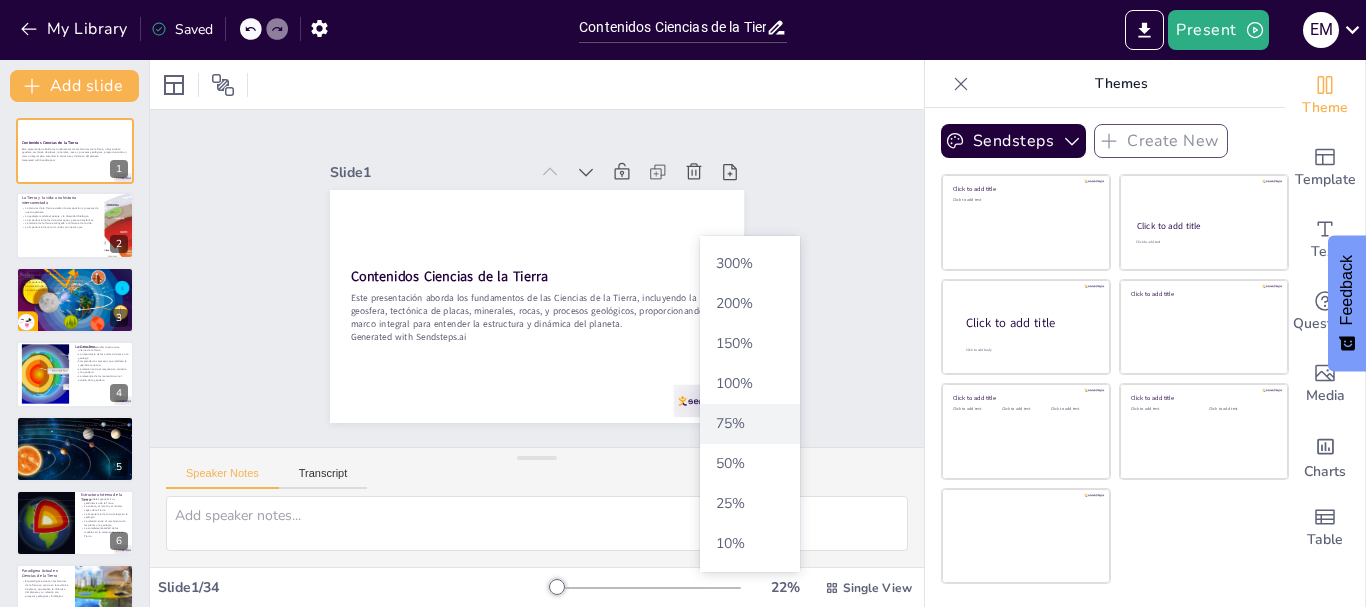 click on "75 %" at bounding box center [750, 423] 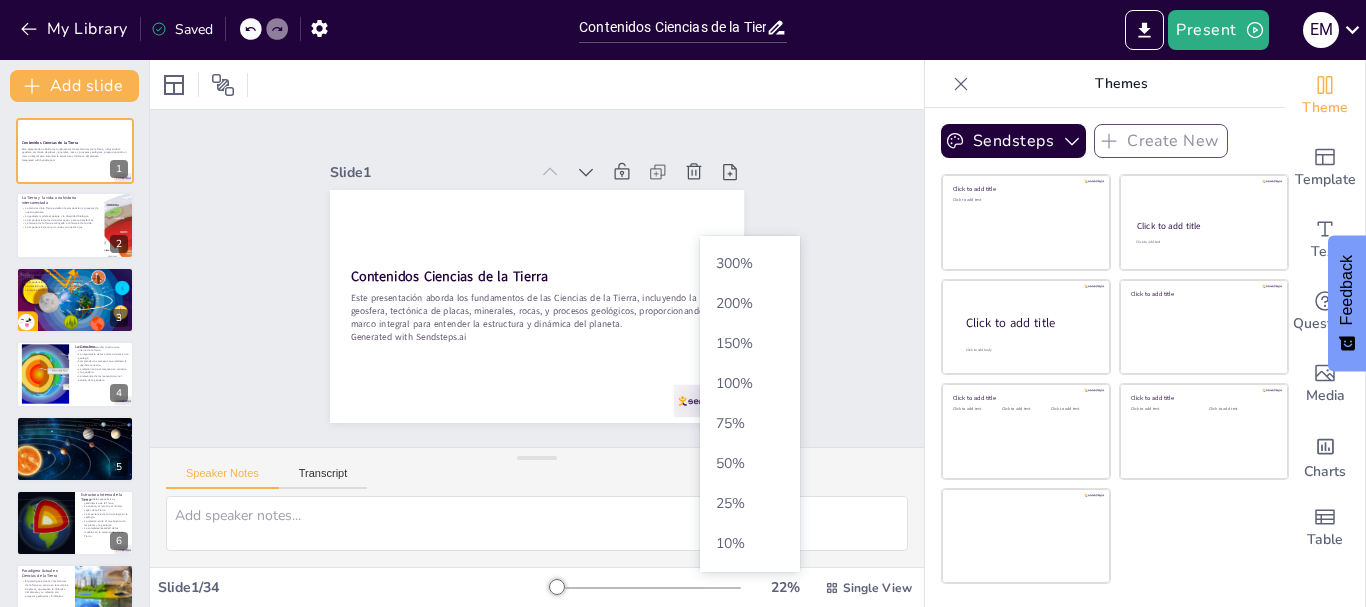 checkbox on "true" 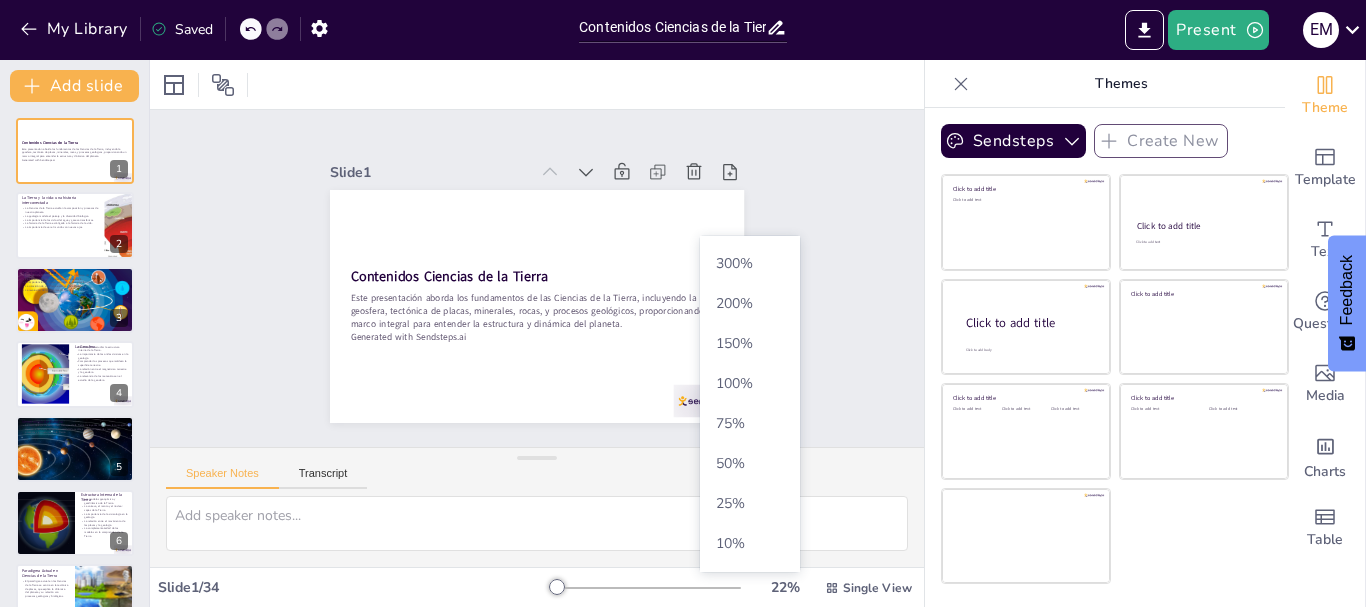 checkbox on "true" 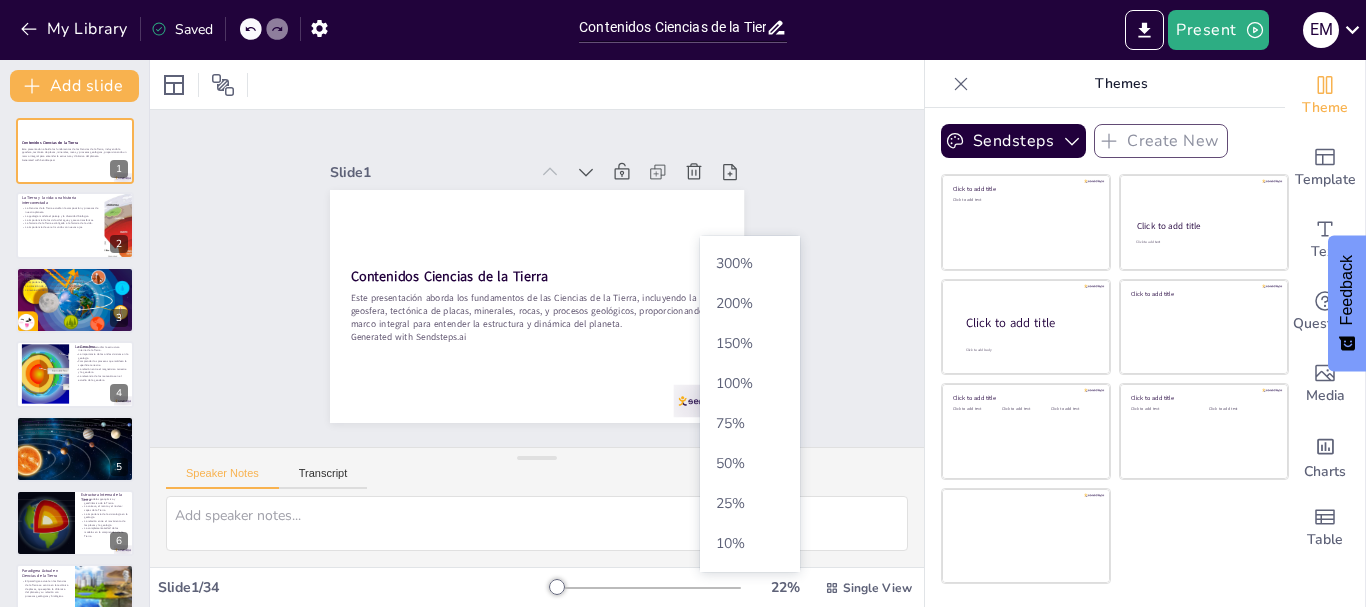 checkbox on "true" 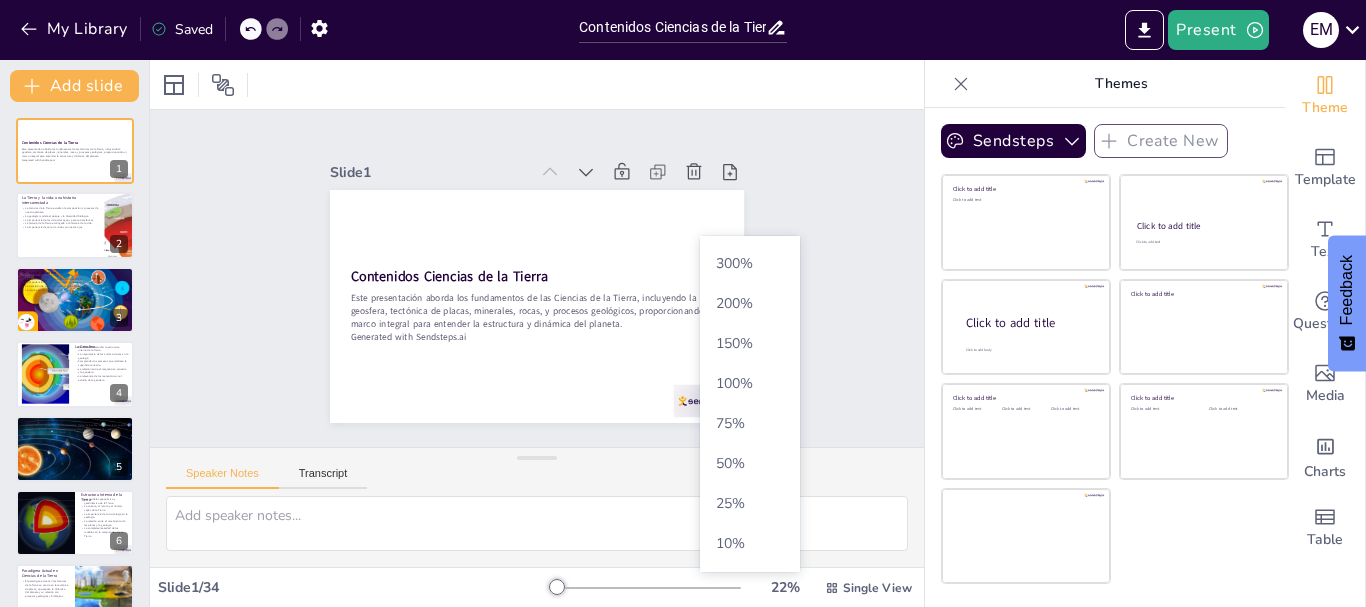 checkbox on "true" 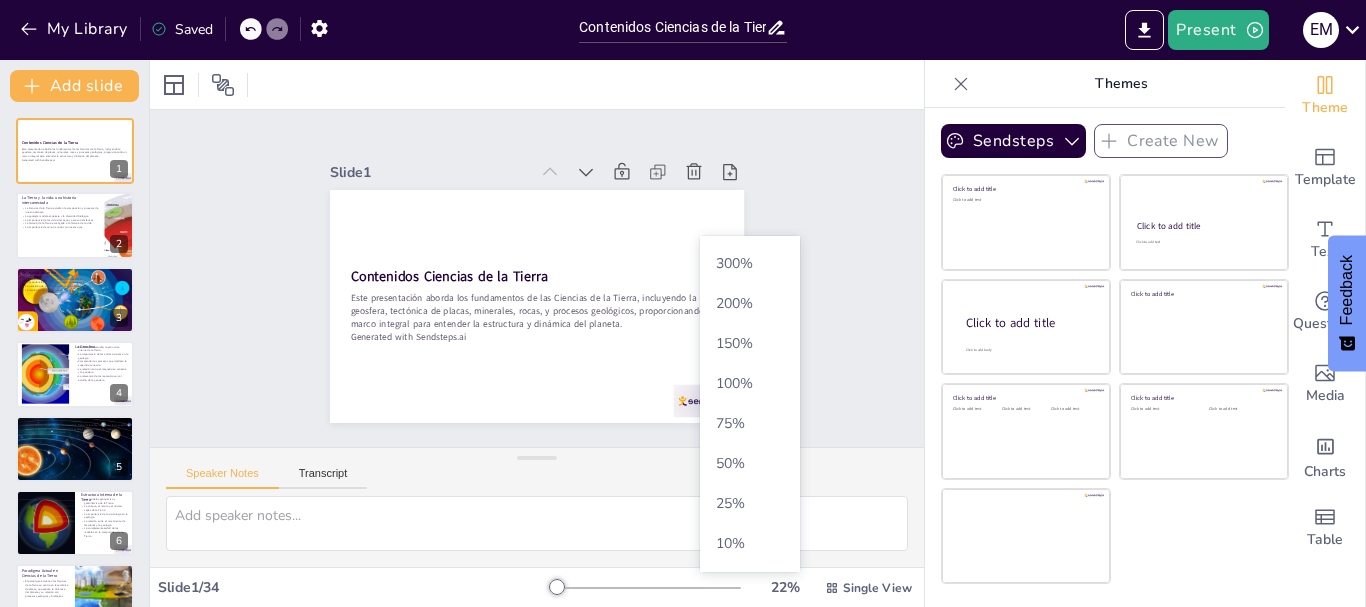 checkbox on "true" 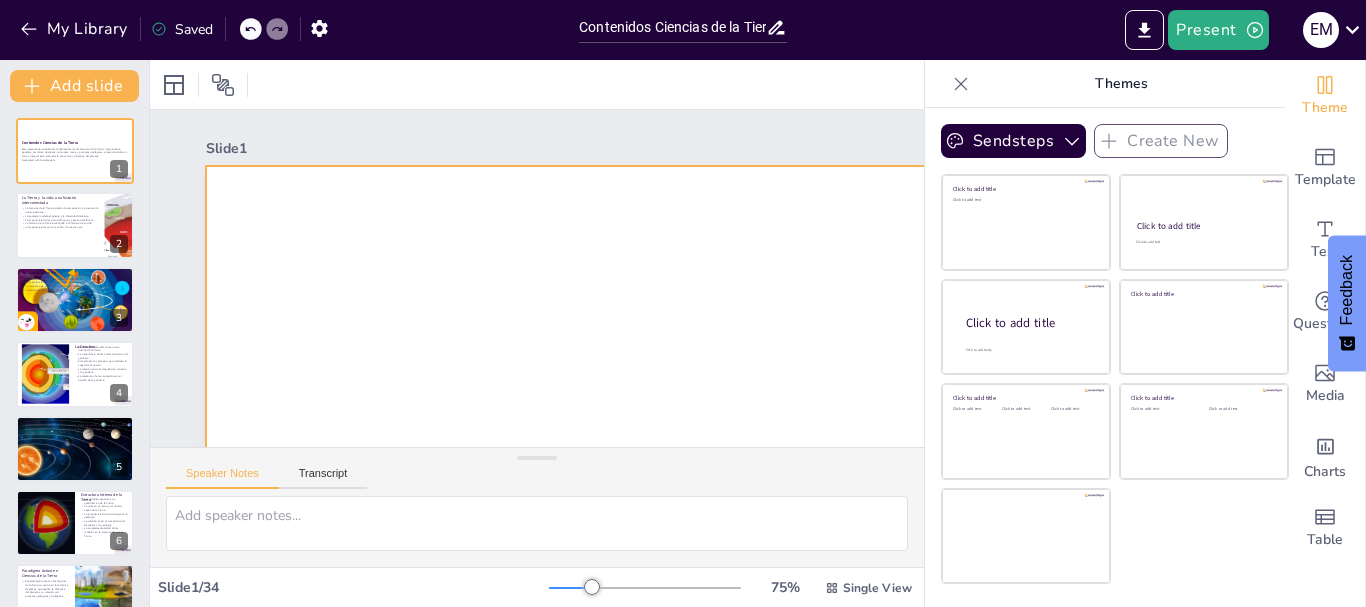 checkbox on "true" 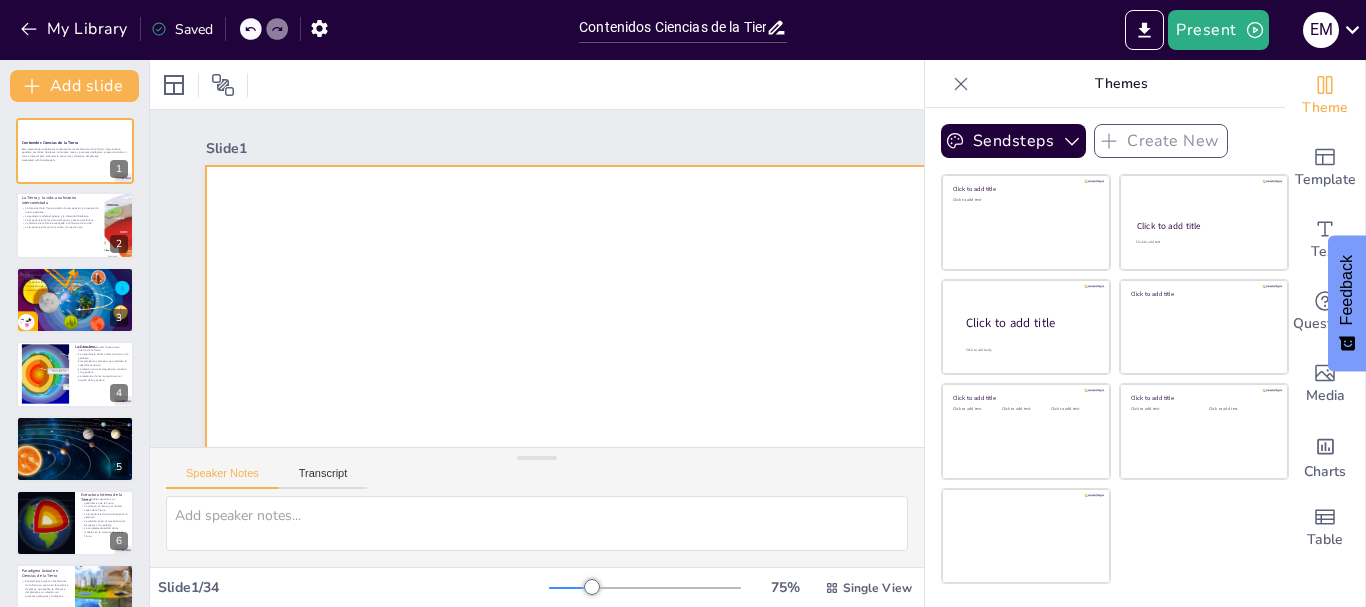 checkbox on "true" 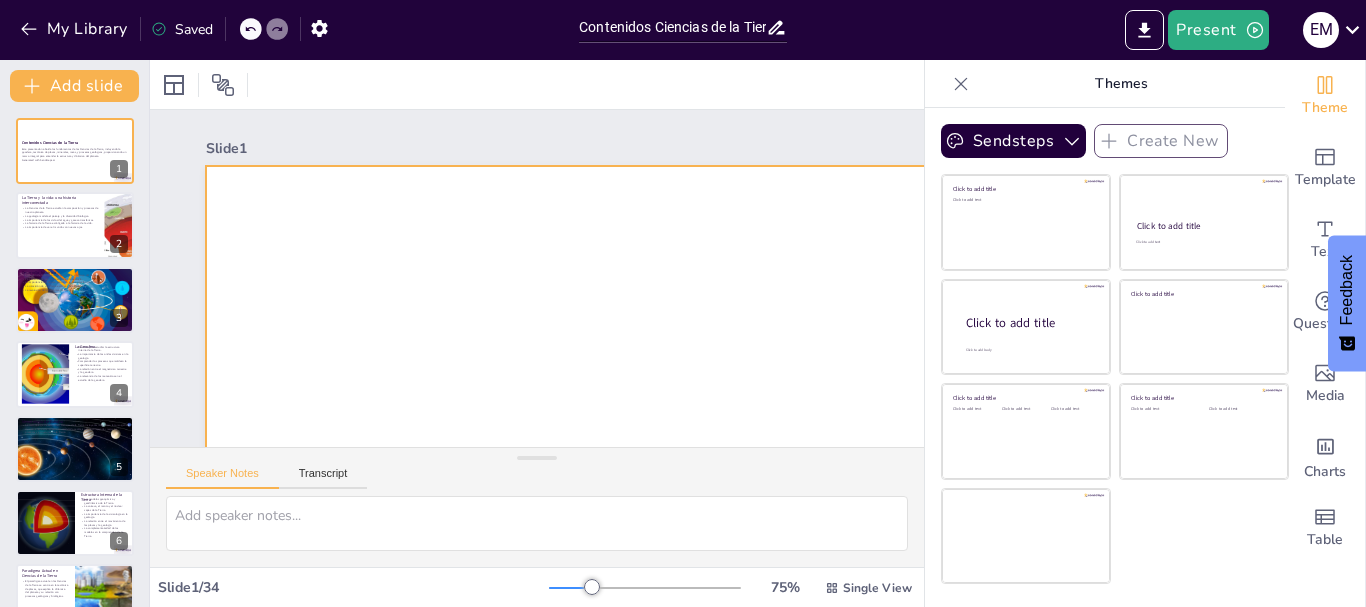 checkbox on "true" 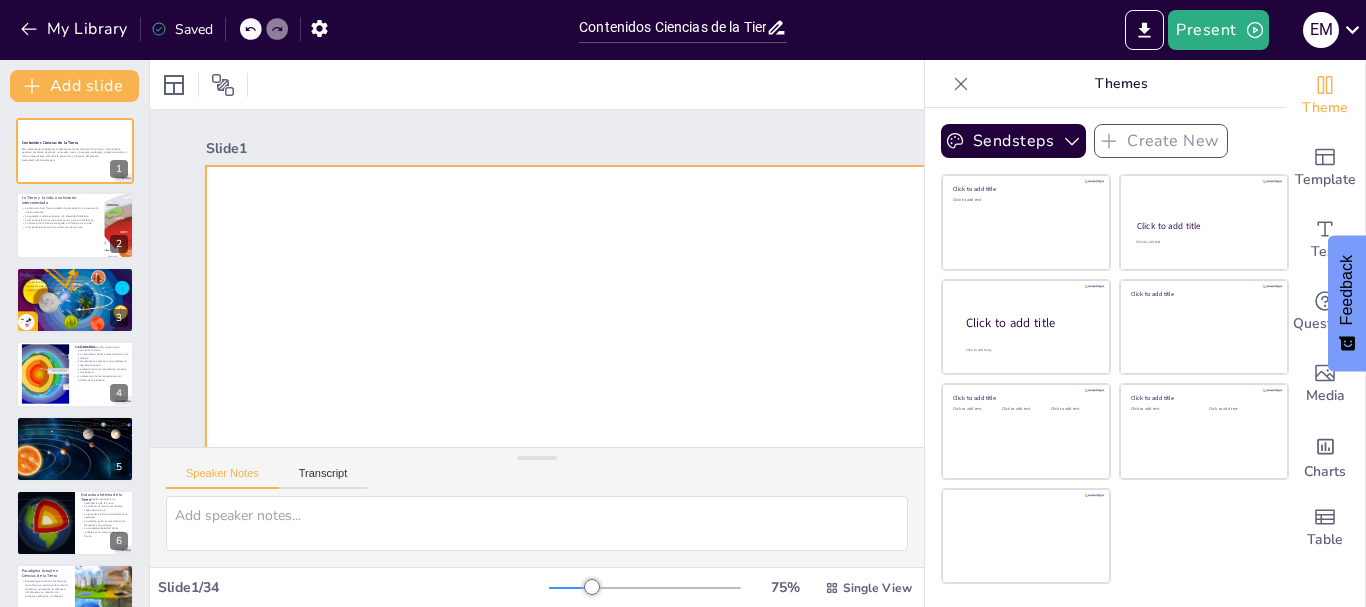 checkbox on "true" 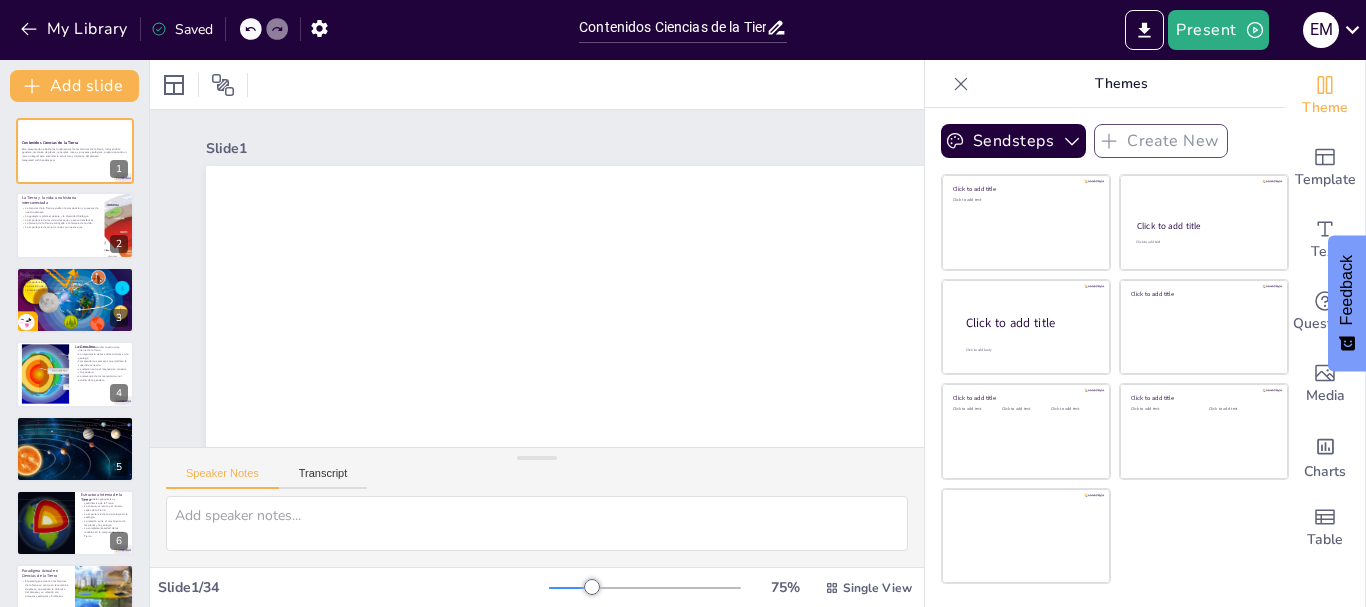 checkbox on "true" 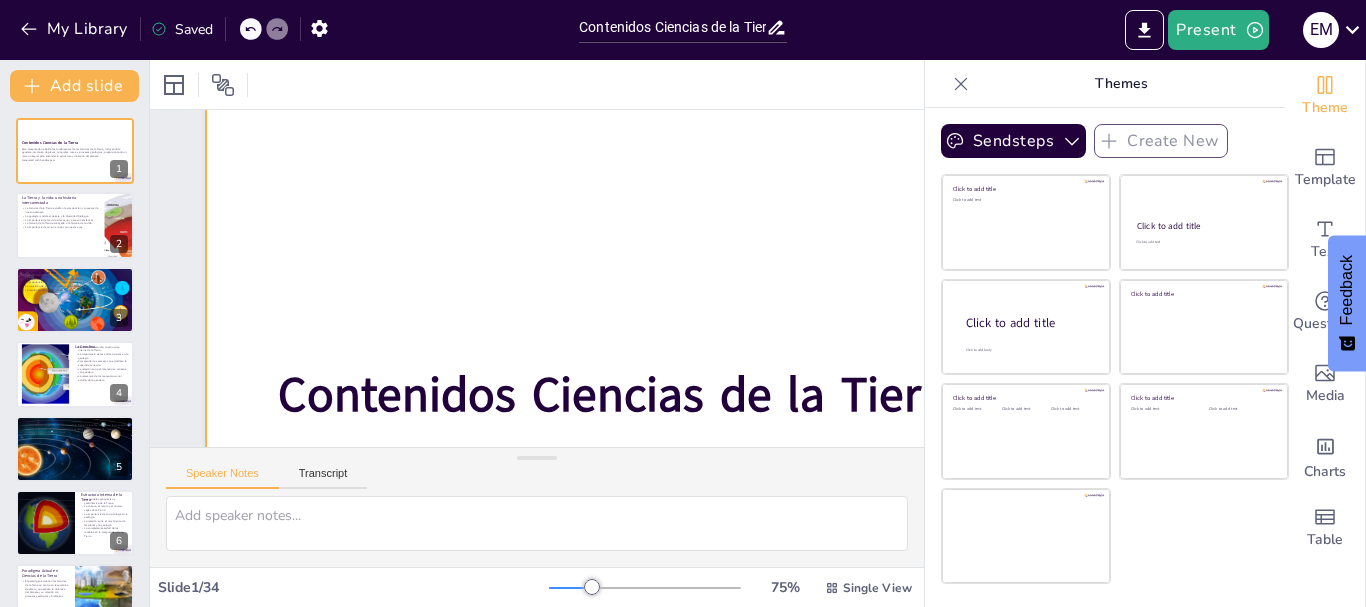 checkbox on "true" 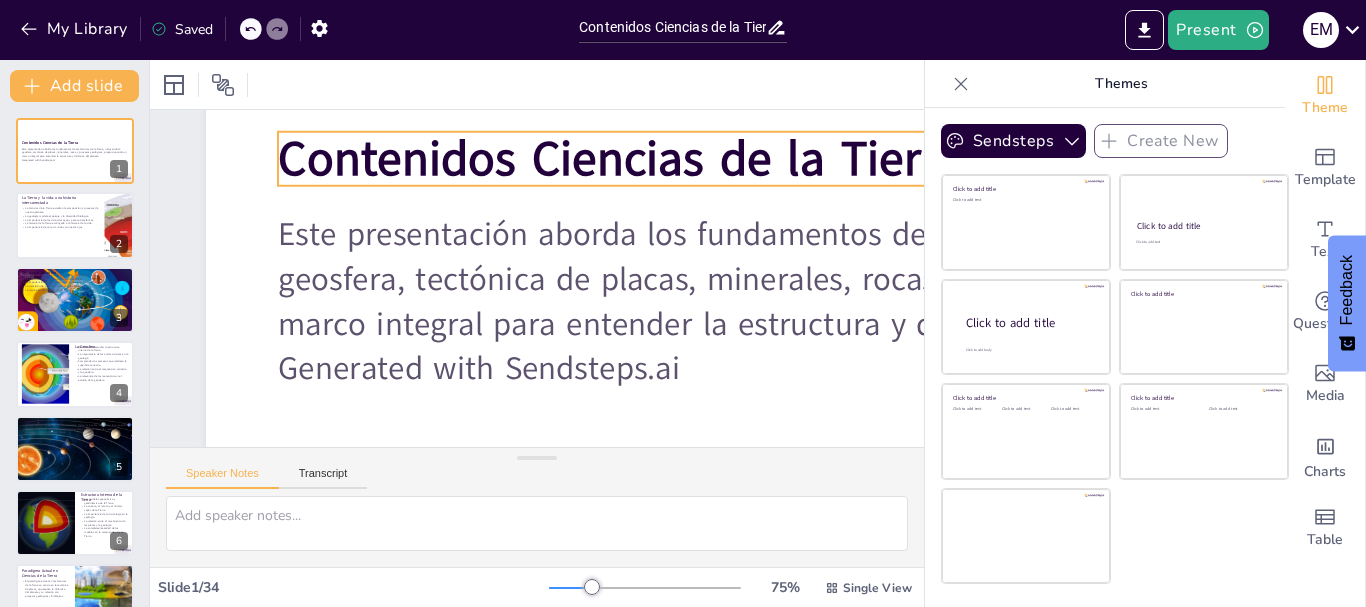 checkbox on "true" 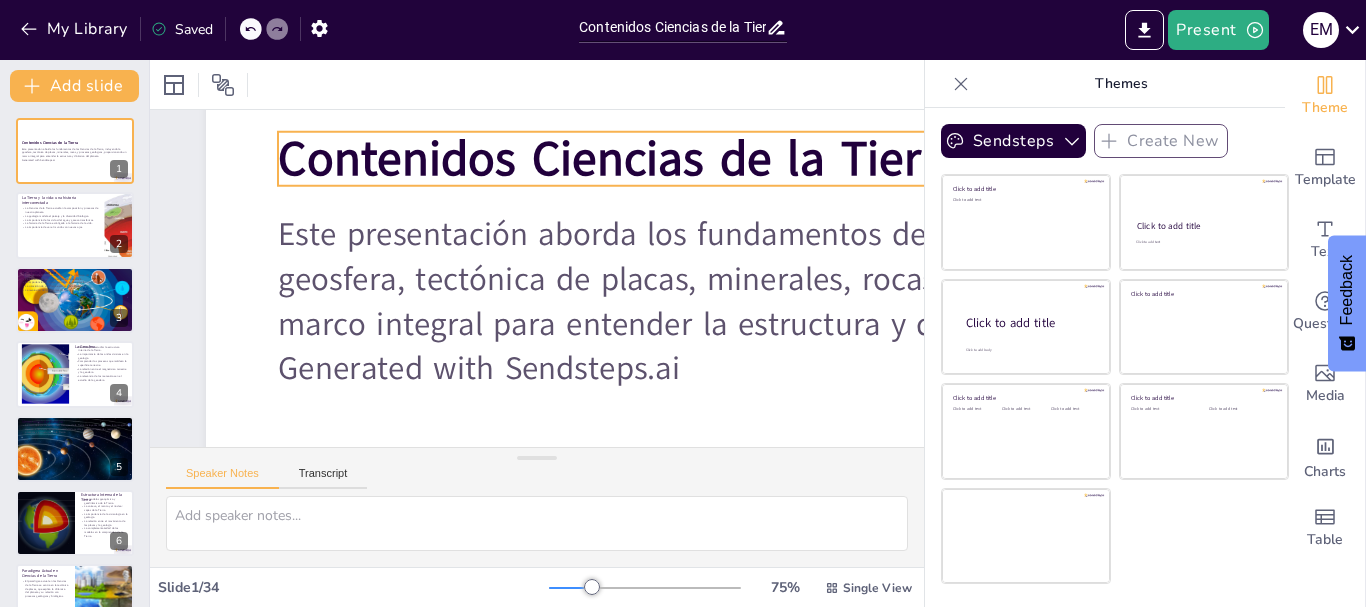 checkbox on "true" 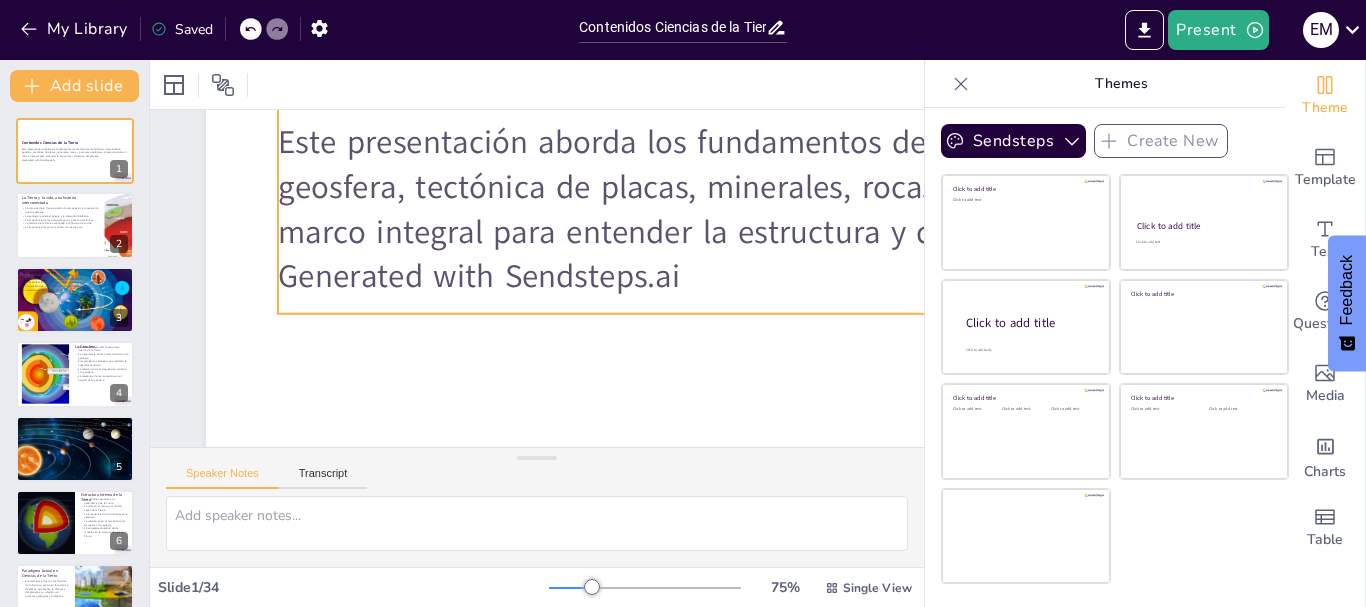 checkbox on "true" 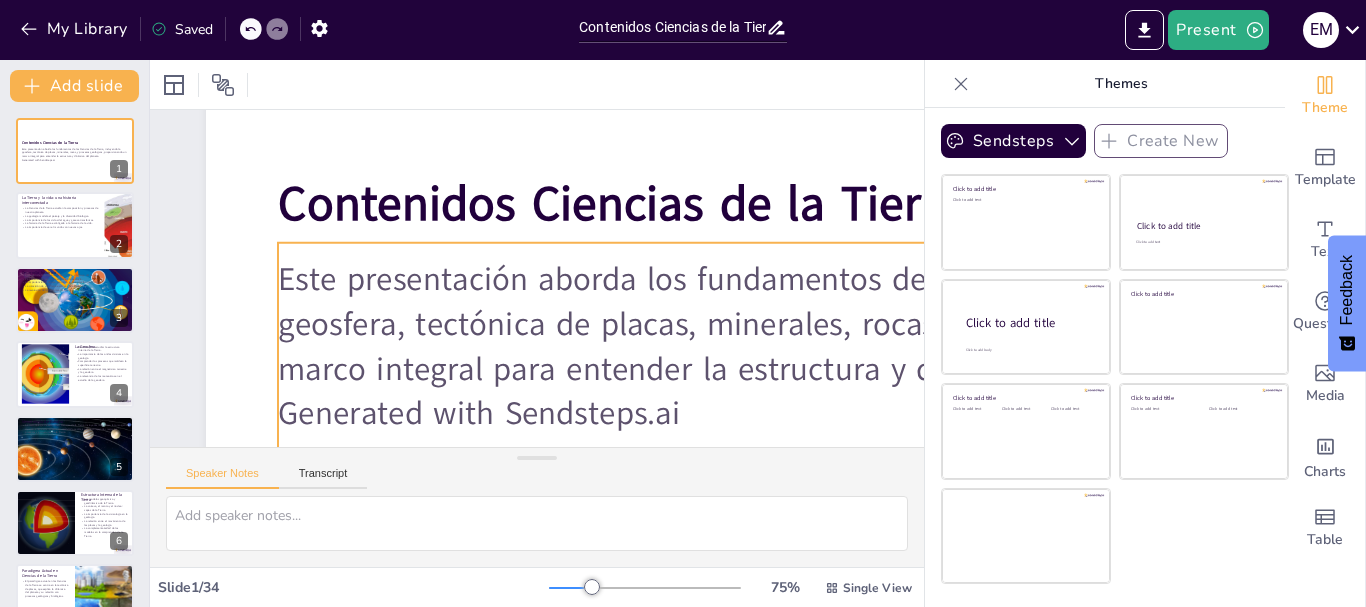 scroll, scrollTop: 200, scrollLeft: 0, axis: vertical 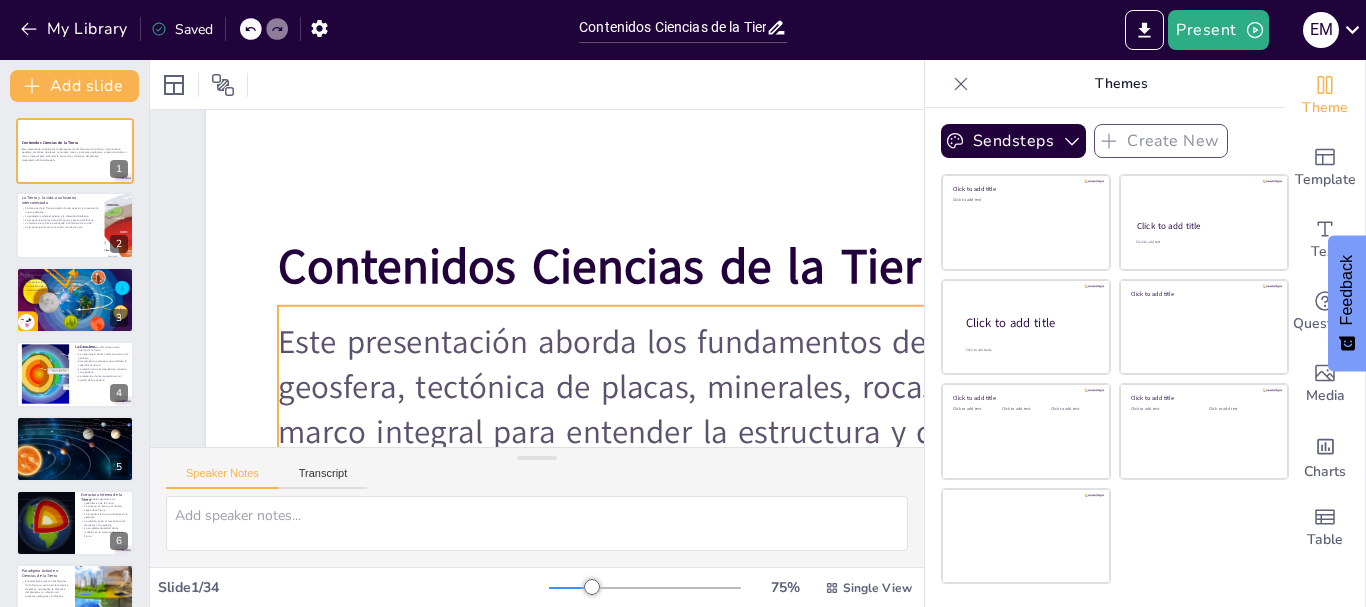 checkbox on "true" 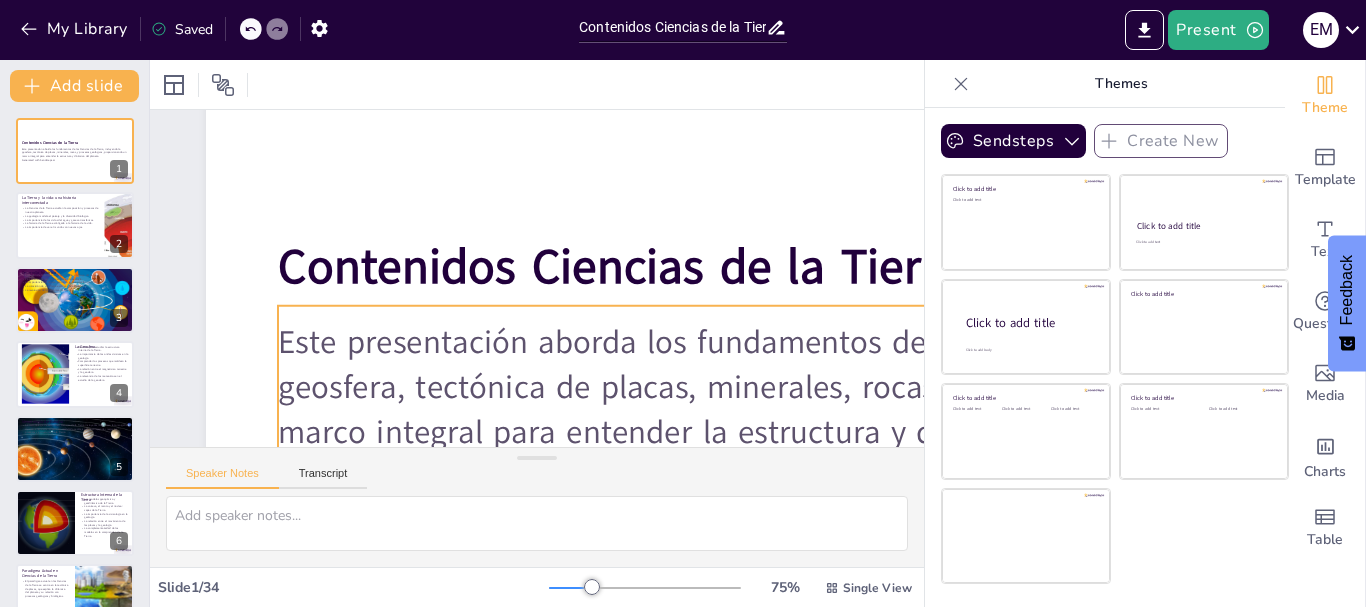 checkbox on "true" 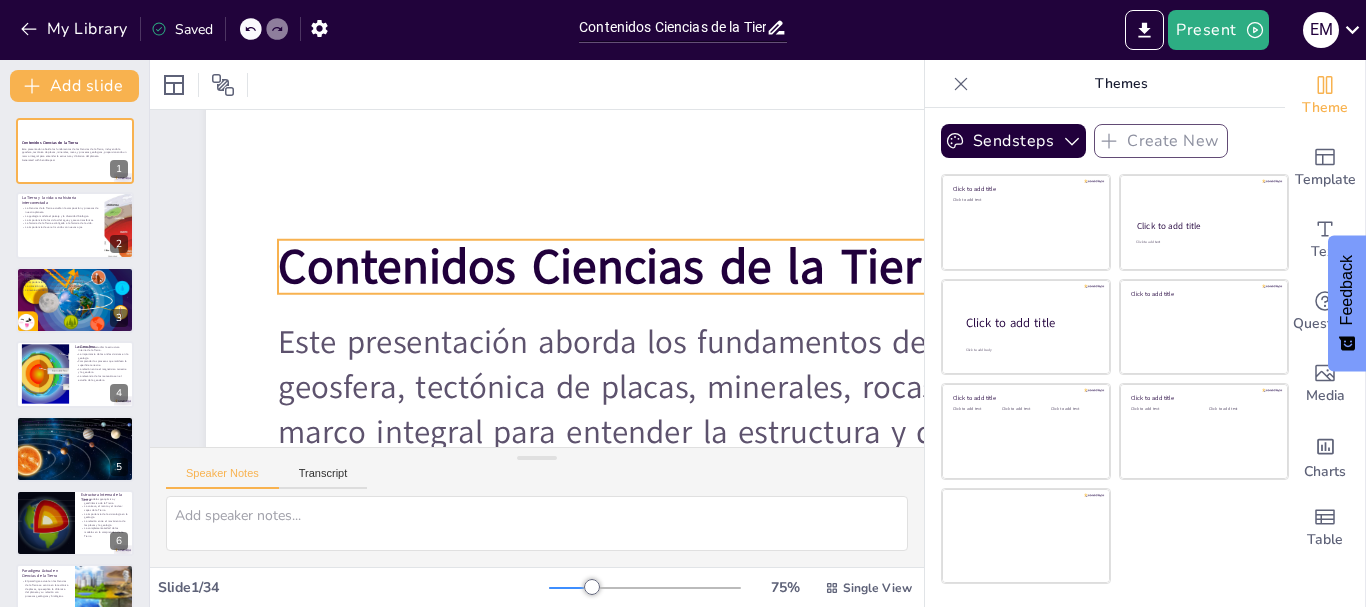checkbox on "true" 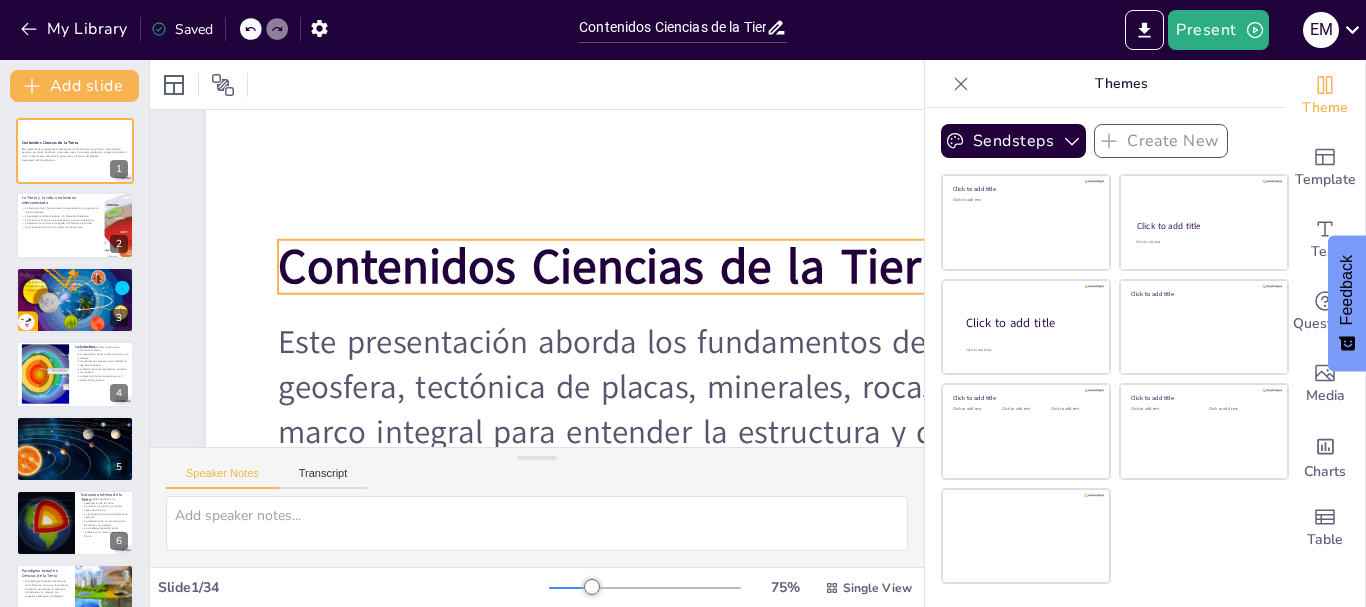 checkbox on "true" 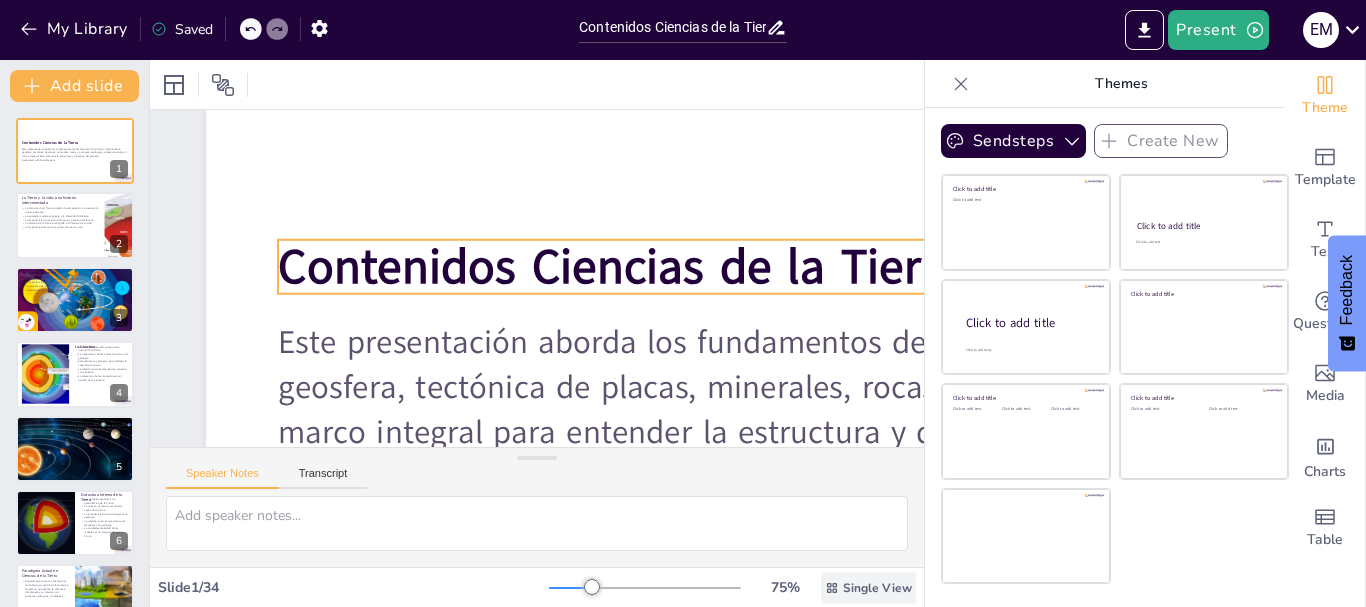 checkbox on "true" 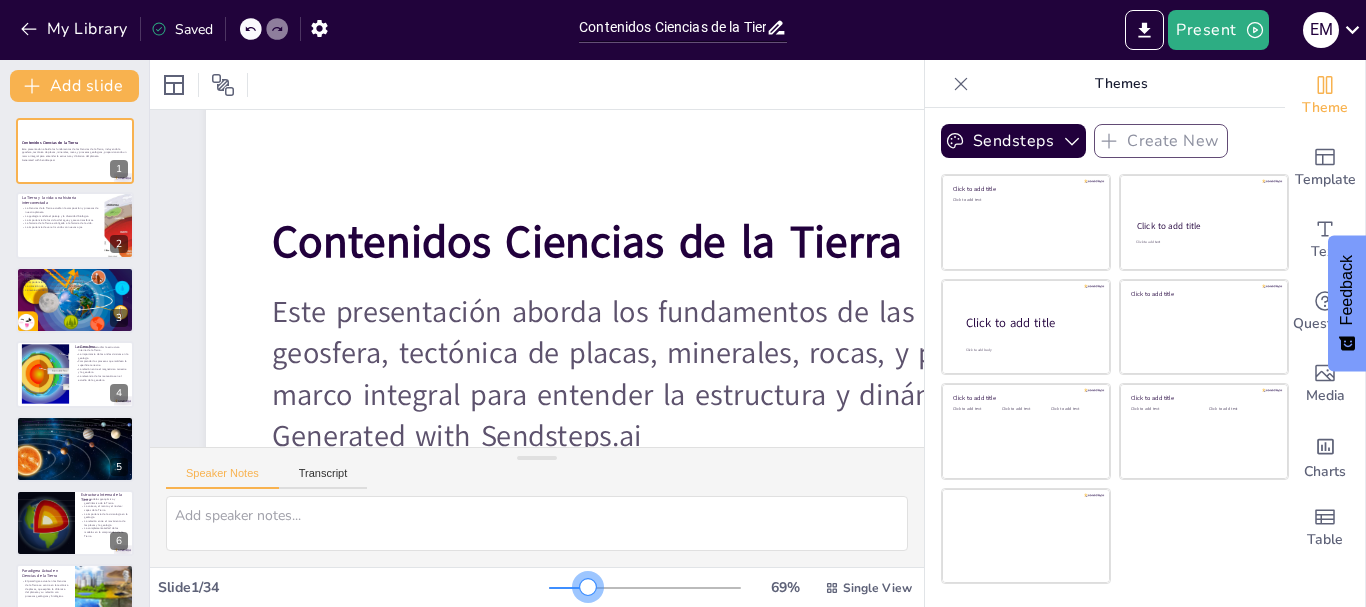 checkbox on "true" 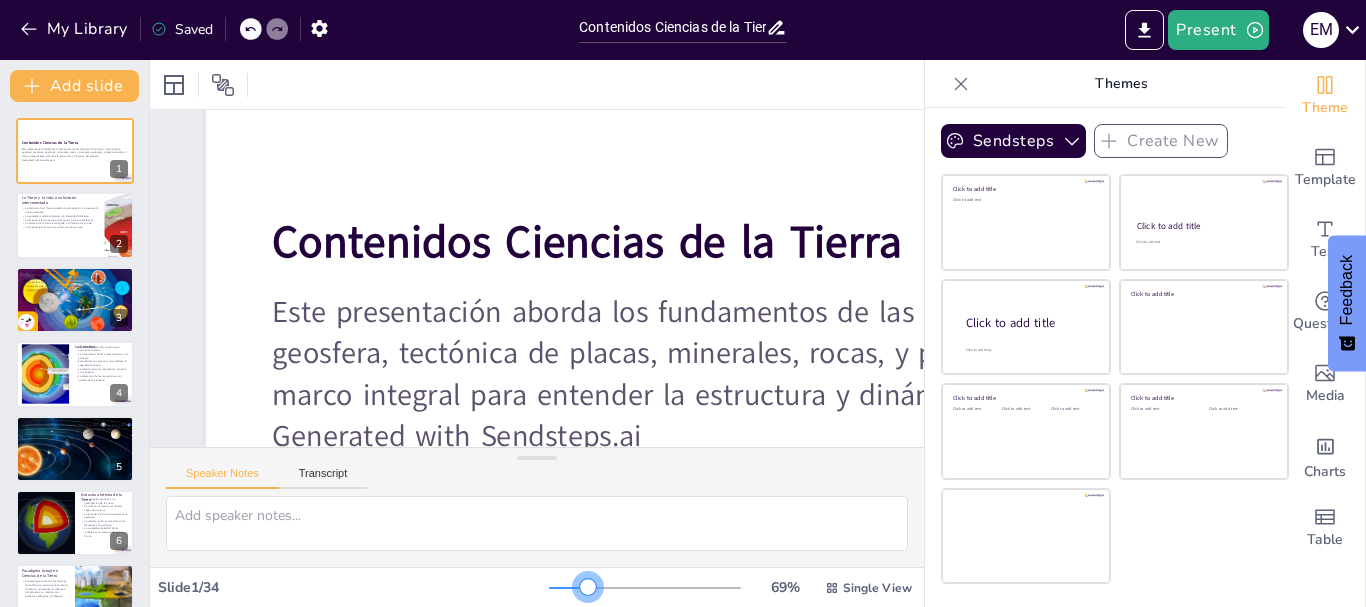 checkbox on "true" 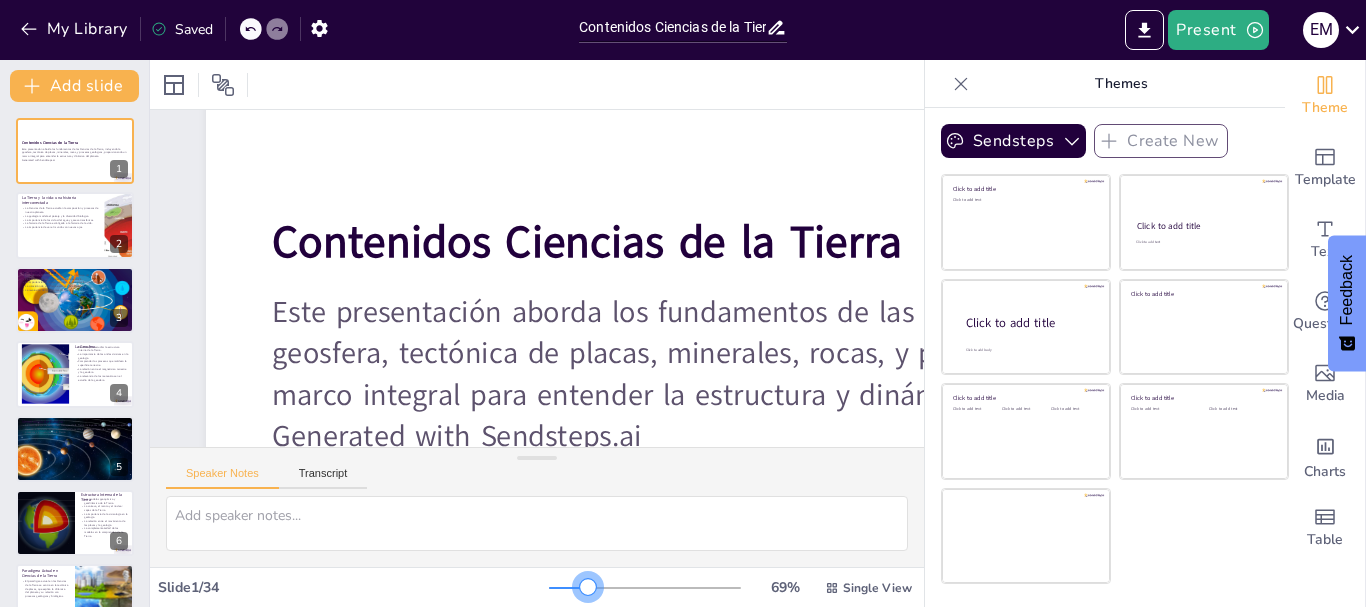 checkbox on "true" 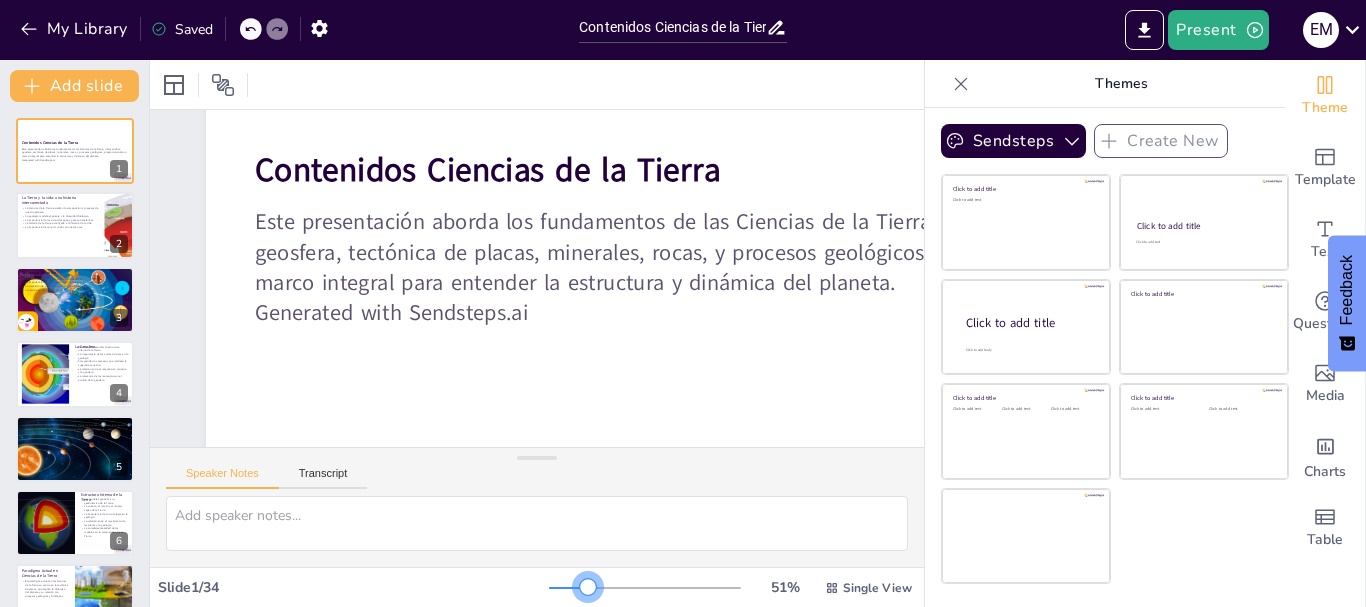 checkbox on "true" 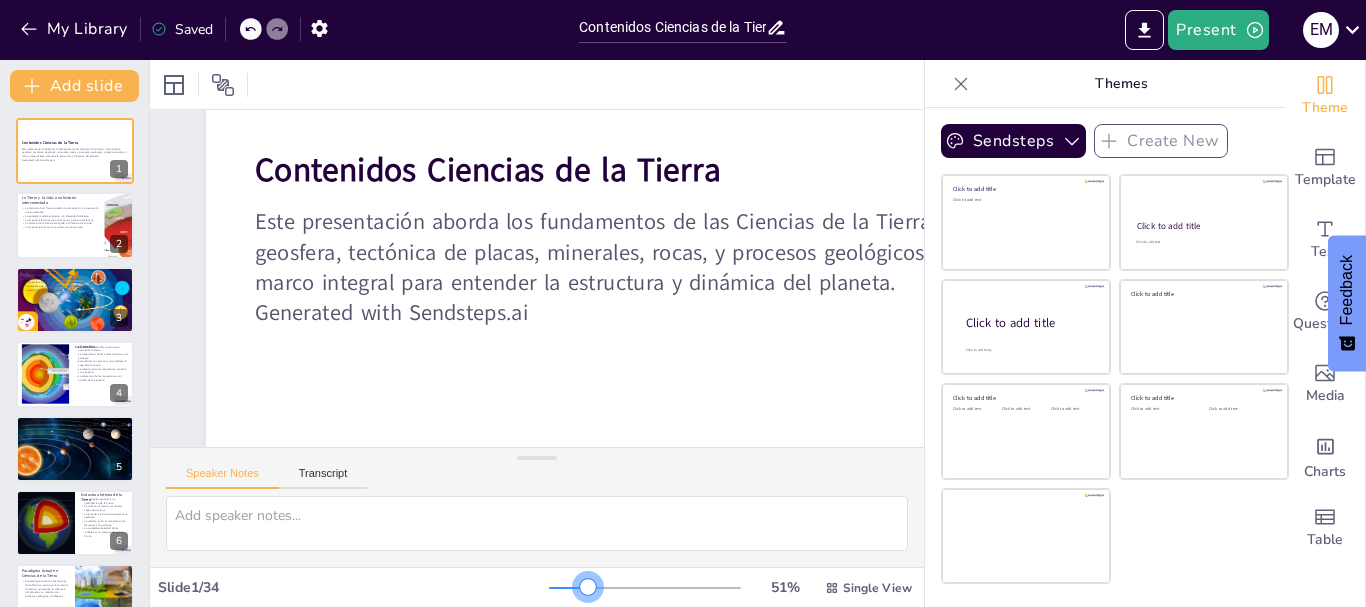 checkbox on "true" 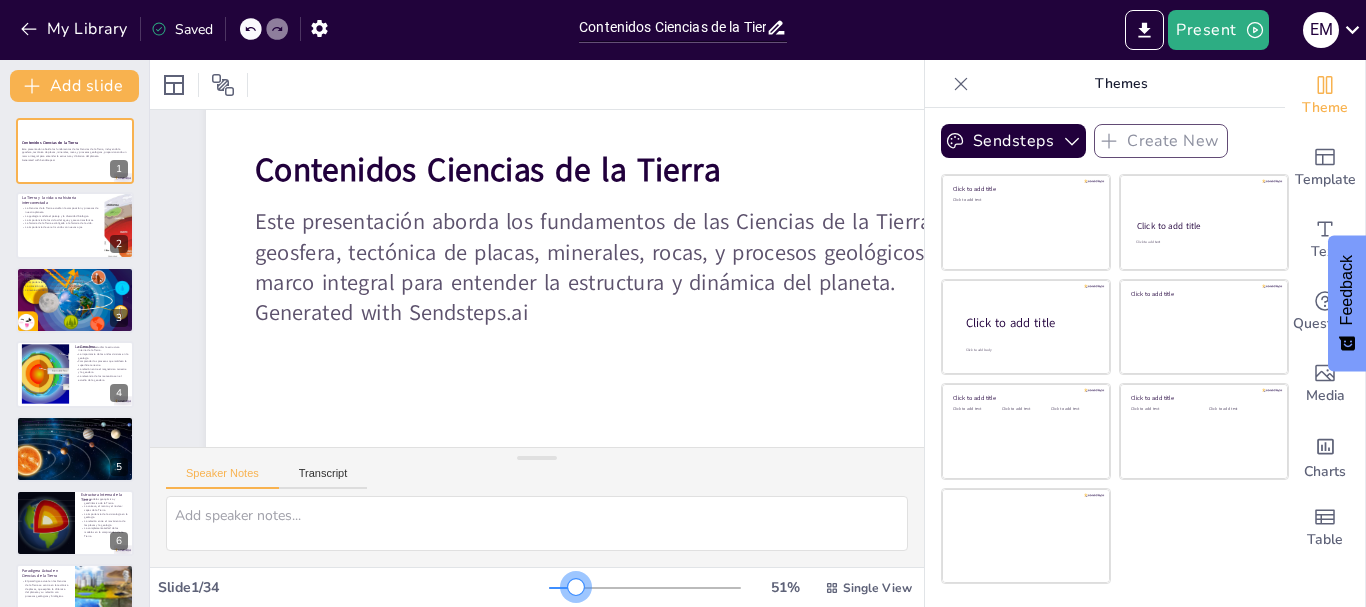 drag, startPoint x: 576, startPoint y: 585, endPoint x: 563, endPoint y: 589, distance: 13.601471 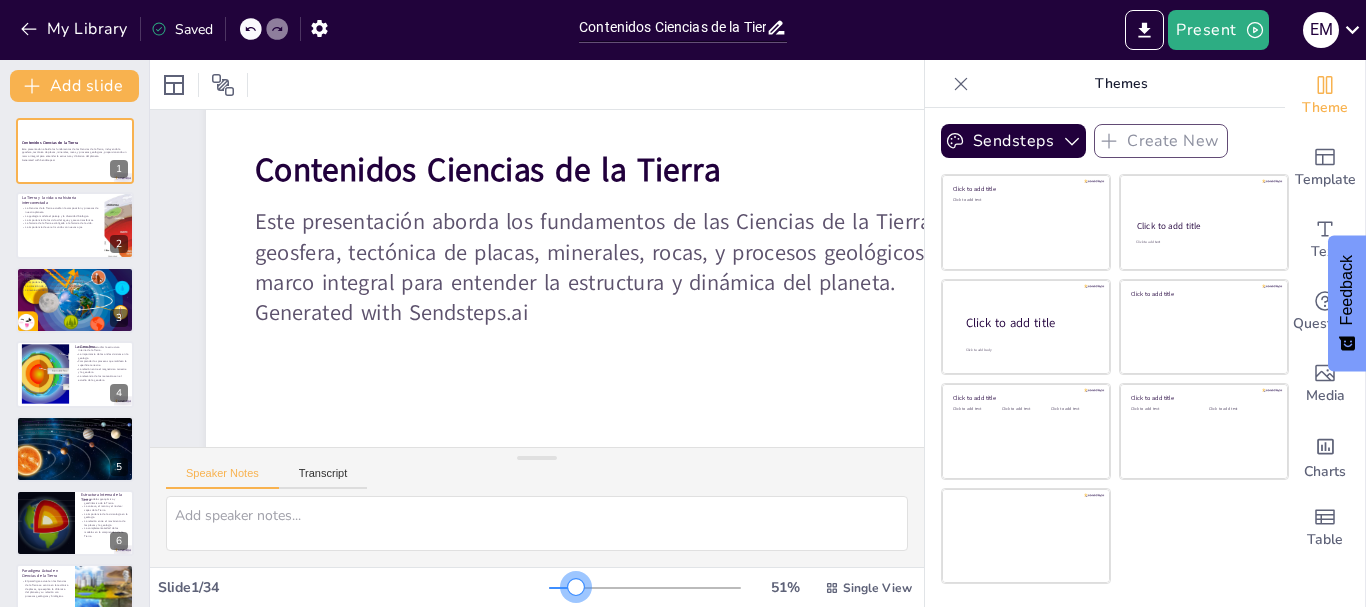 click at bounding box center (576, 587) 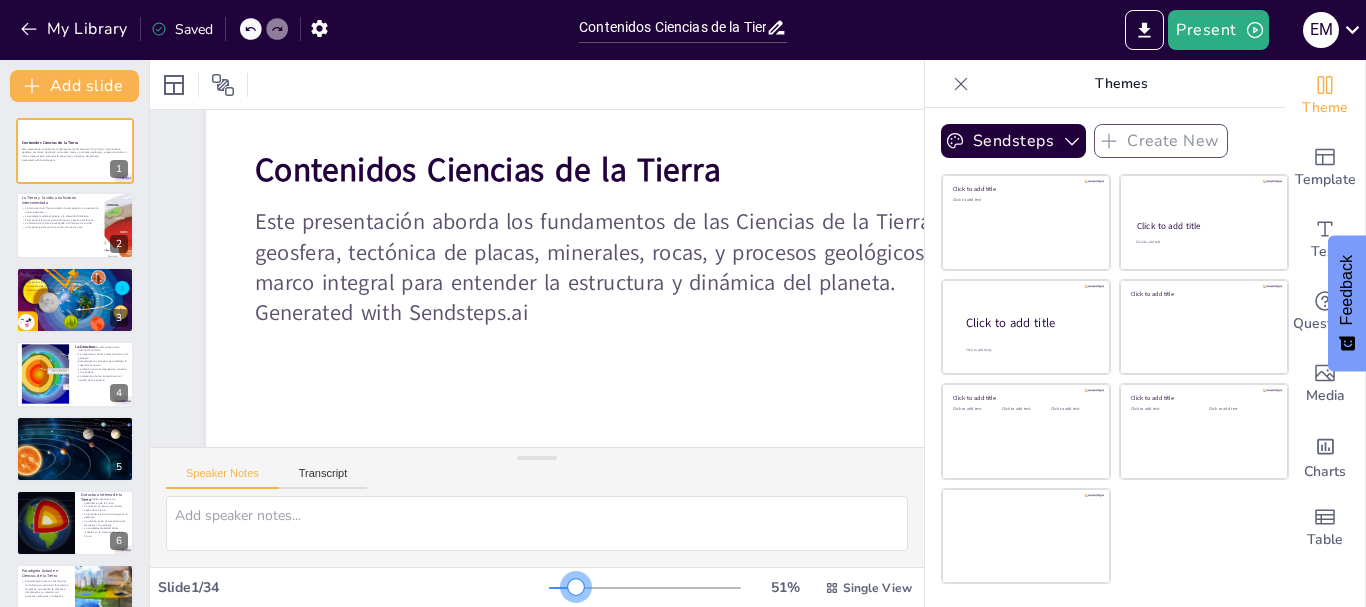 checkbox on "true" 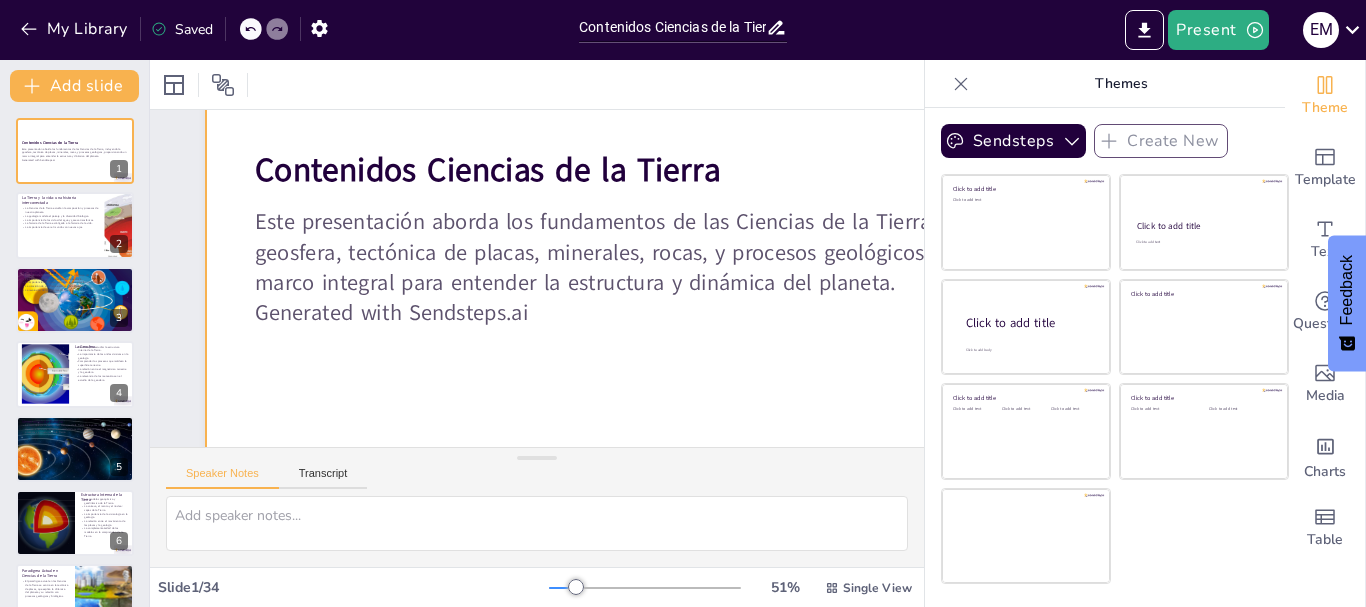 checkbox on "true" 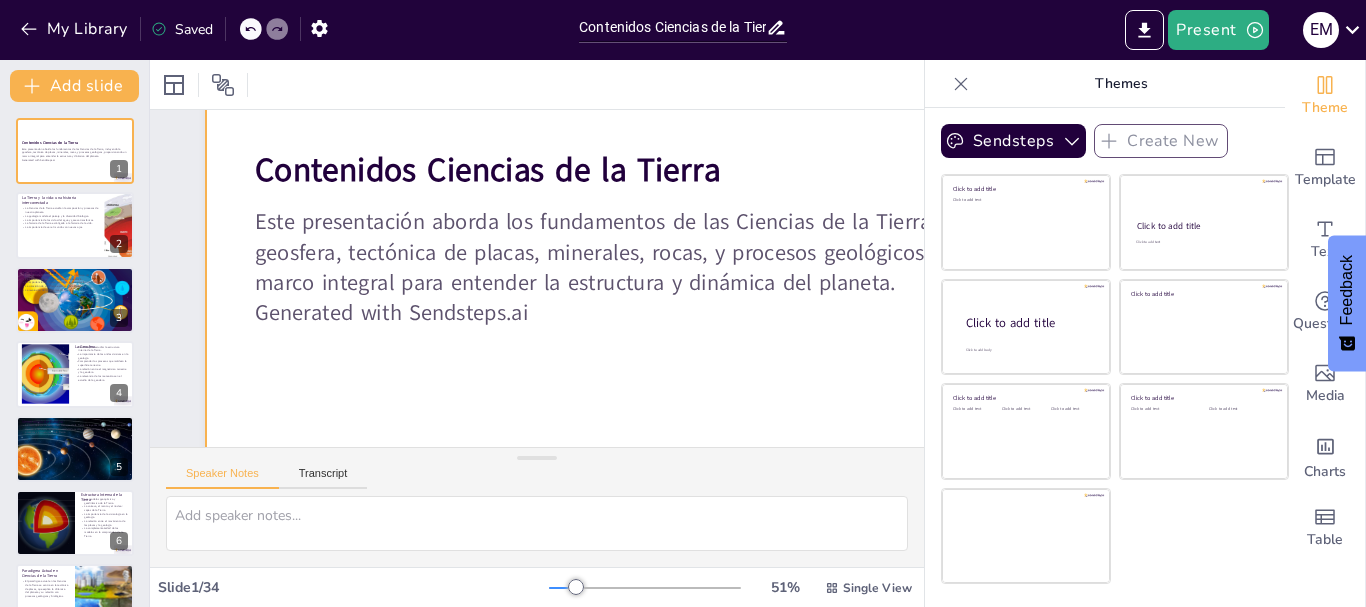 checkbox on "true" 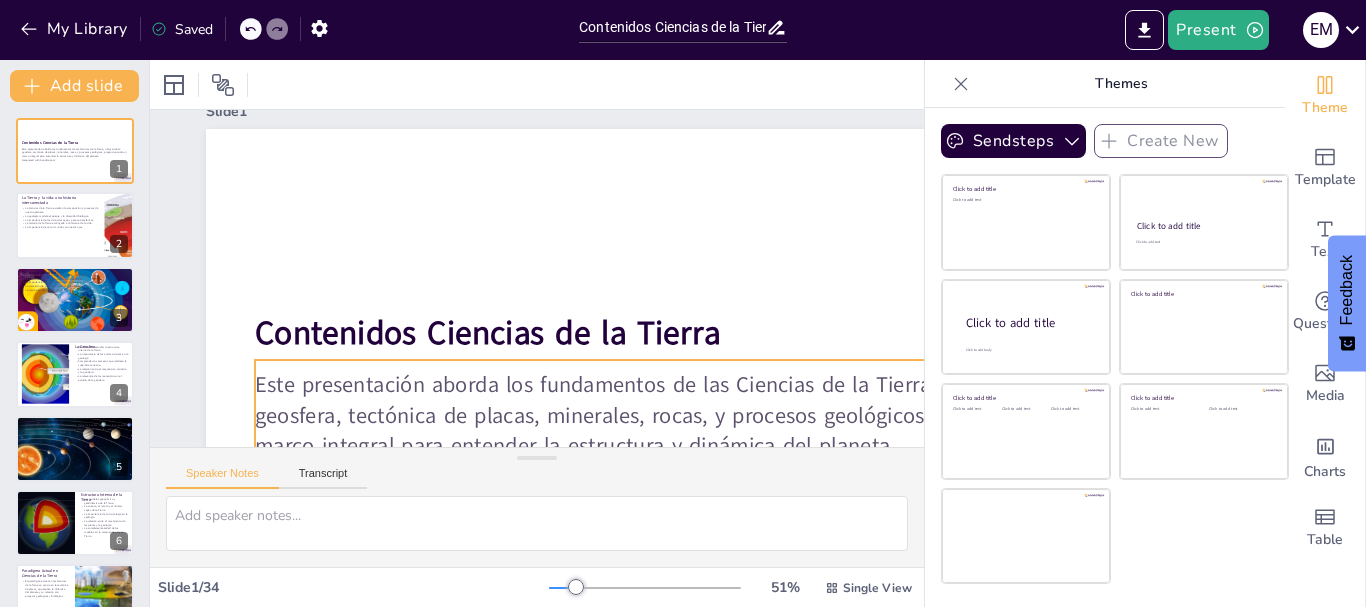 scroll, scrollTop: 0, scrollLeft: 0, axis: both 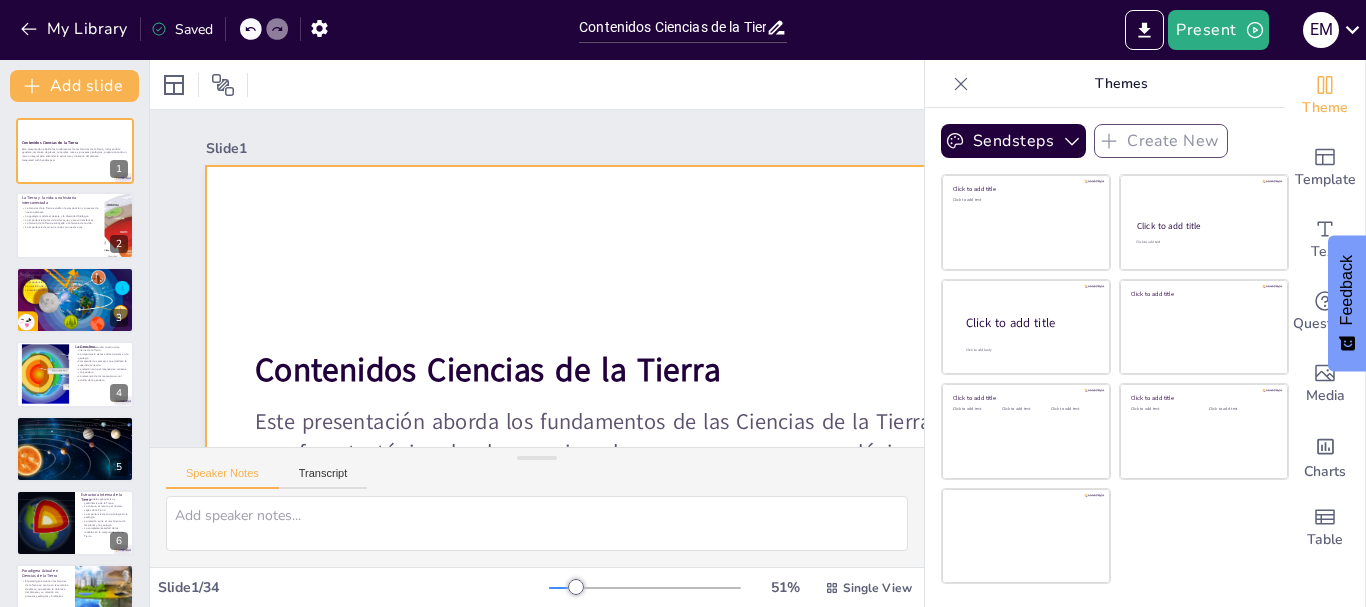 checkbox on "true" 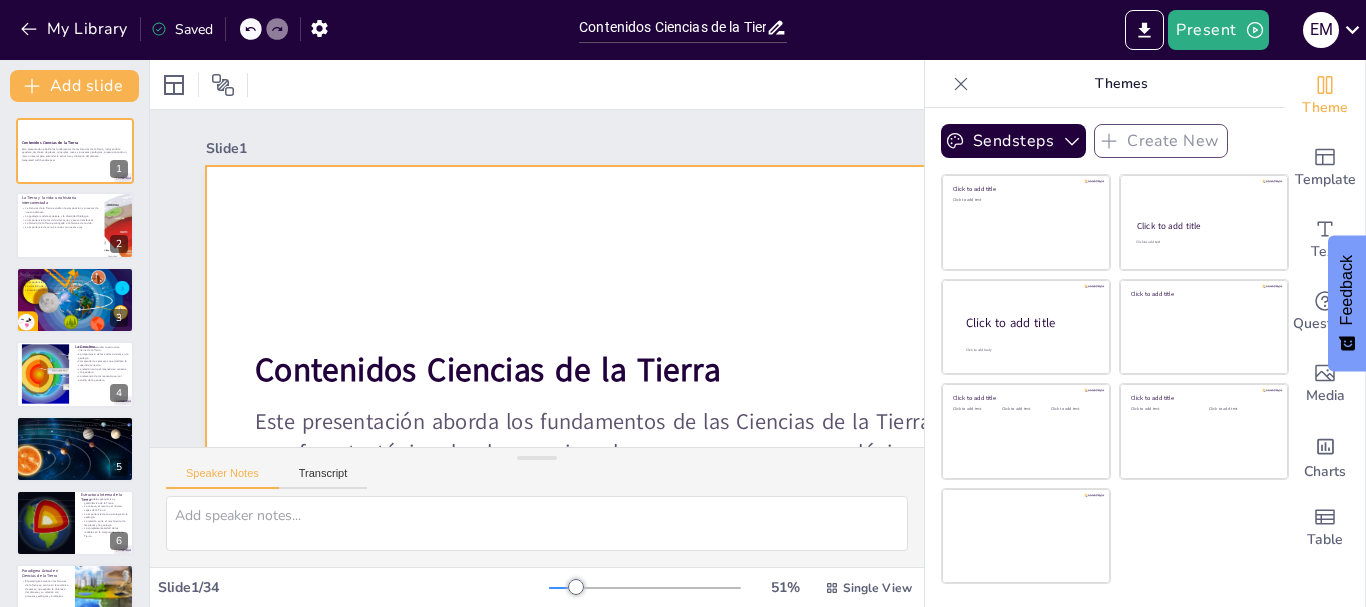 checkbox on "true" 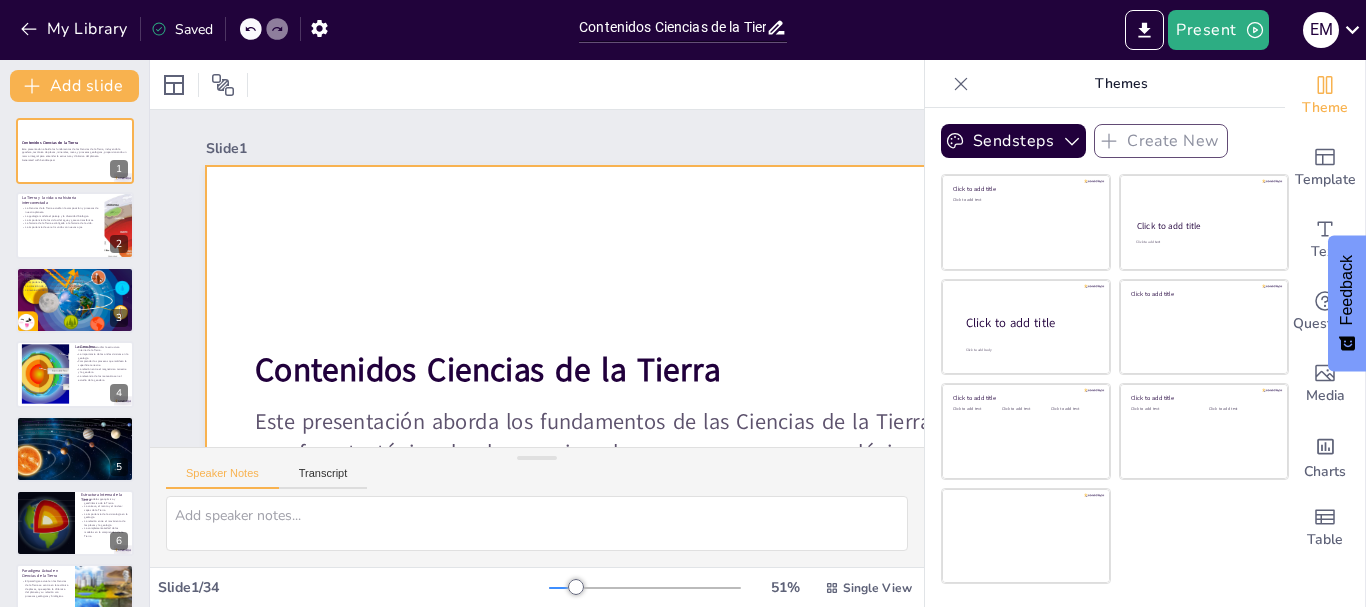 checkbox on "true" 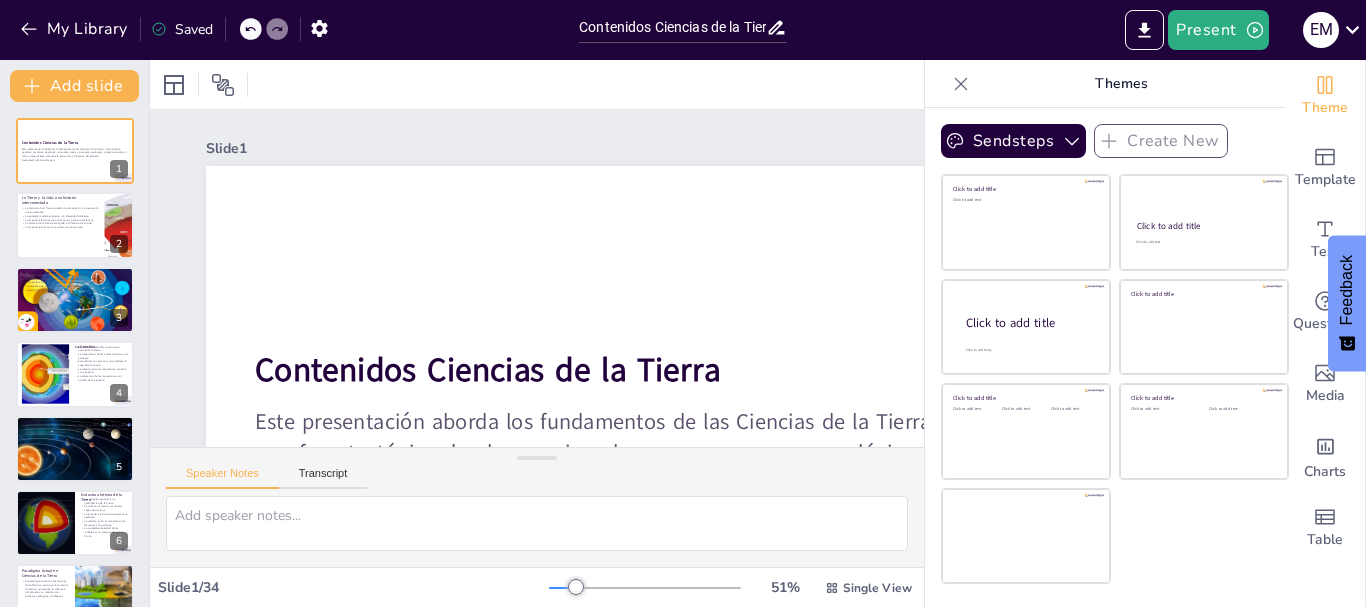 checkbox on "true" 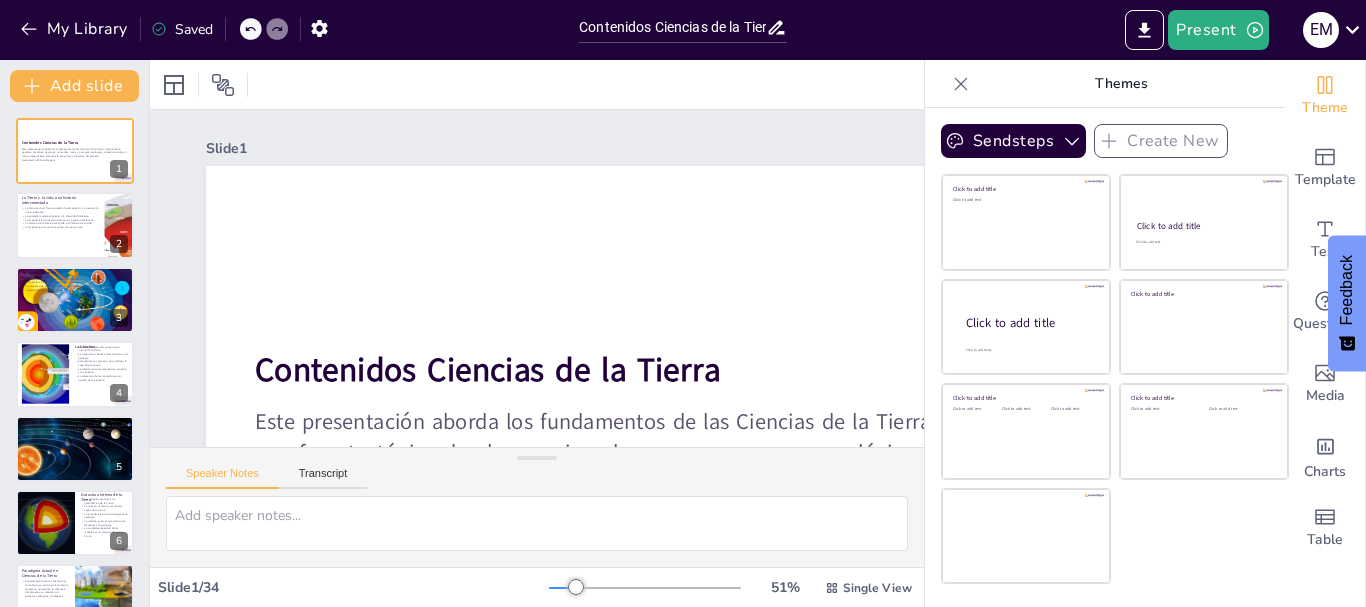 checkbox on "true" 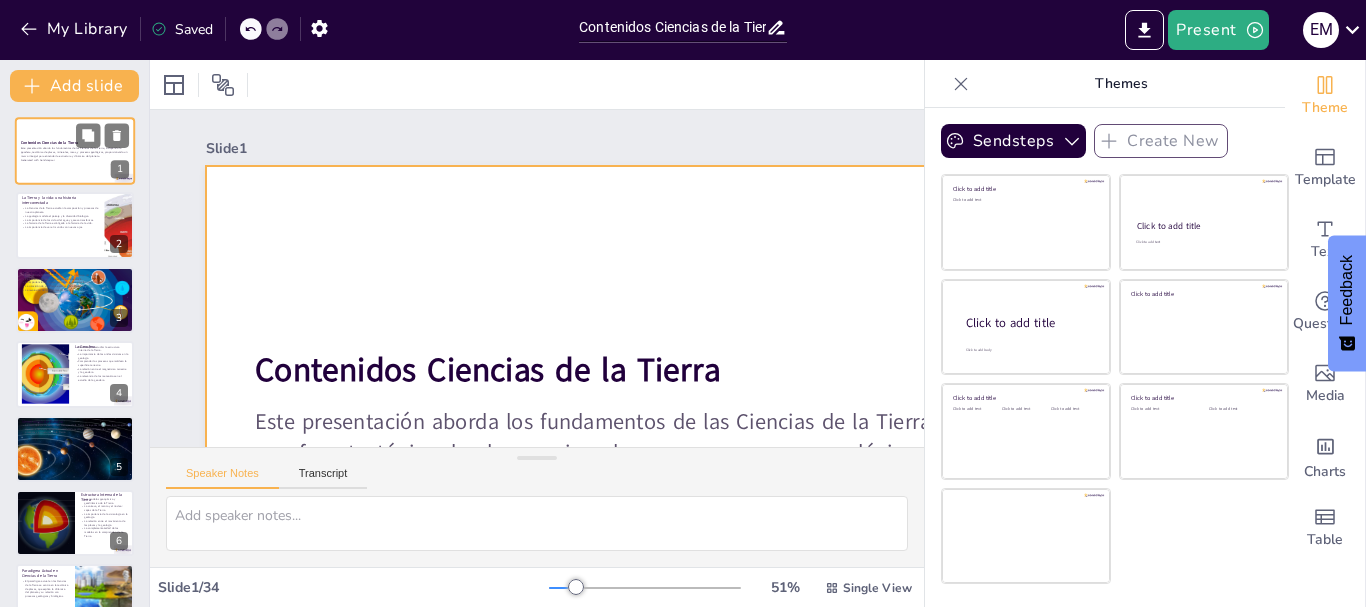 checkbox on "true" 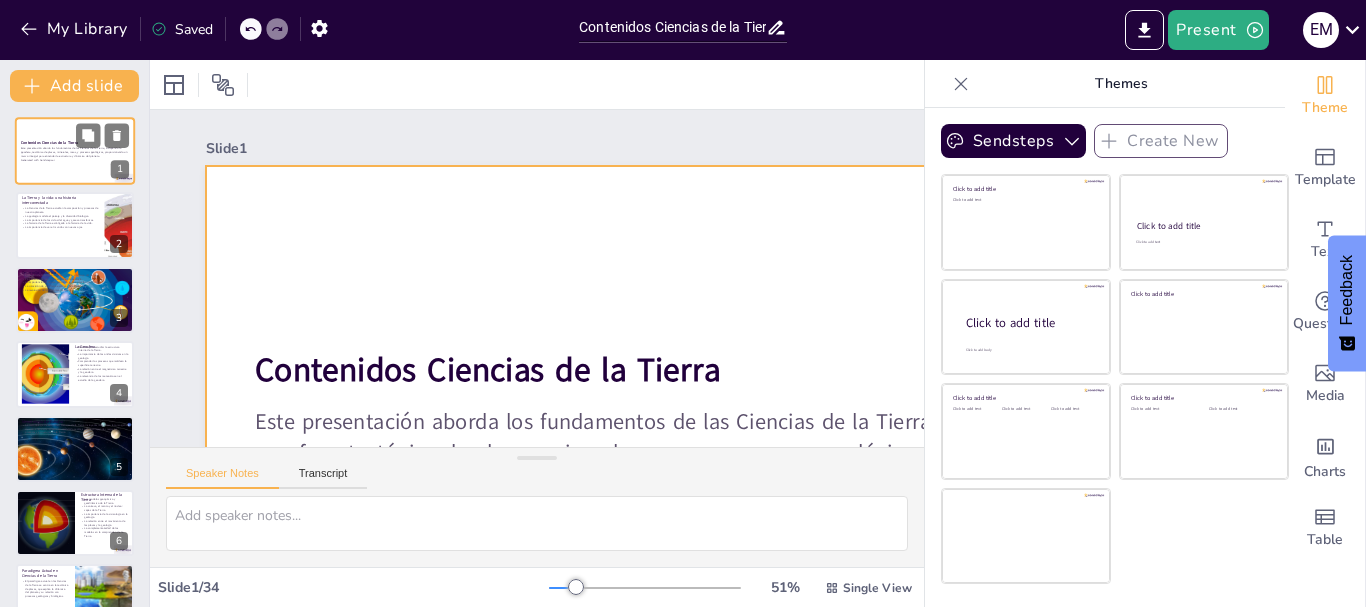 checkbox on "true" 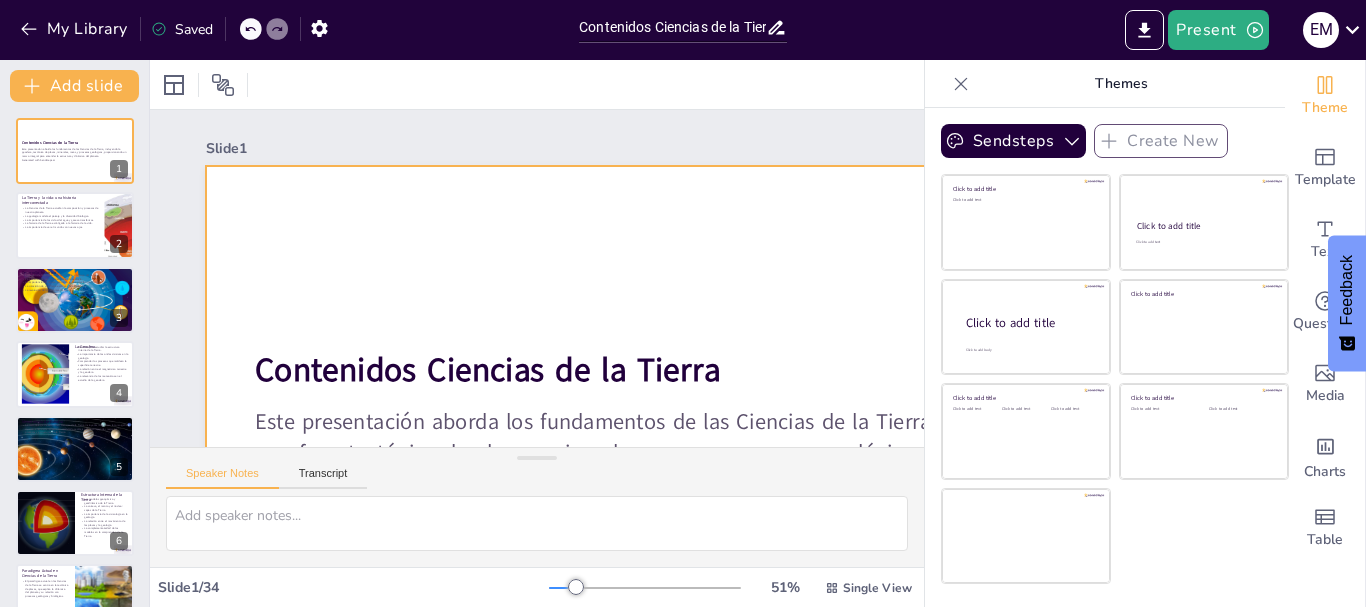 checkbox on "true" 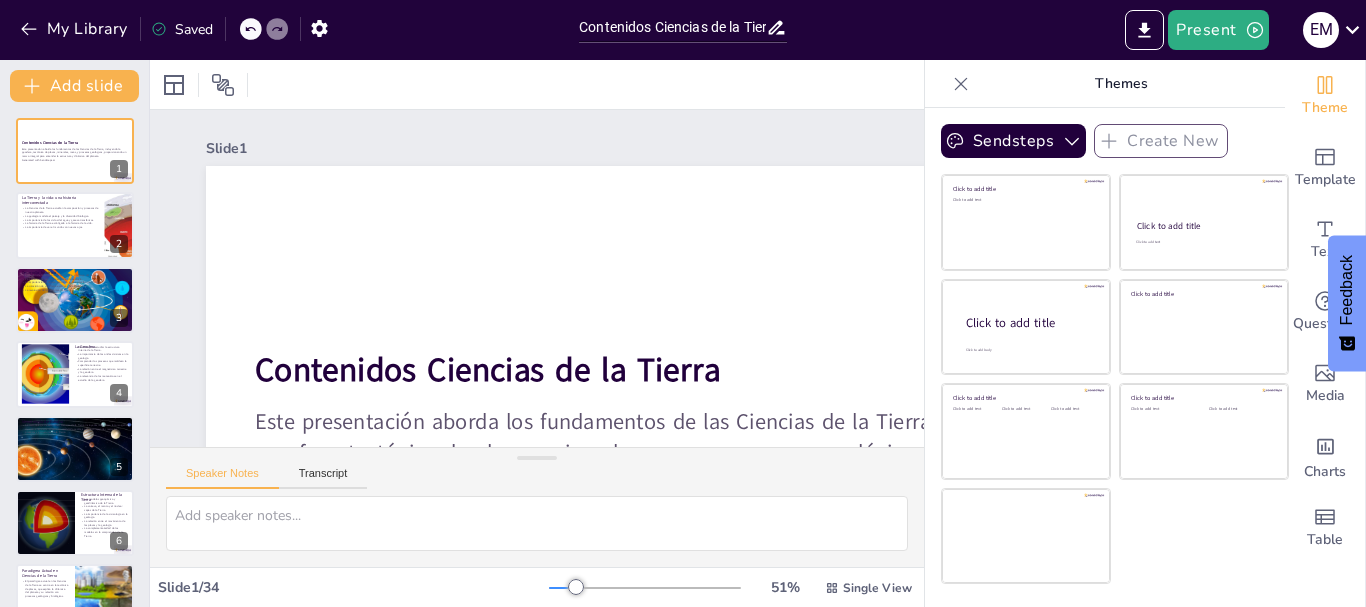 checkbox on "true" 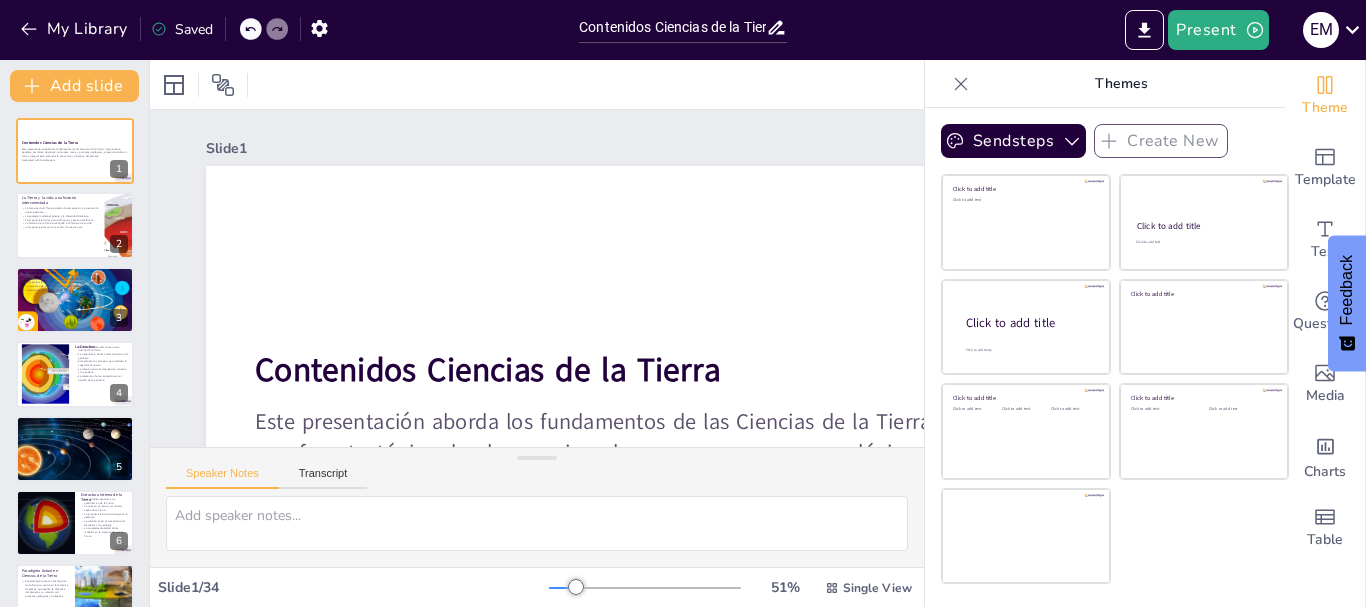 checkbox on "true" 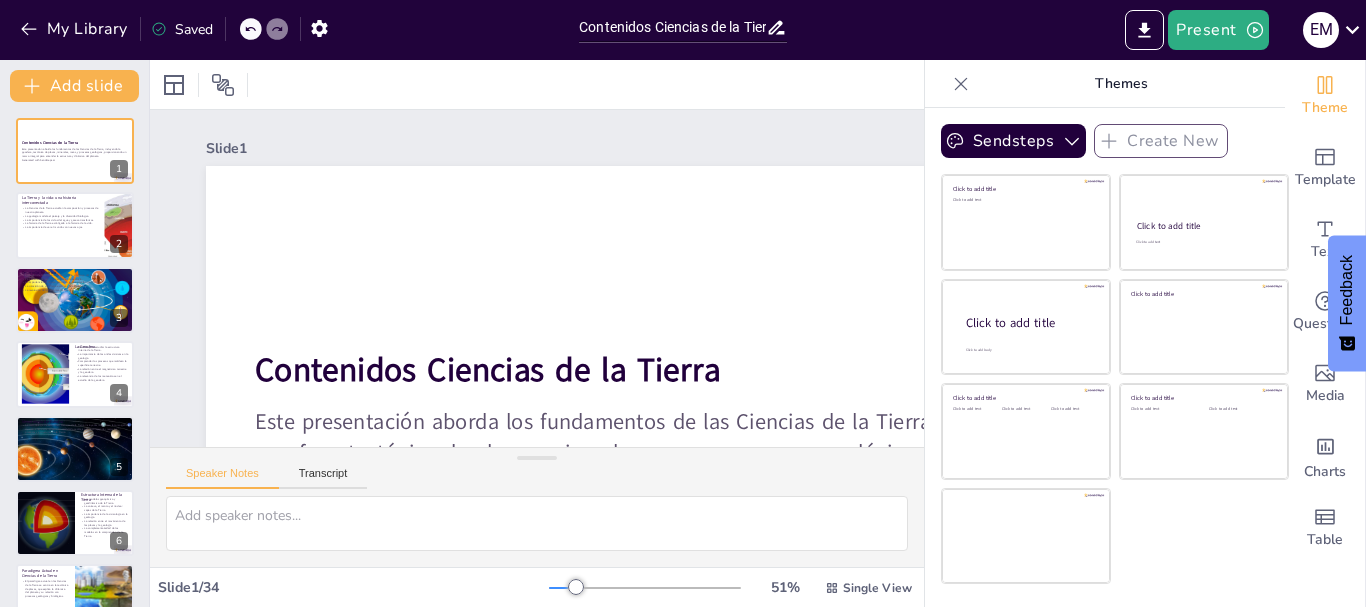 checkbox on "true" 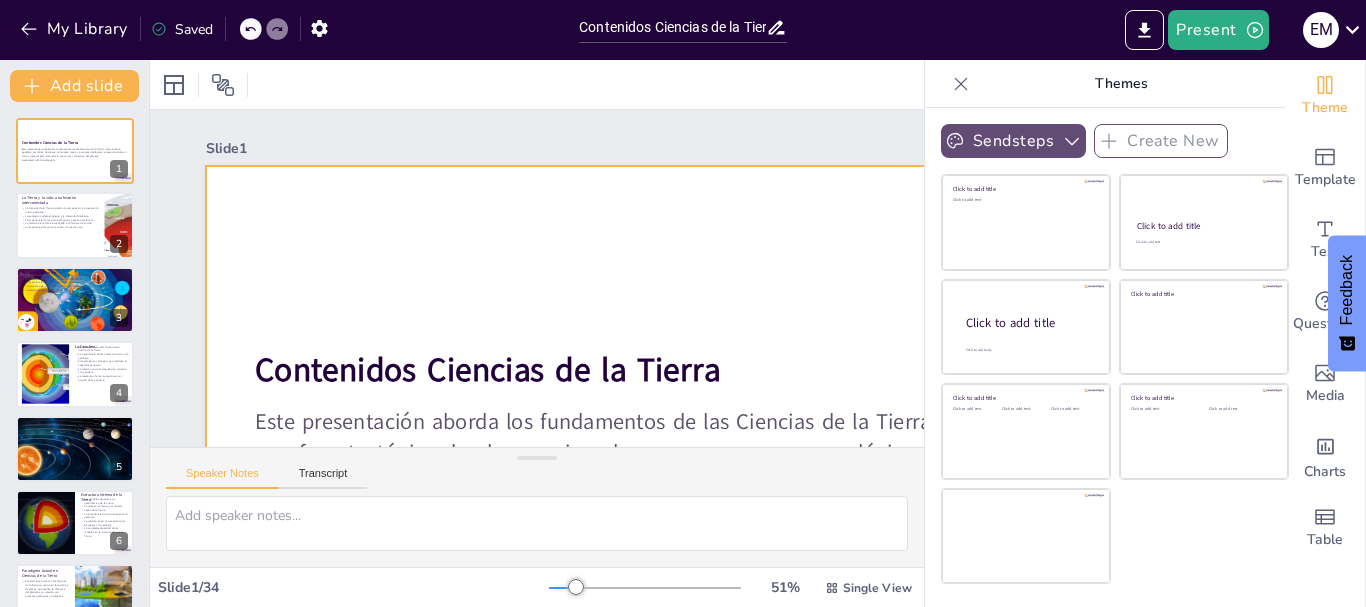 checkbox on "true" 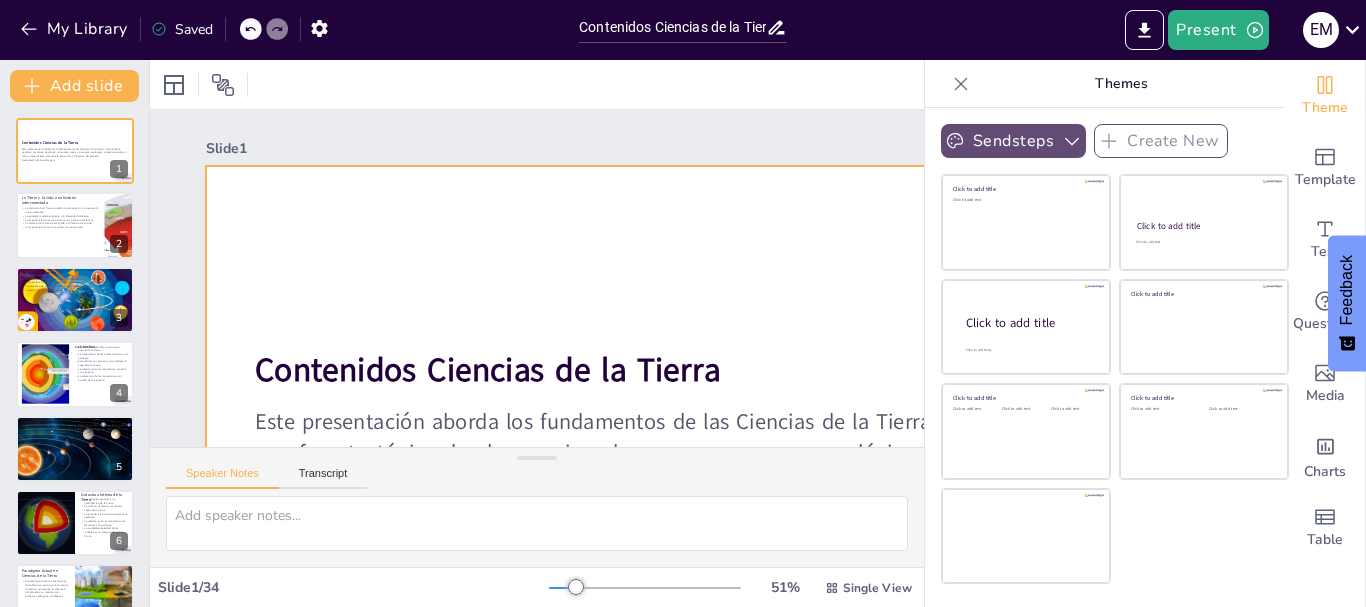 checkbox on "true" 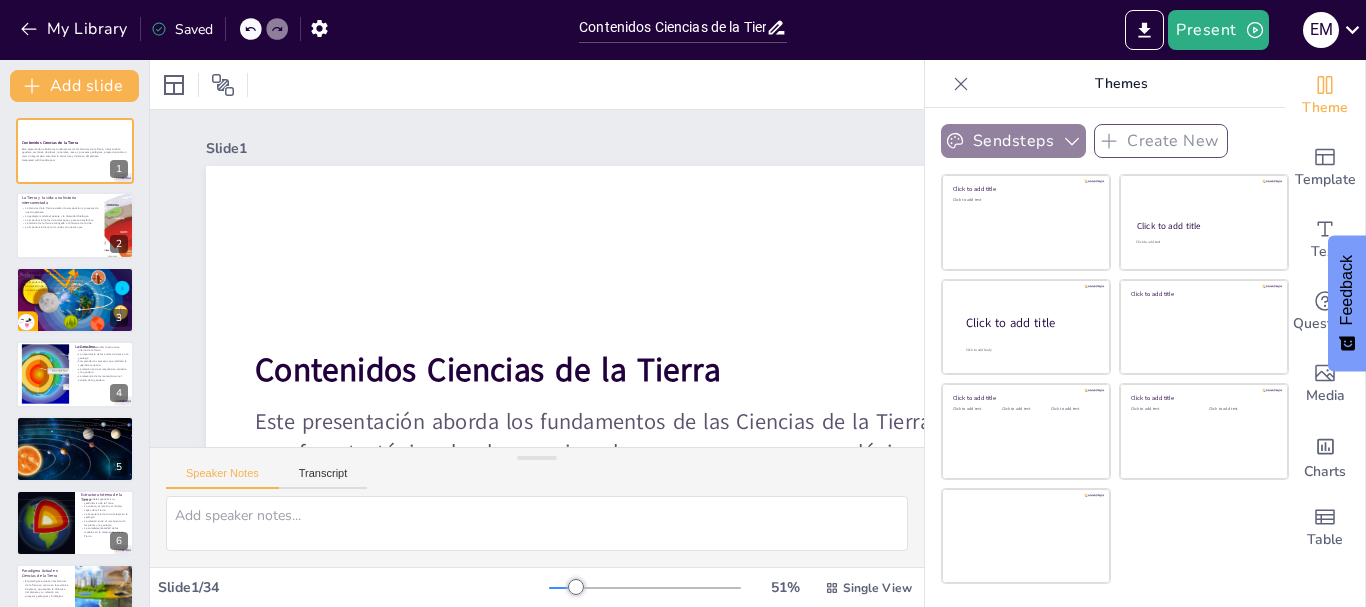 click 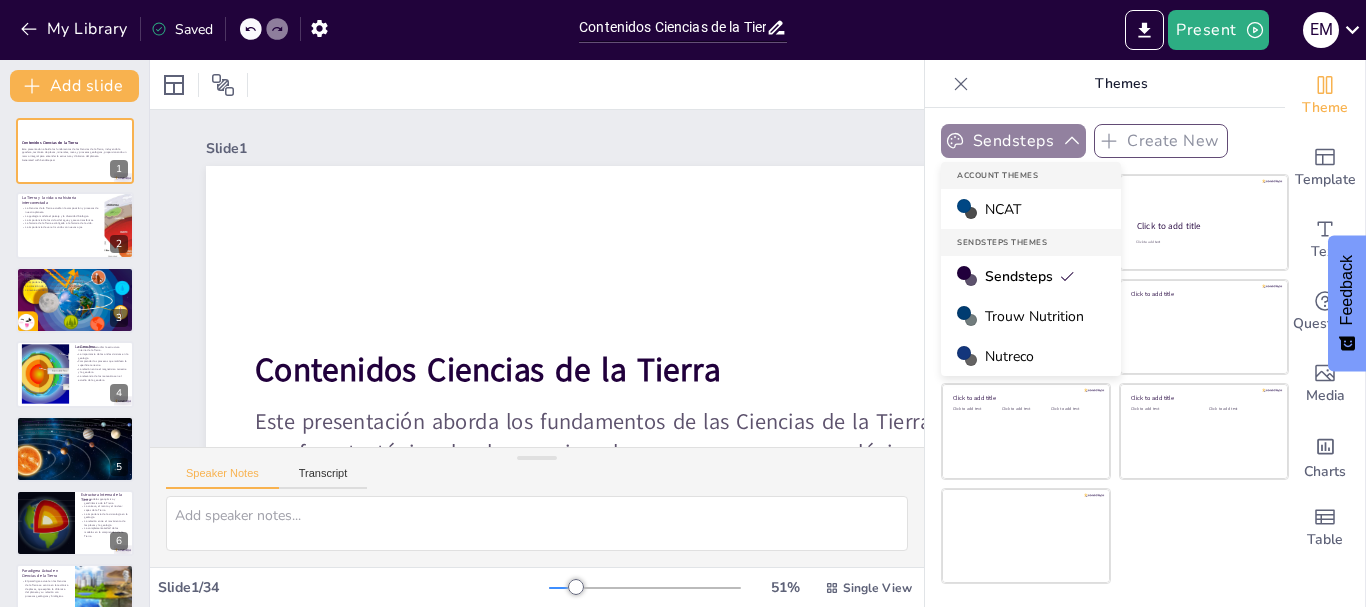 click 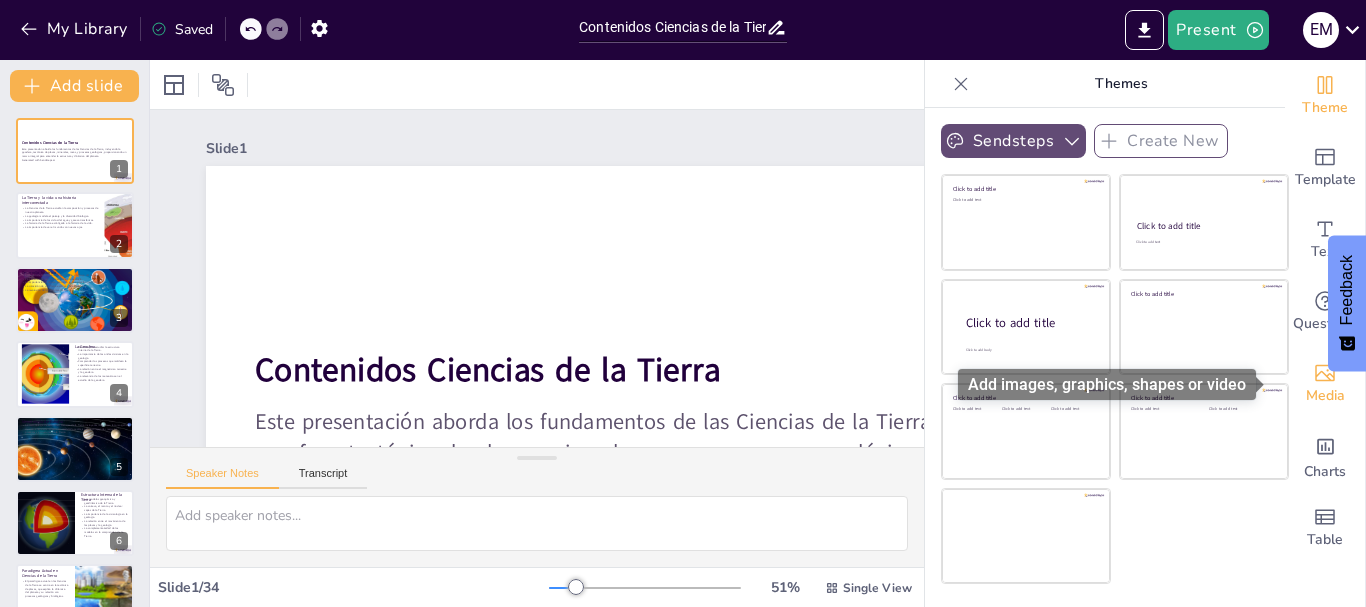 click 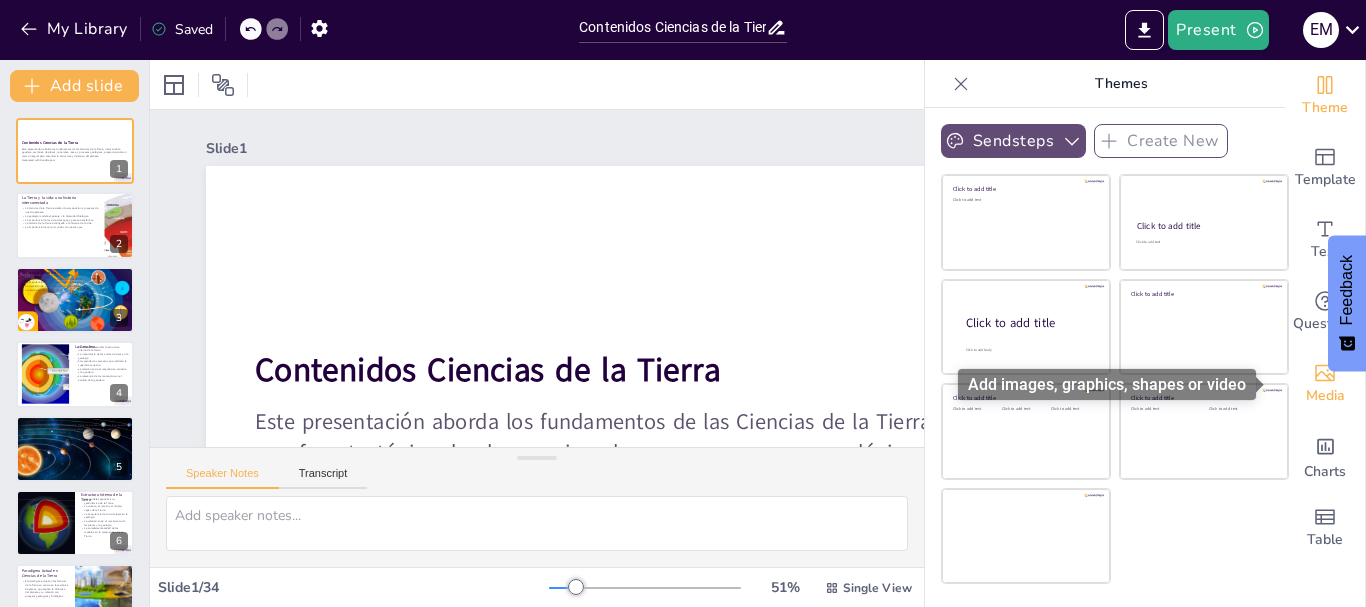 checkbox on "true" 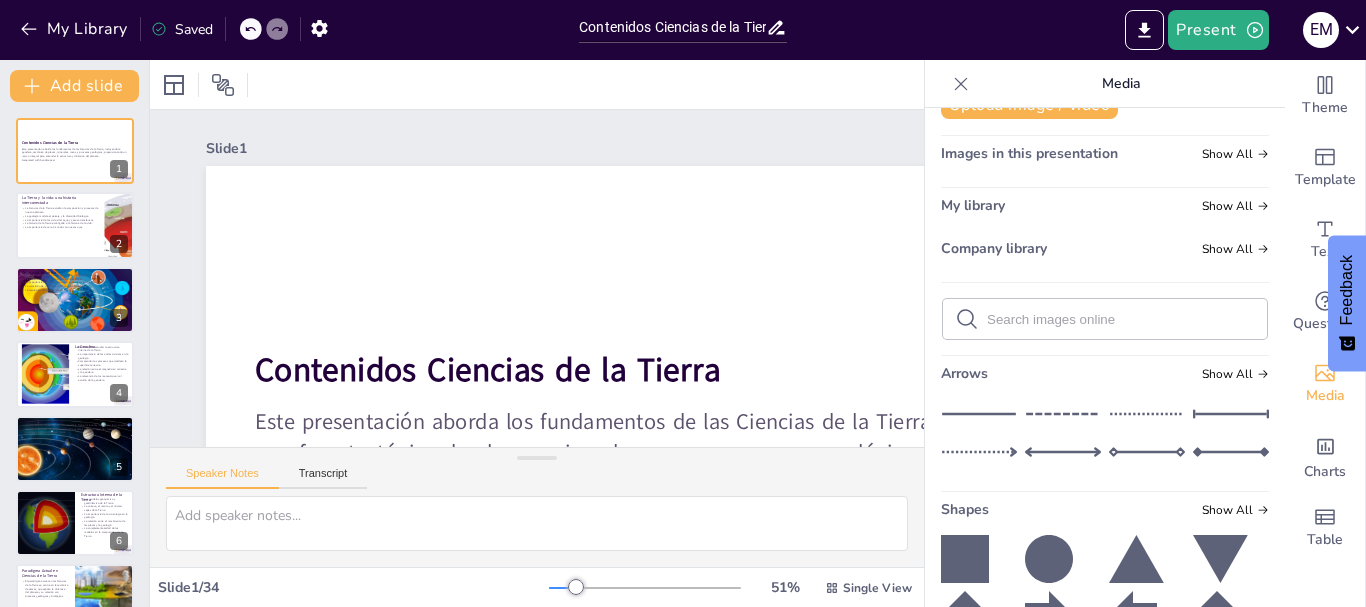 scroll, scrollTop: 0, scrollLeft: 0, axis: both 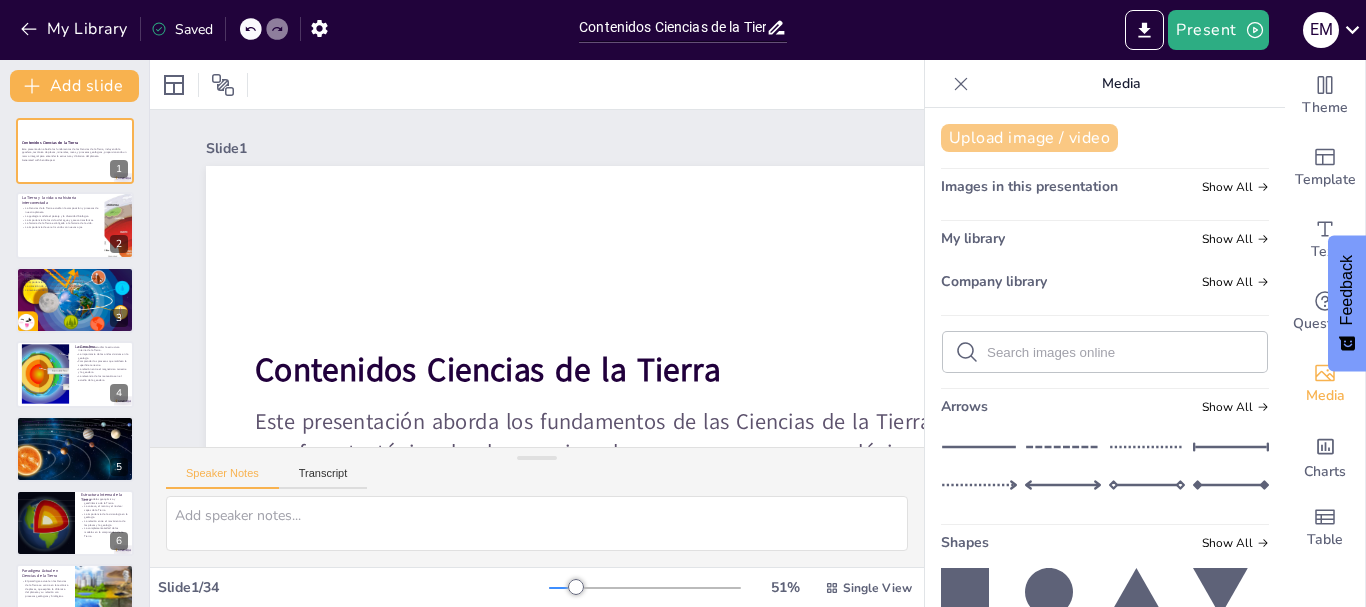 click on "Upload image / video" at bounding box center (1029, 138) 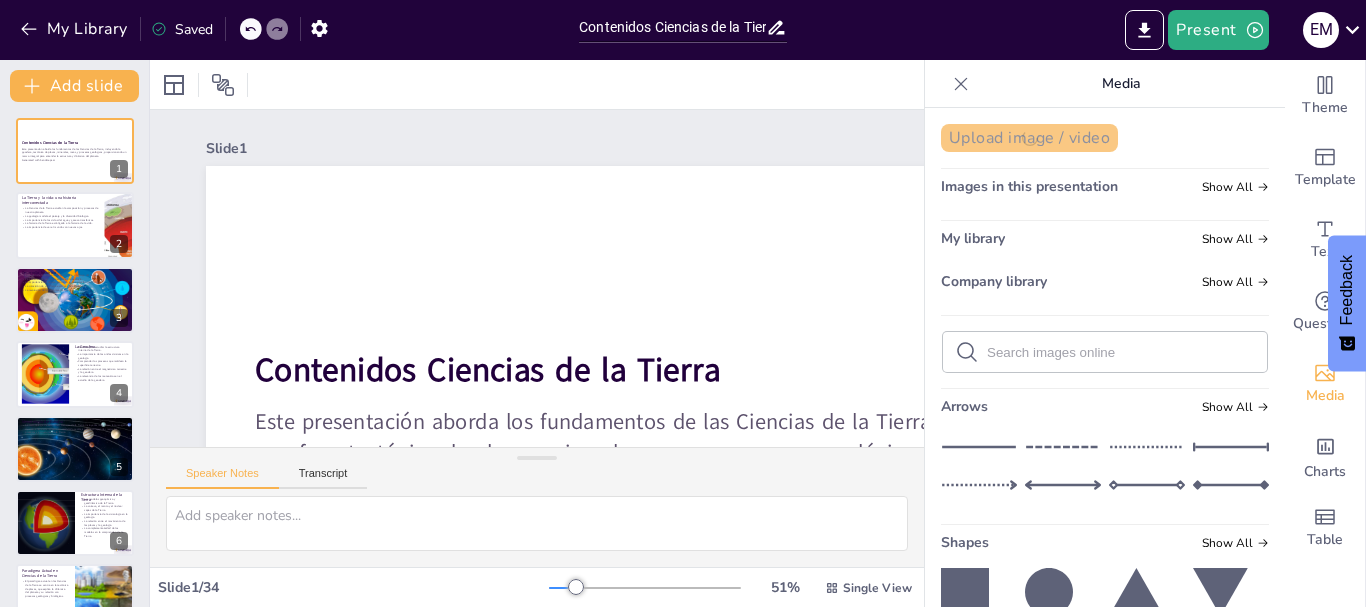 checkbox on "true" 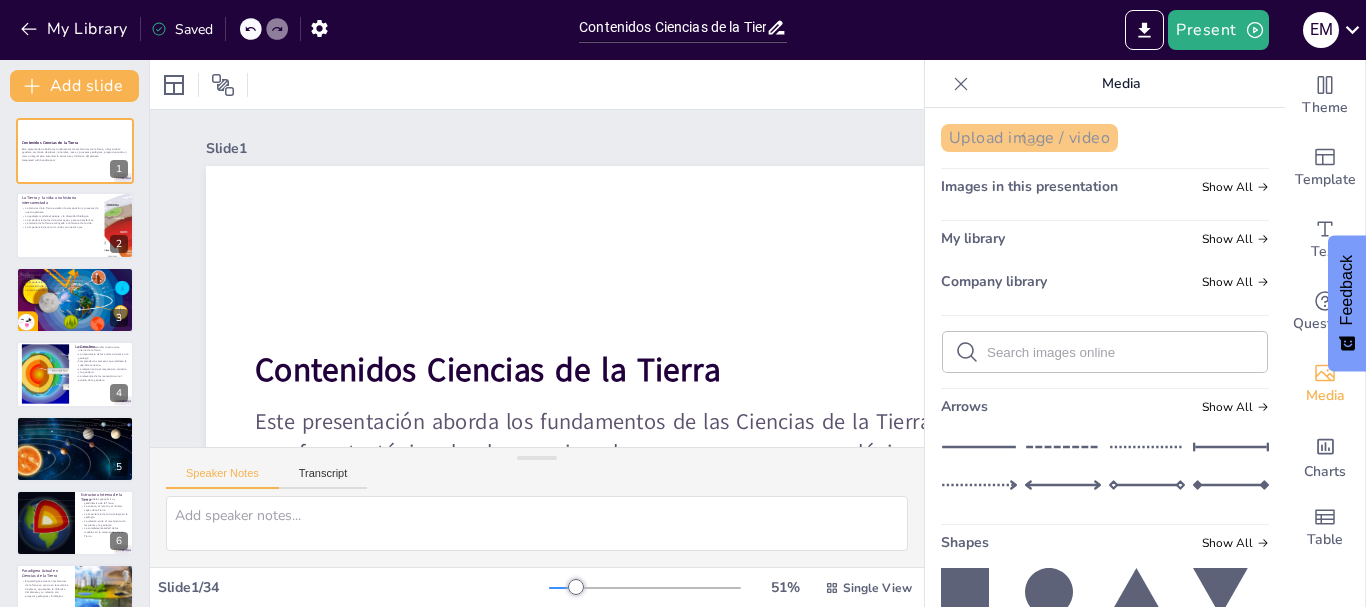 checkbox on "true" 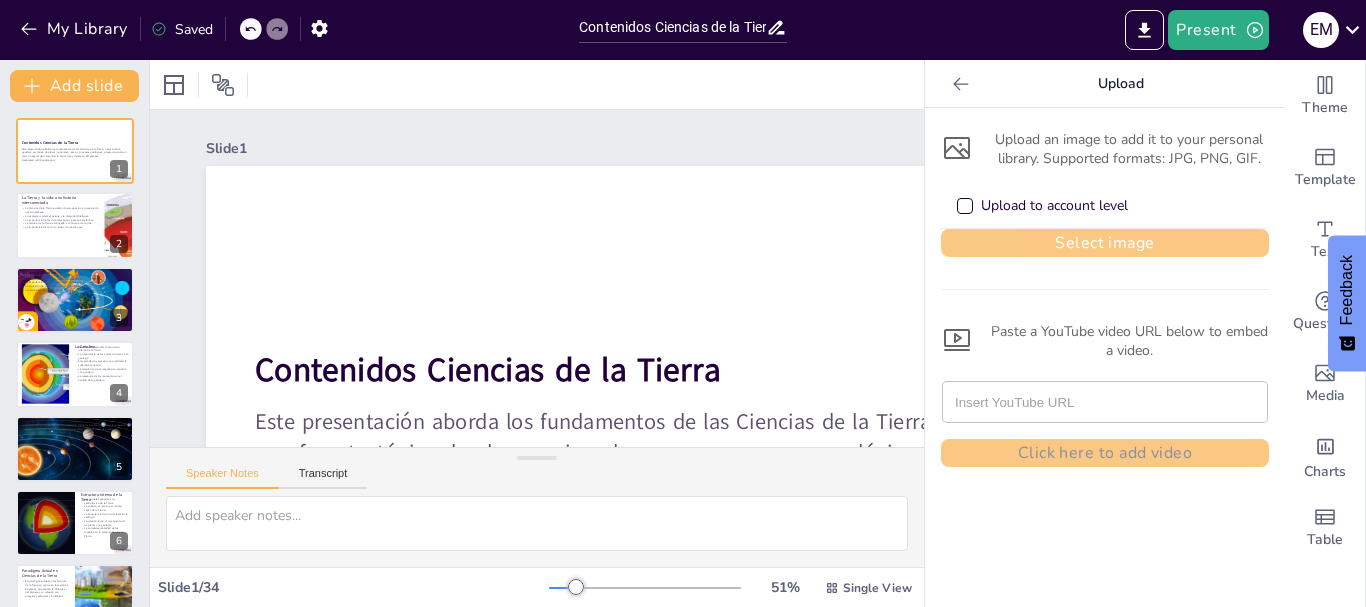 click on "Select image" at bounding box center (1105, 243) 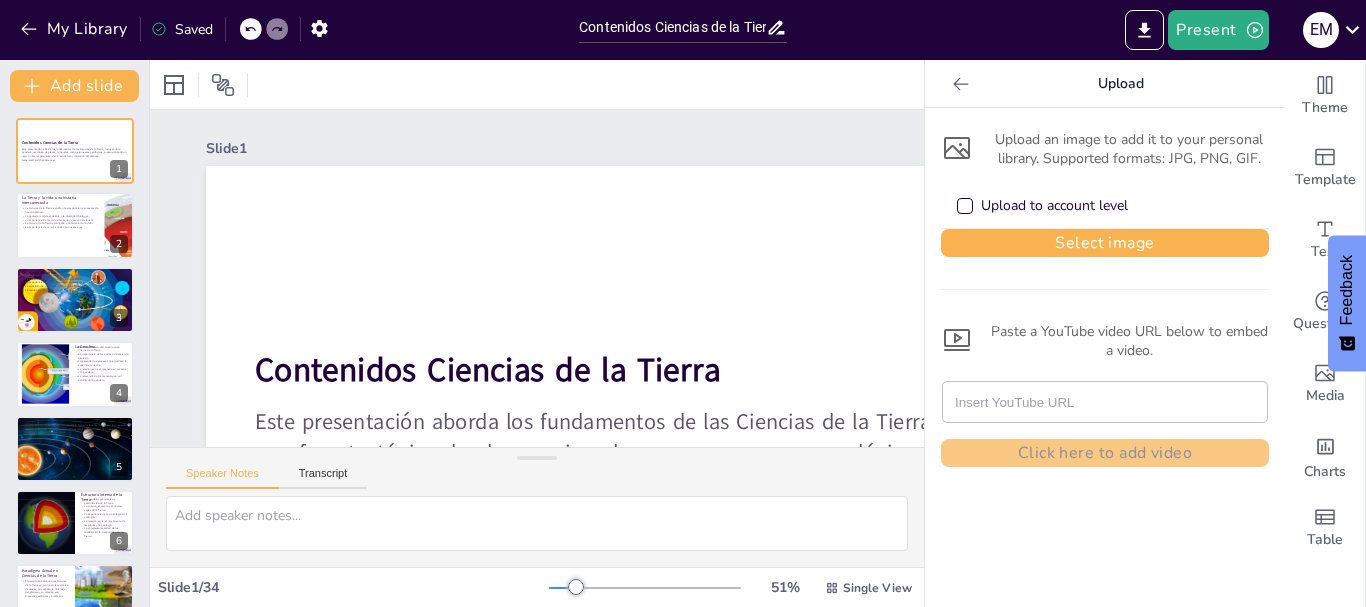 checkbox on "true" 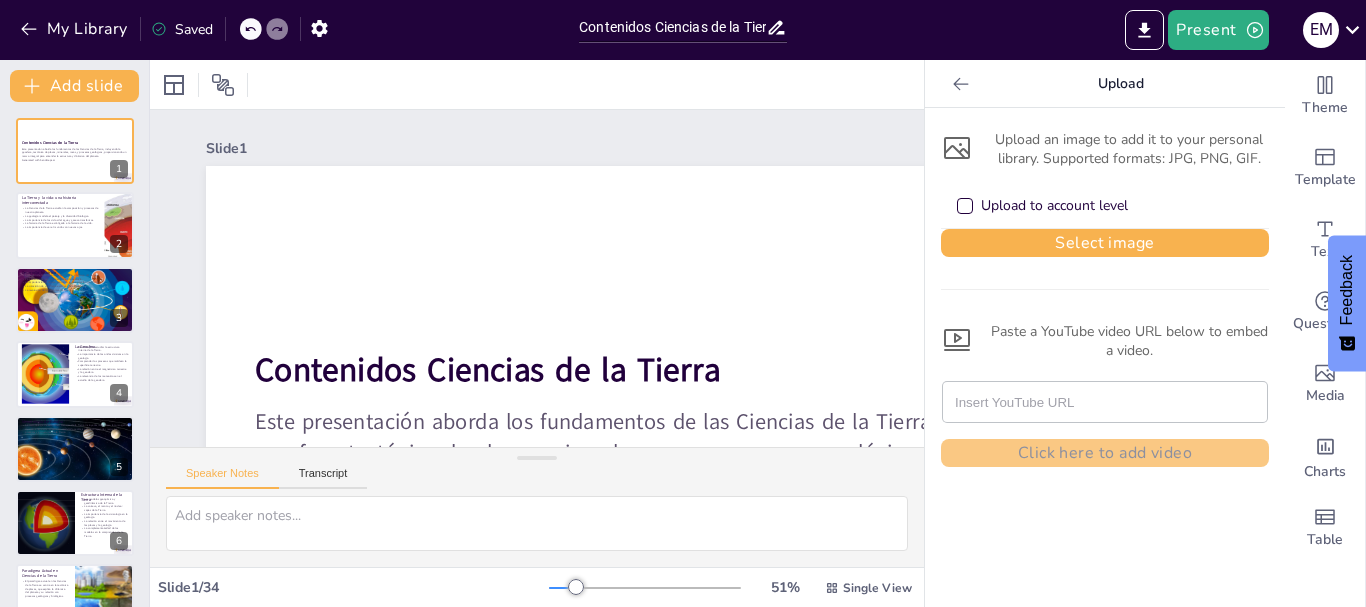 checkbox on "true" 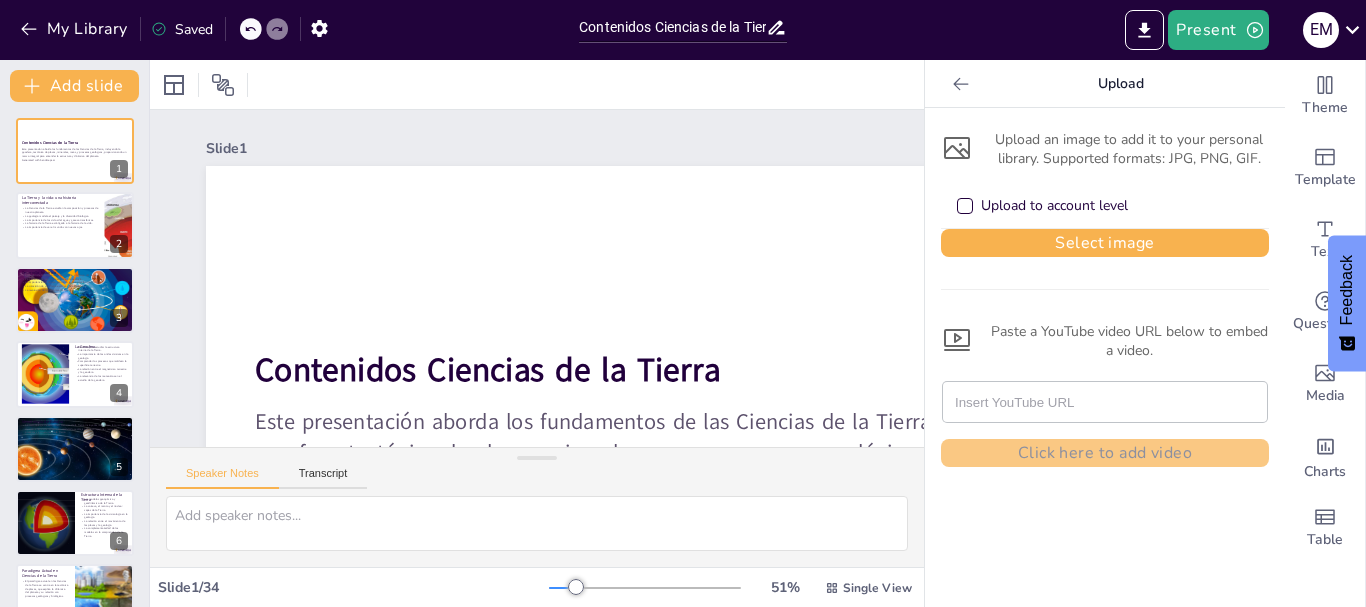 checkbox on "true" 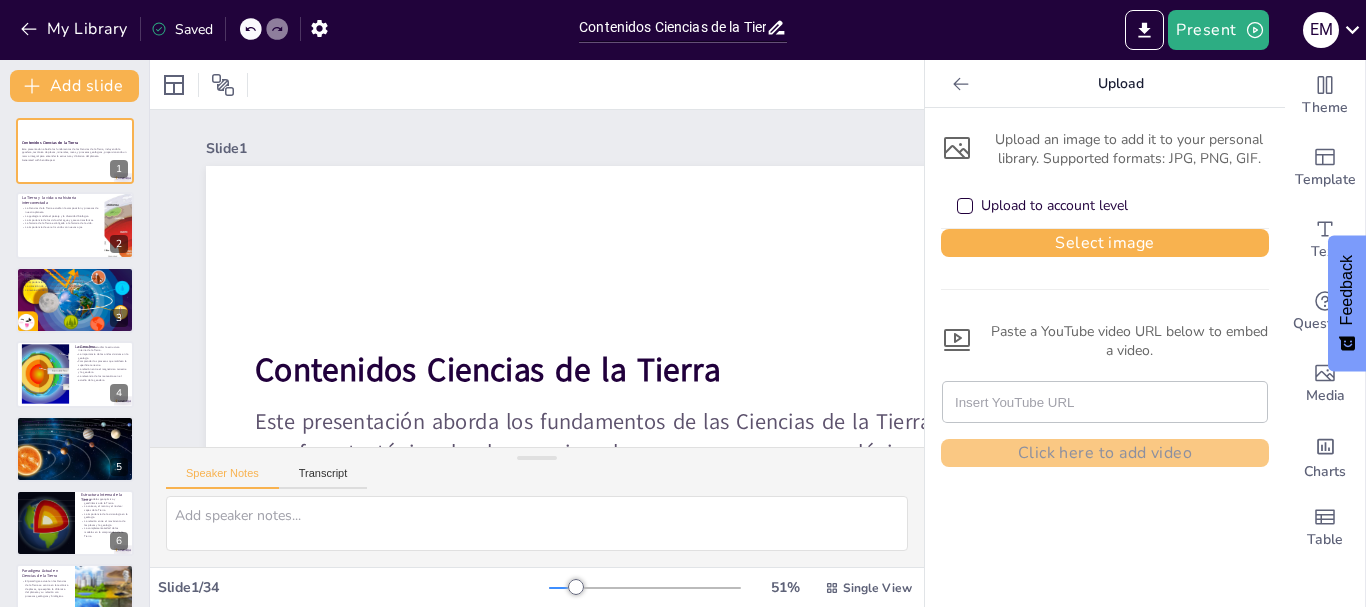 checkbox on "true" 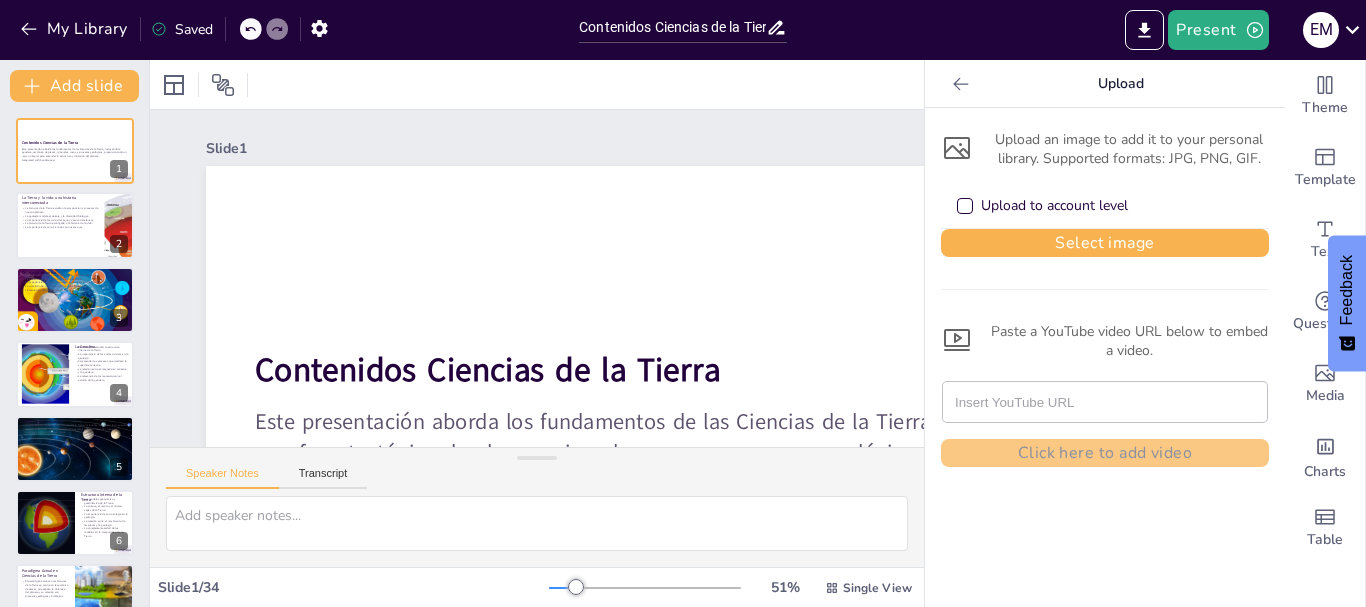 checkbox on "true" 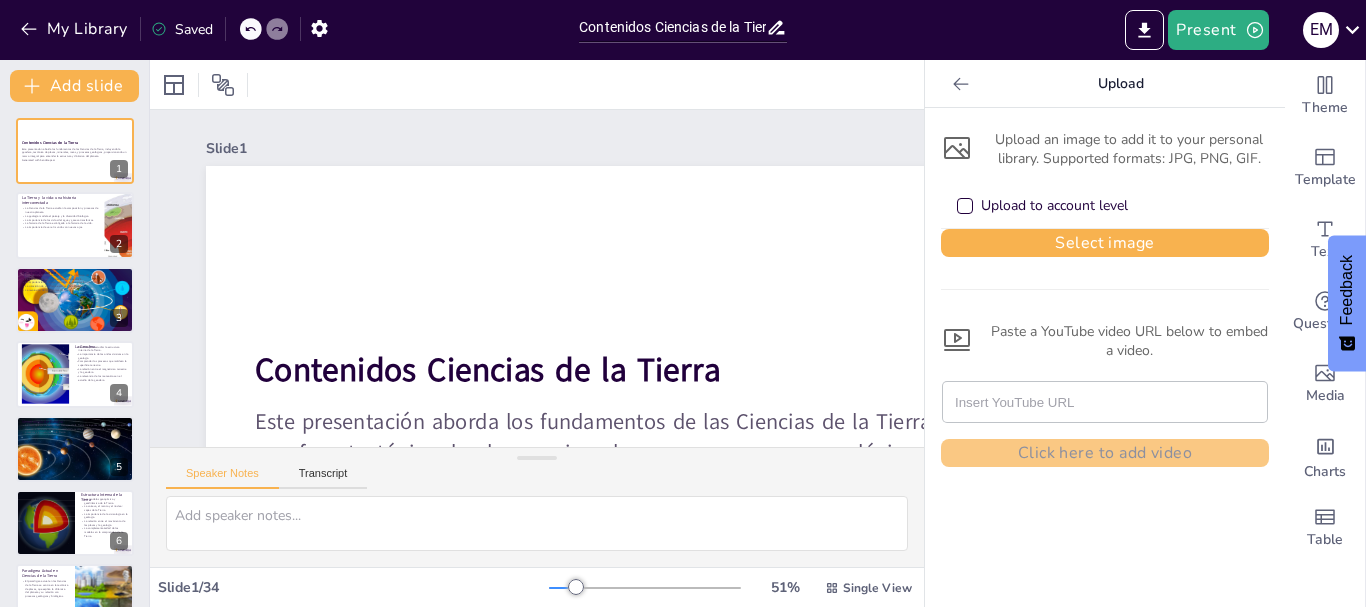 checkbox on "true" 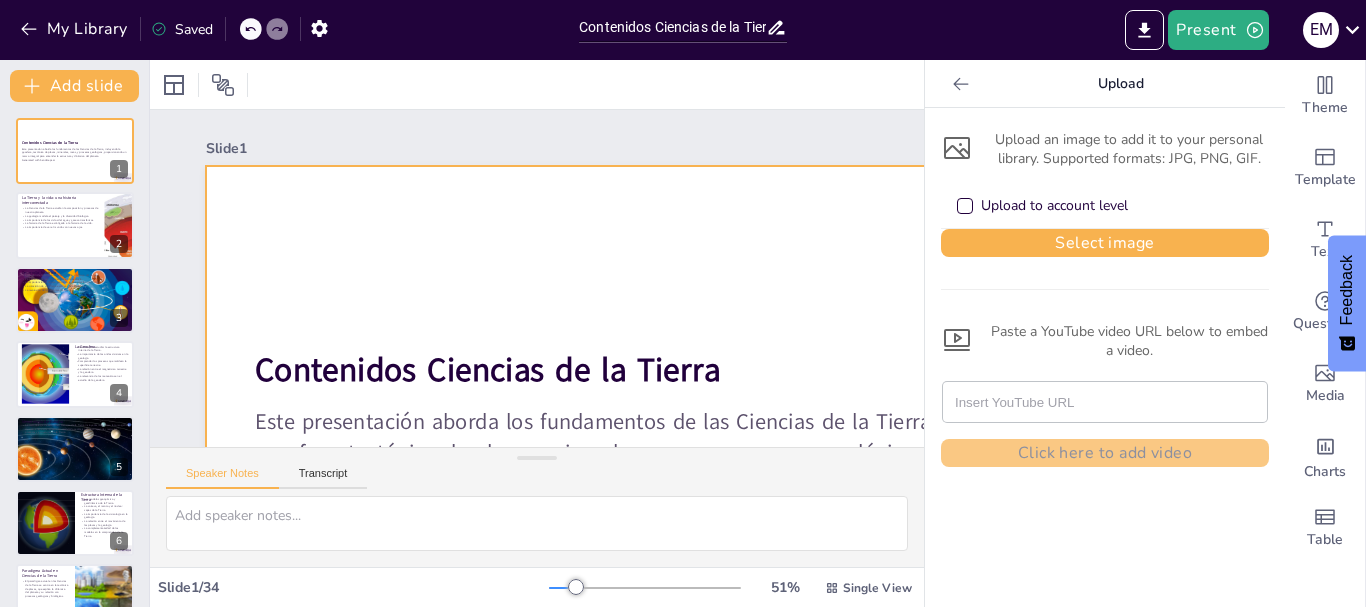 checkbox on "true" 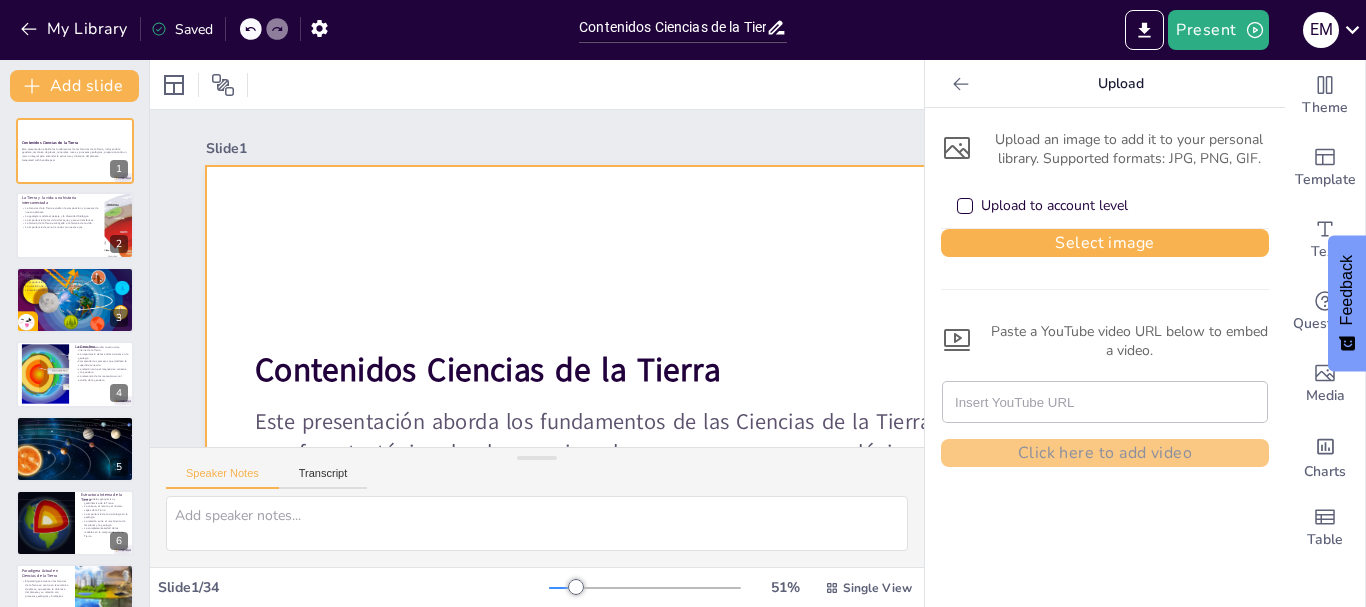 checkbox on "true" 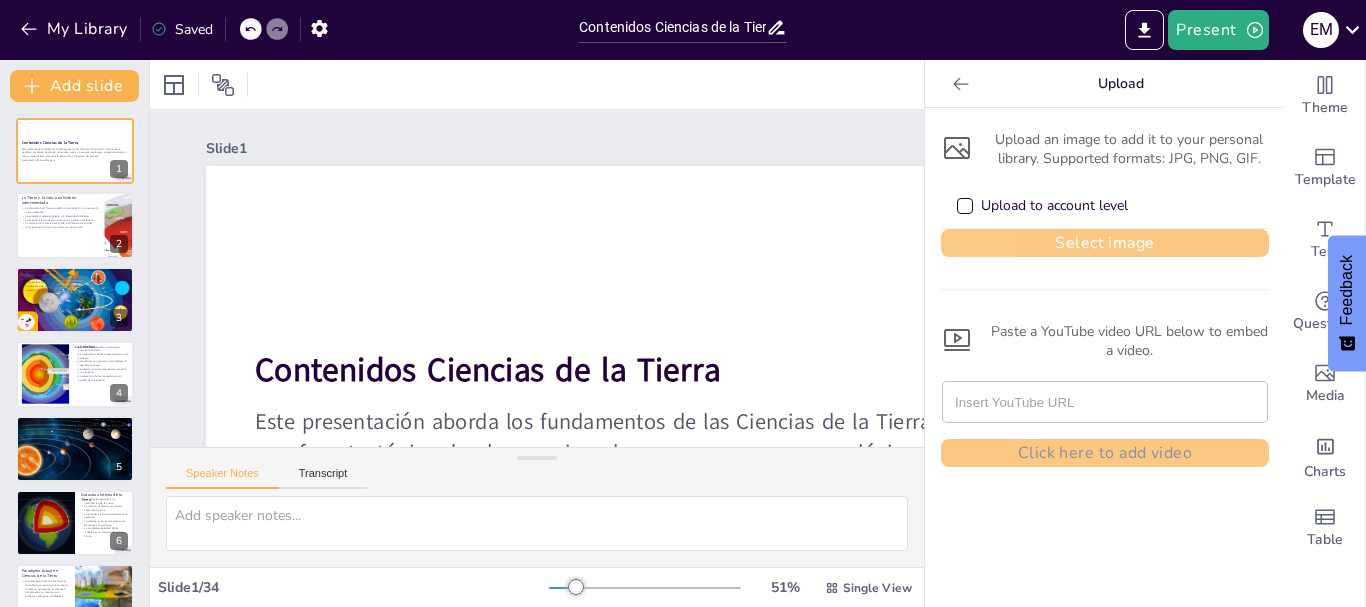 click on "Select image" at bounding box center [1105, 243] 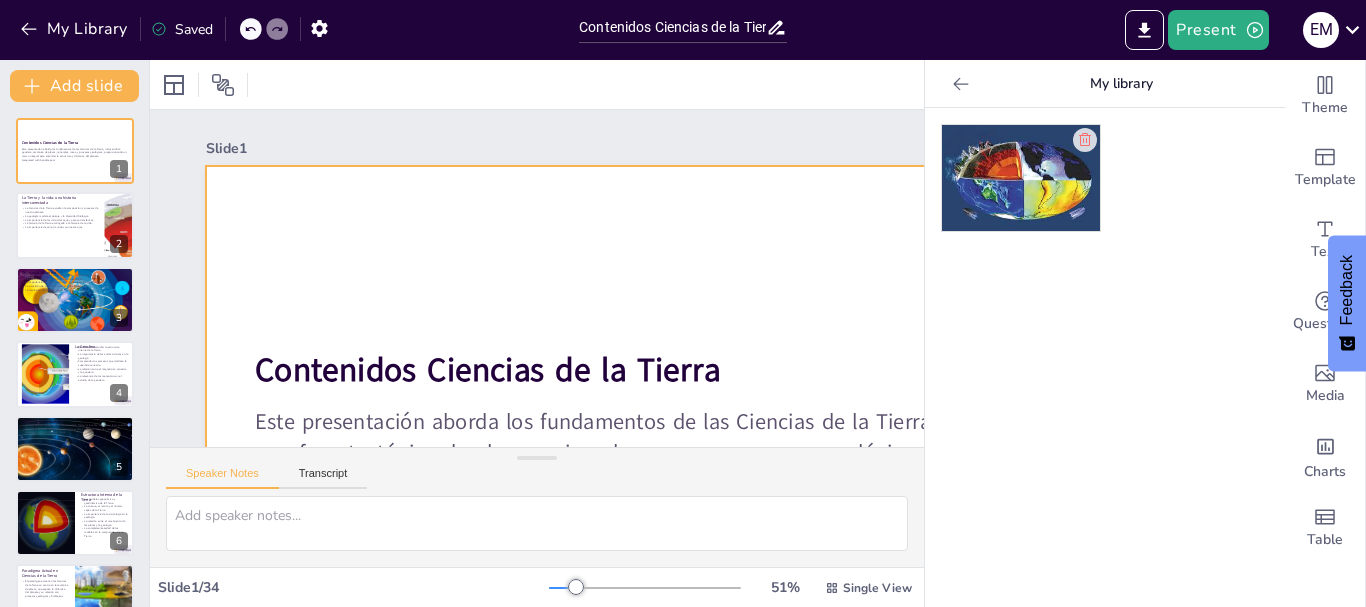drag, startPoint x: 996, startPoint y: 174, endPoint x: 481, endPoint y: 244, distance: 519.73553 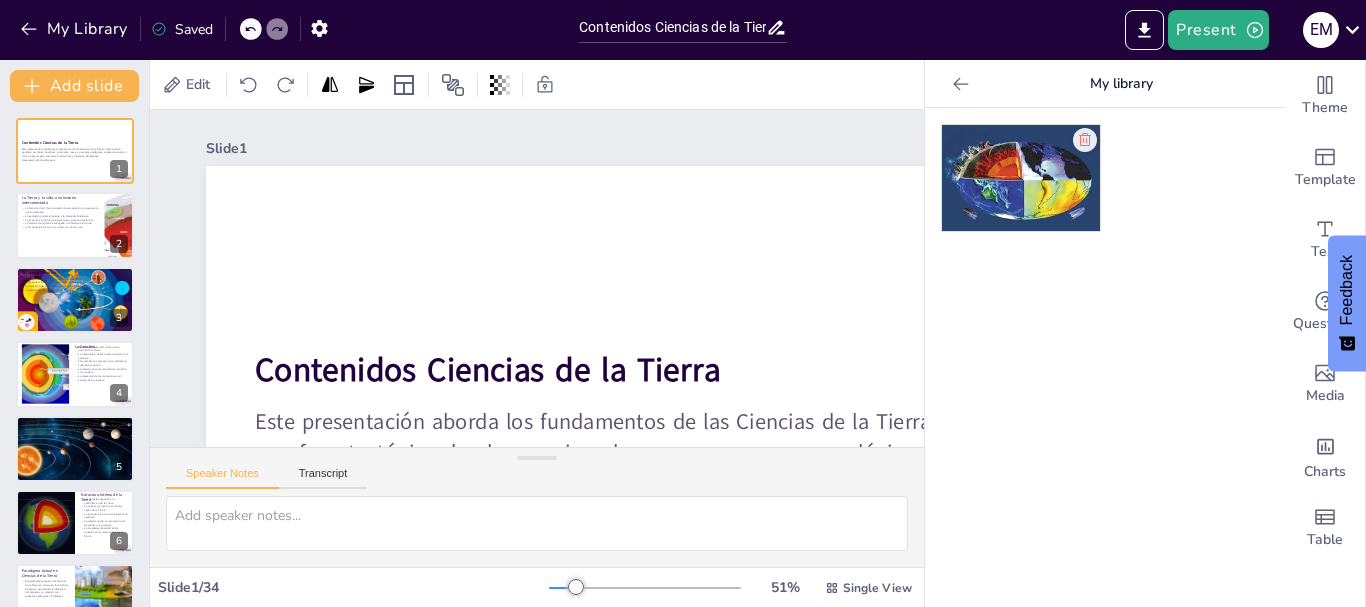 click 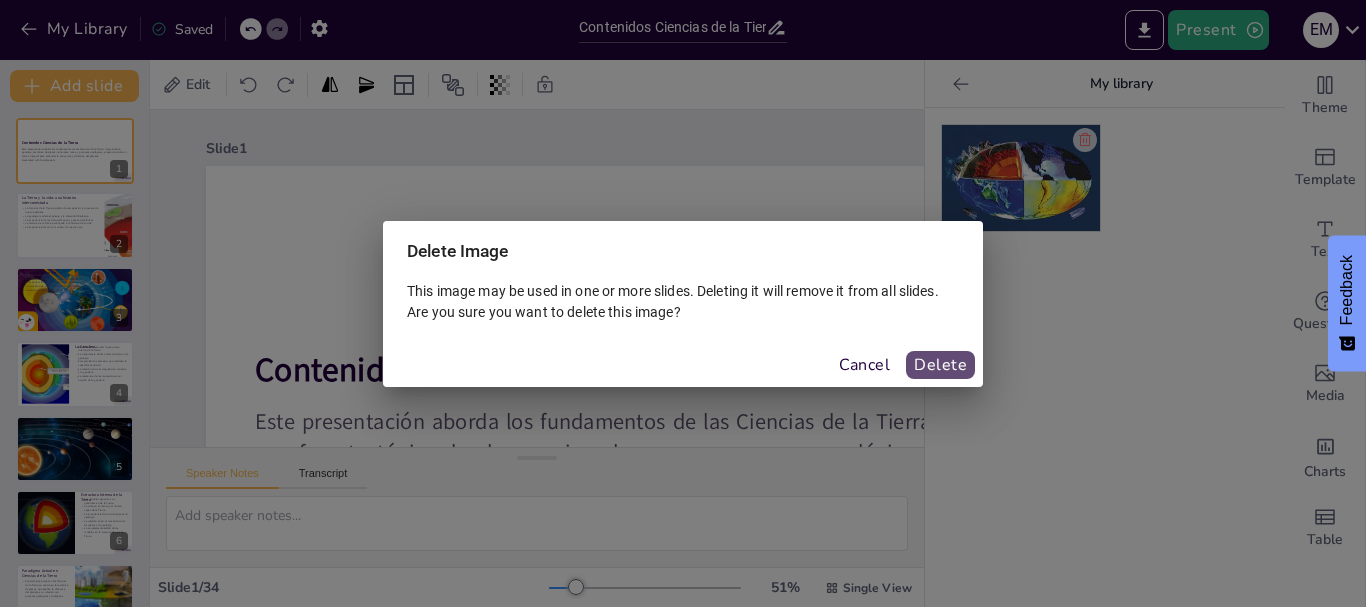 click on "Delete" at bounding box center [940, 365] 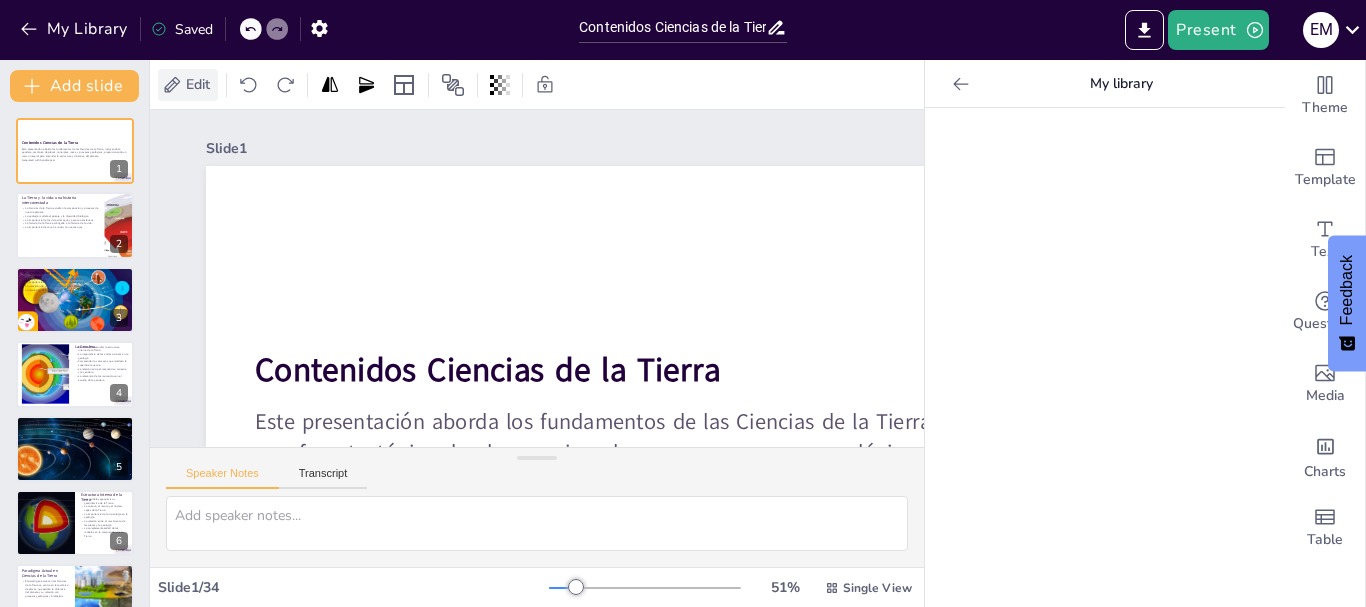 click on "Edit" at bounding box center [198, 84] 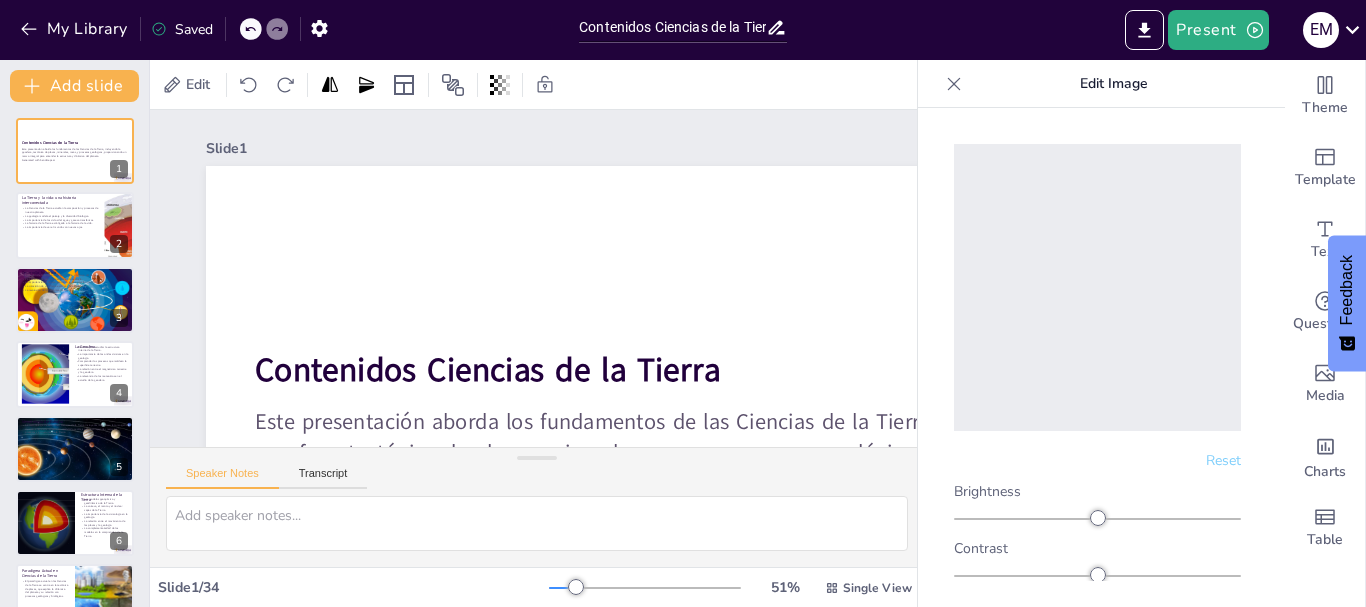 click 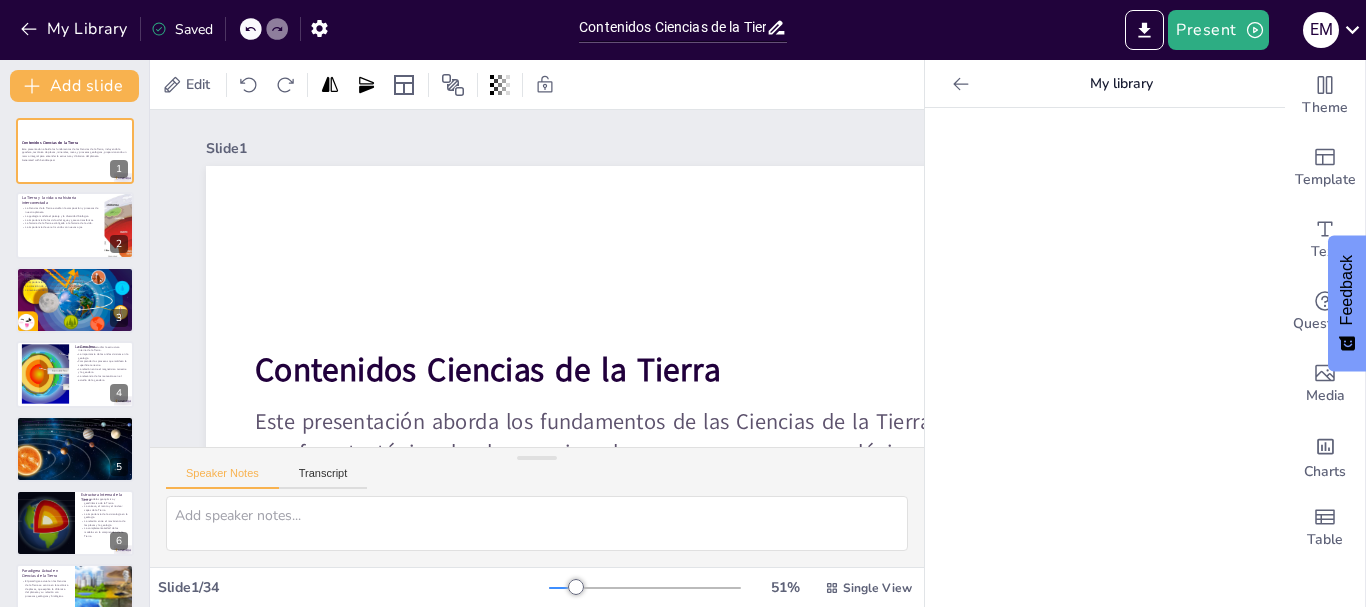 click 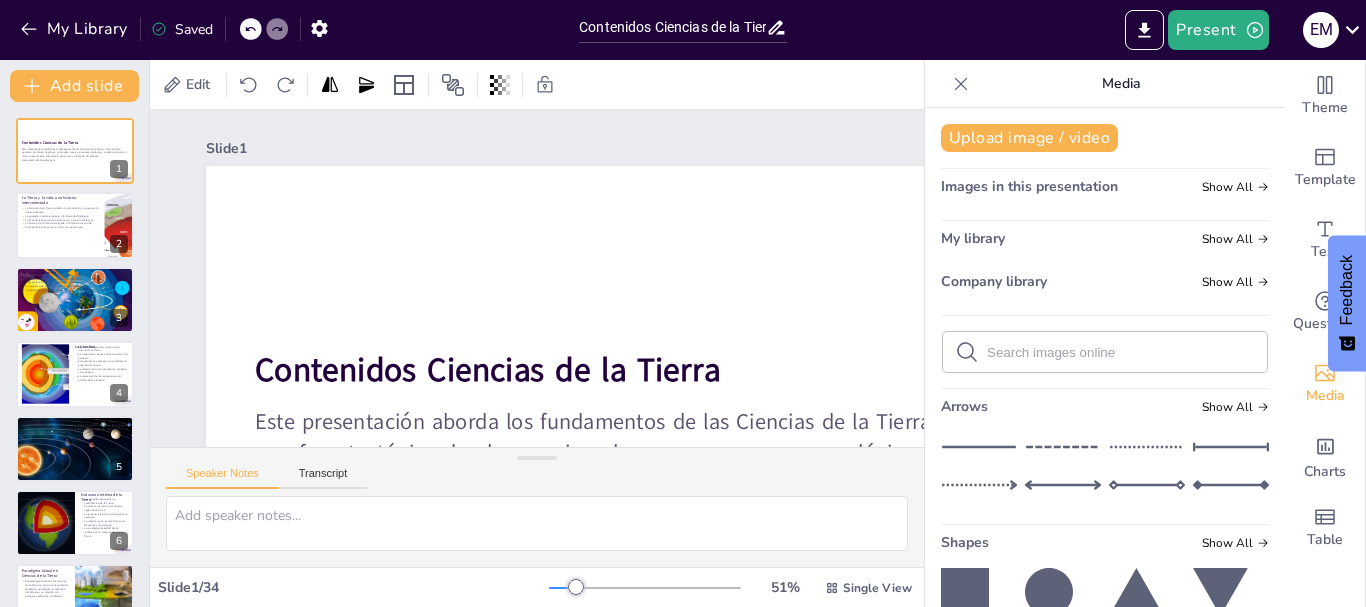click 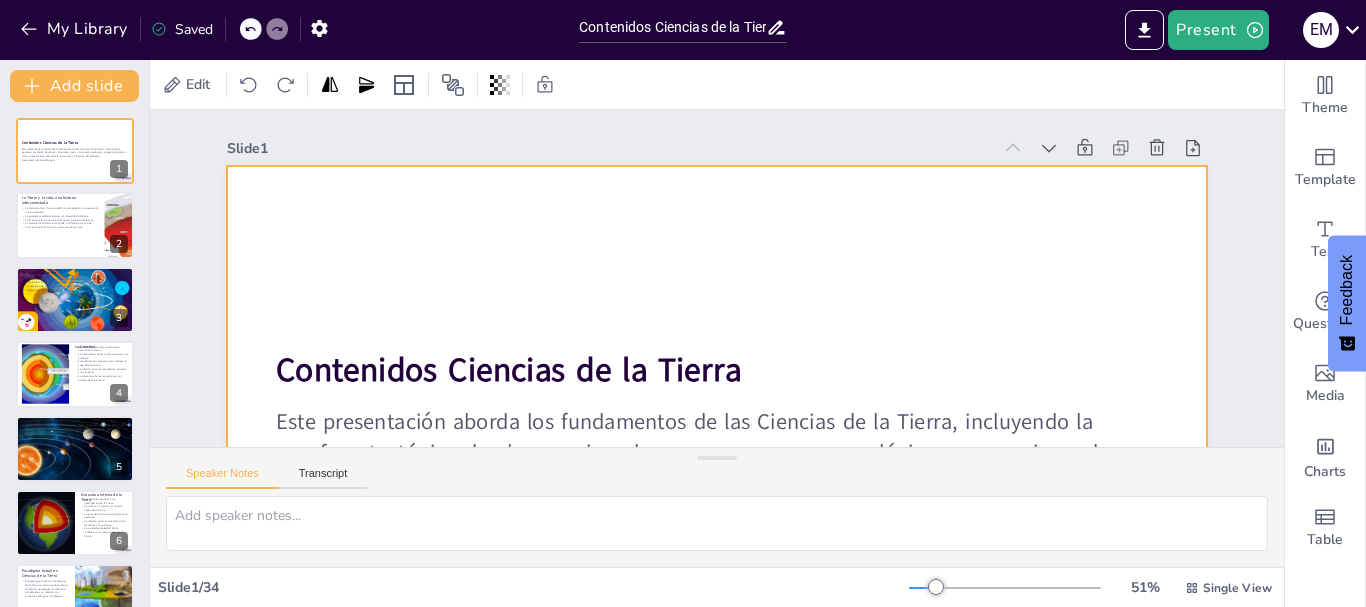 click at bounding box center [716, 441] 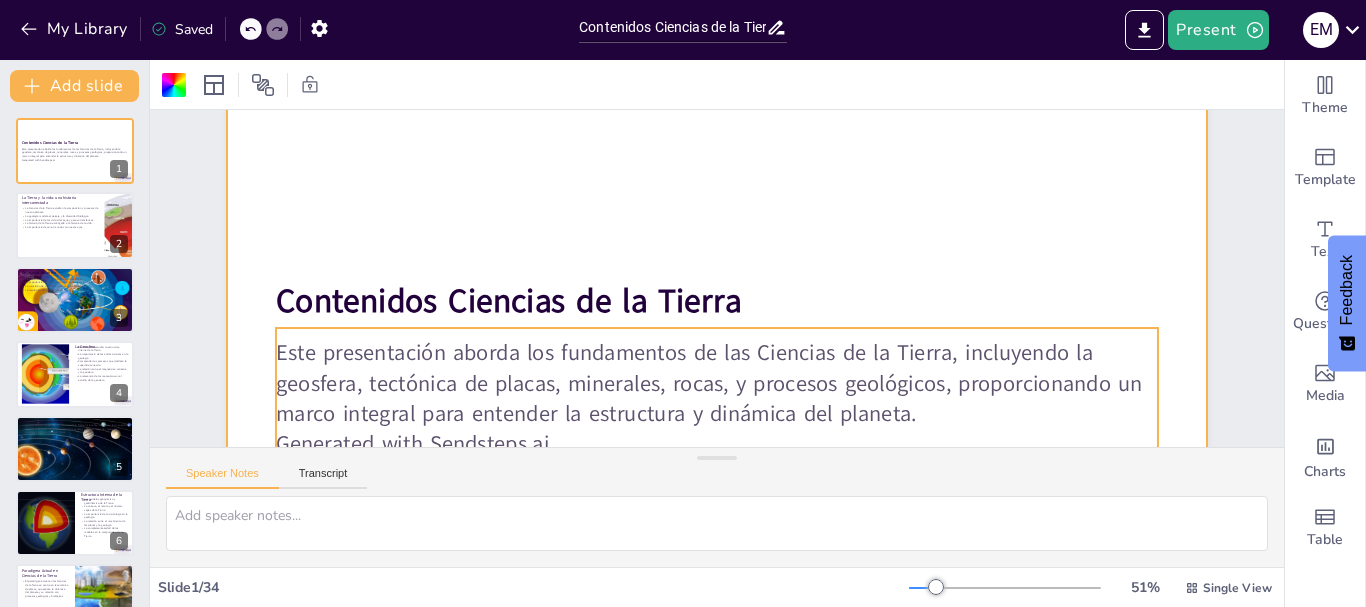 scroll, scrollTop: 200, scrollLeft: 0, axis: vertical 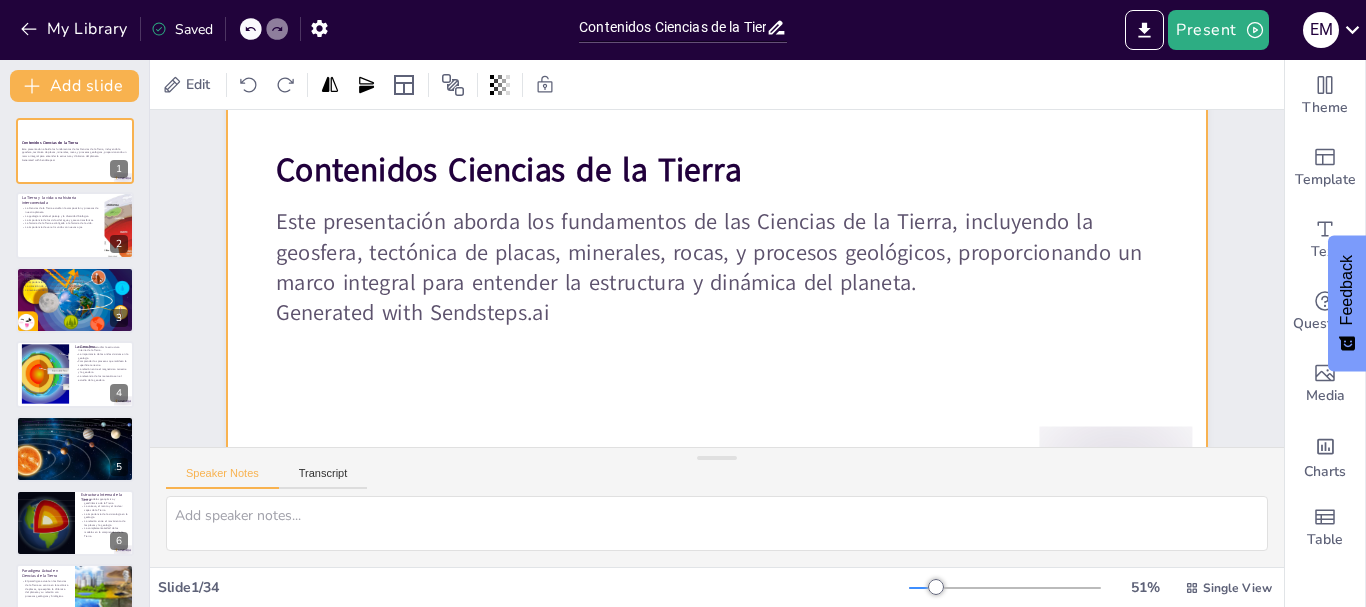 click on "Contenidos Ciencias de la Tierra" at bounding box center (509, 170) 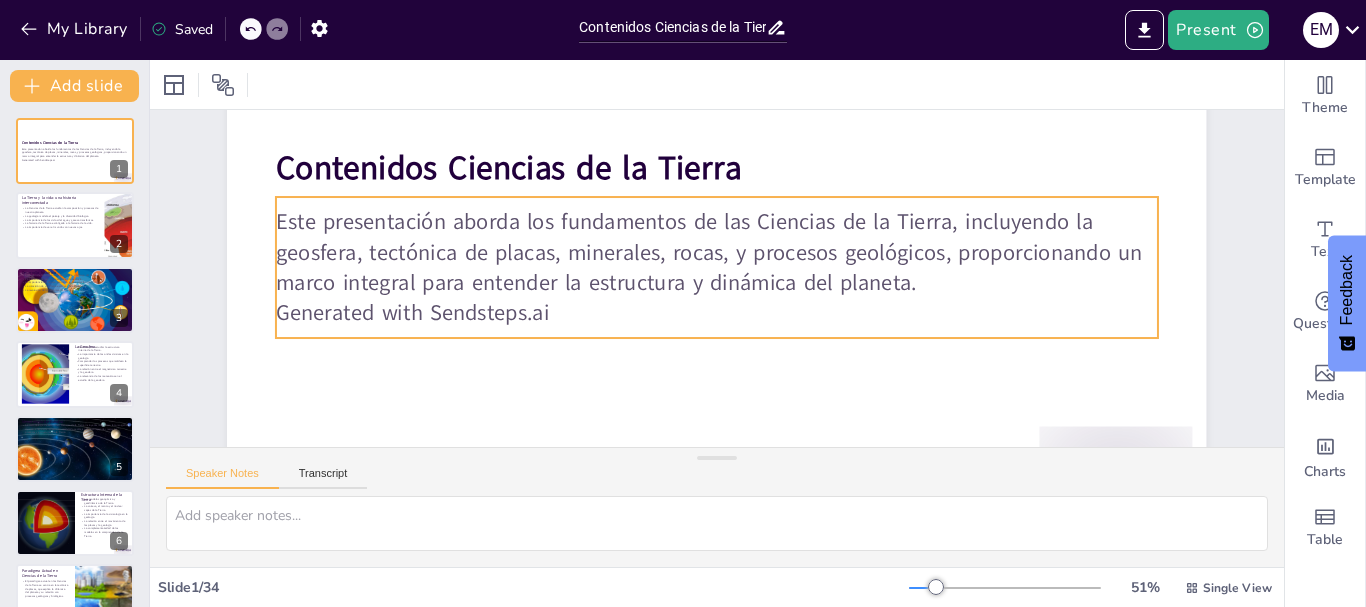 click on "Generated with Sendsteps.ai" at bounding box center (716, 313) 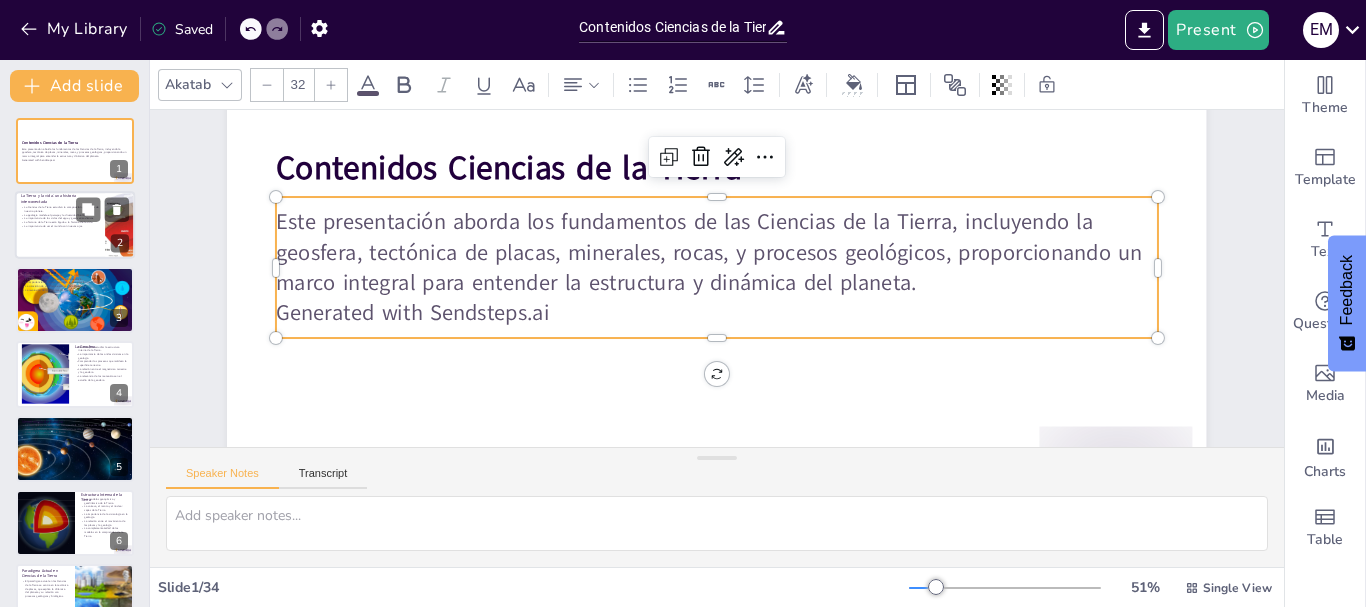 click on "La geología modela el paisaje y la diversidad biológica." at bounding box center [60, 215] 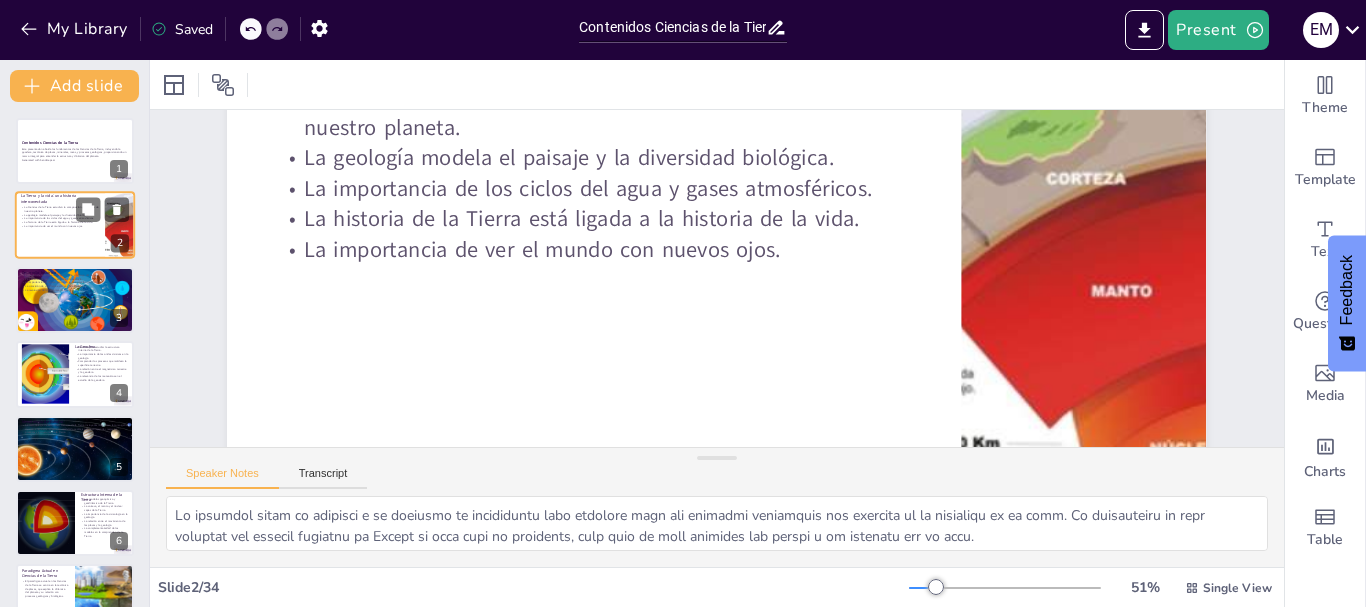 scroll, scrollTop: 0, scrollLeft: 0, axis: both 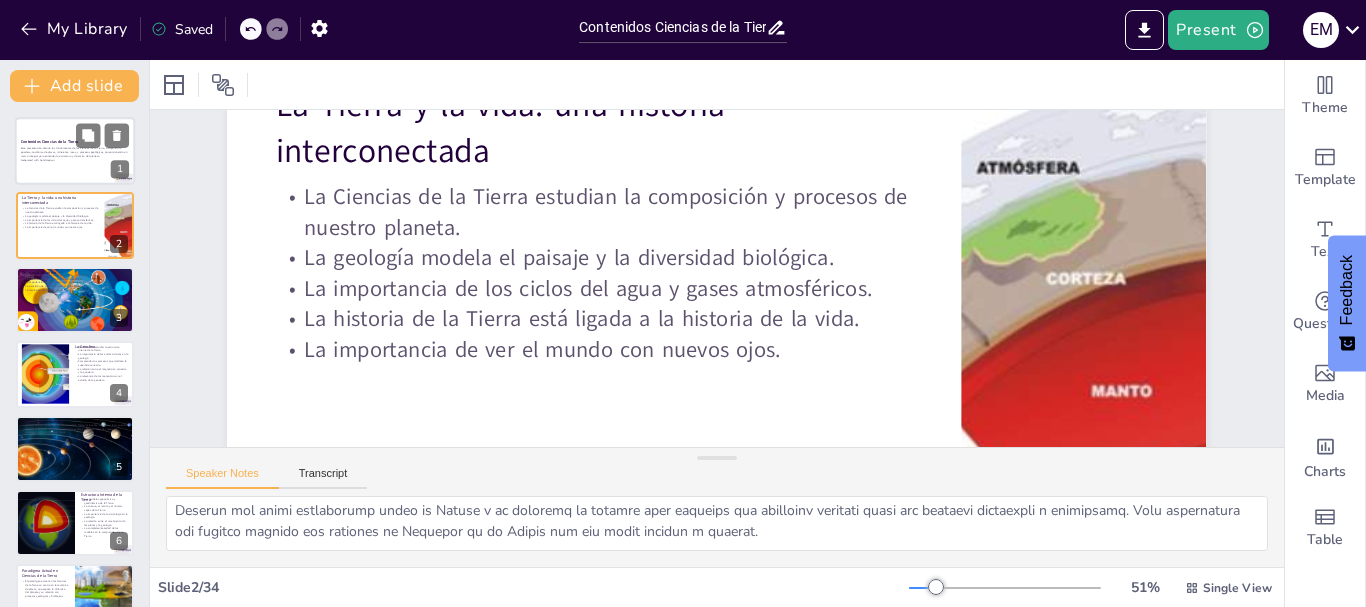 click on "Contenidos Ciencias de la Tierra" at bounding box center (49, 141) 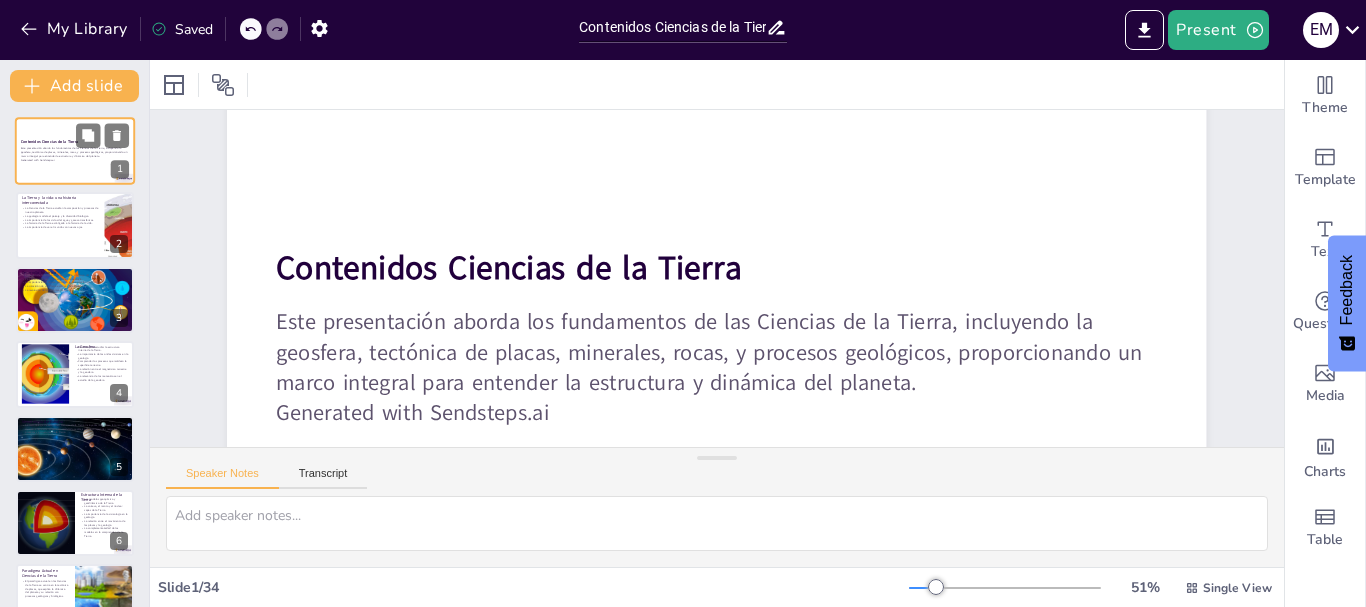 scroll, scrollTop: 0, scrollLeft: 0, axis: both 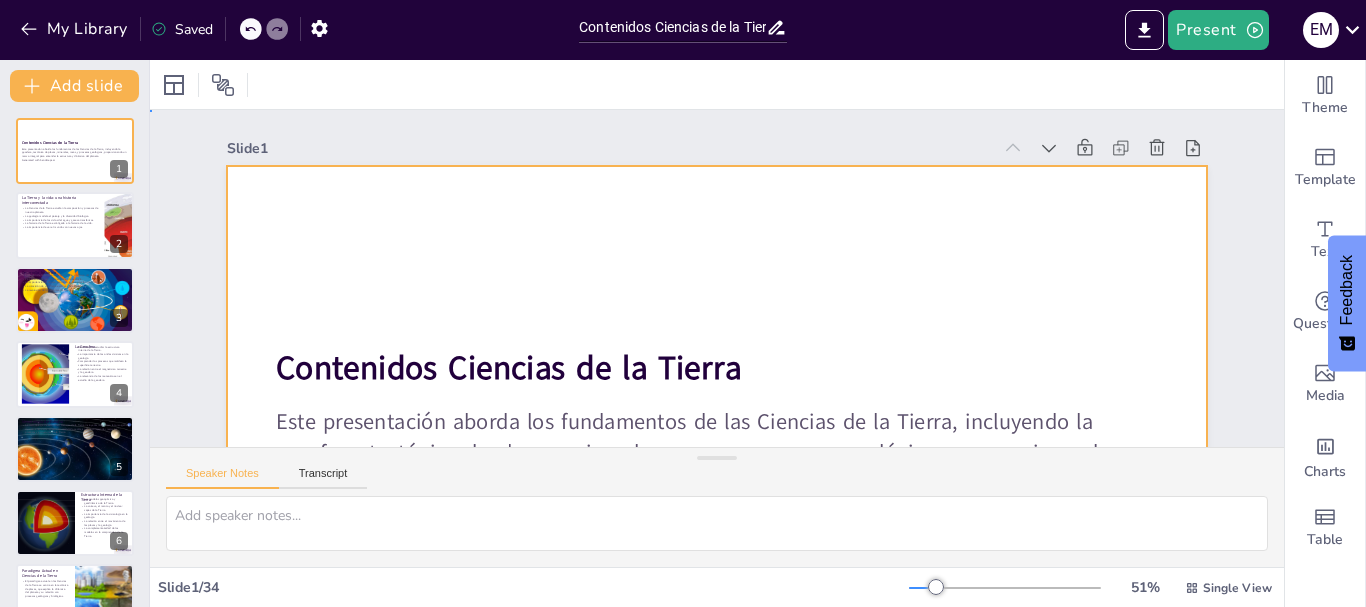 click at bounding box center [716, 441] 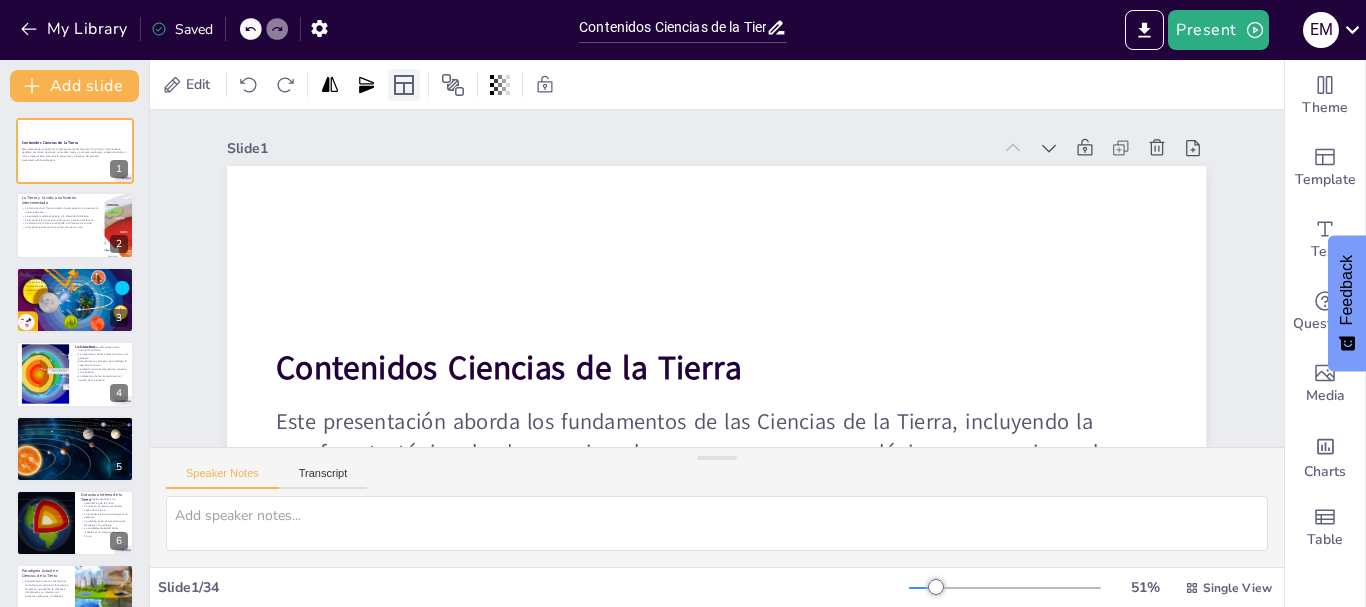 click 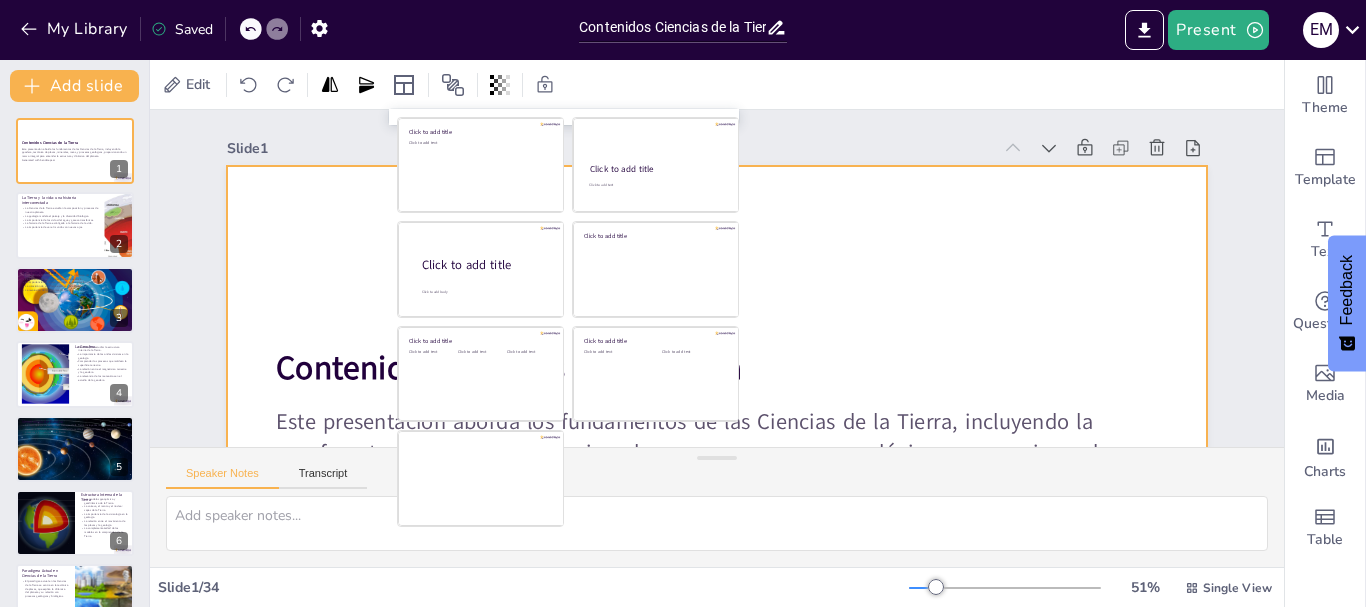 click at bounding box center [716, 441] 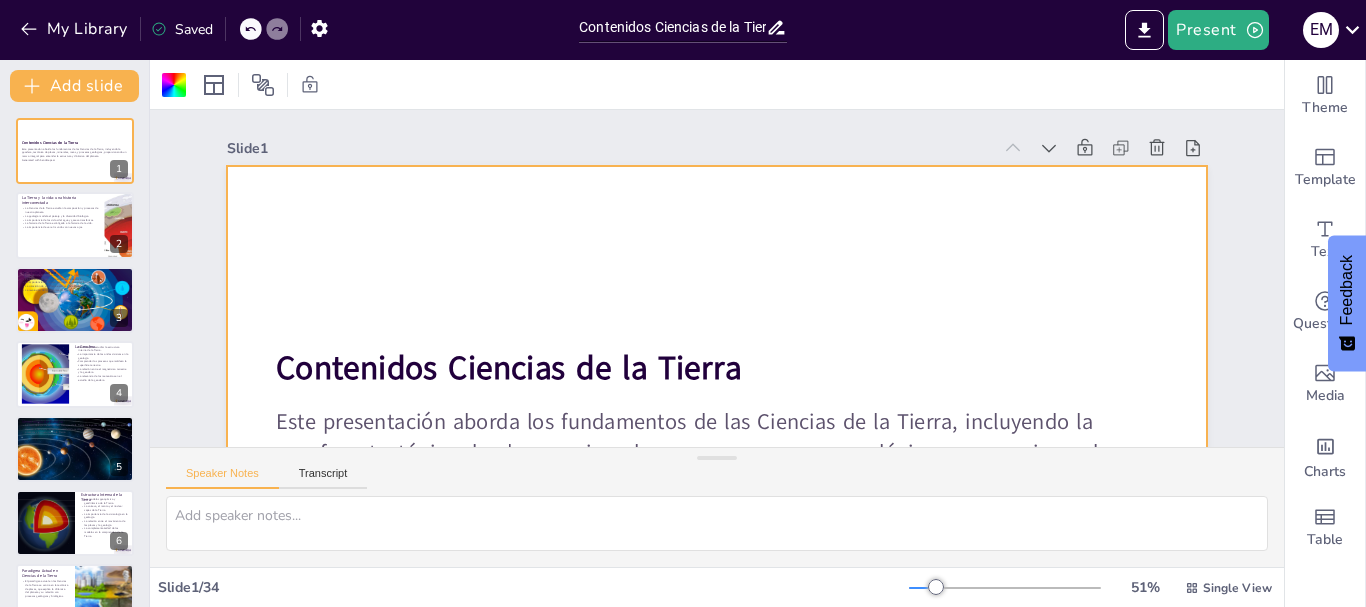 click at bounding box center [716, 441] 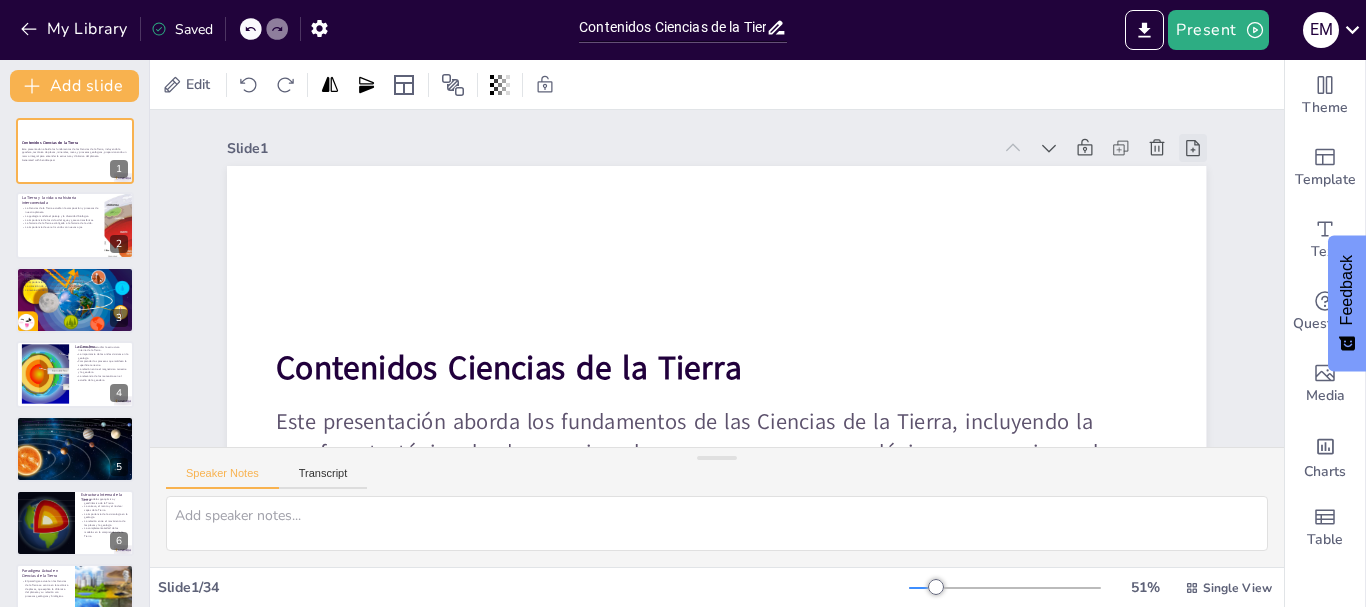 click 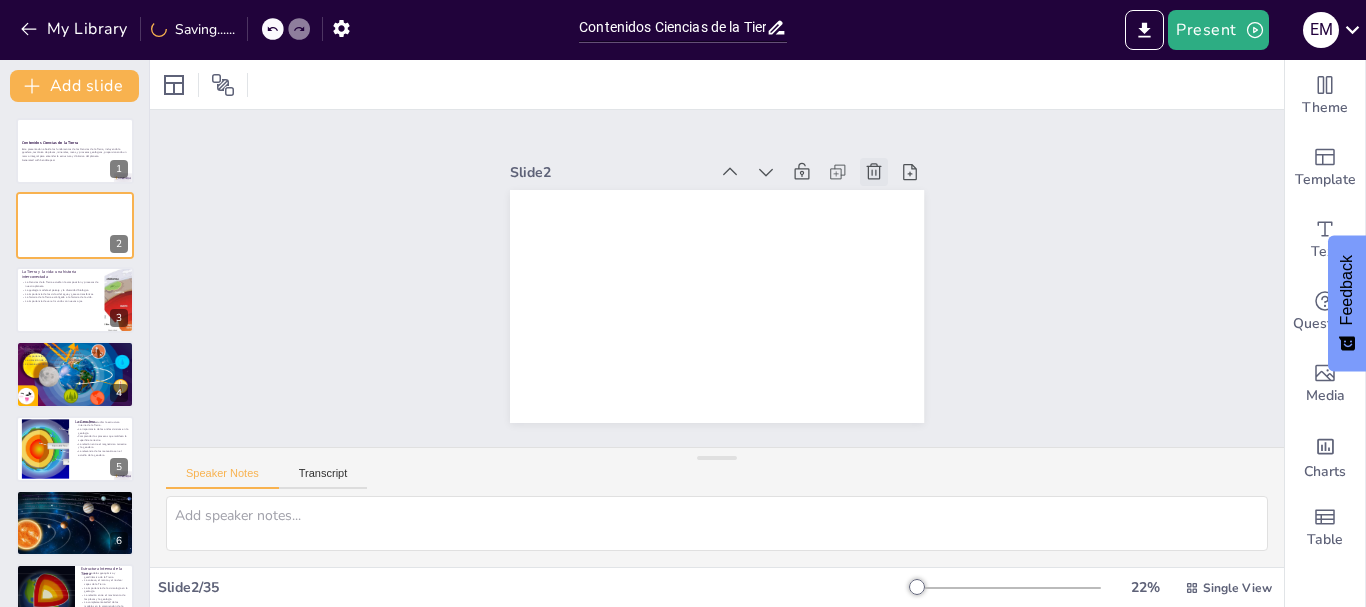 click 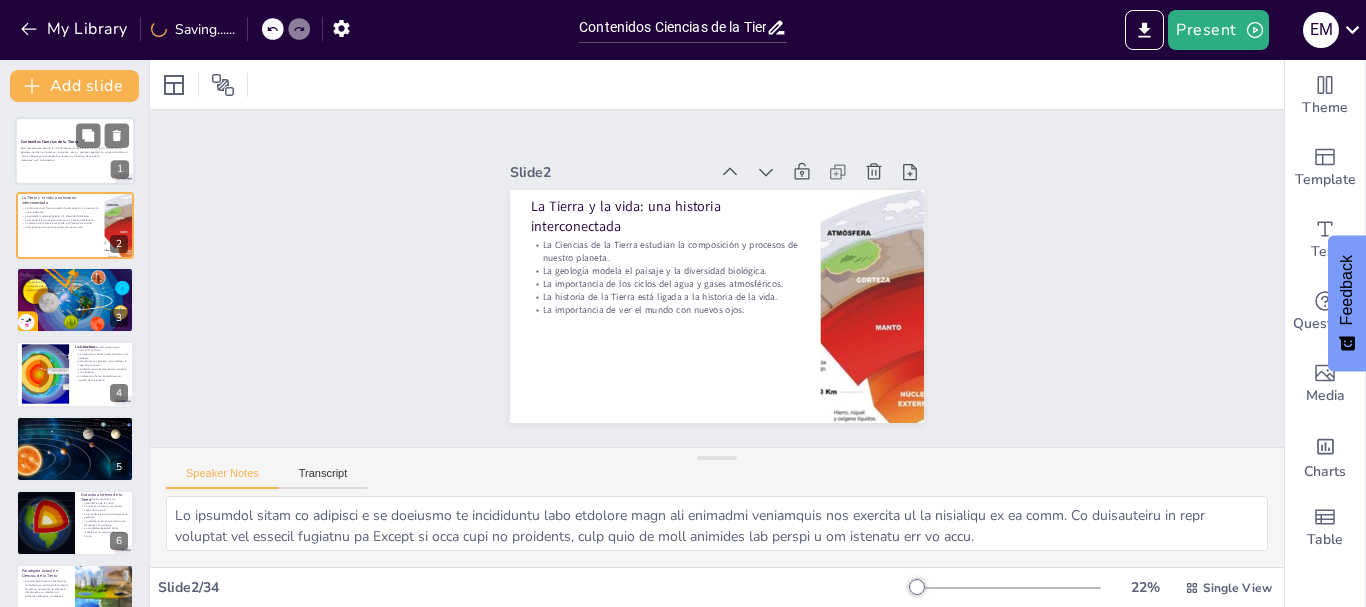 click on "Contenidos Ciencias de la Tierra" at bounding box center (49, 141) 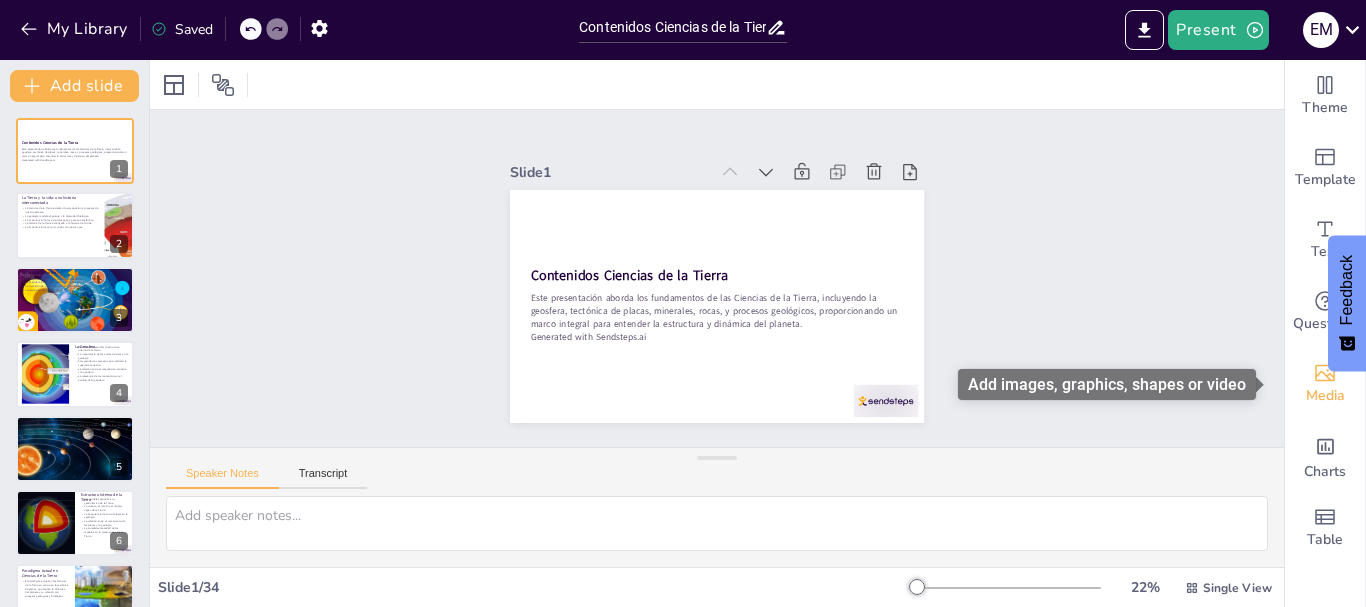 click 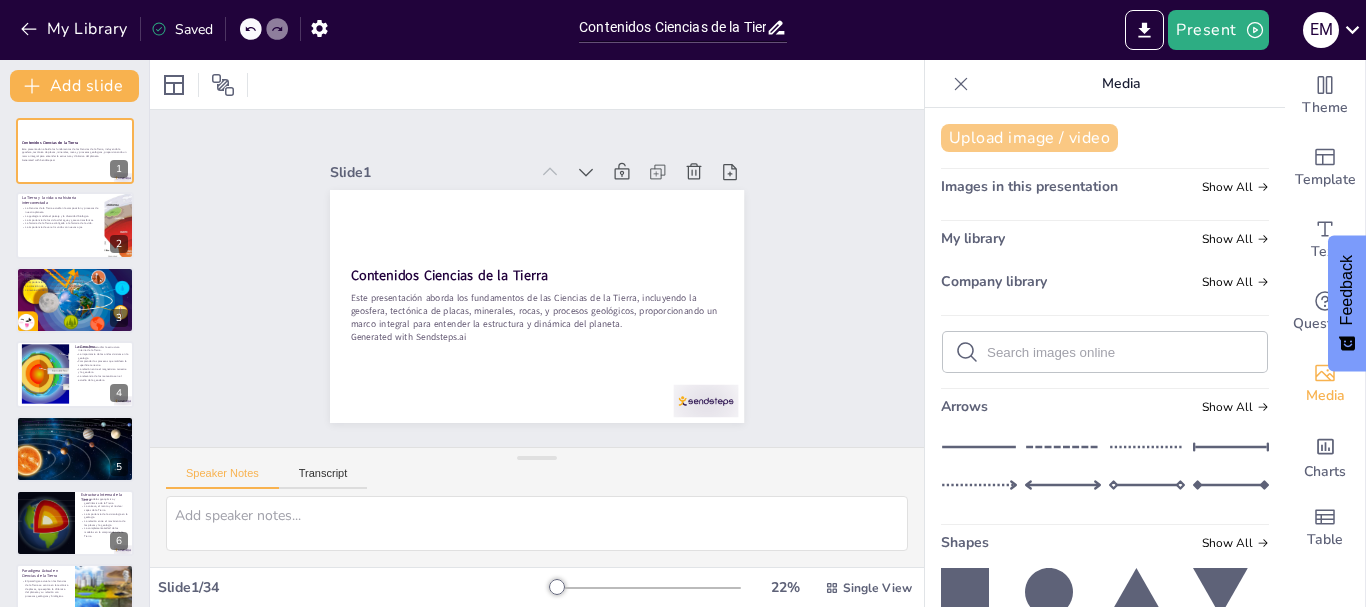 click on "Upload image / video" at bounding box center [1029, 138] 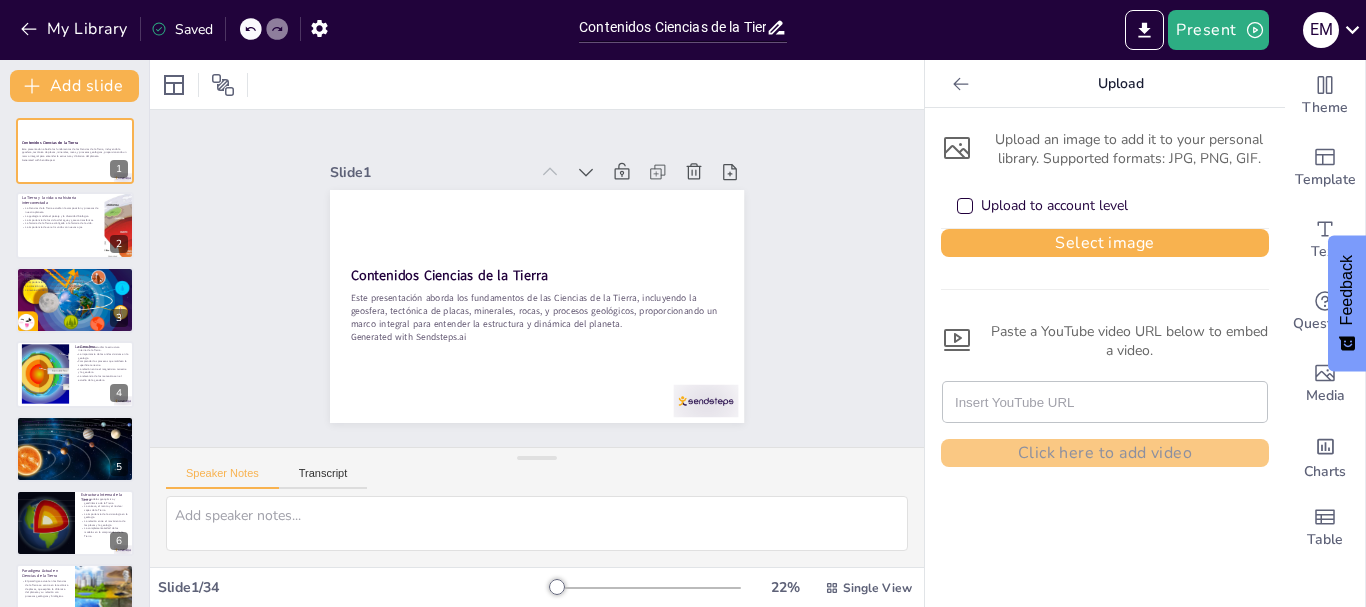 click at bounding box center (965, 206) 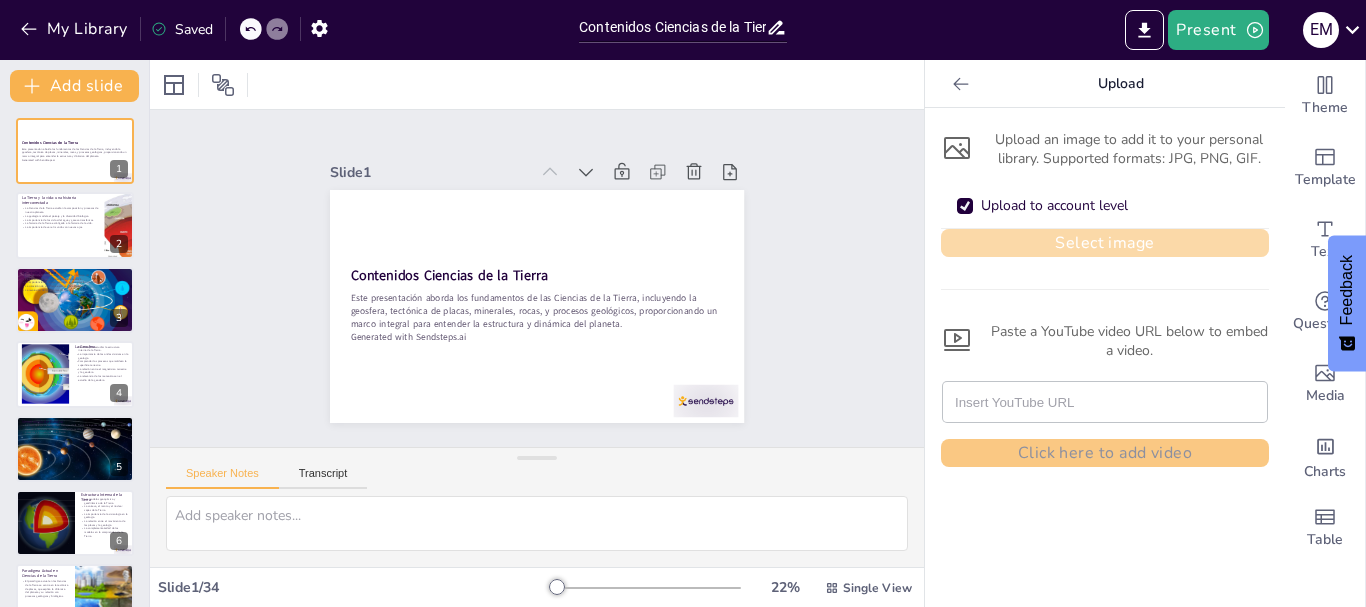 click on "Select image" at bounding box center [1105, 243] 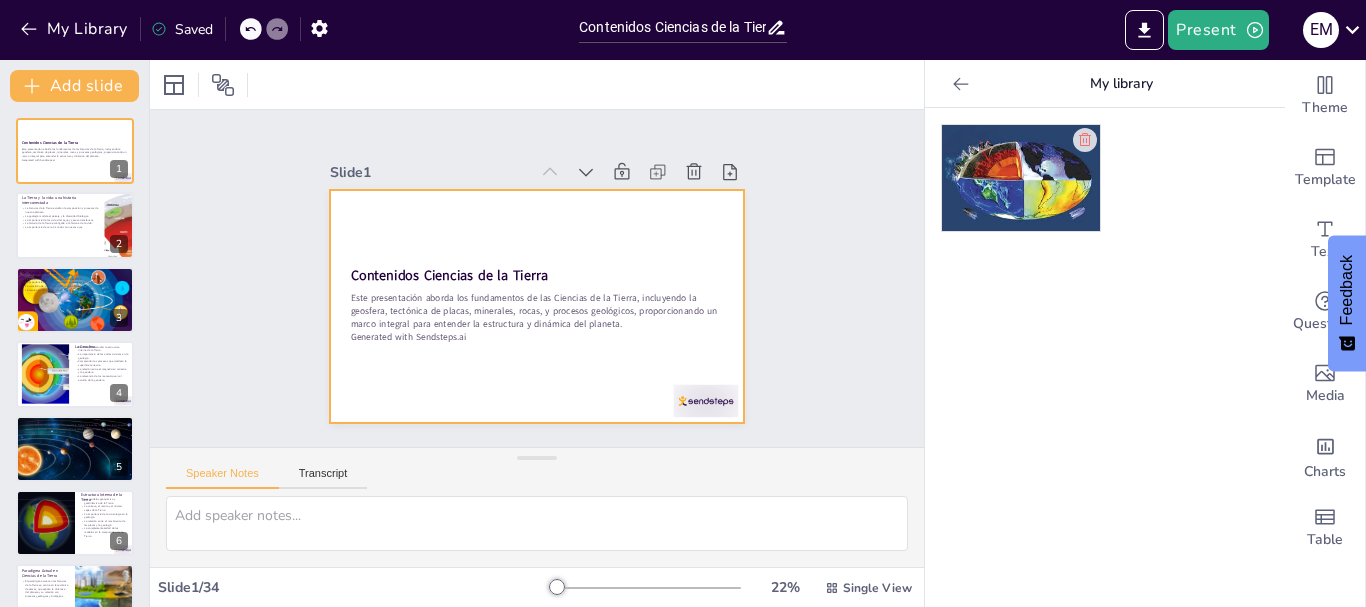 drag, startPoint x: 994, startPoint y: 157, endPoint x: 492, endPoint y: 350, distance: 537.82245 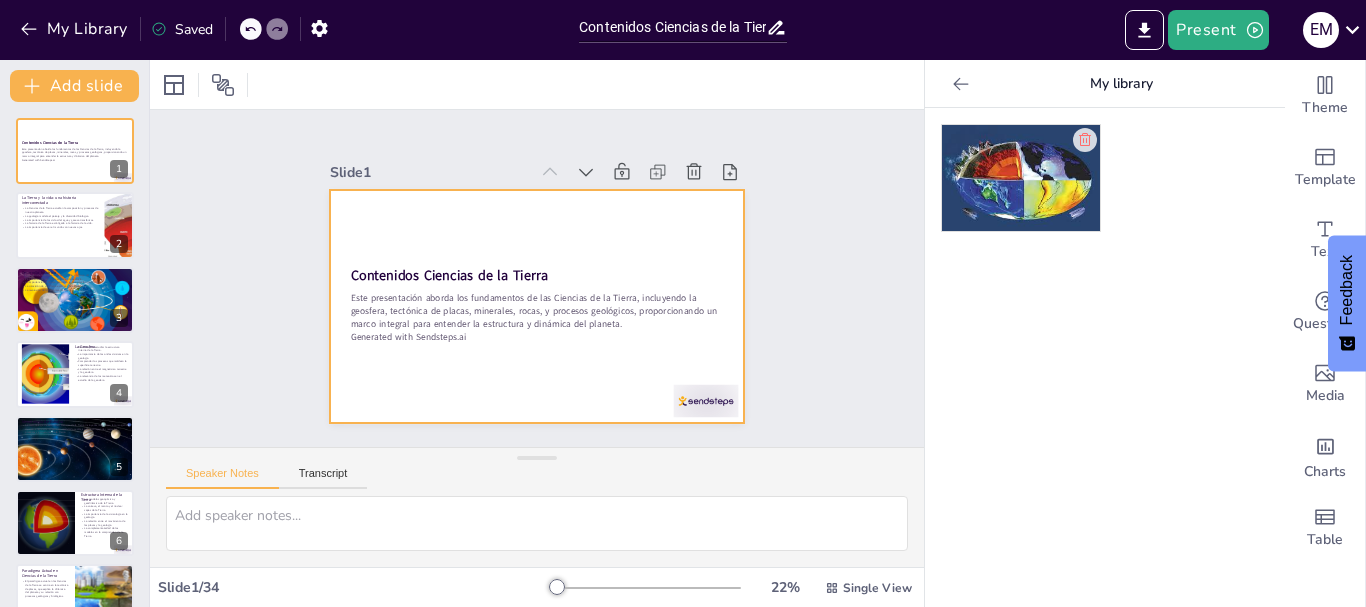 click on "Document fonts Akatab Recently used Mulish Popular fonts Lato Montserrat Open Sans Oswald Poppins Raleway Roboto Roboto Condensed Fonts A ABeeZee ADLaM Display AR One Sans Abel Abhaya Libre Aboreto Abril Fatface Abyssinica SIL Aclonica Acme Actor Adamina Advent Pro Afacad Afacad Flux Agbalumo Agdasima Agu Display Aguafina Script Akatab Akaya Kanadaka Akaya Telivigala Akronim Akshar Aladin Alatsi Albert Sans Aldrich Alef L Lato M Montserrat O Open Sans Oswald P Poppins R Raleway Roboto Roboto Condensed Add slide Contenidos Ciencias de la Tierra Este presentación aborda los fundamentos de las Ciencias de la Tierra, incluyendo la geosfera, tectónica de placas, minerales, rocas, y procesos geológicos, proporcionando un marco integral para entender la estructura y dinámica del planeta. Generated with Sendsteps.ai [NUMBER] La Tierra y la vida: una historia interconectada La Ciencias de la Tierra estudian la composición y procesos de nuestro planeta. La geología modela el paisaje y la diversidad biológica. [NUMBER] [NUMBER]" at bounding box center [683, 333] 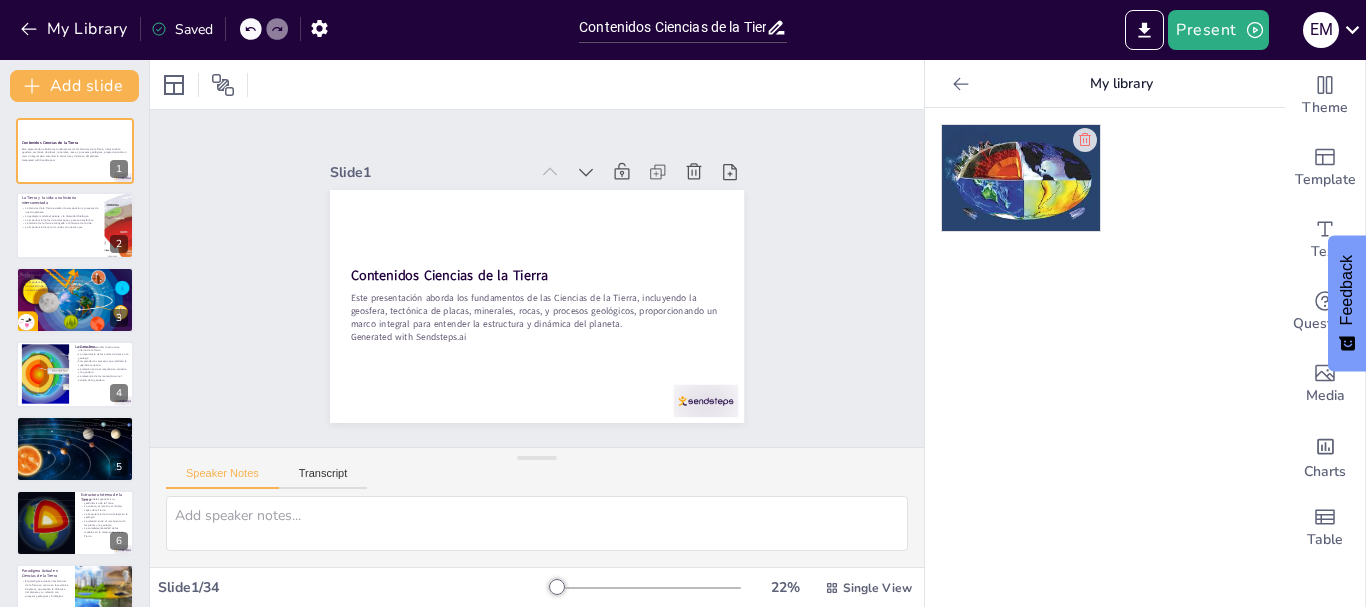 click on "Este presentación aborda los fundamentos de las Ciencias de la Tierra, incluyendo la geosfera, tectónica de placas, minerales, rocas, y procesos geológicos, proporcionando un marco integral para entender la estructura y dinámica del planeta." at bounding box center (537, 311) 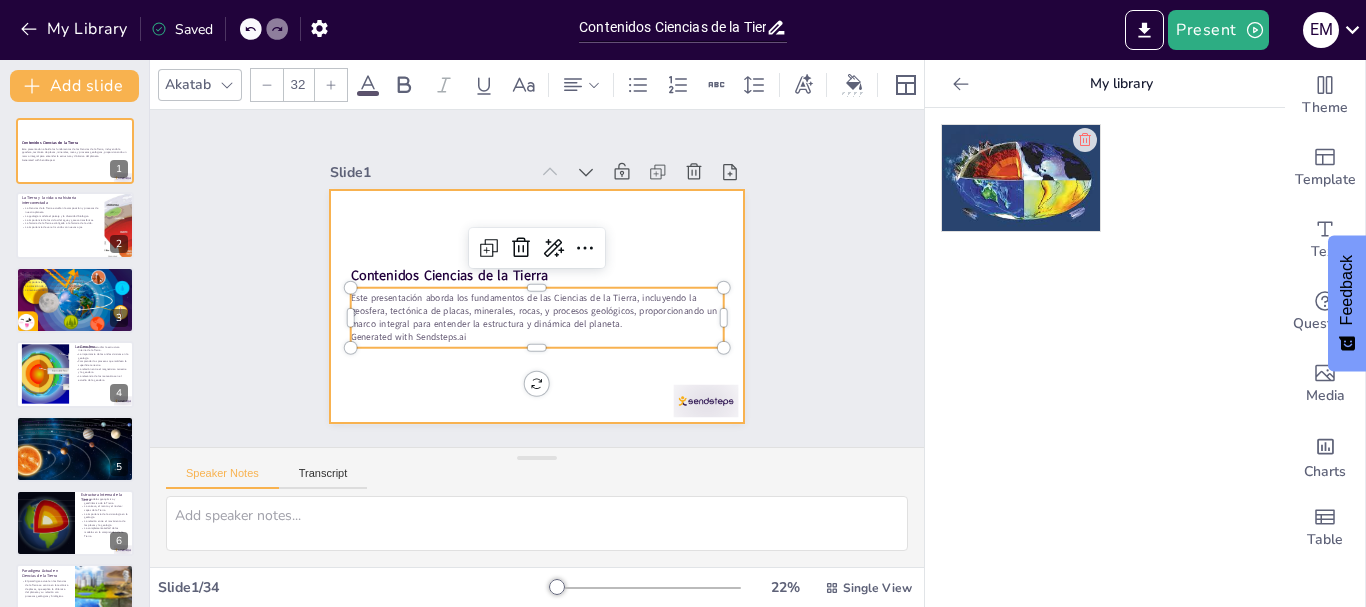 click at bounding box center [537, 306] 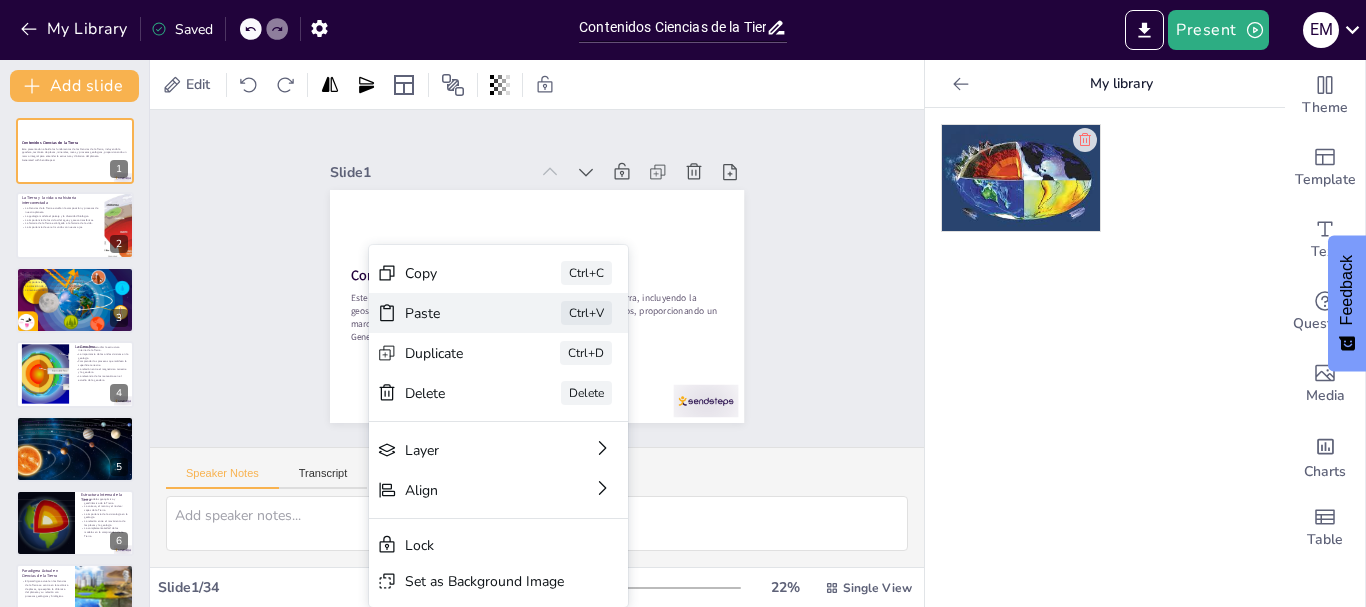 click on "Paste" at bounding box center (589, 429) 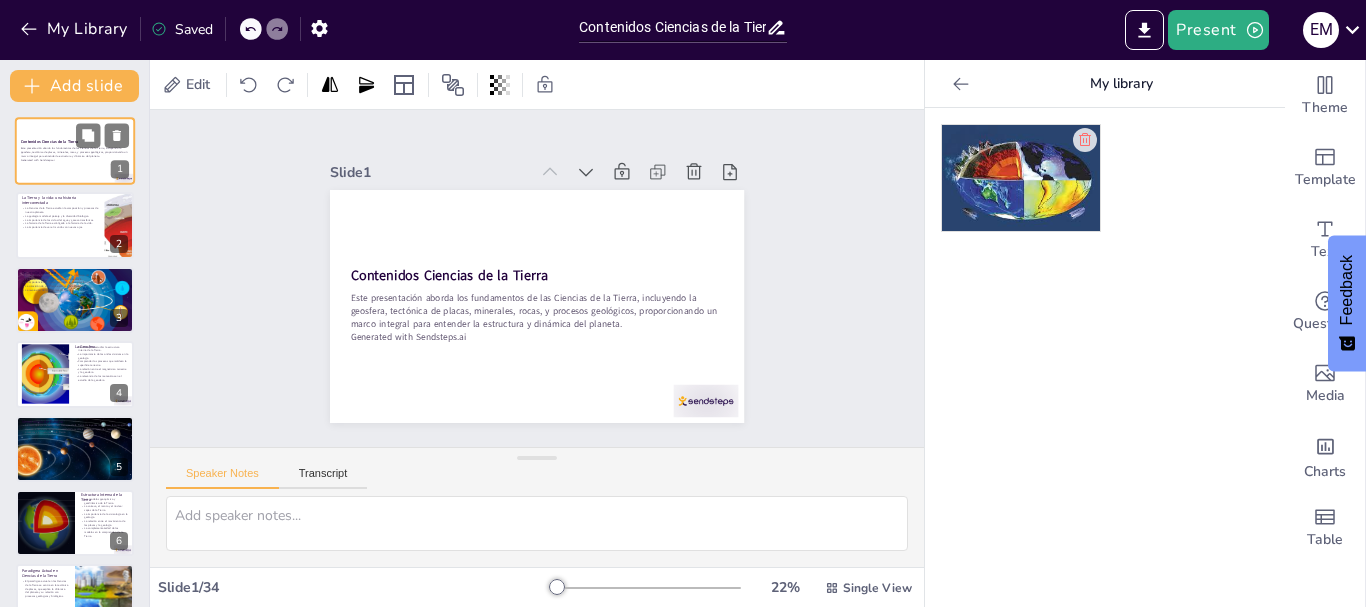 click on "Contenidos Ciencias de la Tierra" at bounding box center [49, 141] 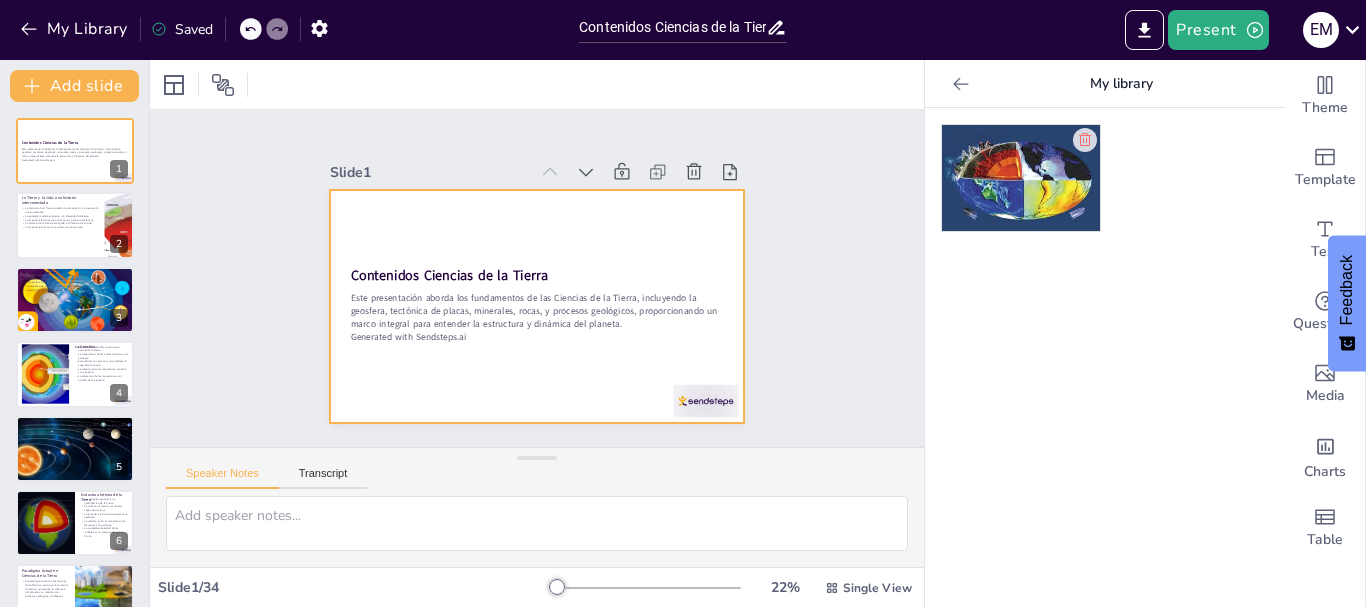click at bounding box center (537, 306) 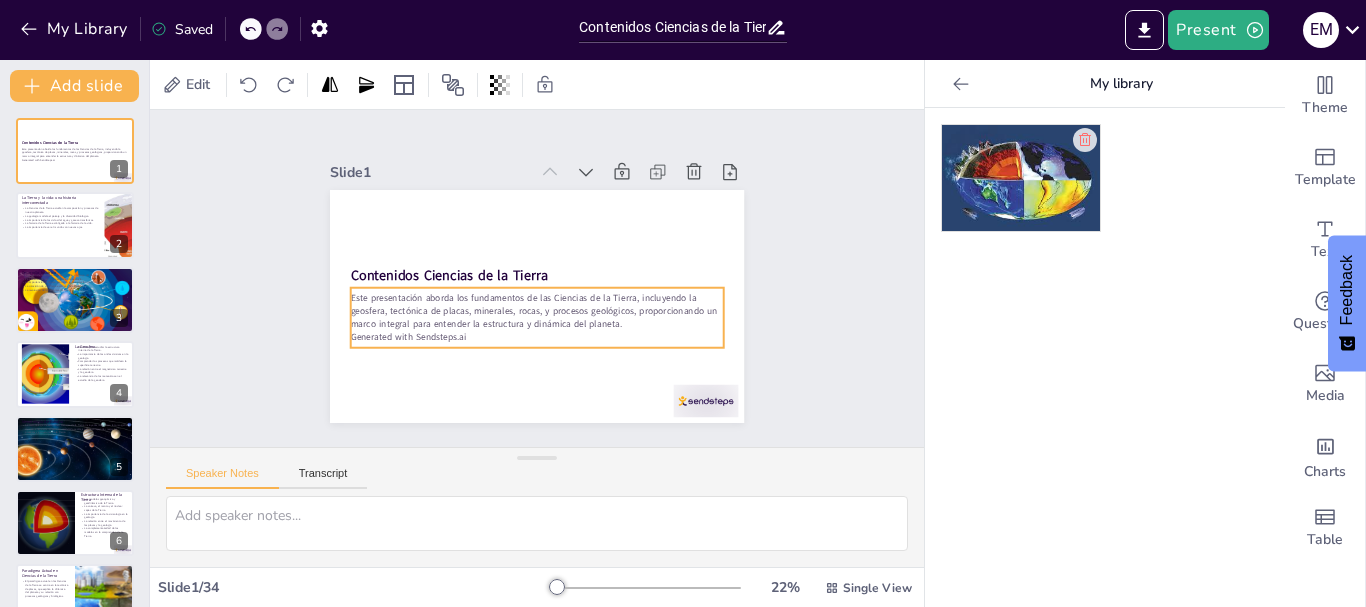 click on "Generated with Sendsteps.ai" at bounding box center (537, 336) 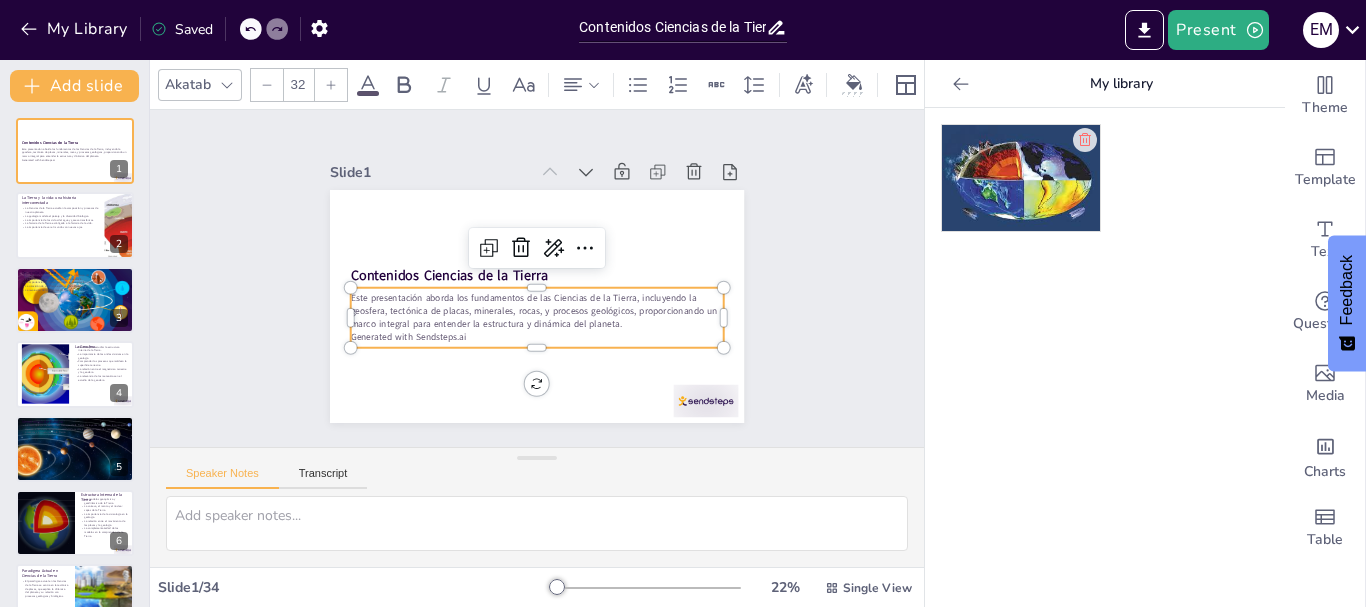 click on "Generated with Sendsteps.ai" at bounding box center [537, 336] 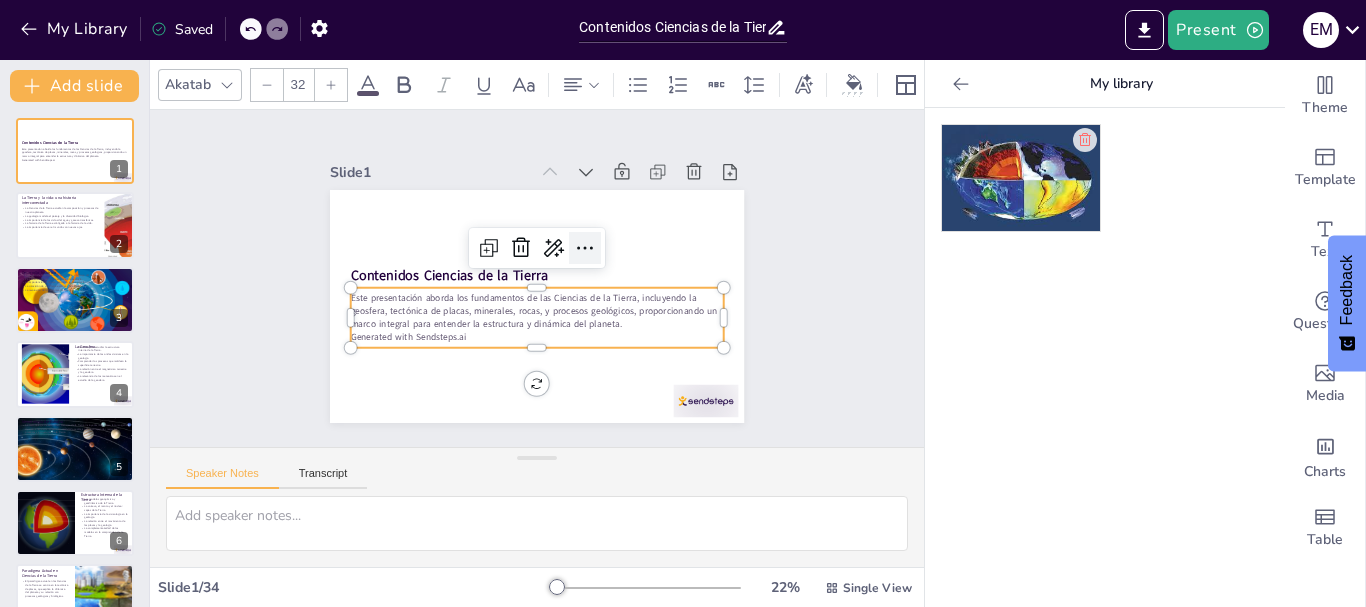 click 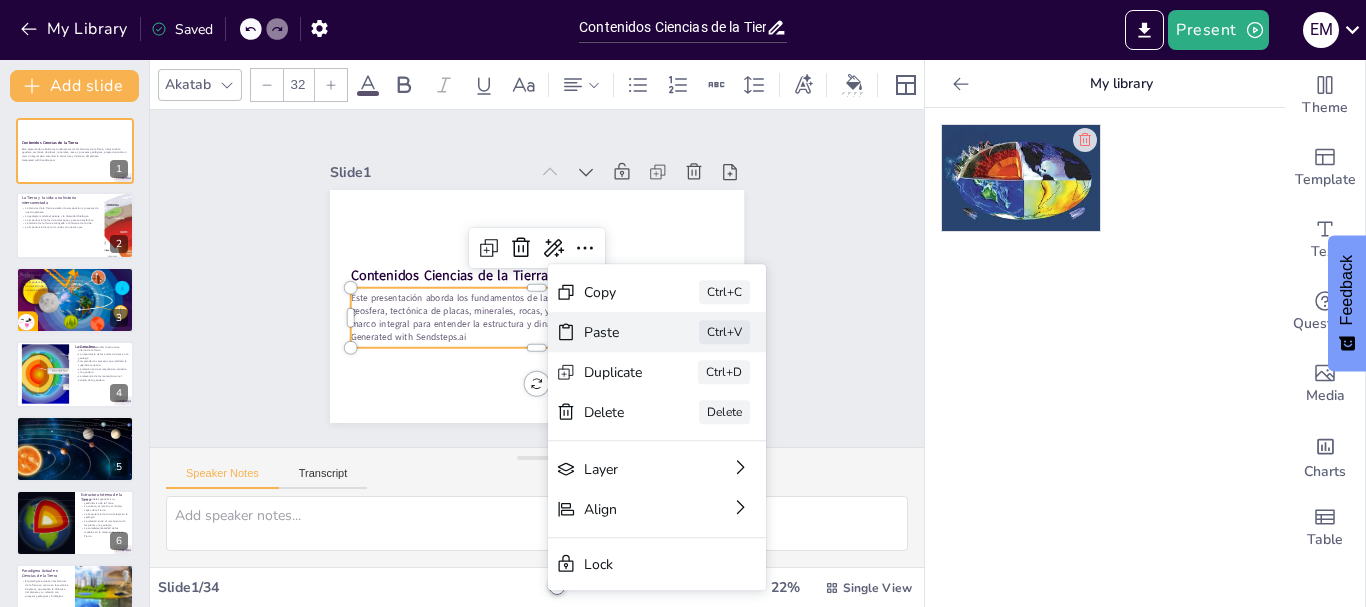 click on "Paste" at bounding box center [763, 442] 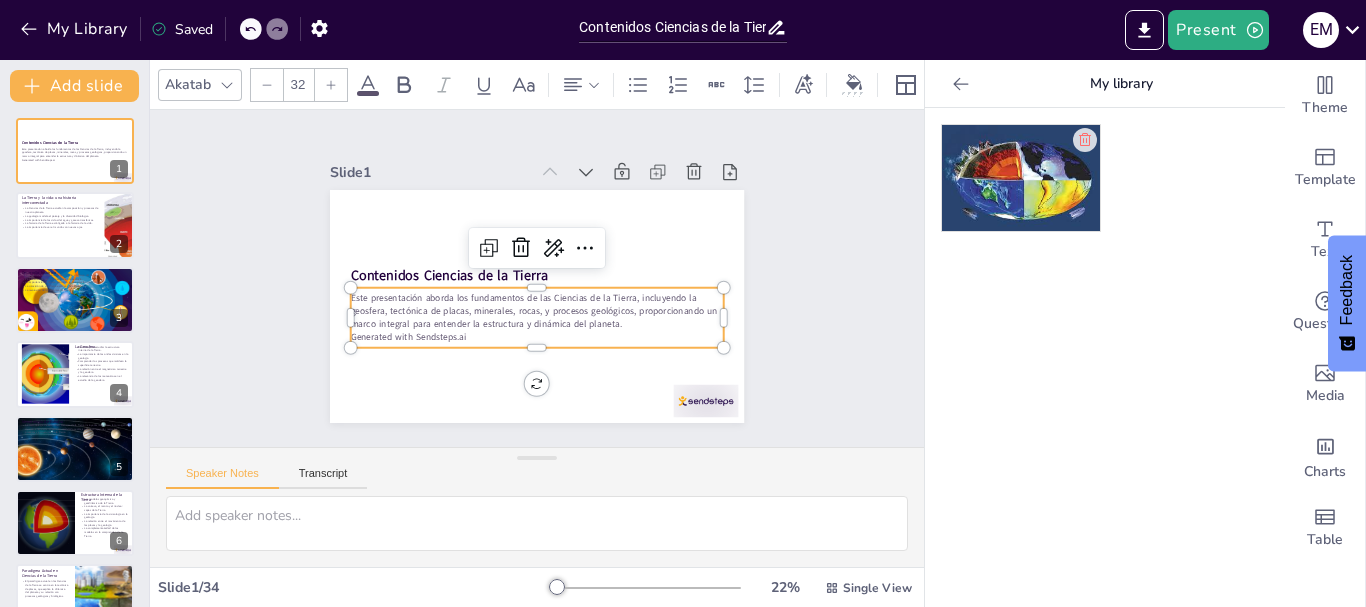 click 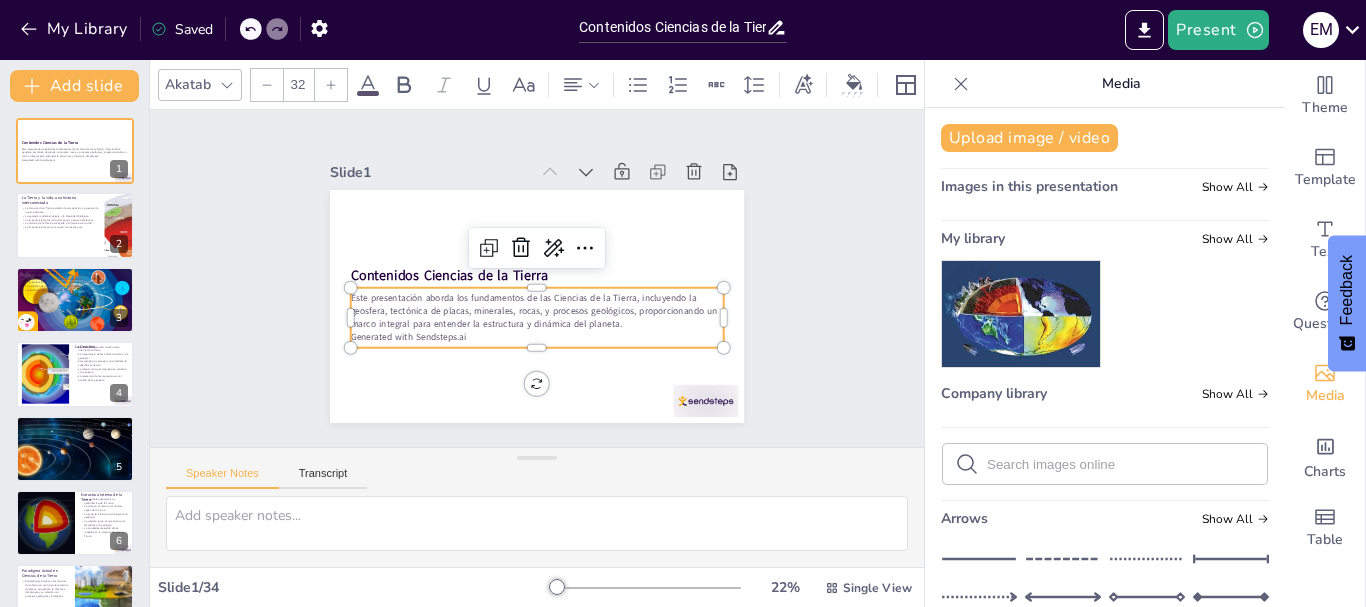 click 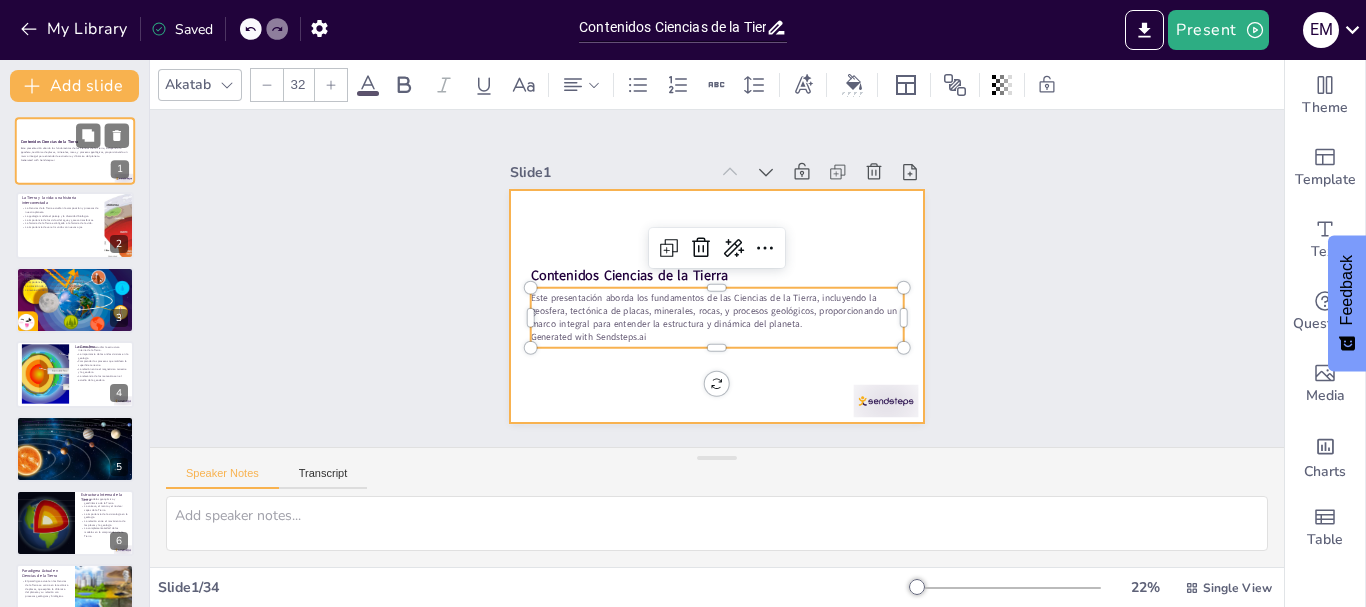 click at bounding box center [75, 151] 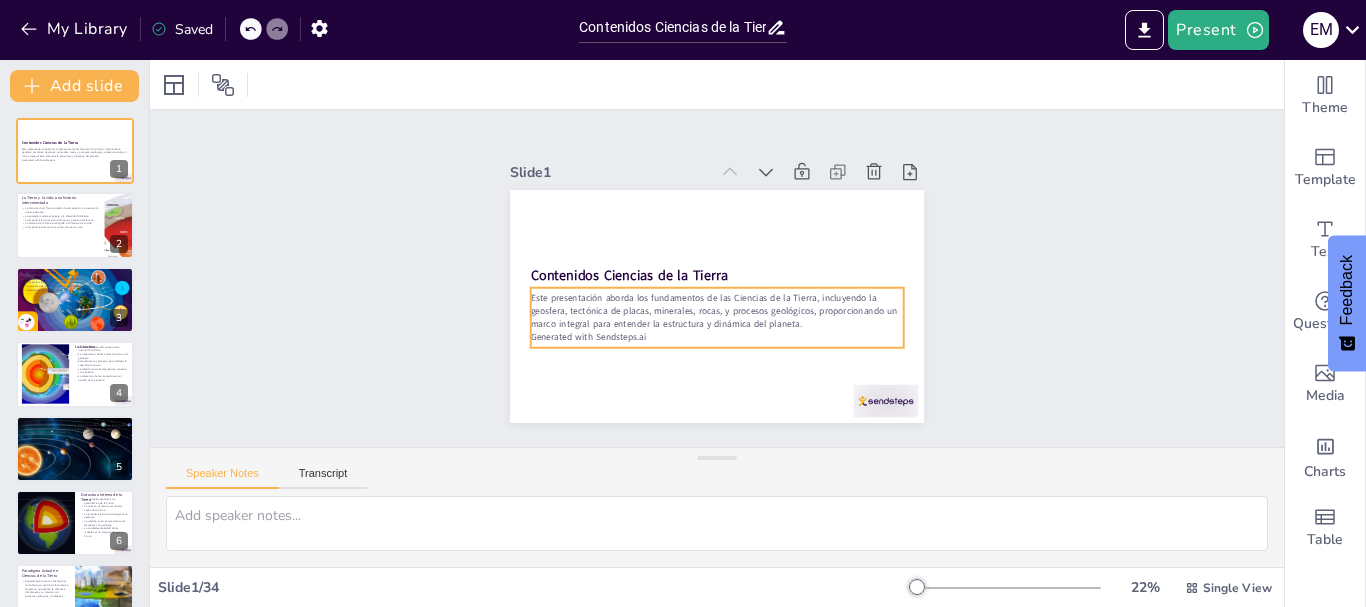 click on "Generated with Sendsteps.ai" at bounding box center (717, 336) 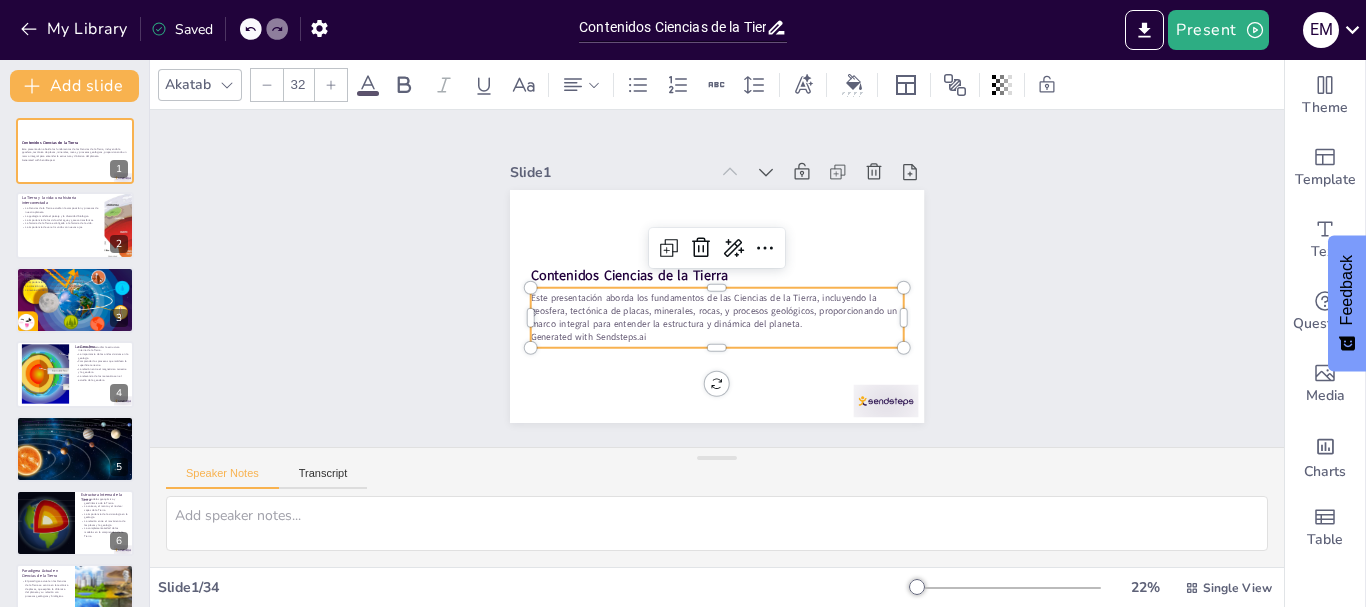 click on "Generated with Sendsteps.ai" at bounding box center (717, 336) 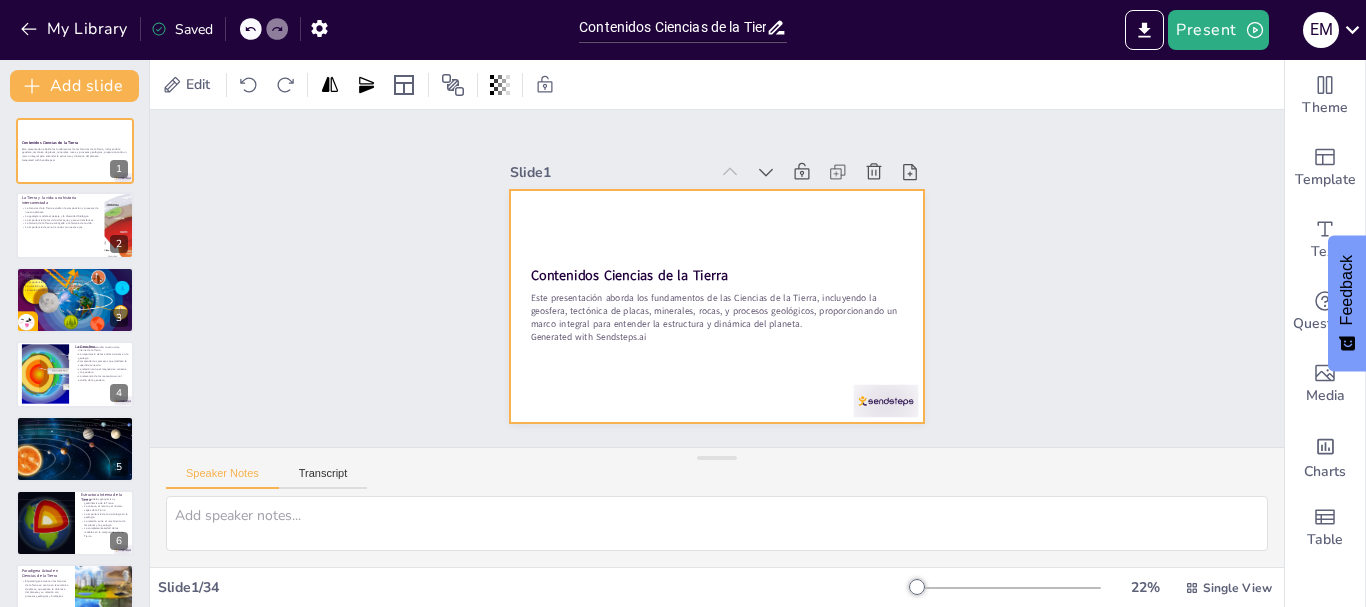 click on "Este presentación aborda los fundamentos de las Ciencias de la Tierra, incluyendo la geosfera, tectónica de placas, minerales, rocas, y procesos geológicos, proporcionando un marco integral para entender la estructura y dinámica del planeta." at bounding box center [717, 311] 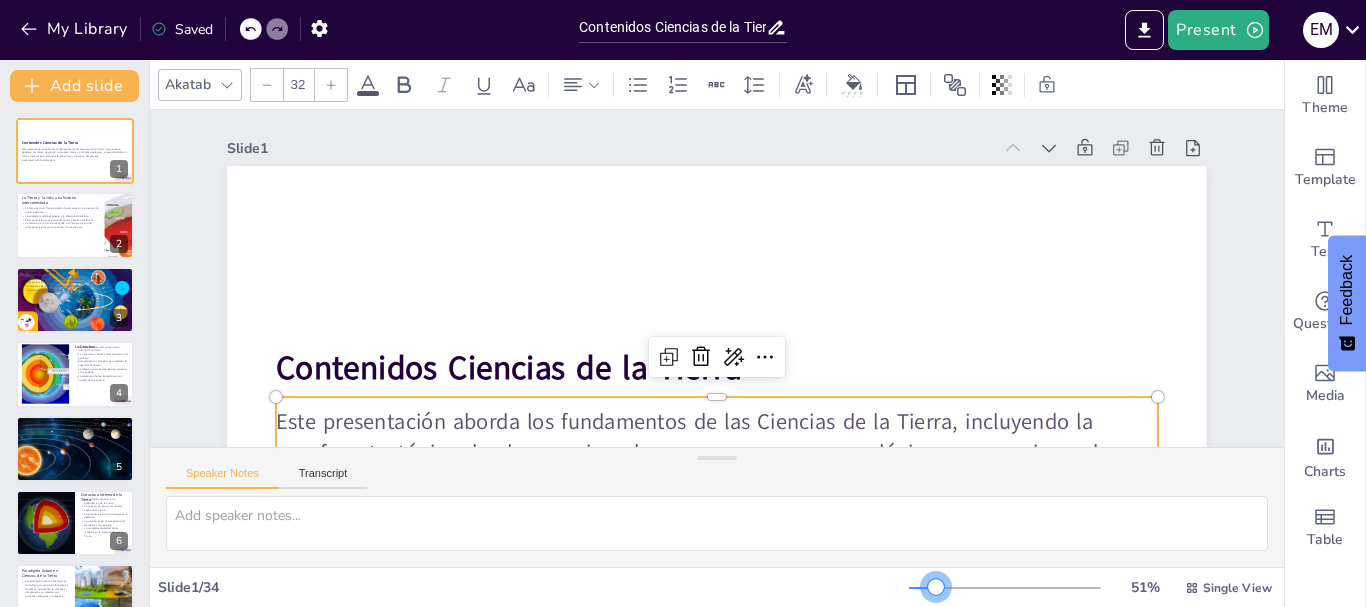 drag, startPoint x: 903, startPoint y: 587, endPoint x: 923, endPoint y: 582, distance: 20.615528 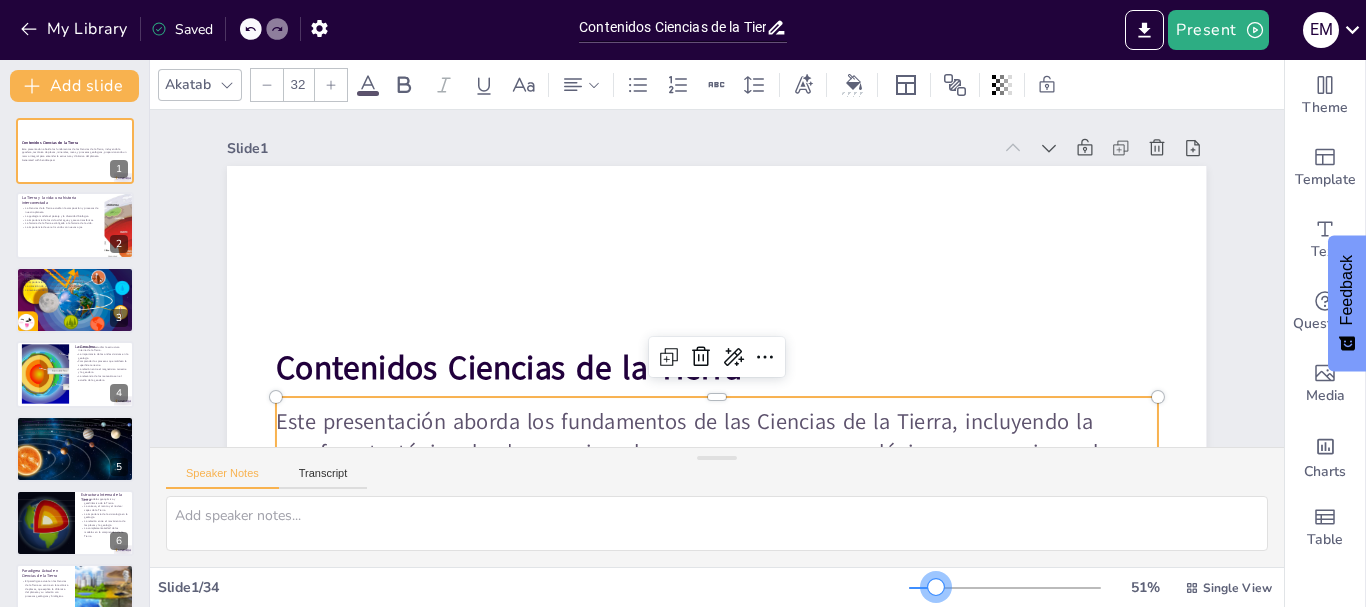 click at bounding box center [936, 587] 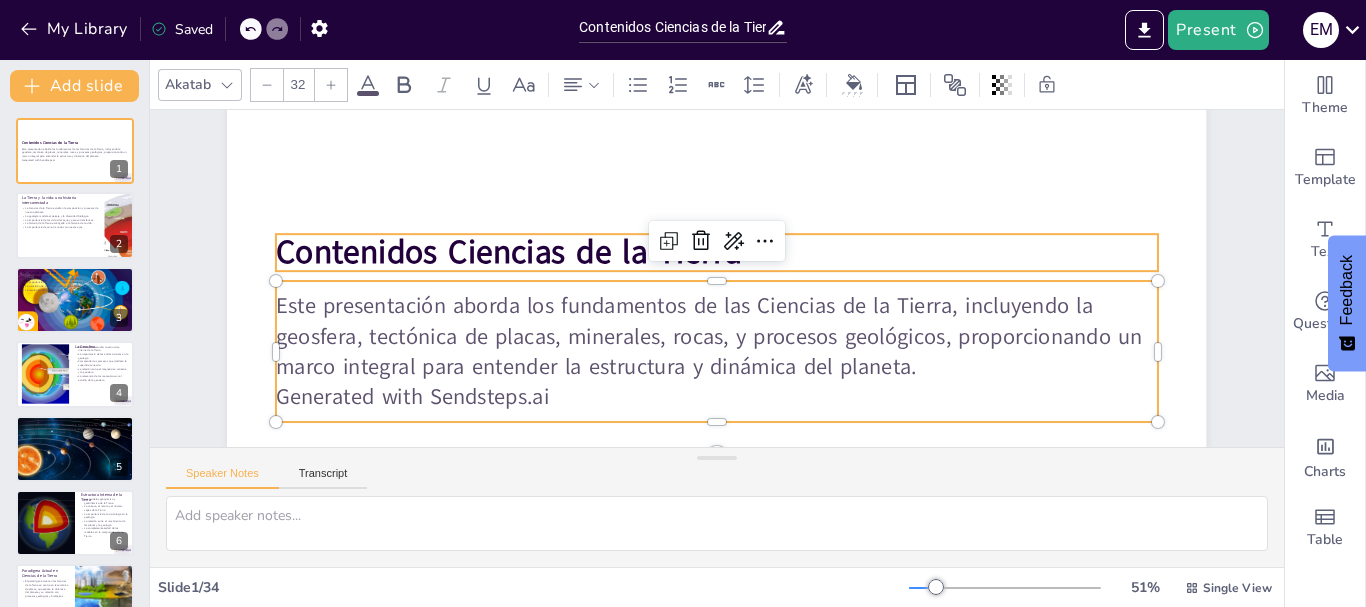 scroll, scrollTop: 200, scrollLeft: 0, axis: vertical 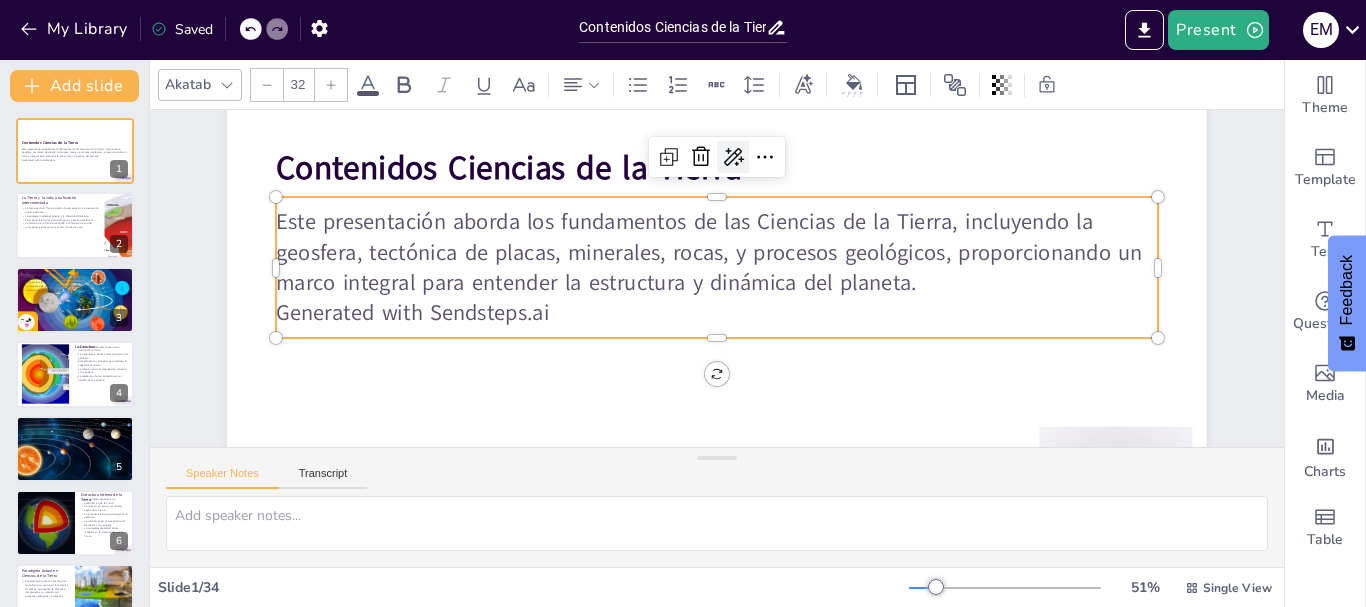 click 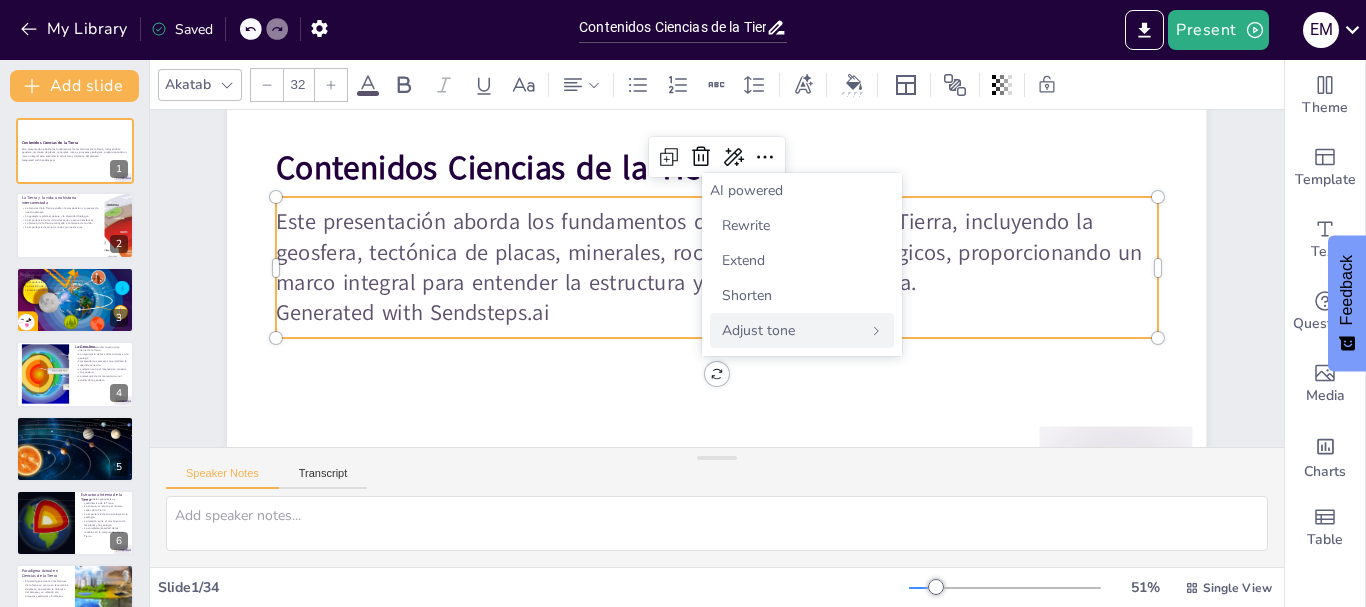 click on "Adjust tone" at bounding box center [802, 330] 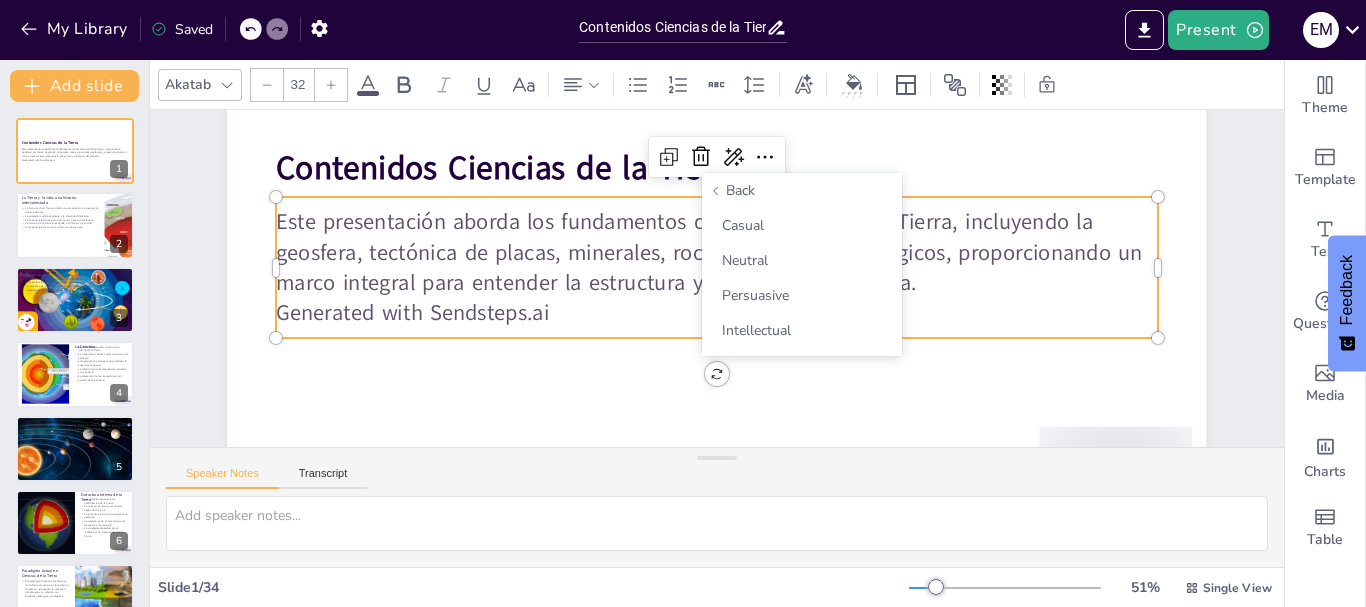 drag, startPoint x: 834, startPoint y: 327, endPoint x: 526, endPoint y: 275, distance: 312.35876 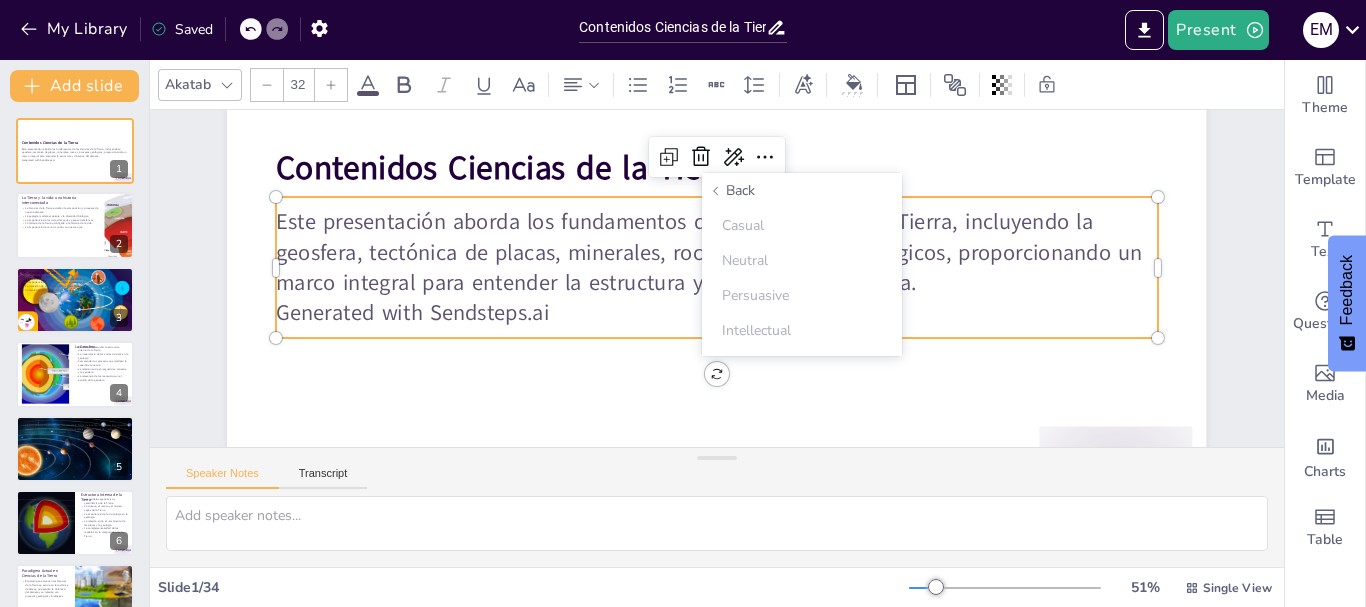 drag, startPoint x: 528, startPoint y: 263, endPoint x: 536, endPoint y: 218, distance: 45.705578 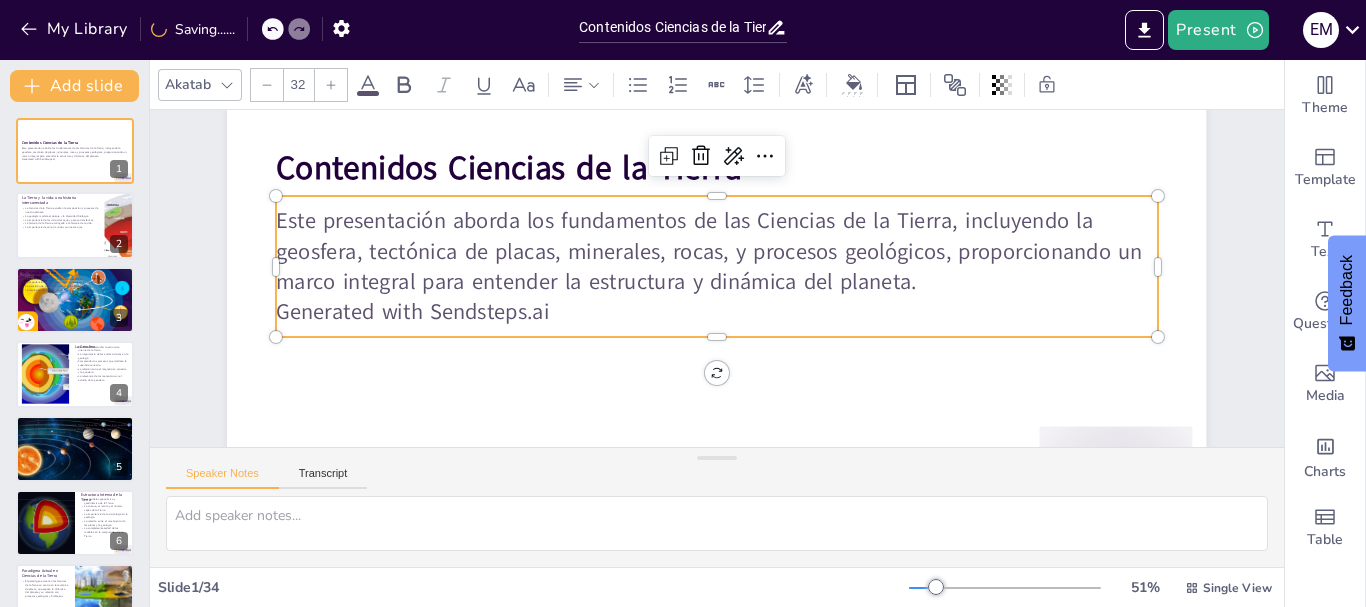 click on "Este presentación aborda los fundamentos de las Ciencias de la Tierra, incluyendo la geosfera, tectónica de placas, minerales, rocas, y procesos geológicos, proporcionando un marco integral para entender la estructura y dinámica del planeta." at bounding box center [716, 251] 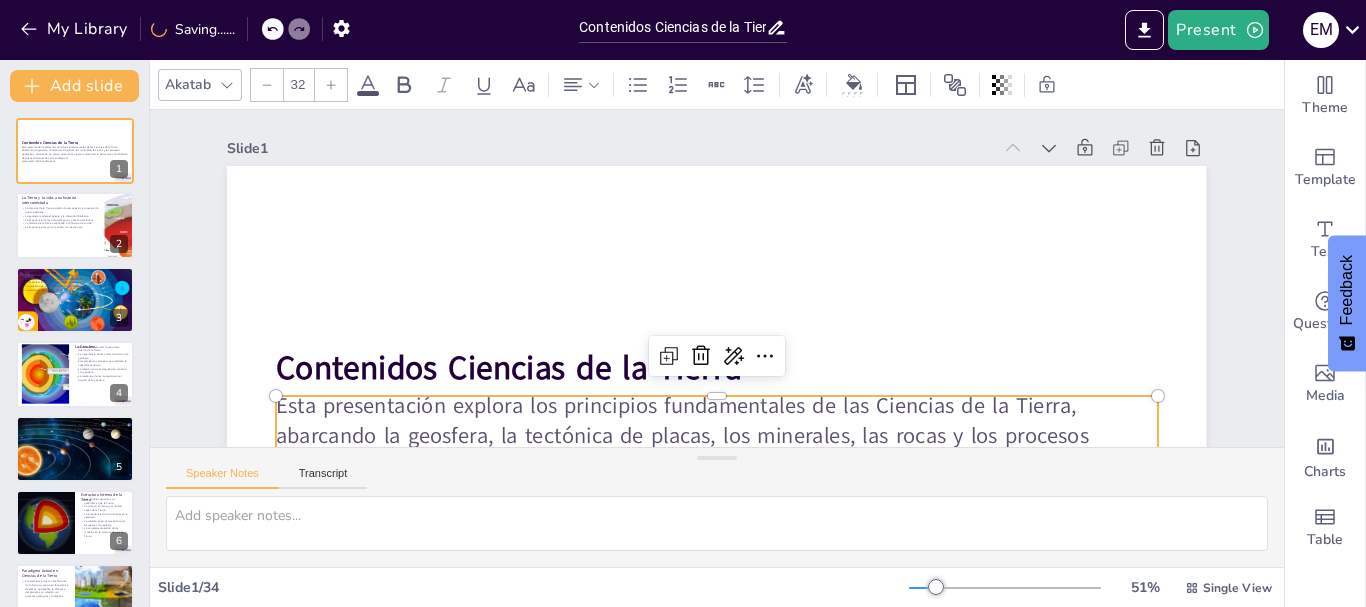 scroll, scrollTop: 100, scrollLeft: 0, axis: vertical 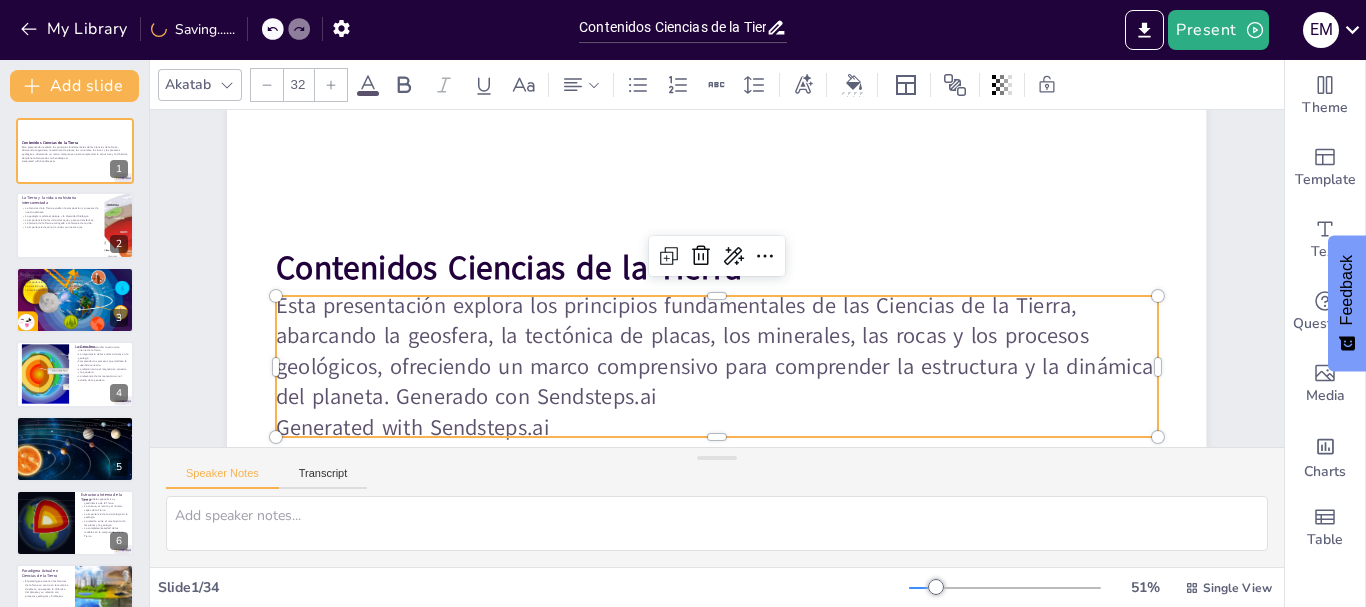 click on "Esta presentación explora los principios fundamentales de las Ciencias de la Tierra, abarcando la geosfera, la tectónica de placas, los minerales, las rocas y los procesos geológicos, ofreciendo un marco comprensivo para comprender la estructura y la dinámica del planeta. Generado con Sendsteps.ai" at bounding box center [716, 352] 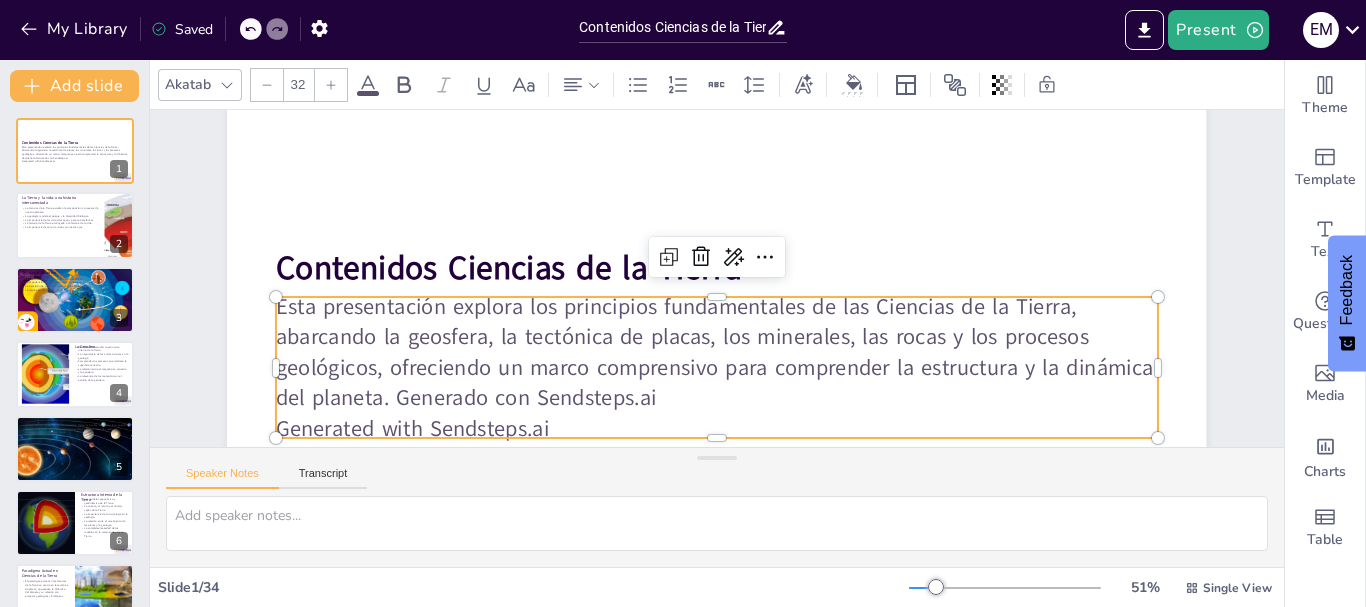 click on "Esta presentación explora los principios fundamentales de las Ciencias de la Tierra, abarcando la geosfera, la tectónica de placas, los minerales, las rocas y los procesos geológicos, ofreciendo un marco comprensivo para comprender la estructura y la dinámica del planeta. Generado con Sendsteps.ai" at bounding box center [716, 353] 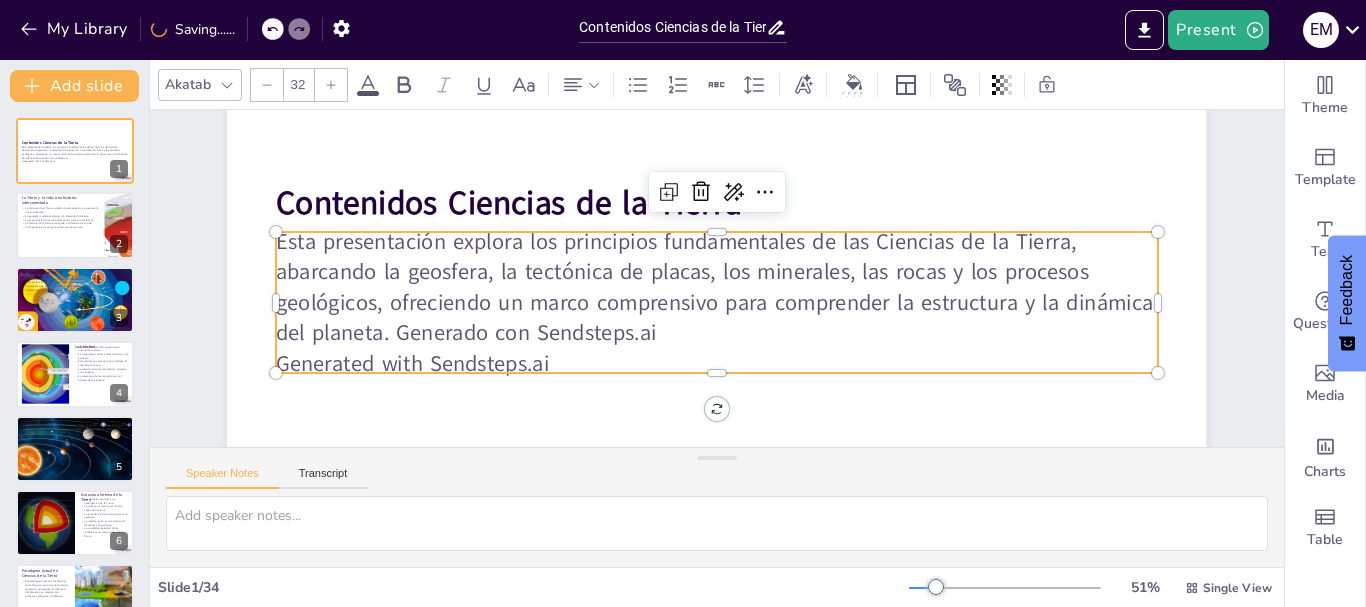 scroll, scrollTop: 200, scrollLeft: 0, axis: vertical 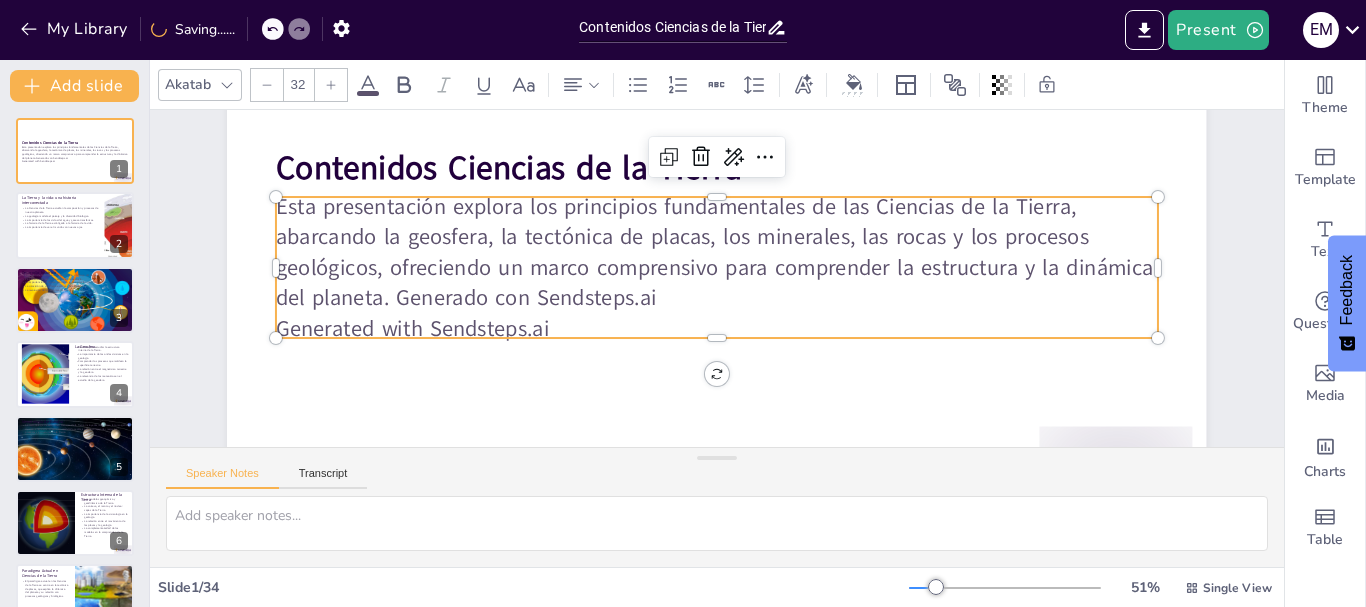 click on "Esta presentación explora los principios fundamentales de las Ciencias de la Tierra, abarcando la geosfera, la tectónica de placas, los minerales, las rocas y los procesos geológicos, ofreciendo un marco comprensivo para comprender la estructura y la dinámica del planeta. Generado con Sendsteps.ai" at bounding box center [716, 253] 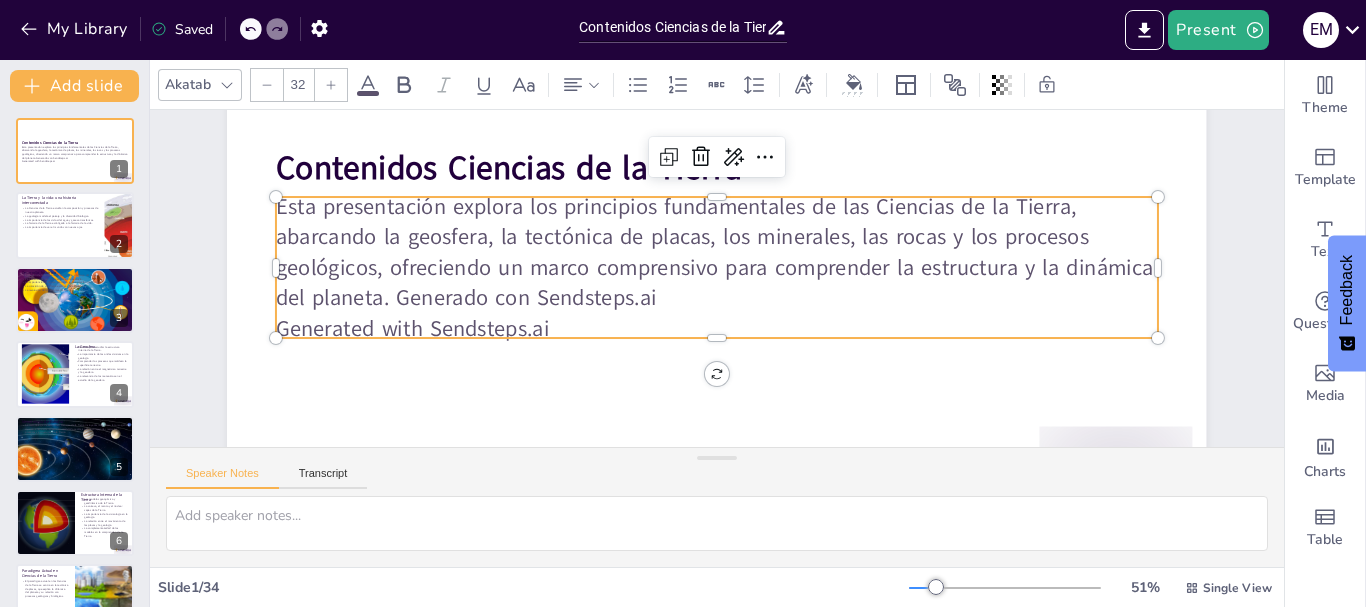click on "Esta presentación explora los principios fundamentales de las Ciencias de la Tierra, abarcando la geosfera, la tectónica de placas, los minerales, las rocas y los procesos geológicos, ofreciendo un marco comprensivo para comprender la estructura y la dinámica del planeta. Generado con Sendsteps.ai" at bounding box center (716, 253) 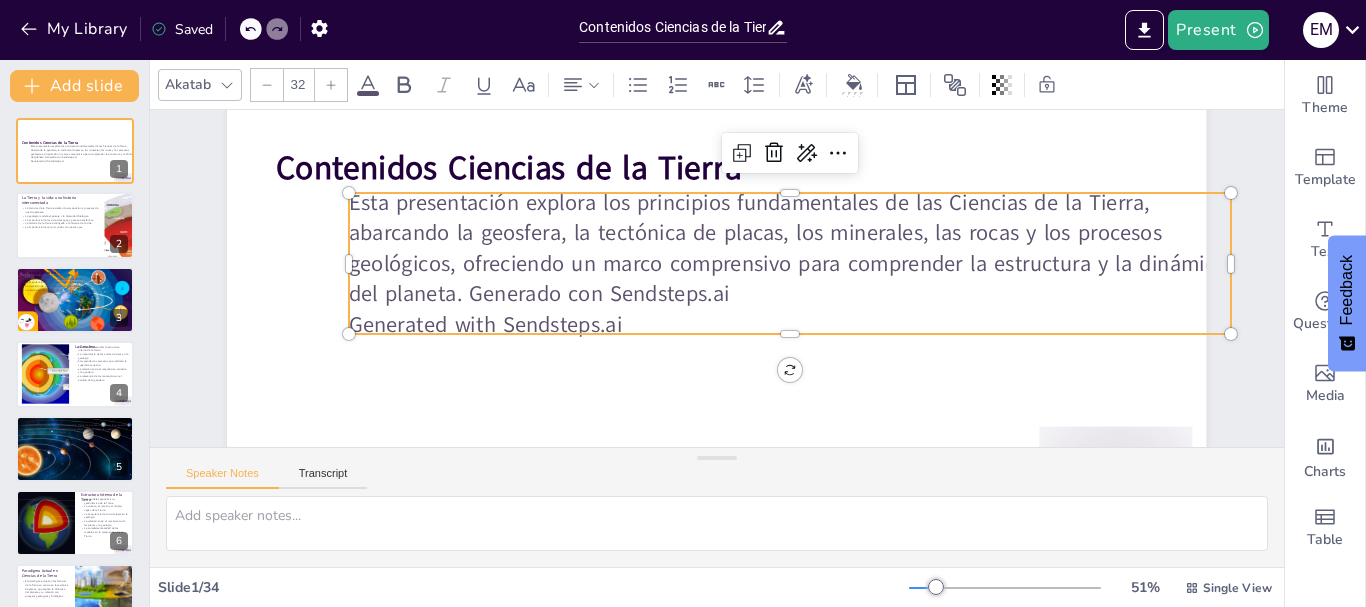 click on "Esta presentación explora los principios fundamentales de las Ciencias de la Tierra, abarcando la geosfera, la tectónica de placas, los minerales, las rocas y los procesos geológicos, ofreciendo un marco comprensivo para comprender la estructura y la dinámica del planeta. Generado con Sendsteps.ai" at bounding box center [789, 249] 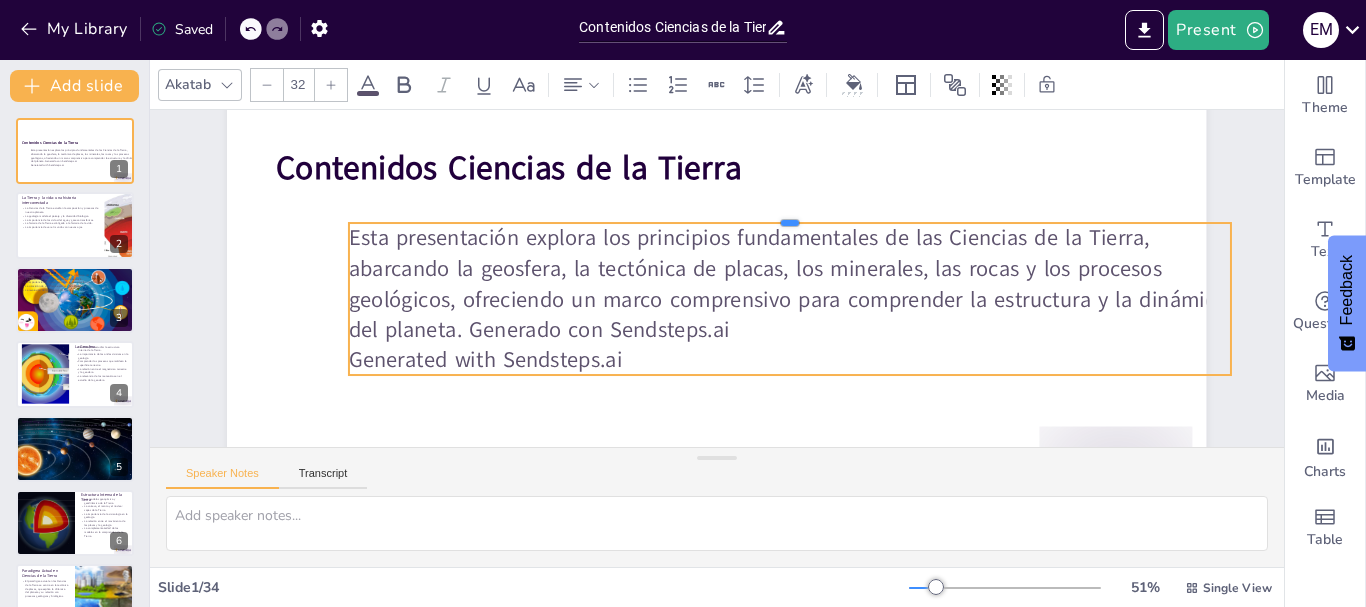 drag, startPoint x: 663, startPoint y: 191, endPoint x: 398, endPoint y: 221, distance: 266.69272 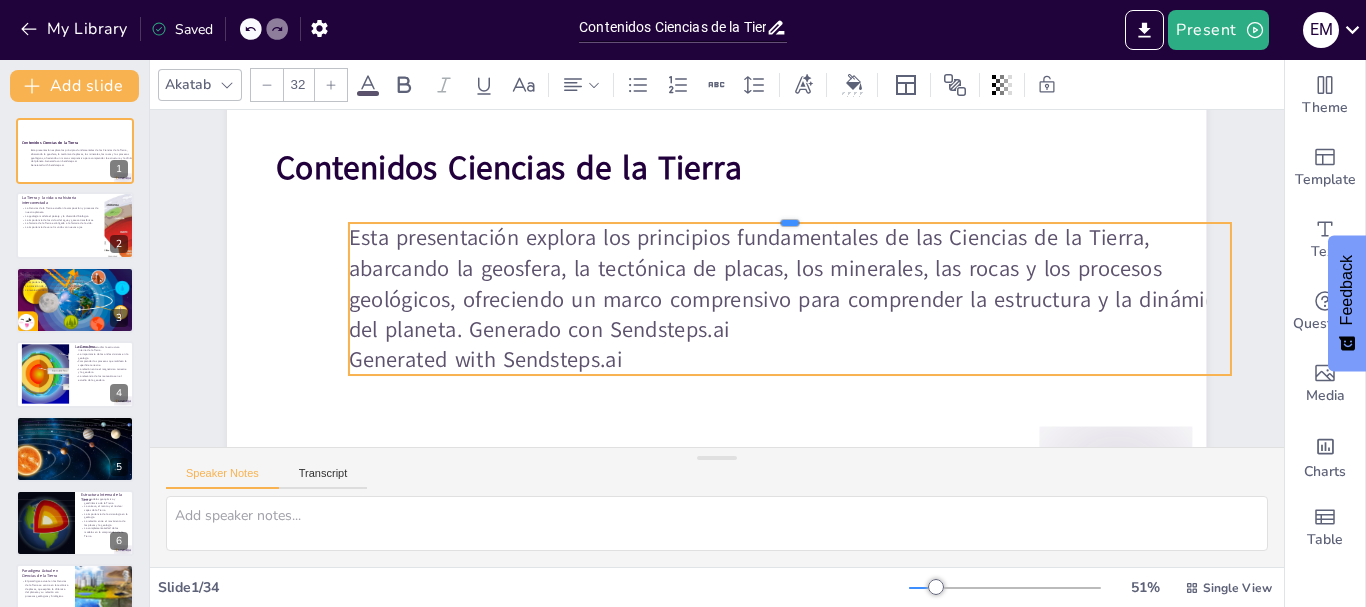 click at bounding box center [789, 215] 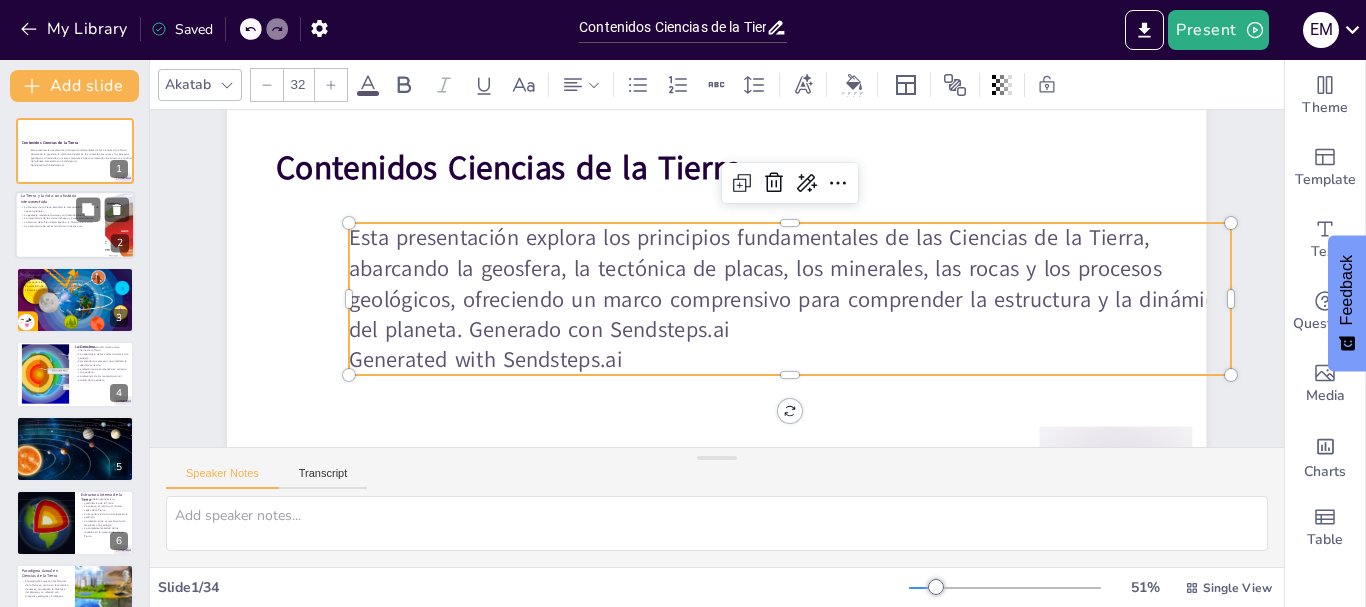 click at bounding box center [75, 226] 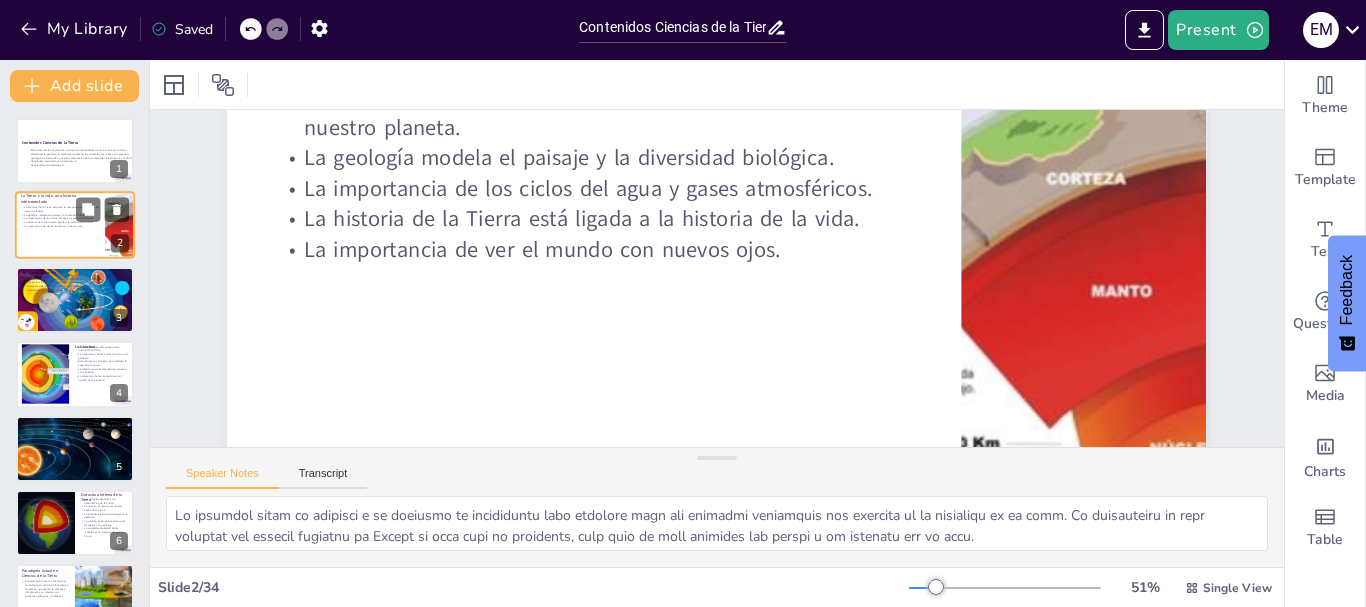scroll, scrollTop: 0, scrollLeft: 0, axis: both 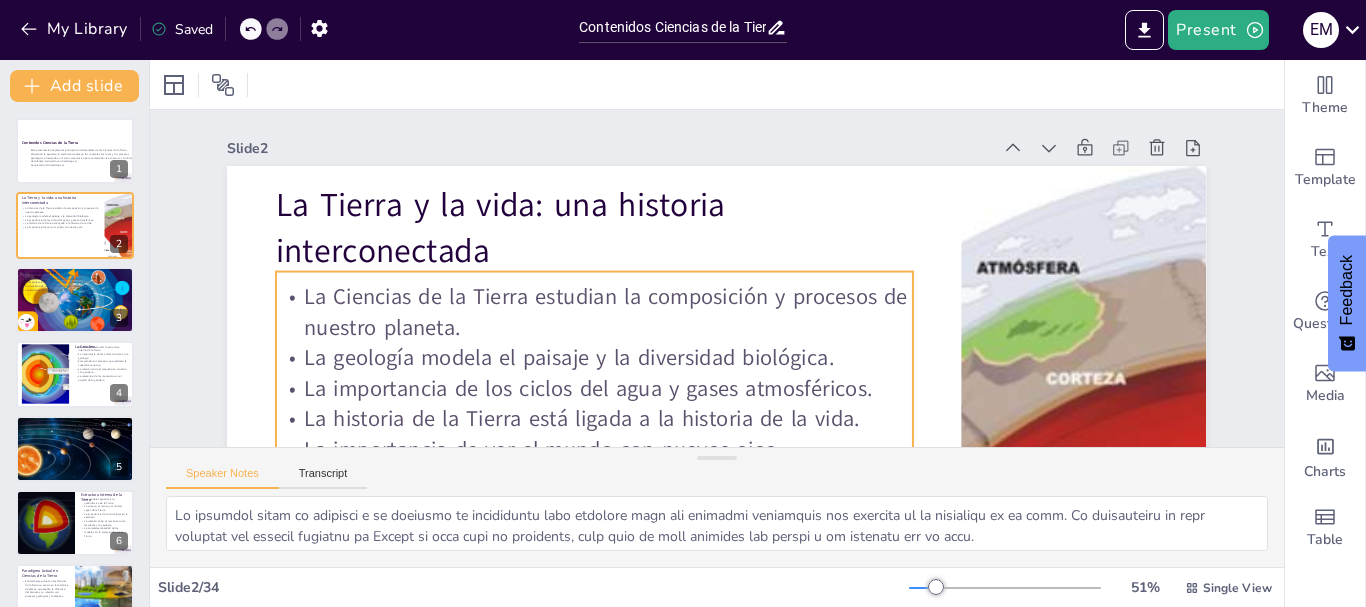 click on "La Ciencias de la Tierra estudian la composición y procesos de nuestro planeta." at bounding box center [594, 312] 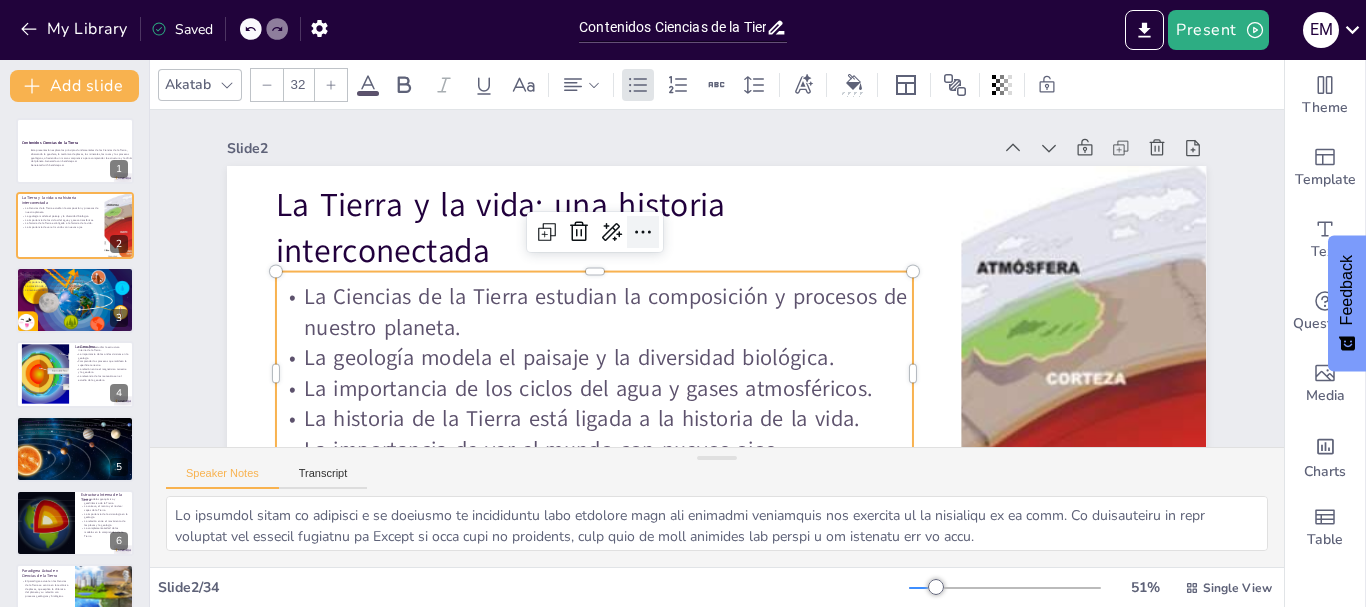 drag, startPoint x: 636, startPoint y: 294, endPoint x: 612, endPoint y: 245, distance: 54.56189 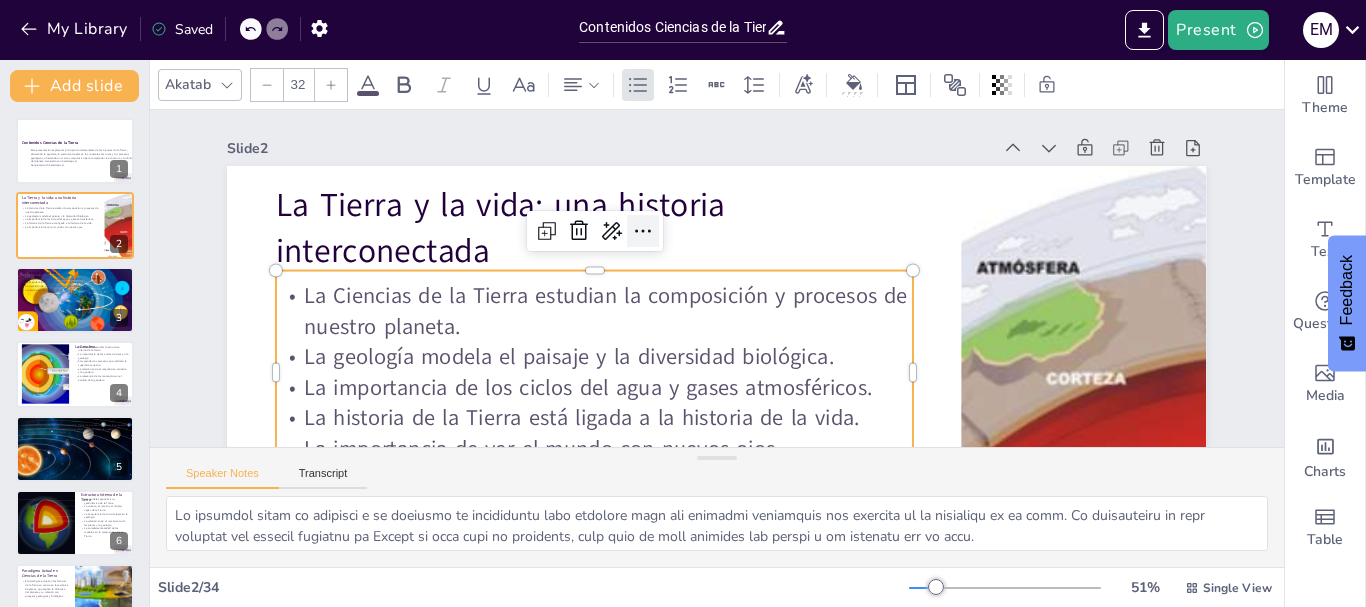 click 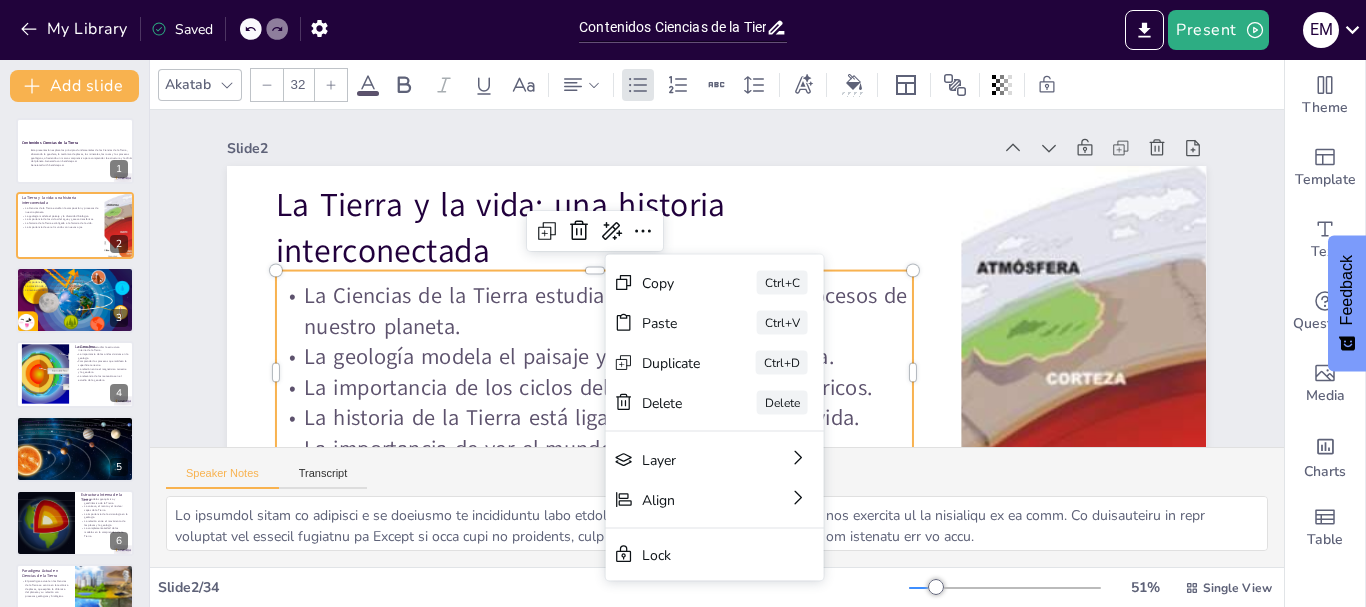 click on "La Ciencias de la Tierra estudian la composición y procesos de nuestro planeta." at bounding box center [594, 311] 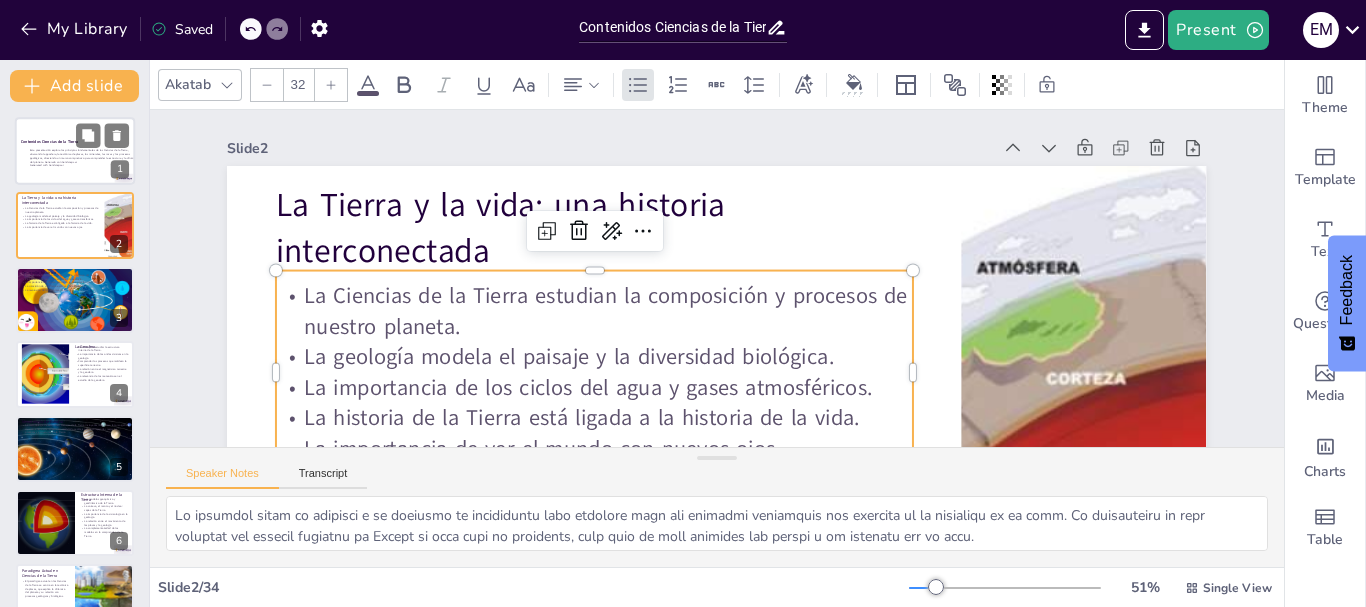 click on "Esta presentación explora los principios fundamentales de las Ciencias de la Tierra, abarcando la geosfera, la tectónica de placas, los minerales, las rocas y los procesos geológicos, ofreciendo un marco comprensivo para comprender la estructura y la dinámica del planeta. Generado con Sendsteps.ai" at bounding box center (84, 156) 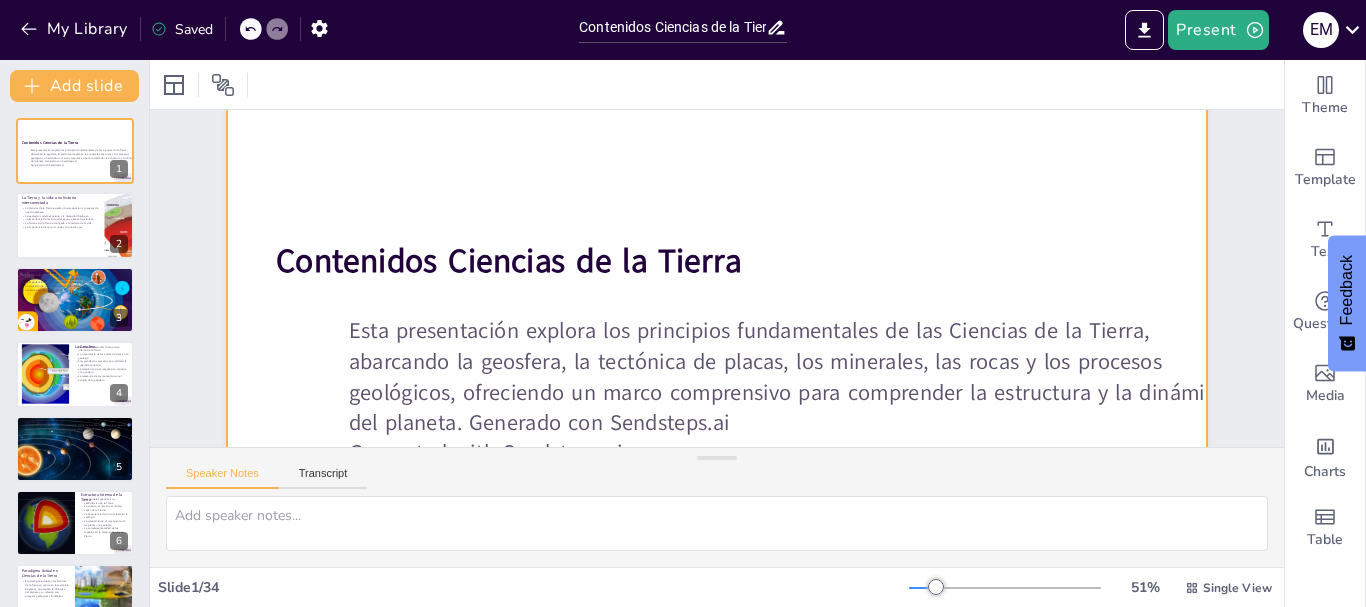 scroll, scrollTop: 200, scrollLeft: 0, axis: vertical 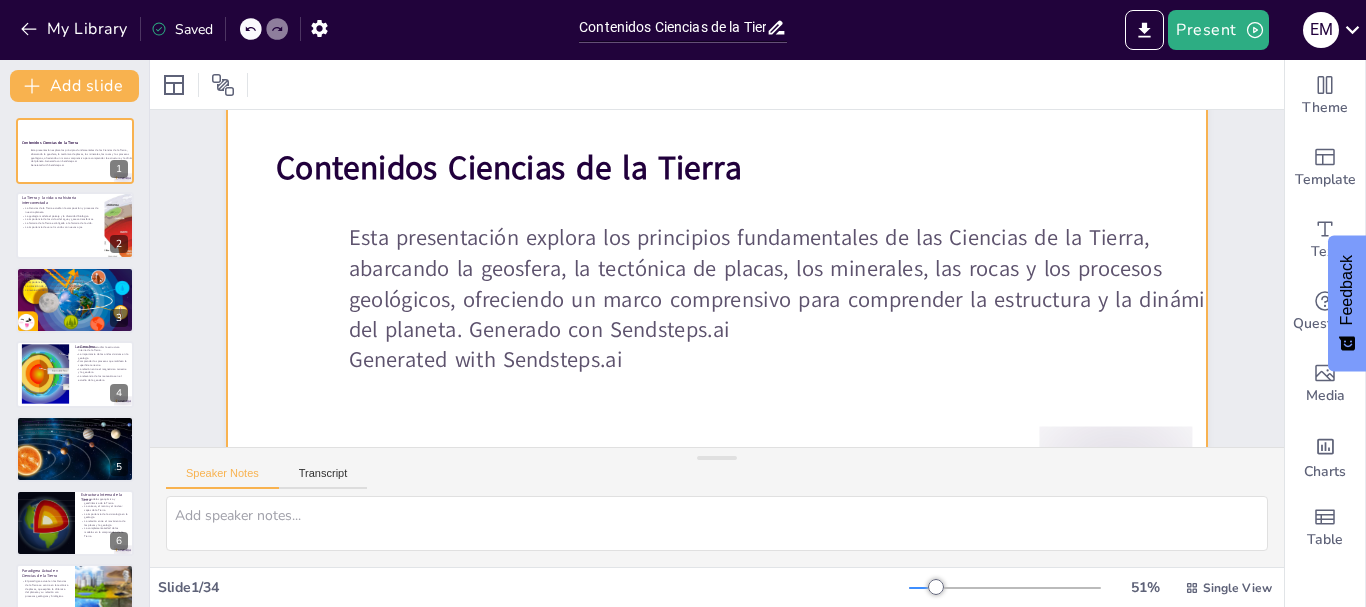 click at bounding box center [716, 241] 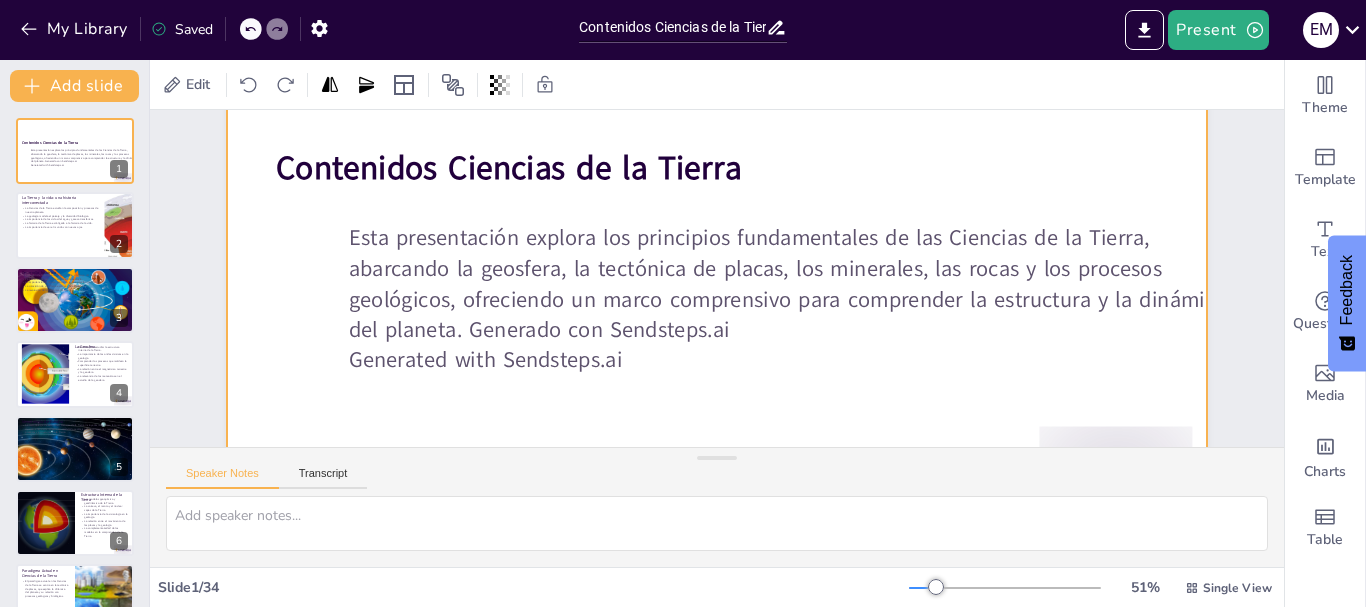 click on "Esta presentación explora los principios fundamentales de las Ciencias de la Tierra, abarcando la geosfera, la tectónica de placas, los minerales, las rocas y los procesos geológicos, ofreciendo un marco comprensivo para comprender la estructura y la dinámica del planeta. Generado con Sendsteps.ai" at bounding box center [789, 284] 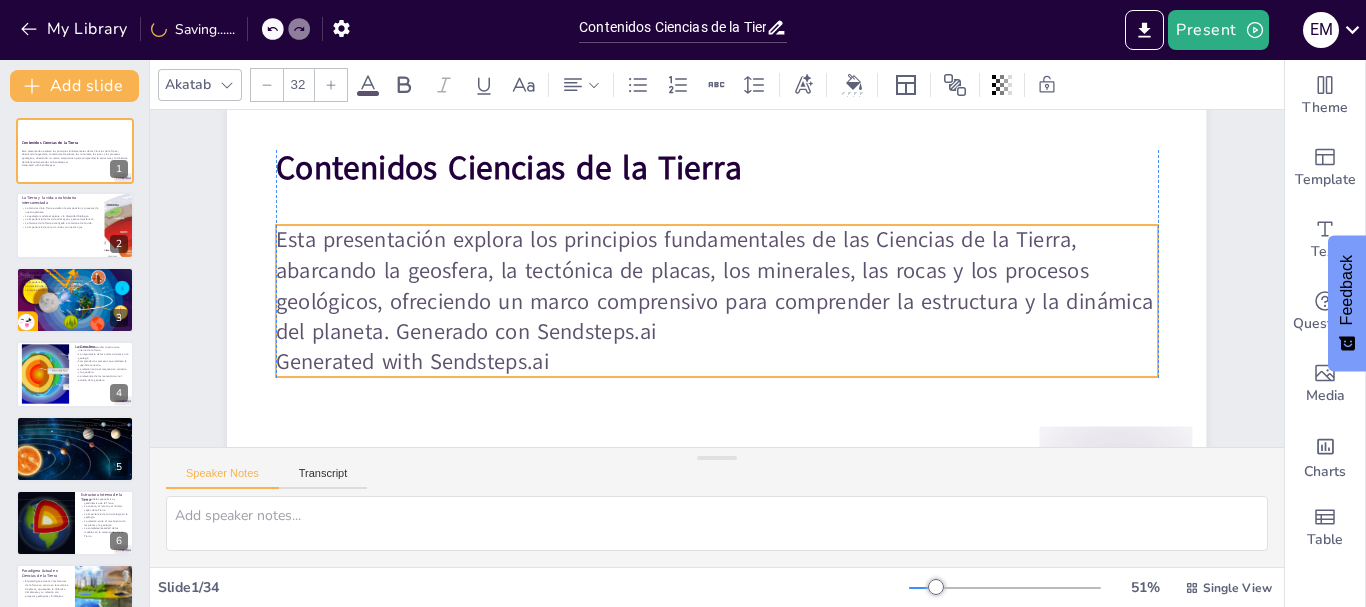 drag, startPoint x: 346, startPoint y: 254, endPoint x: 360, endPoint y: 247, distance: 15.652476 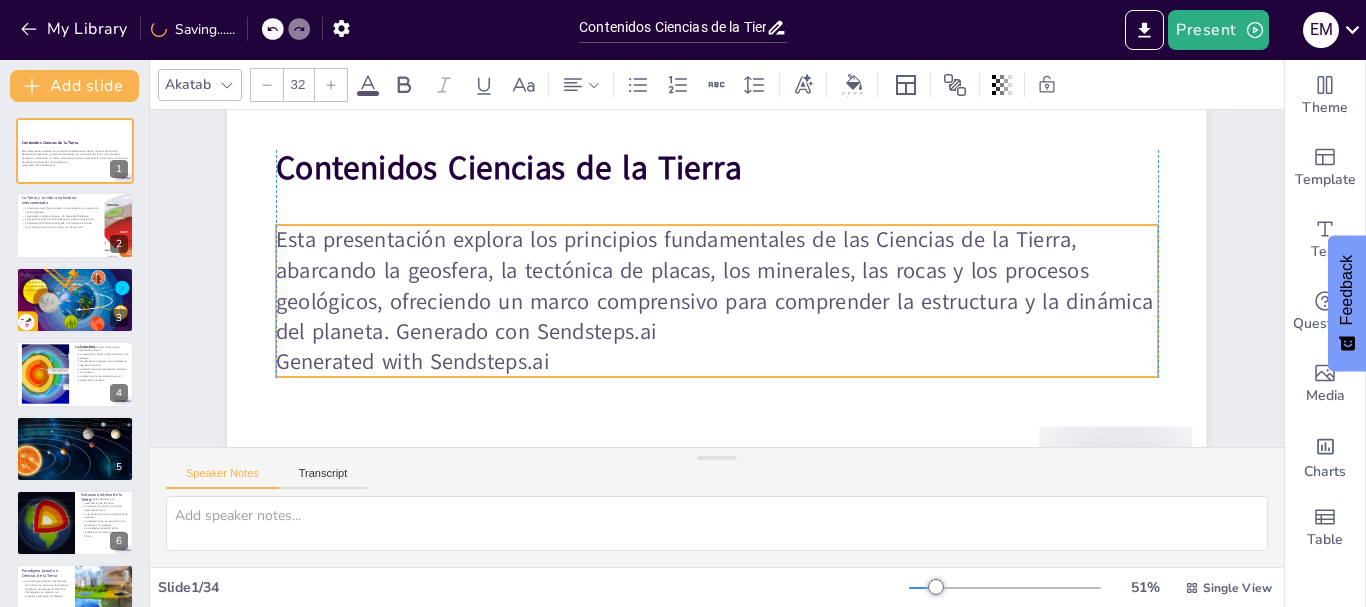click on "Esta presentación explora los principios fundamentales de las Ciencias de la Tierra, abarcando la geosfera, la tectónica de placas, los minerales, las rocas y los procesos geológicos, ofreciendo un marco comprensivo para comprender la estructura y la dinámica del planeta. Generado con Sendsteps.ai" at bounding box center (724, 281) 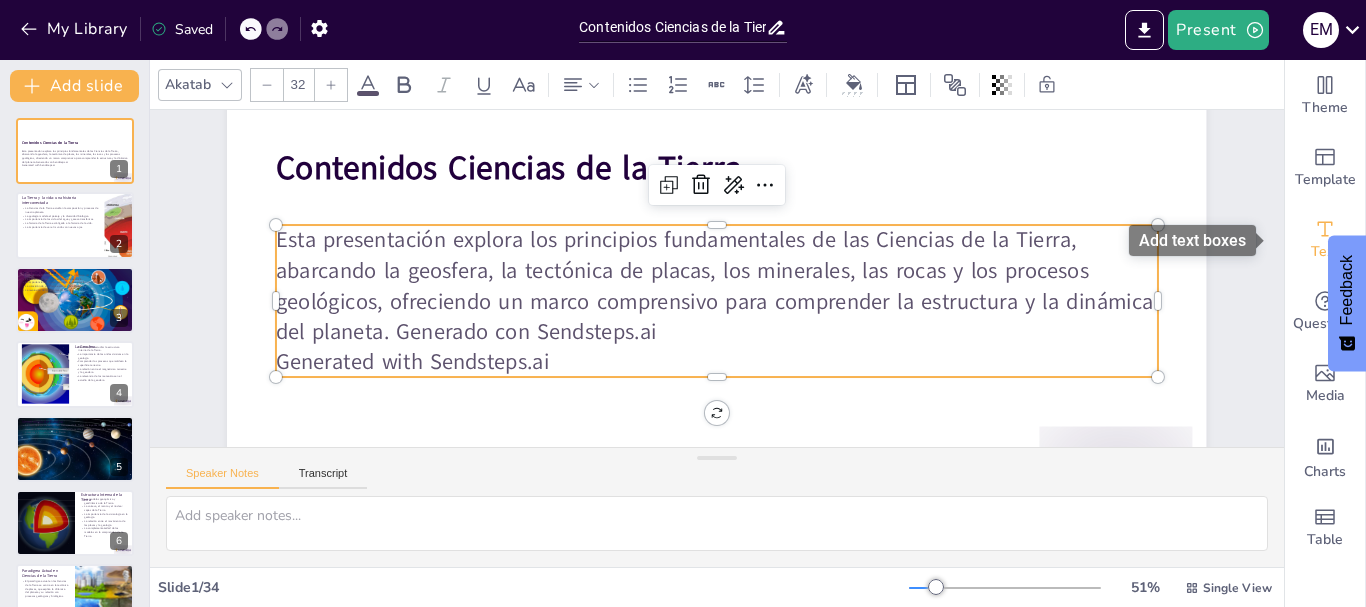 click on "Text" at bounding box center [1325, 252] 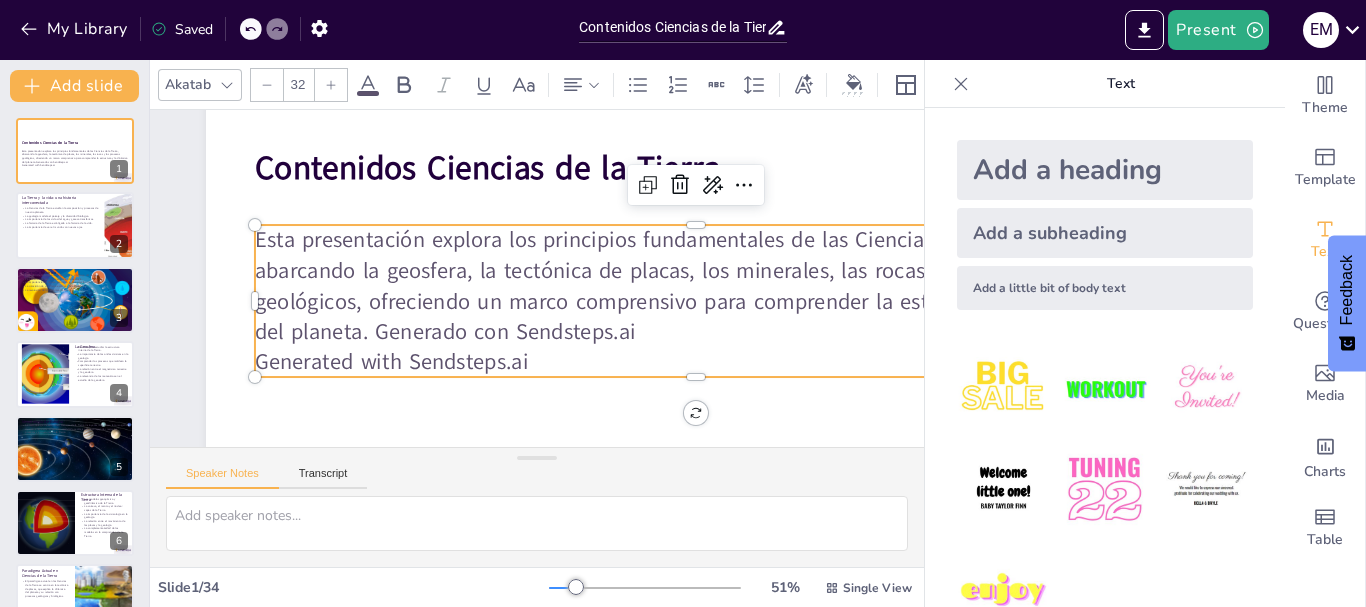 click on "Esta presentación explora los principios fundamentales de las Ciencias de la Tierra, abarcando la geosfera, la tectónica de placas, los minerales, las rocas y los procesos geológicos, ofreciendo un marco comprensivo para comprender la estructura y la dinámica del planeta. Generado con Sendsteps.ai" at bounding box center (695, 286) 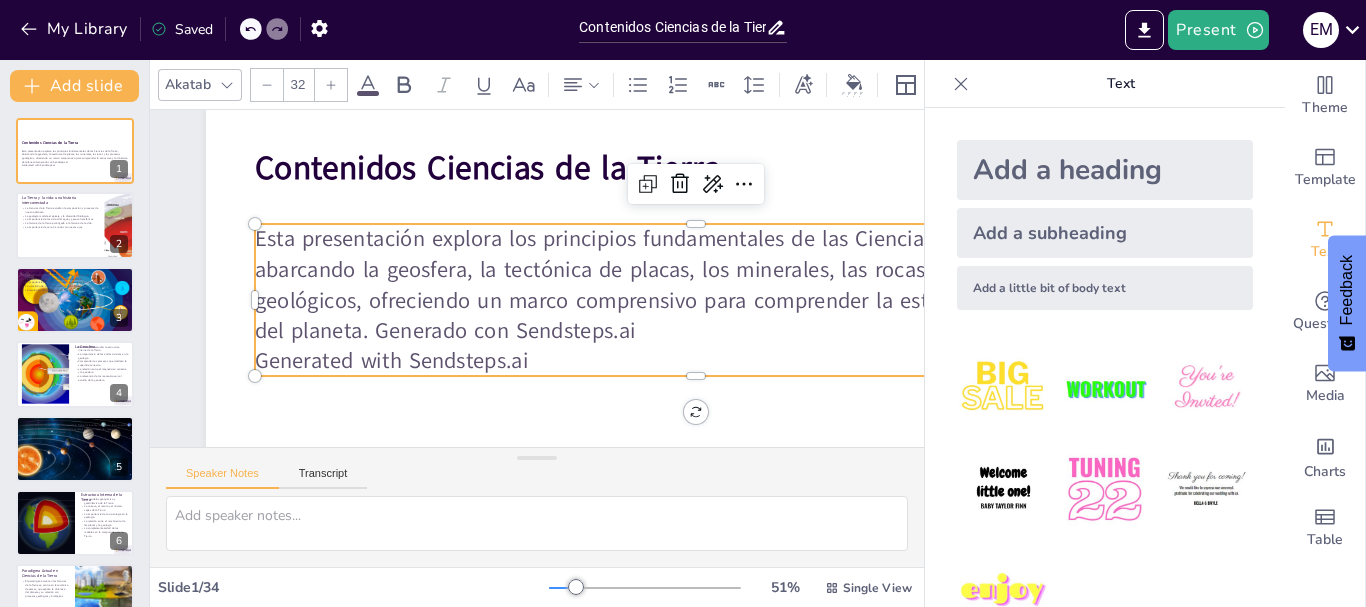 click on "Esta presentación explora los principios fundamentales de las Ciencias de la Tierra, abarcando la geosfera, la tectónica de placas, los minerales, las rocas y los procesos geológicos, ofreciendo un marco comprensivo para comprender la estructura y la dinámica del planeta. Generado con Sendsteps.ai" at bounding box center [695, 285] 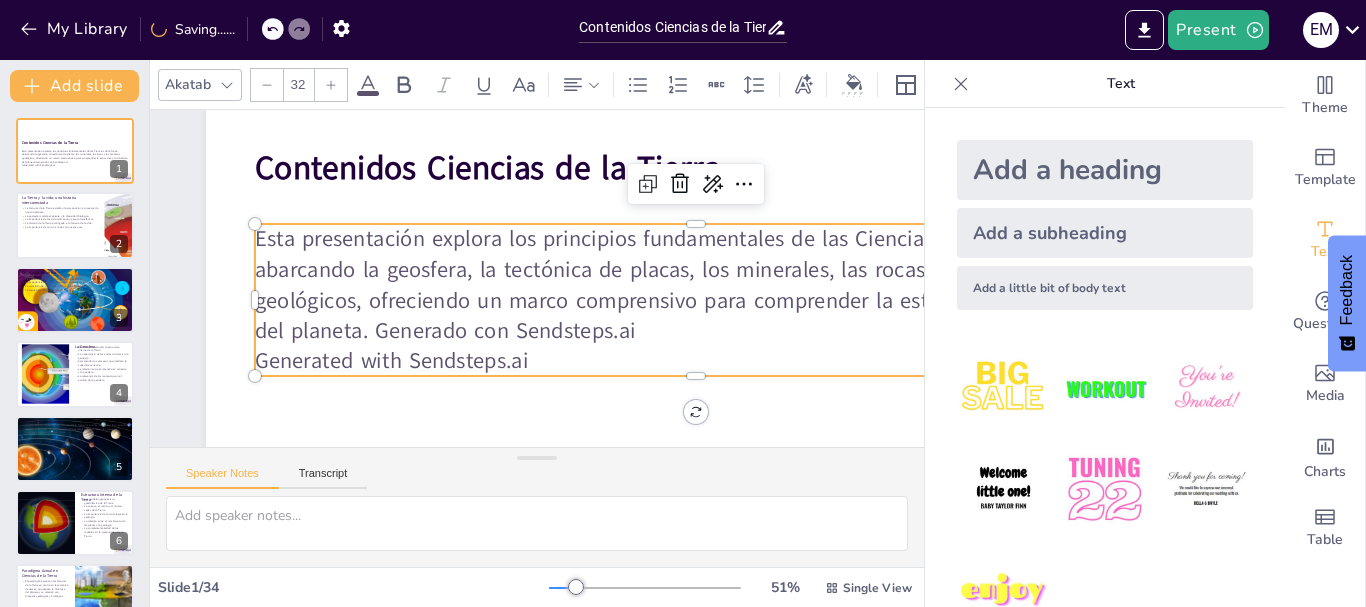 click on "Add a heading" at bounding box center (1105, 170) 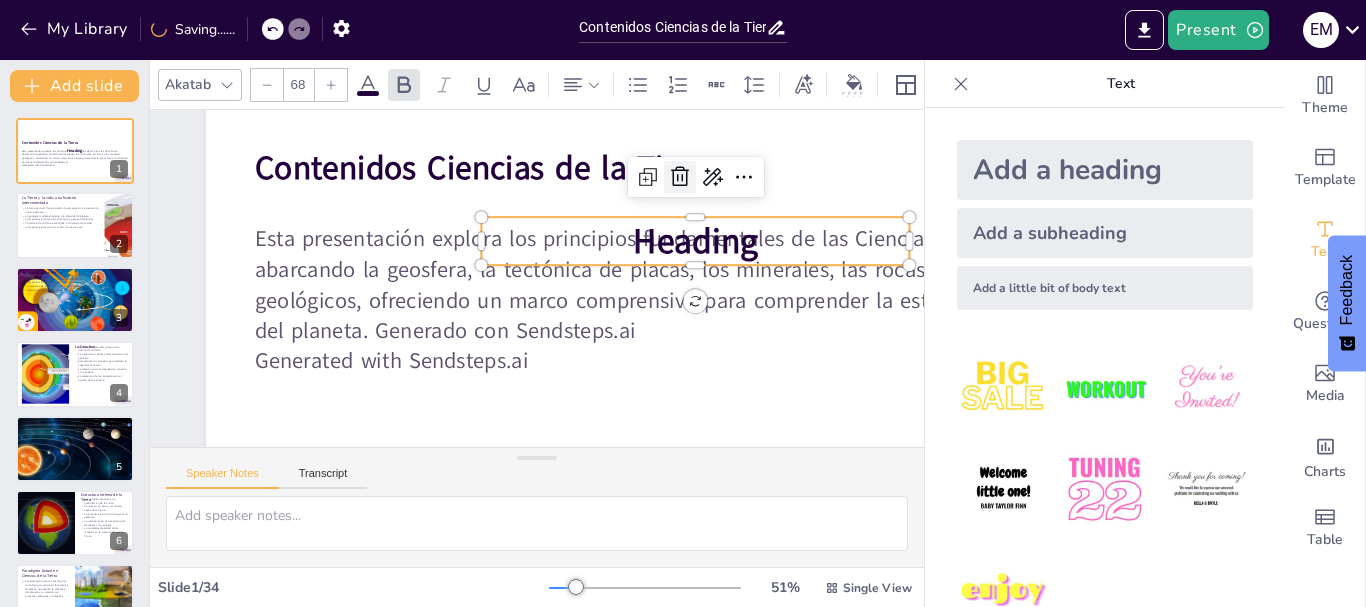 click 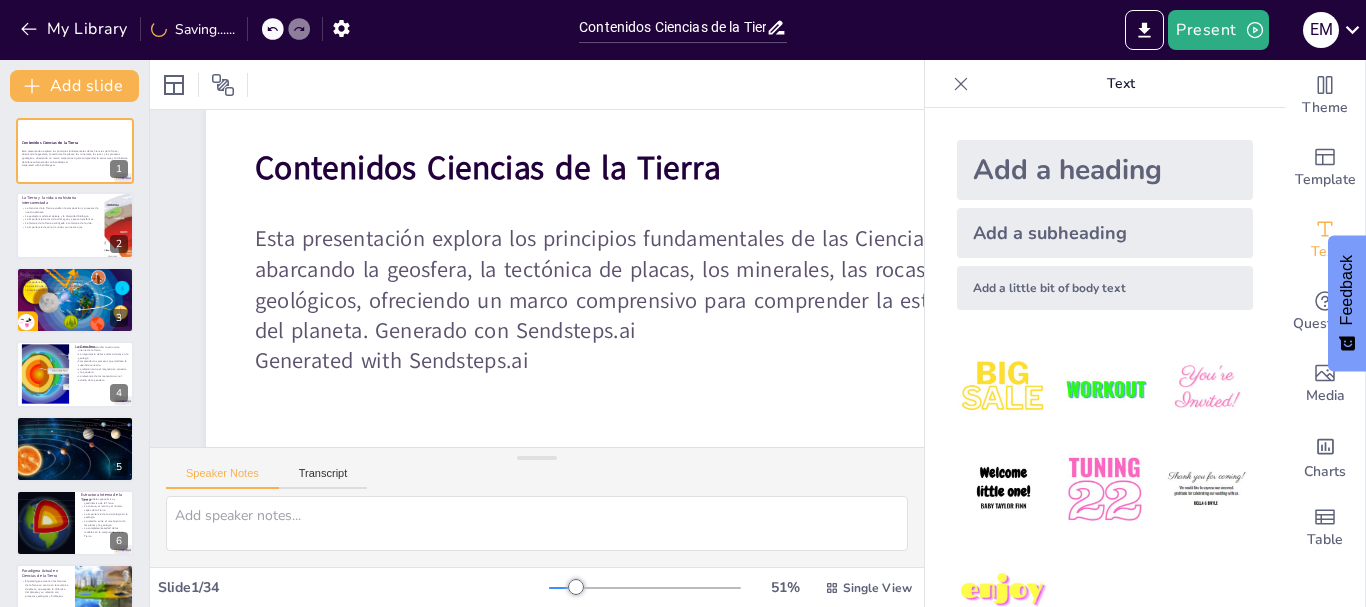 click 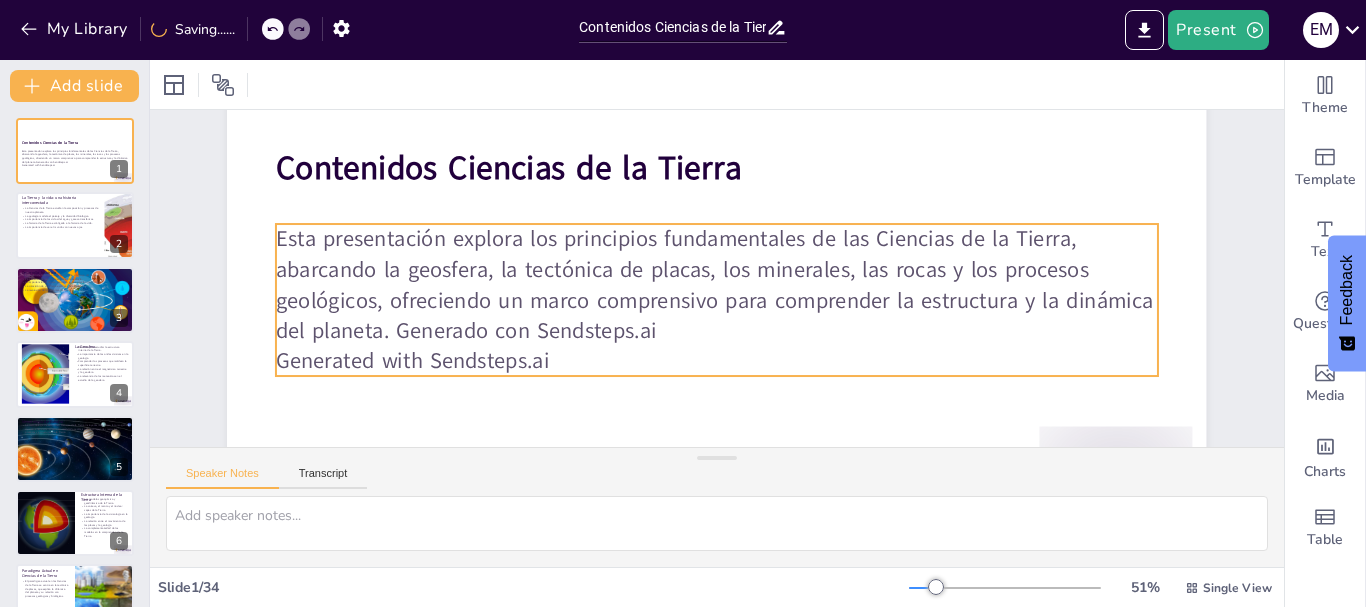 click on "Esta presentación explora los principios fundamentales de las Ciencias de la Tierra, abarcando la geosfera, la tectónica de placas, los minerales, las rocas y los procesos geológicos, ofreciendo un marco comprensivo para comprender la estructura y la dinámica del planeta. Generado con Sendsteps.ai" at bounding box center [716, 285] 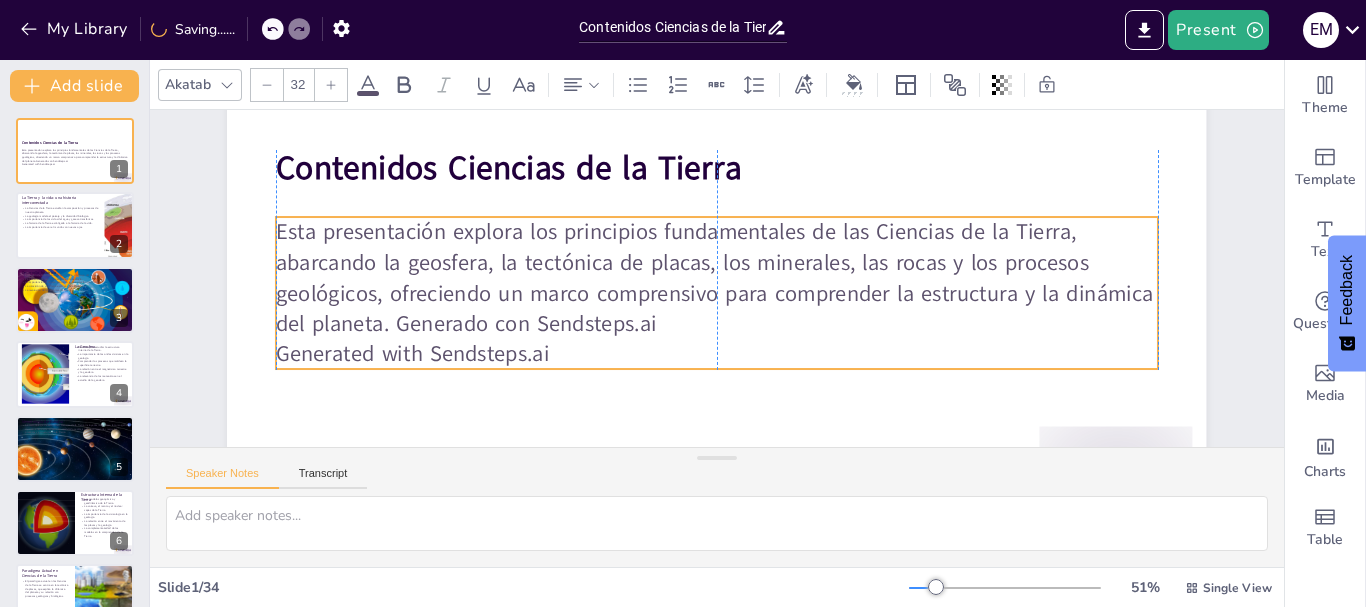 click on "Generated with Sendsteps.ai" at bounding box center [716, 354] 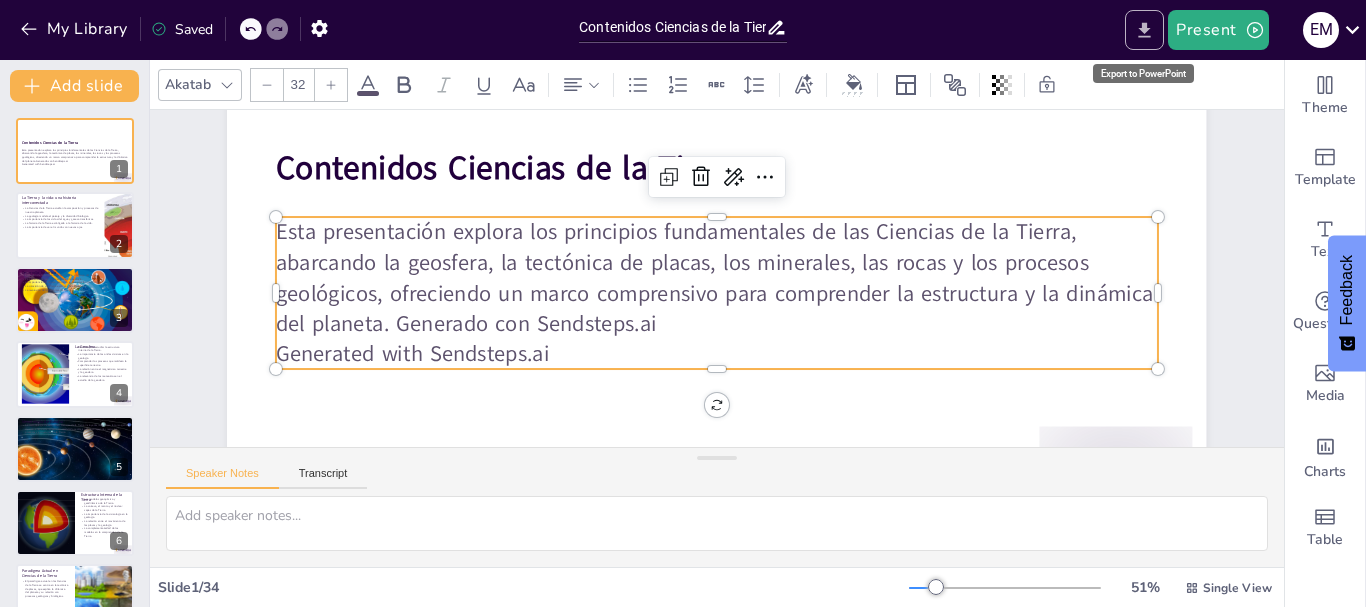 click 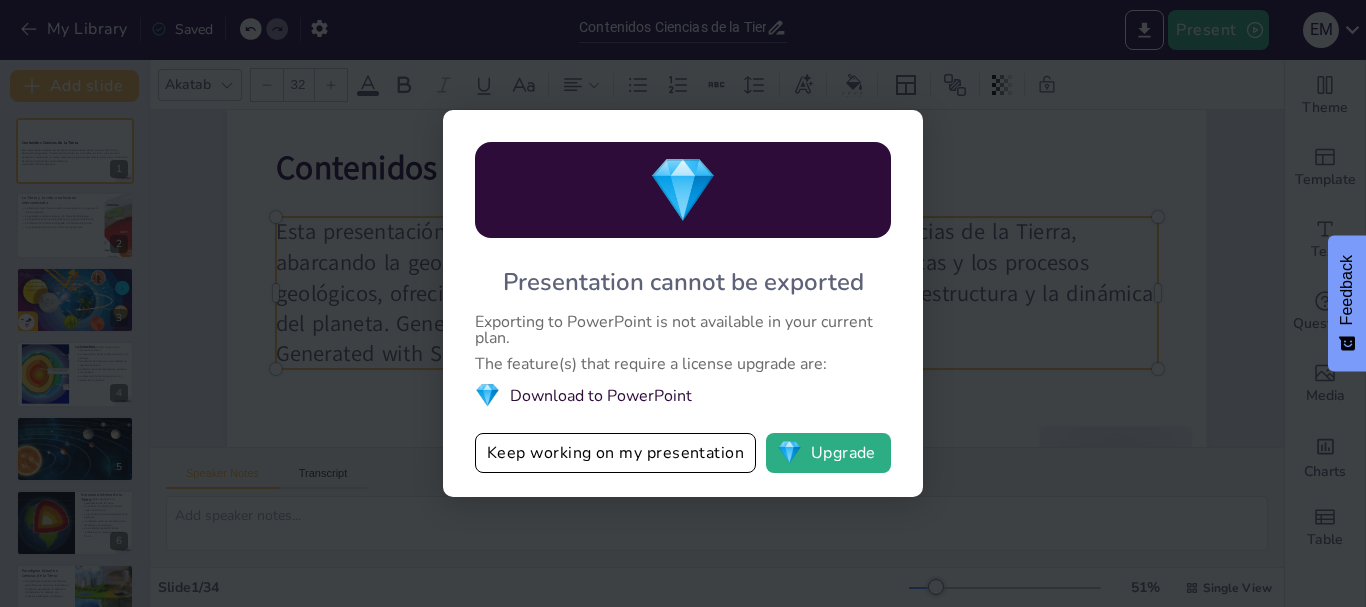 click on "💎 Presentation cannot be exported Exporting to PowerPoint is not available in your current plan. The feature(s) that require a license upgrade are: 💎 Download to PowerPoint Keep working on my presentation 💎 Upgrade" at bounding box center [683, 303] 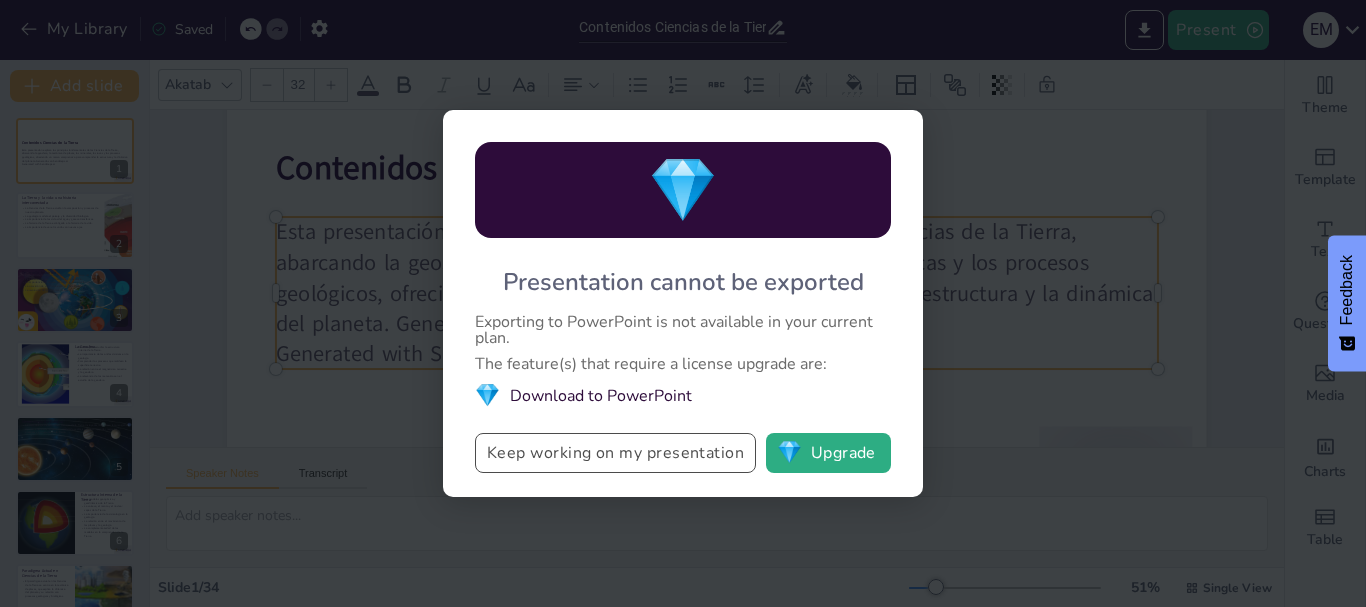 click on "Keep working on my presentation" at bounding box center (615, 453) 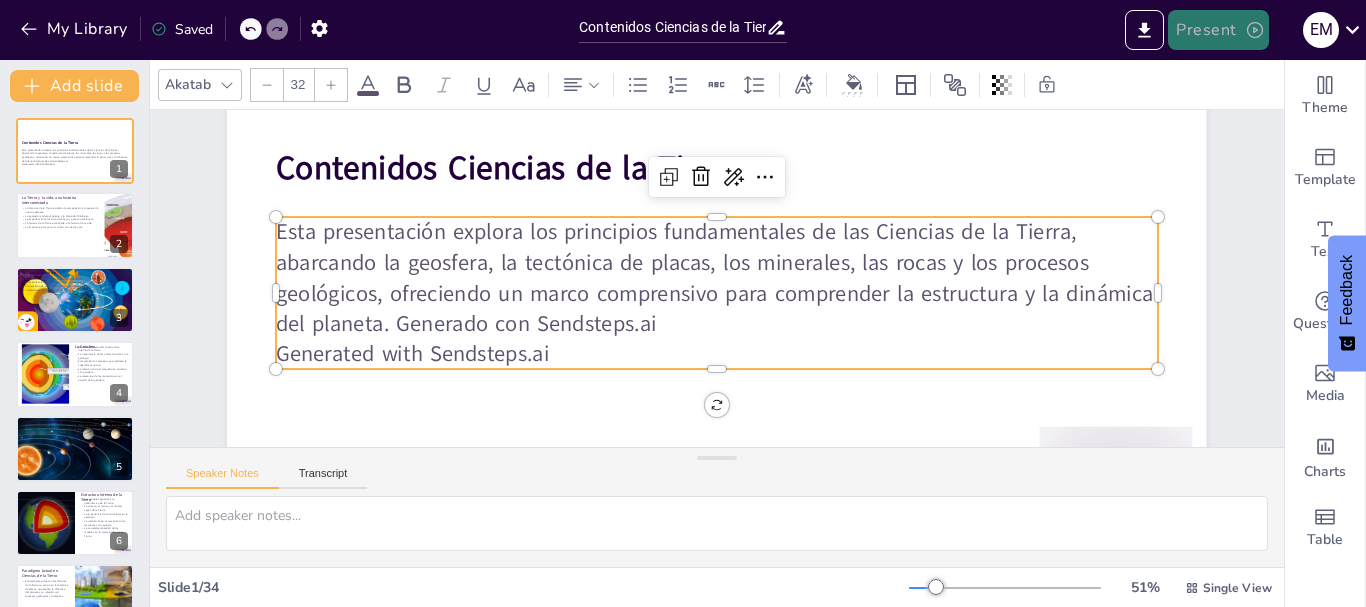 click on "Present" at bounding box center (1218, 30) 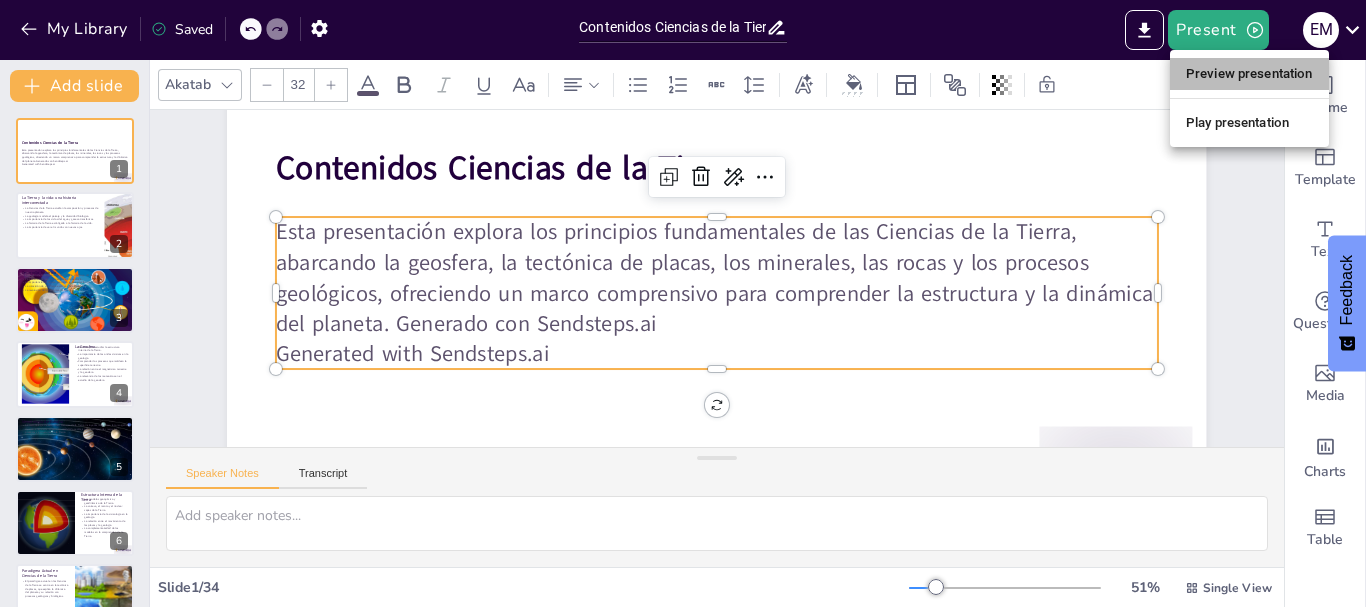 click on "Preview presentation" at bounding box center (1249, 74) 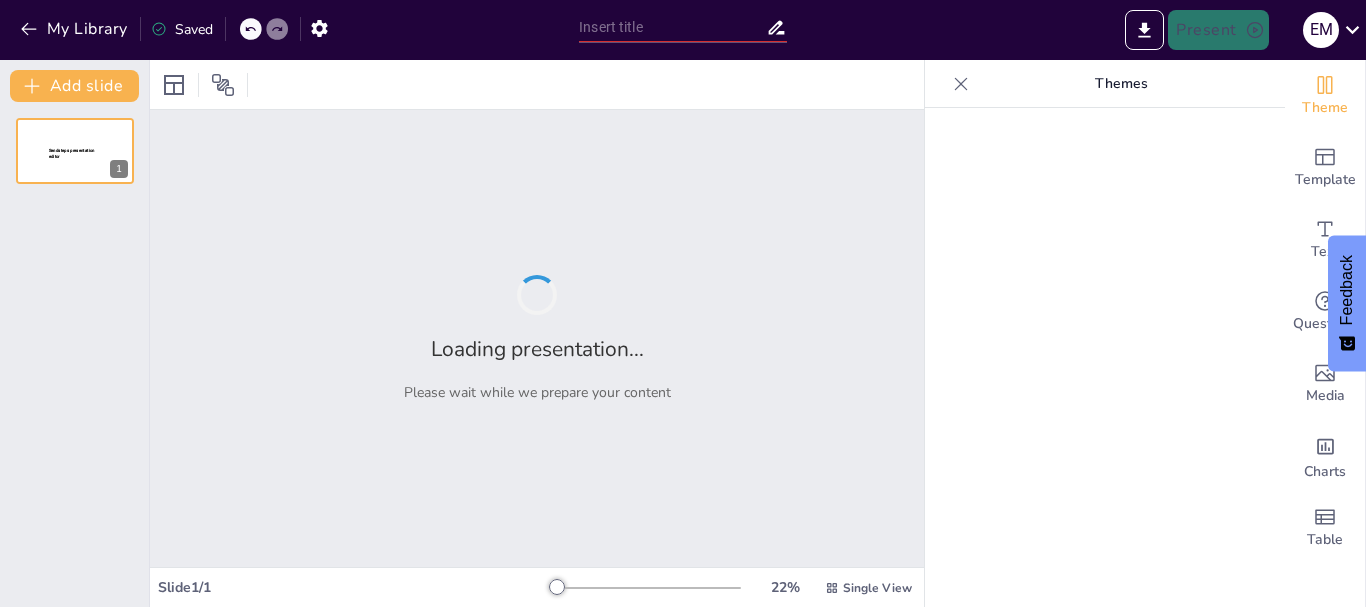scroll, scrollTop: 0, scrollLeft: 0, axis: both 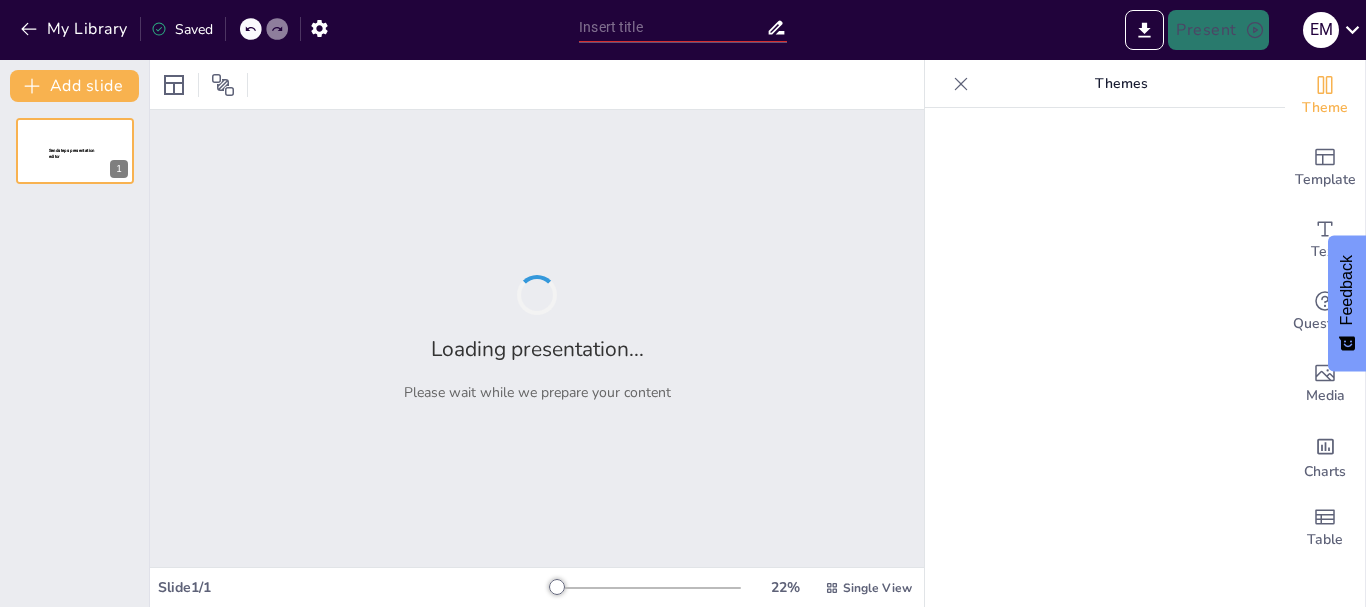 type on "Contenidos Ciencias de la Tierra" 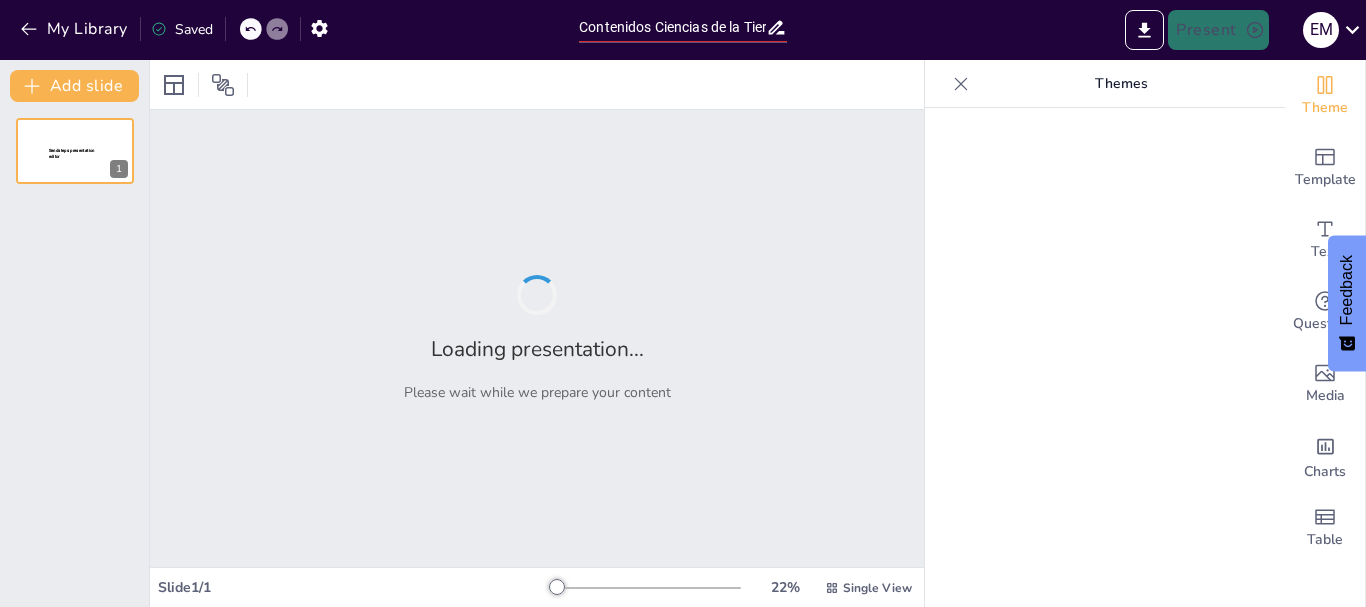 scroll, scrollTop: 0, scrollLeft: 0, axis: both 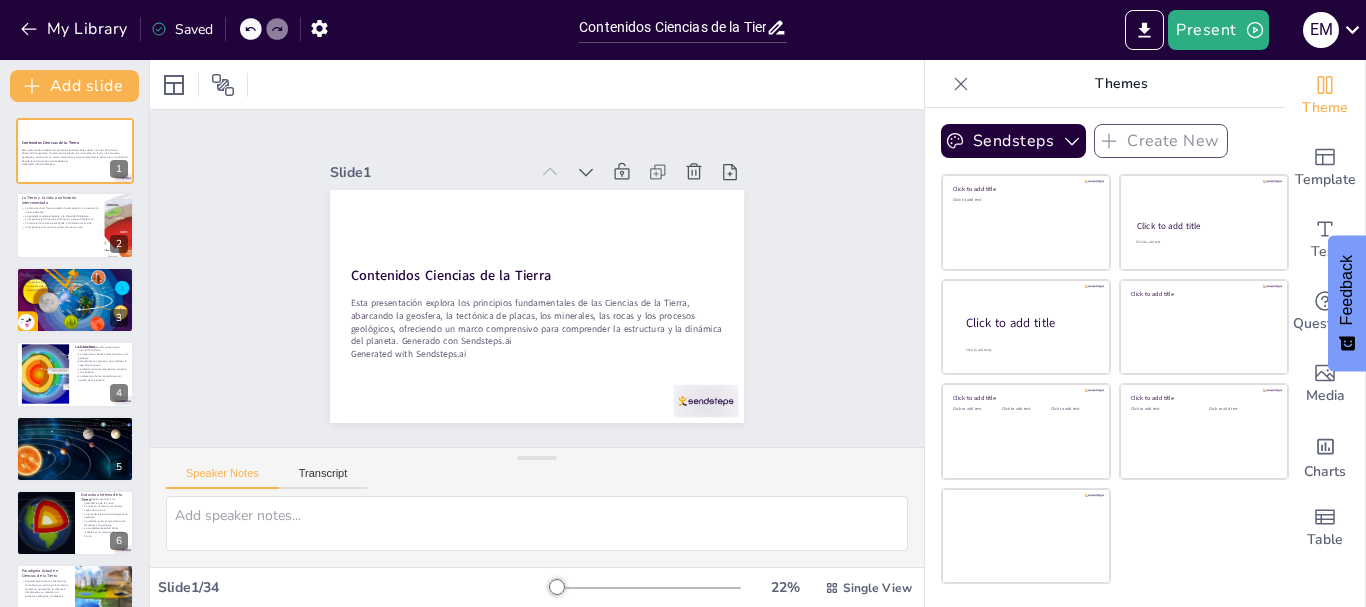 checkbox on "true" 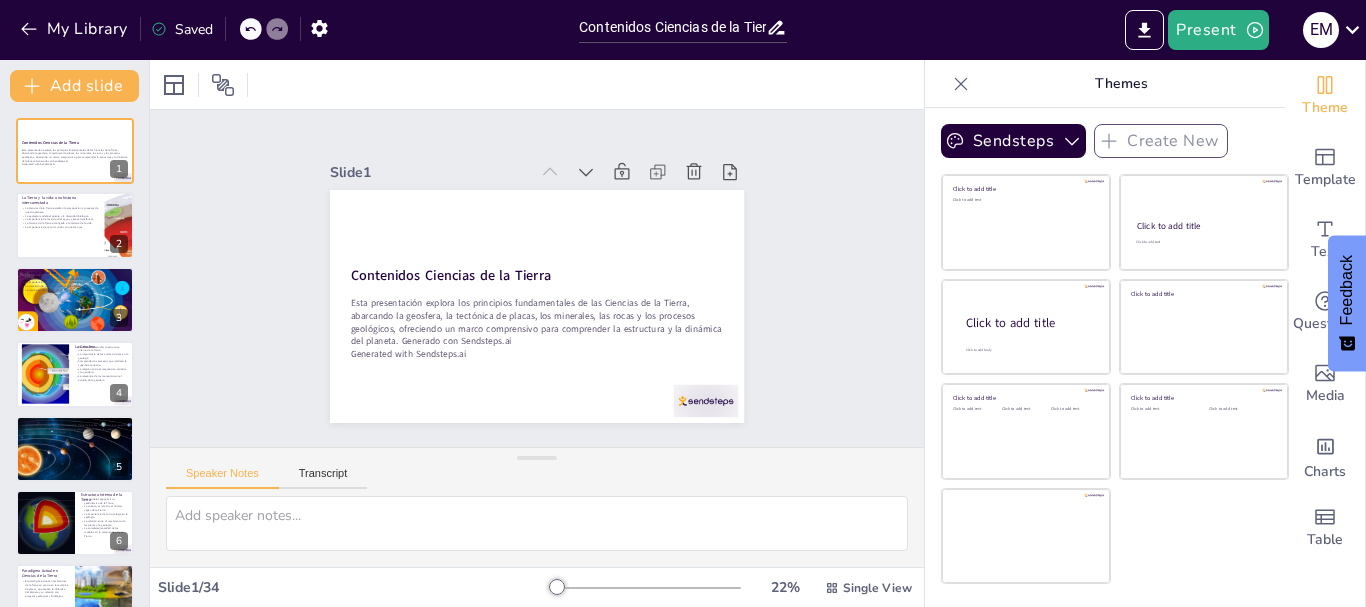 checkbox on "true" 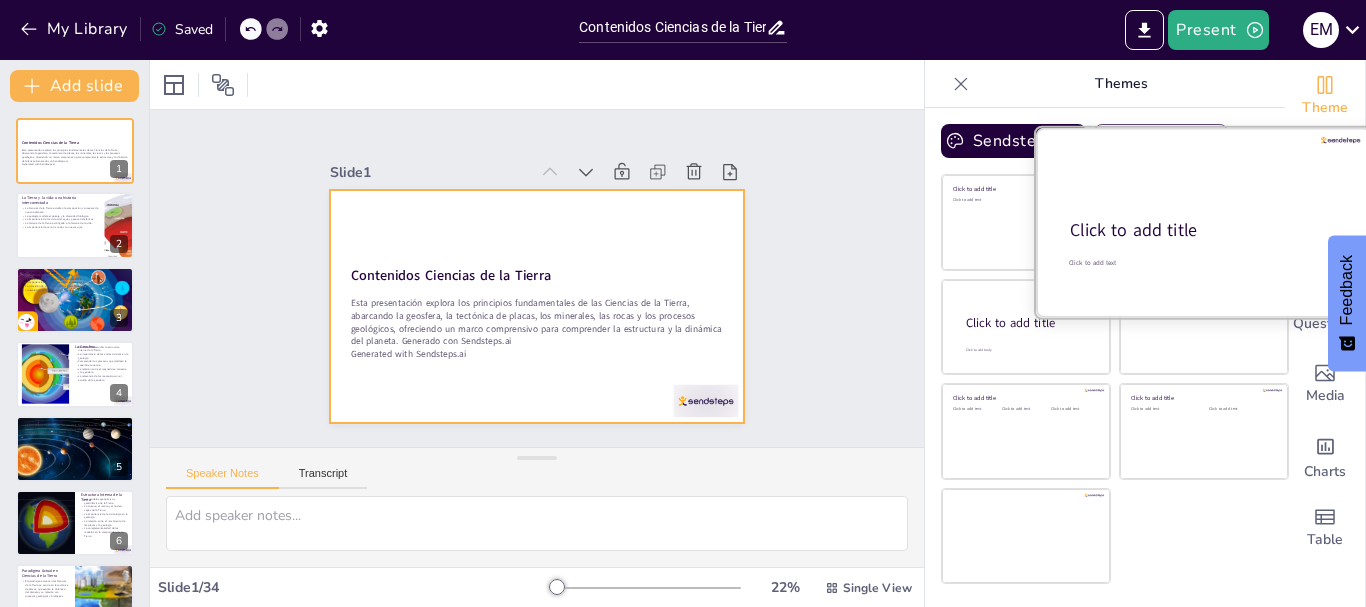 checkbox on "true" 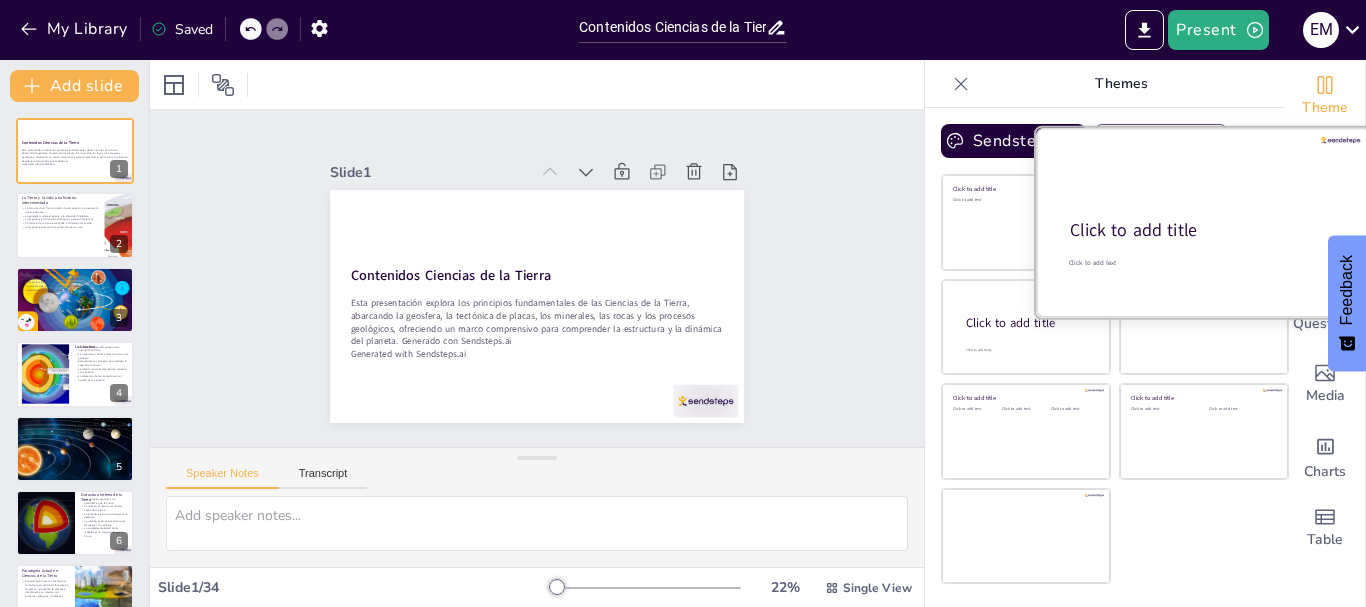 click on "Click to add title" at bounding box center (1202, 231) 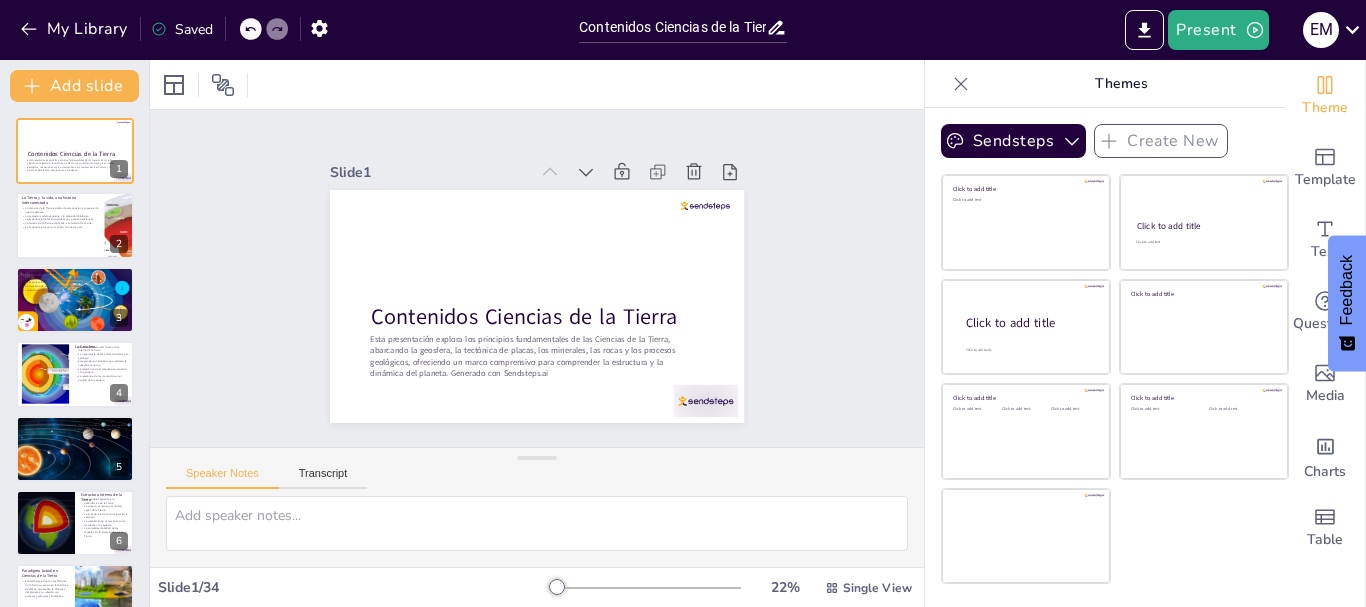 checkbox on "true" 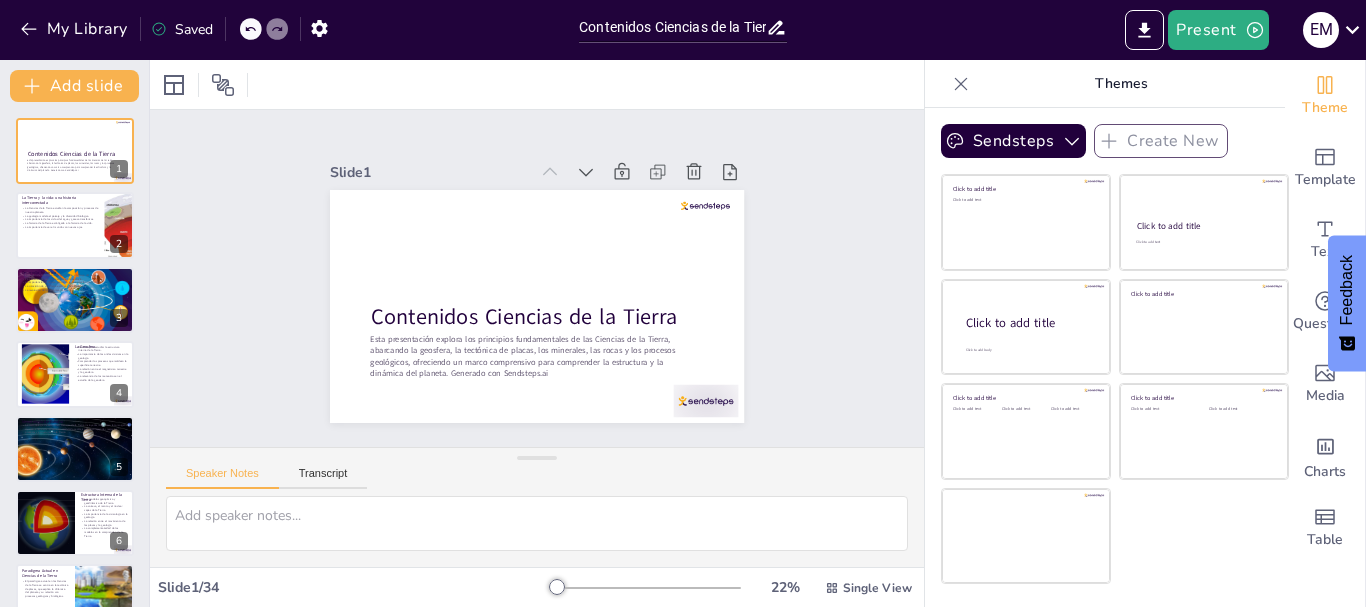 checkbox on "true" 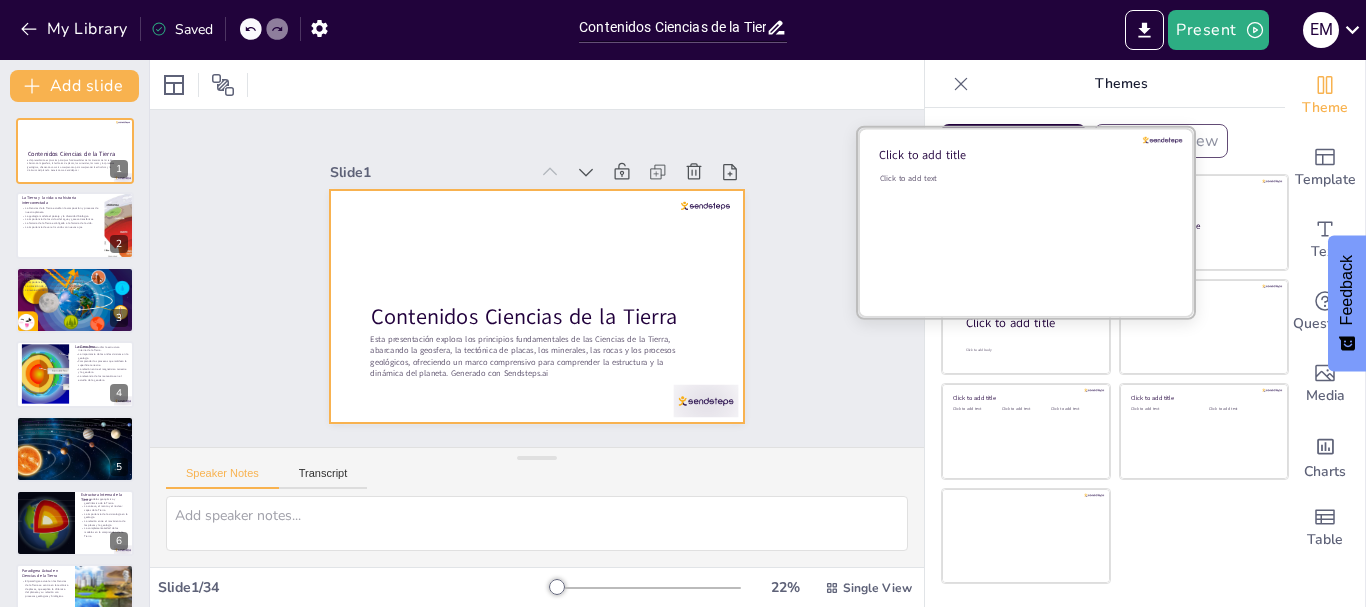 checkbox on "true" 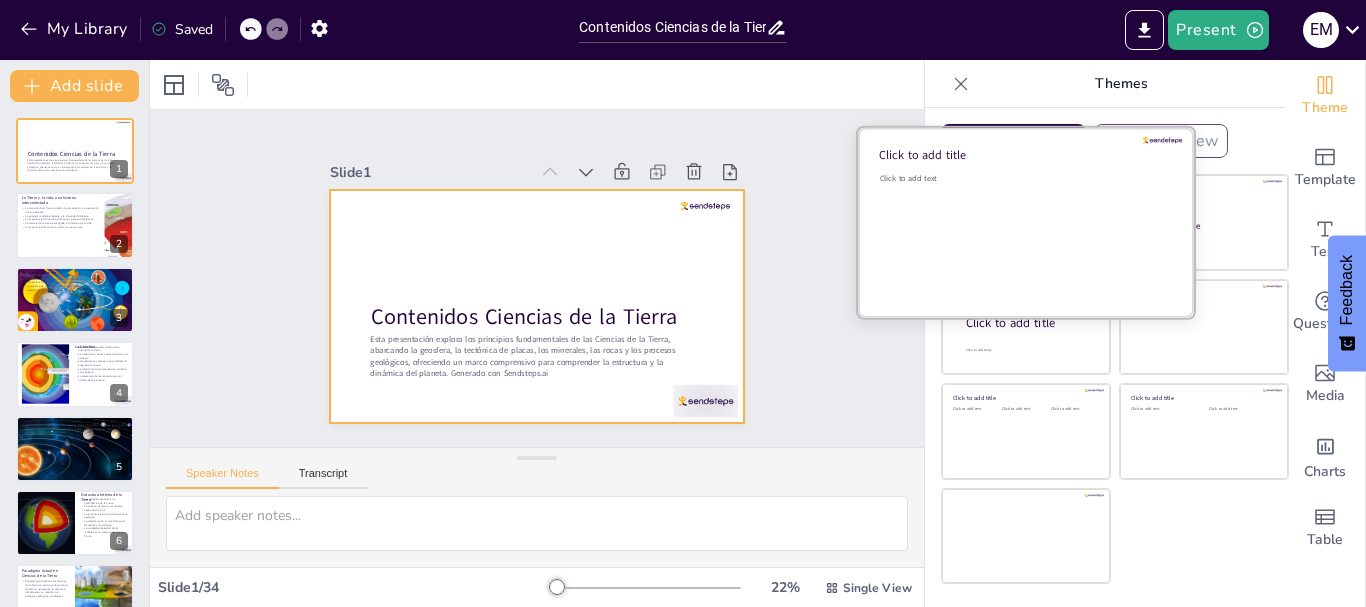 checkbox on "true" 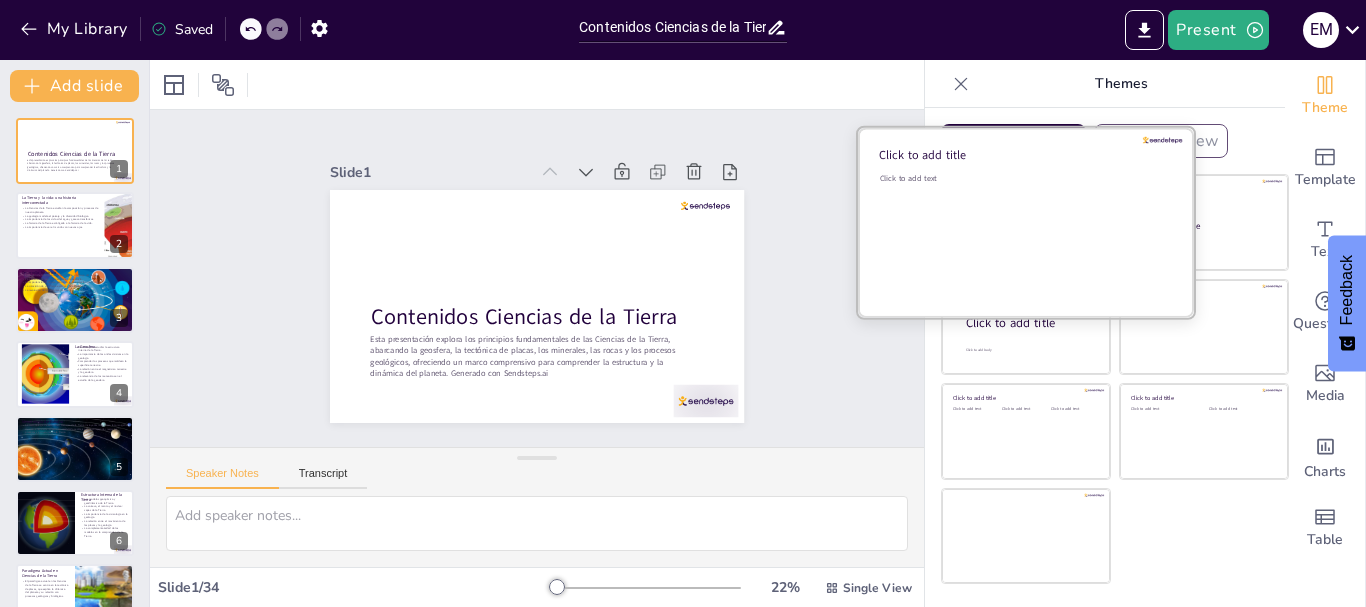 click on "Click to add text" at bounding box center [1023, 235] 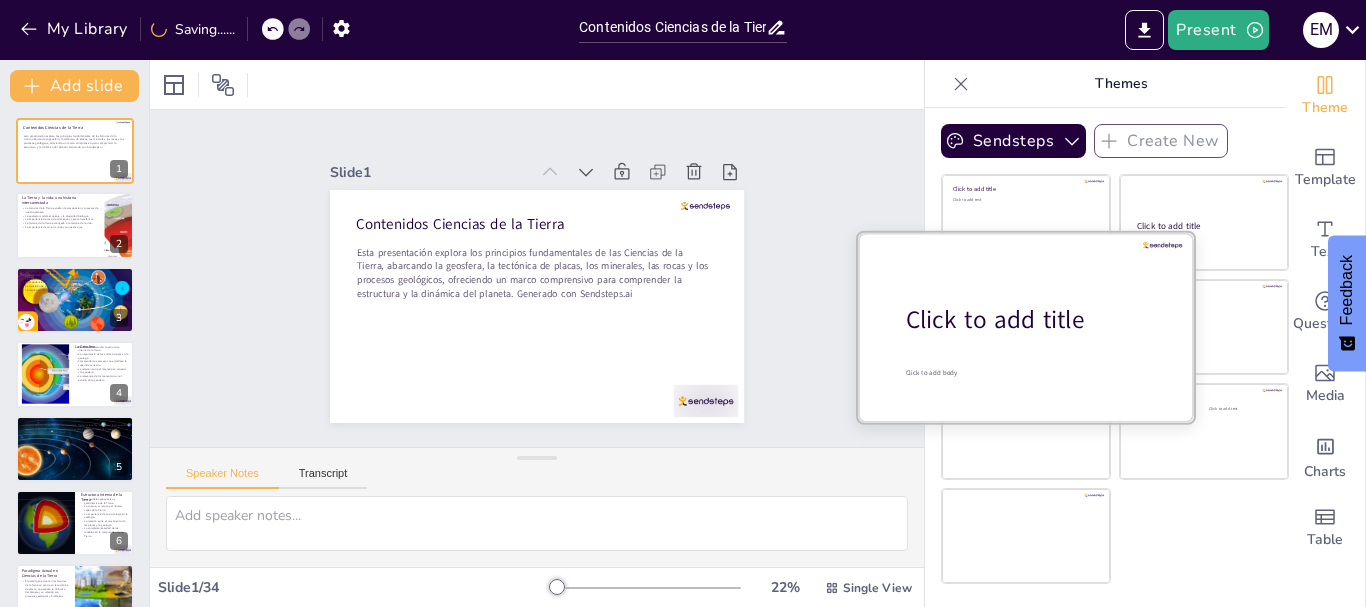 click on "Click to add title" at bounding box center [1033, 320] 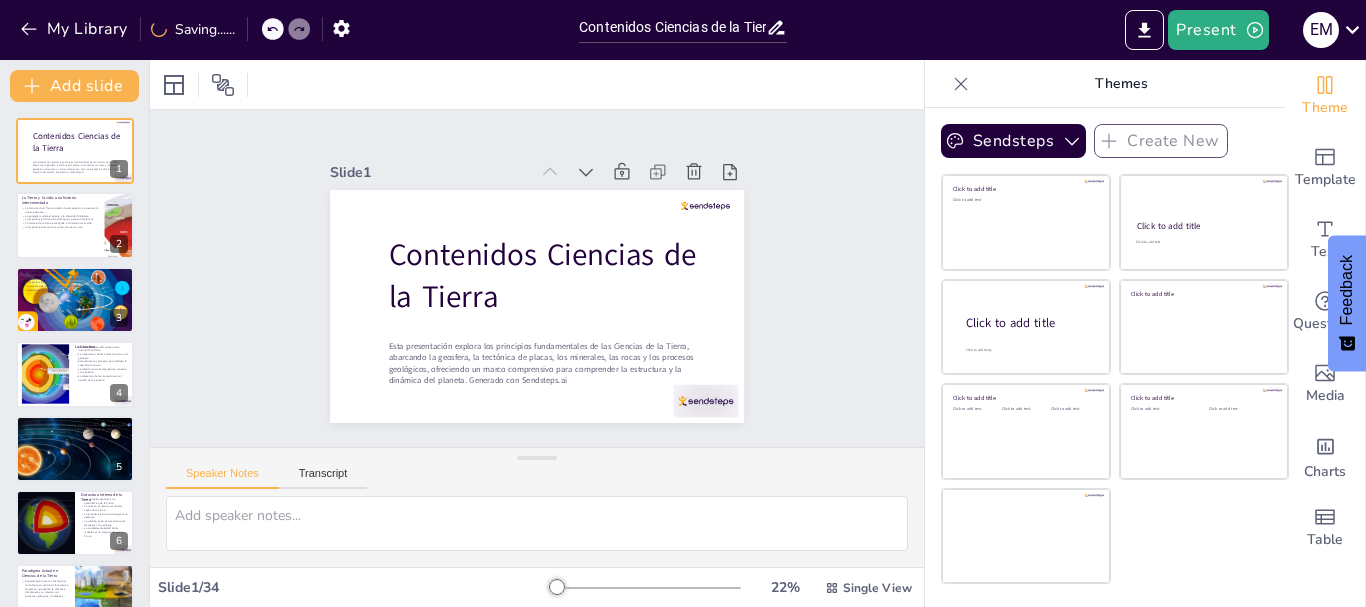 checkbox on "true" 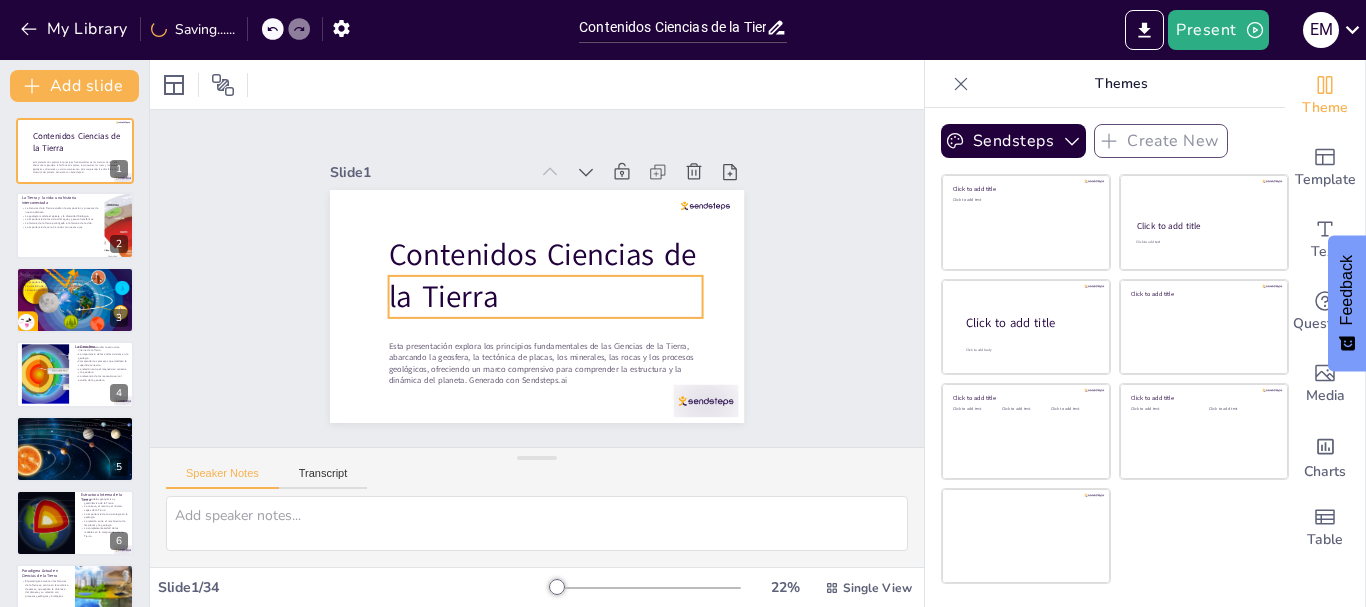 checkbox on "true" 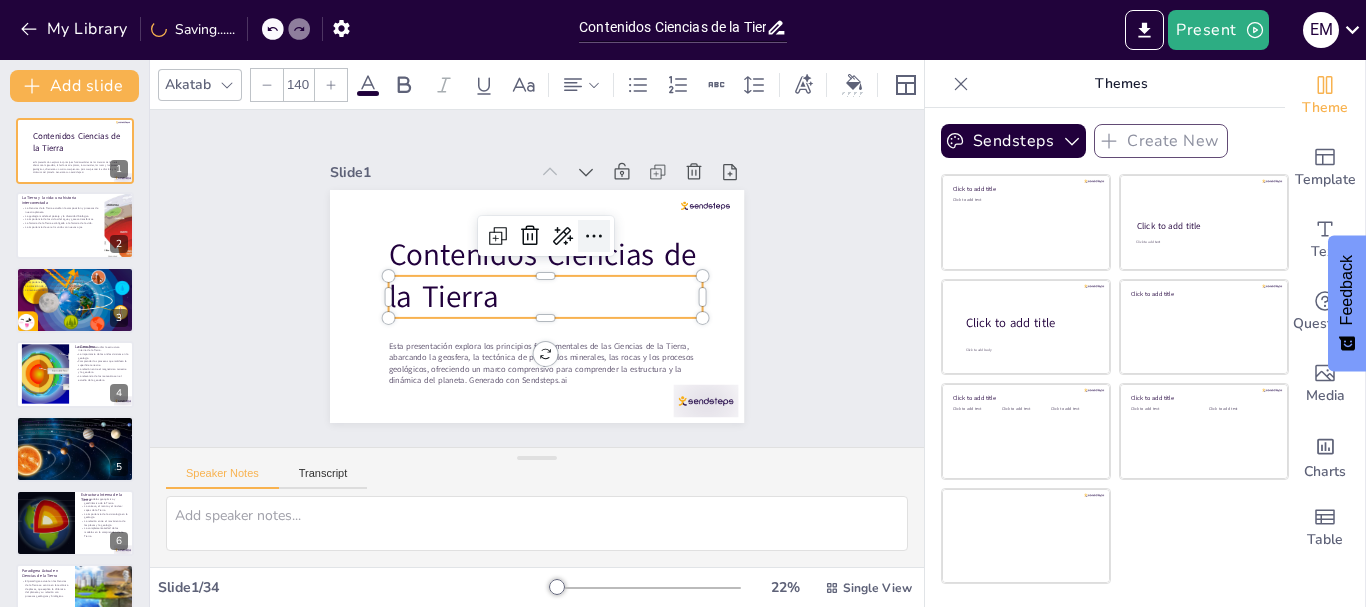 checkbox on "true" 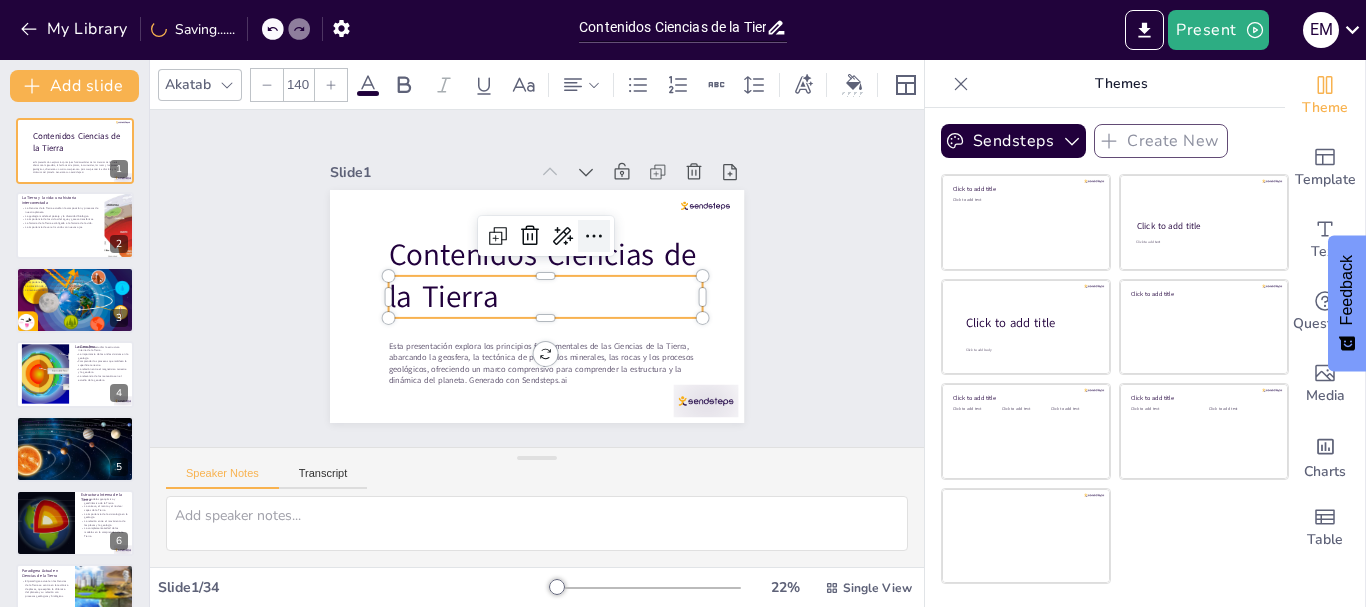 checkbox on "true" 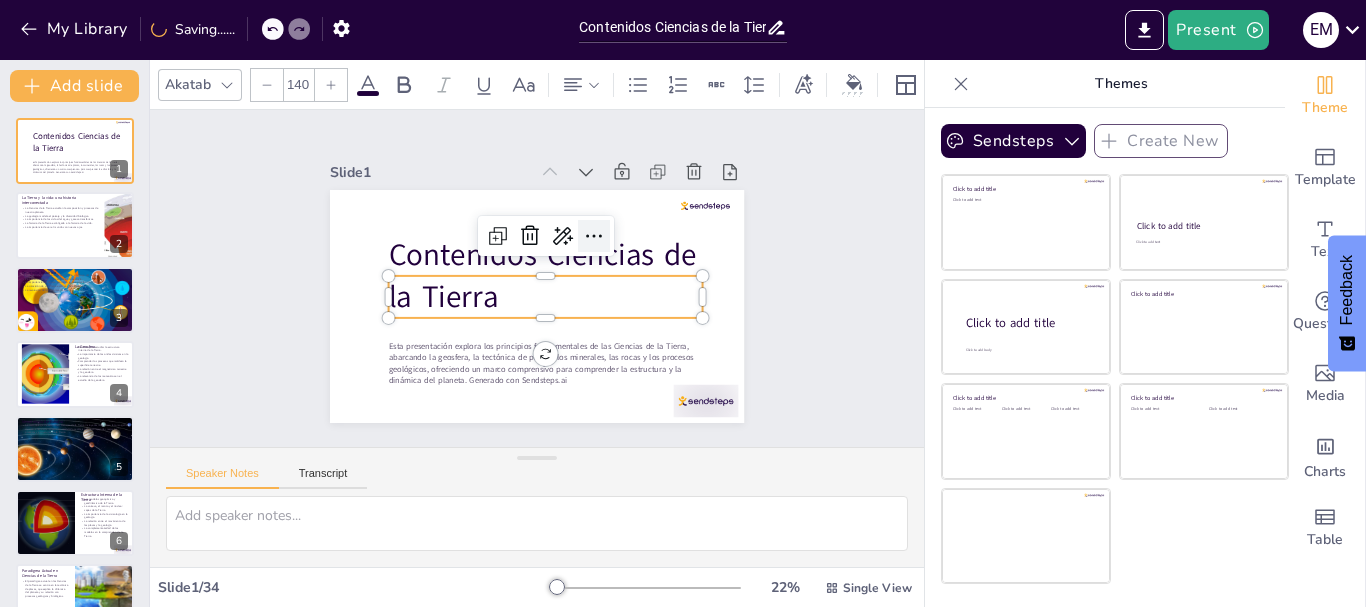 checkbox on "true" 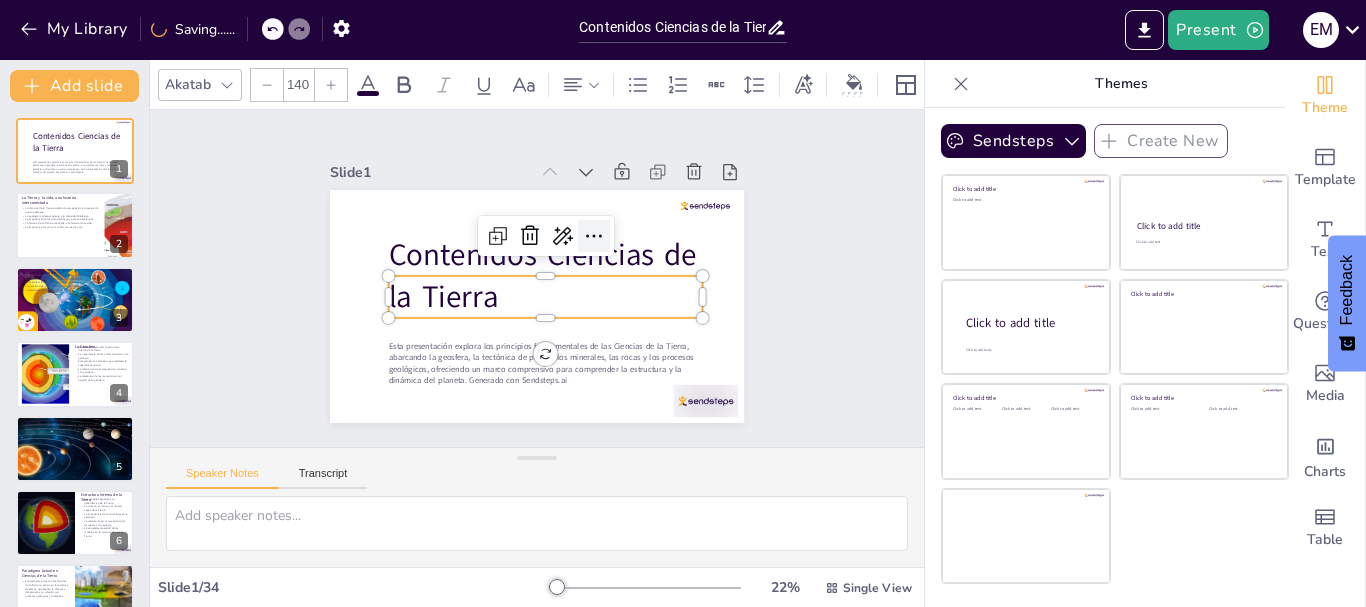 checkbox on "true" 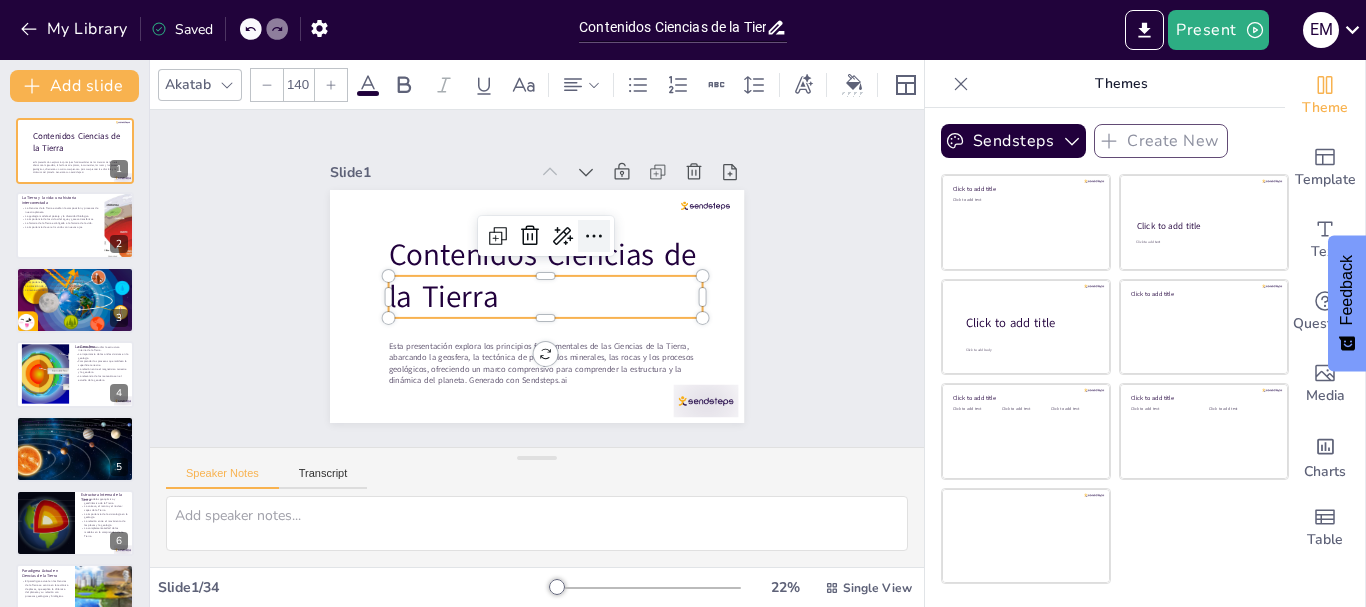click 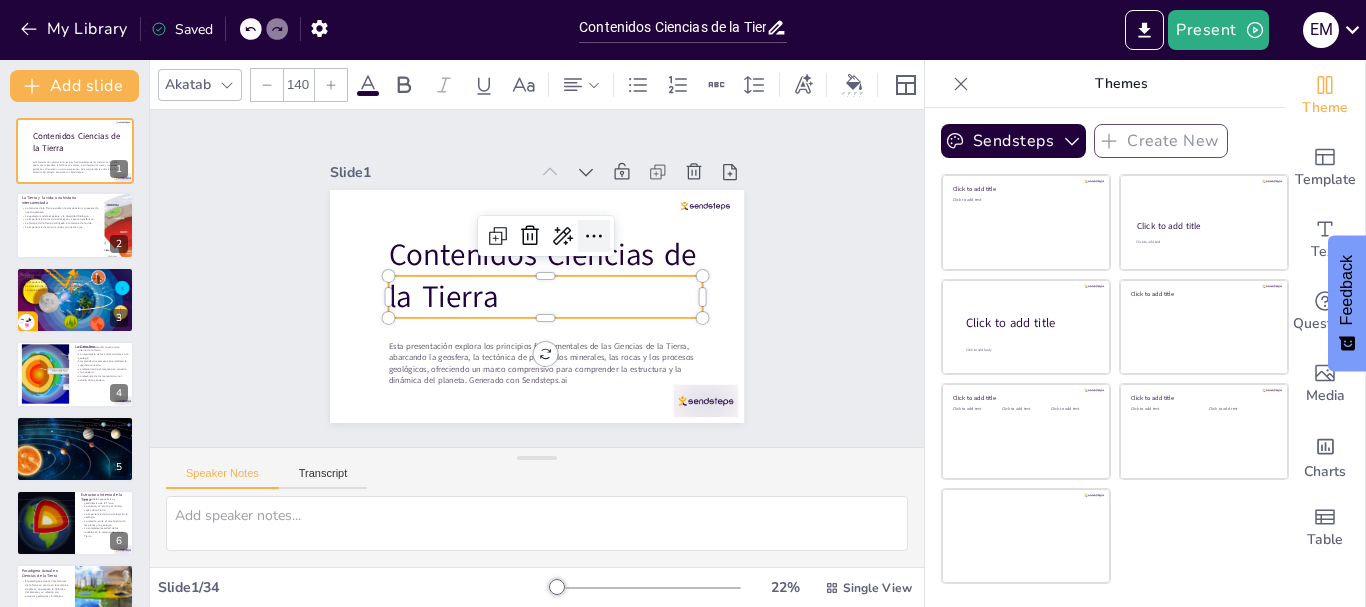 checkbox on "true" 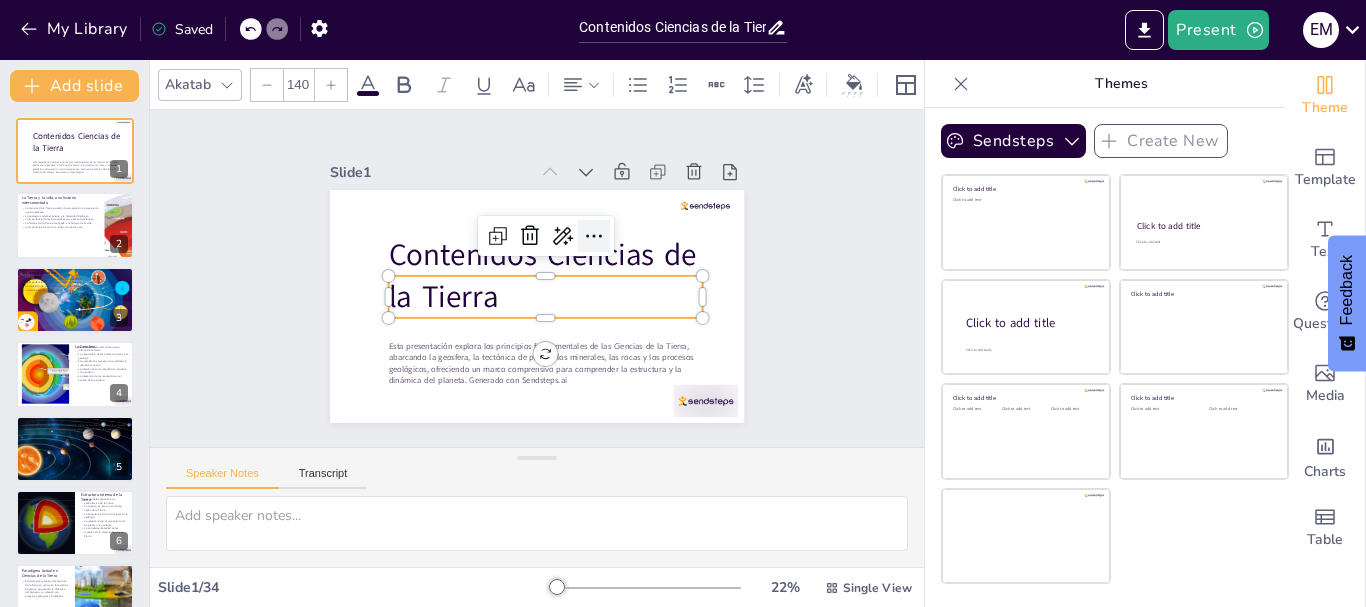 checkbox on "true" 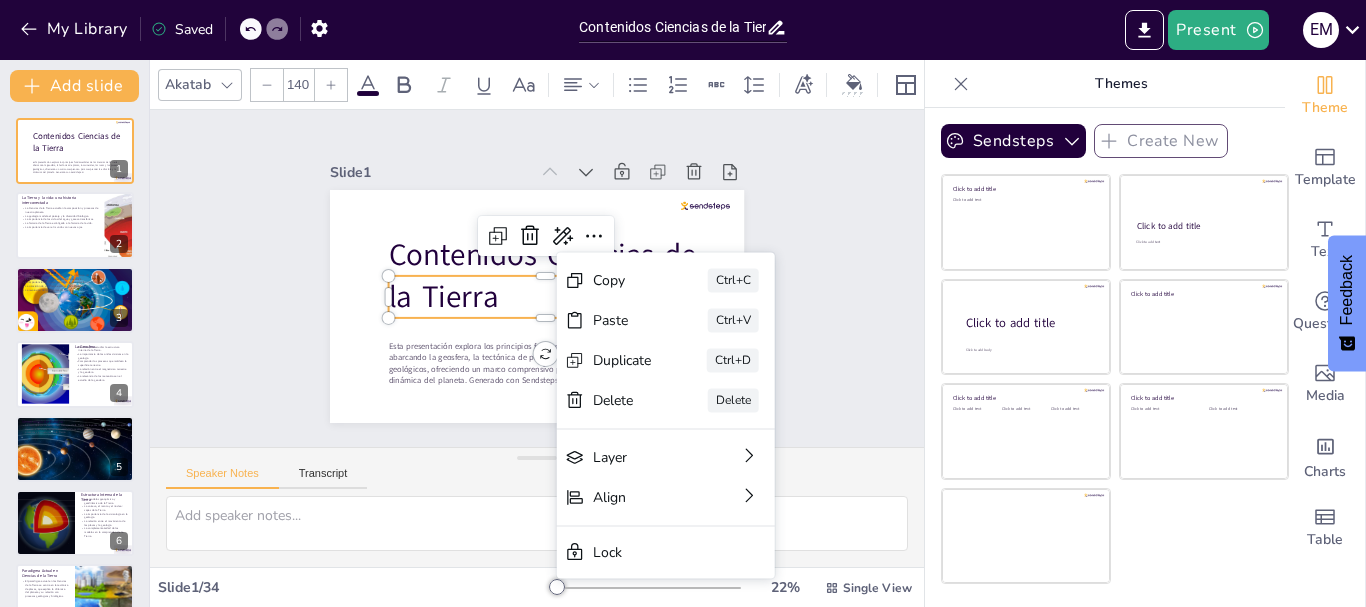 checkbox on "true" 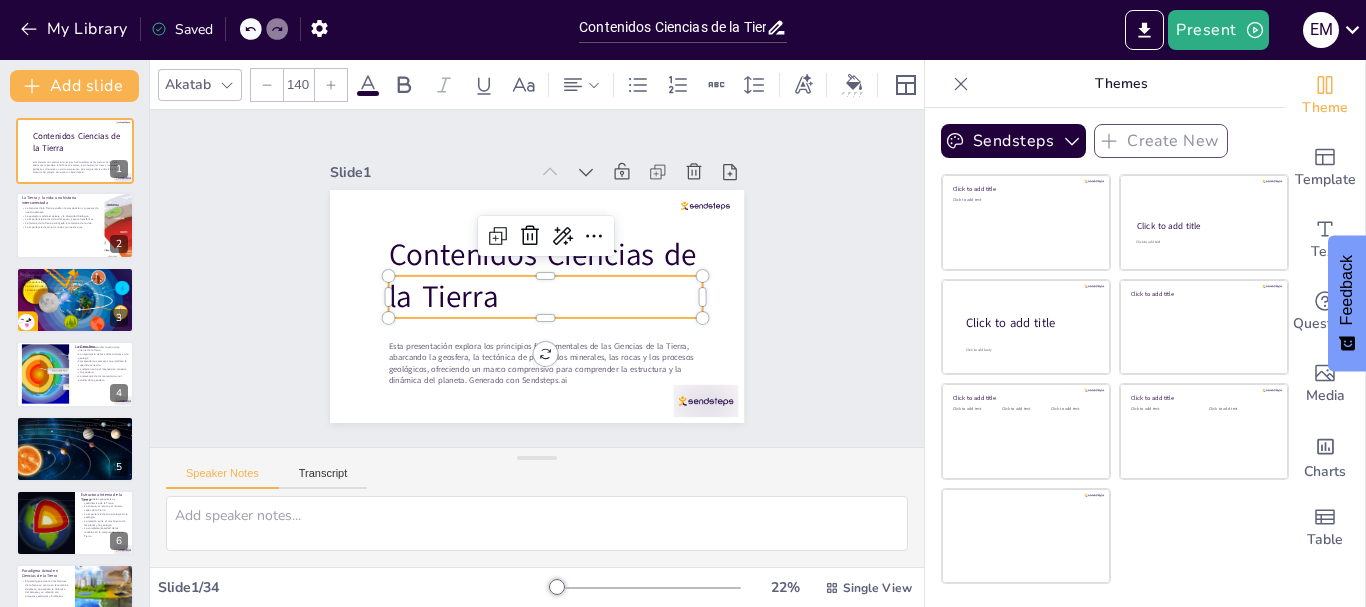click on "Contenidos Ciencias de la Tierra" at bounding box center [543, 262] 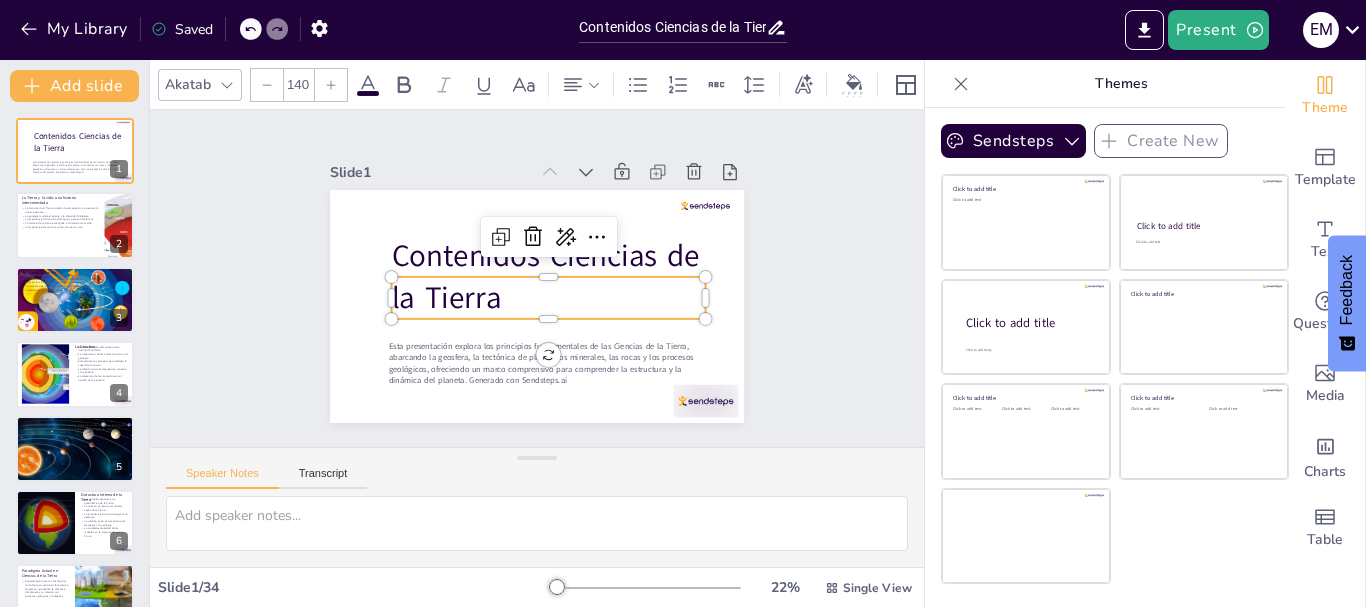 checkbox on "true" 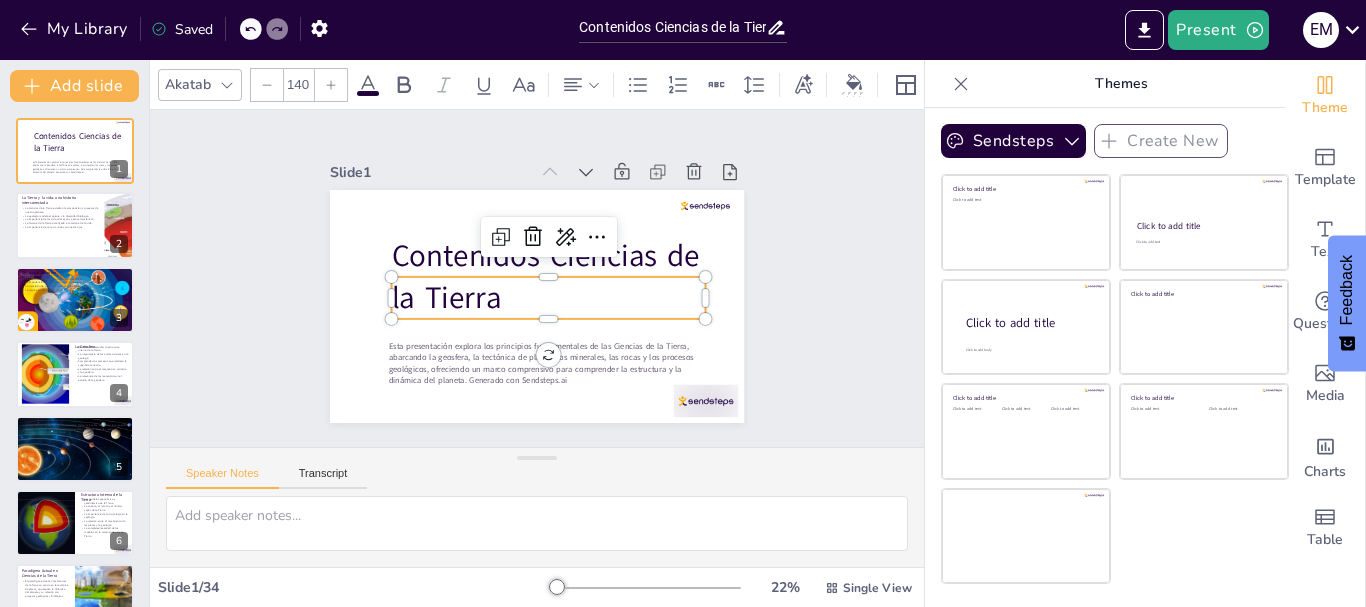 checkbox on "true" 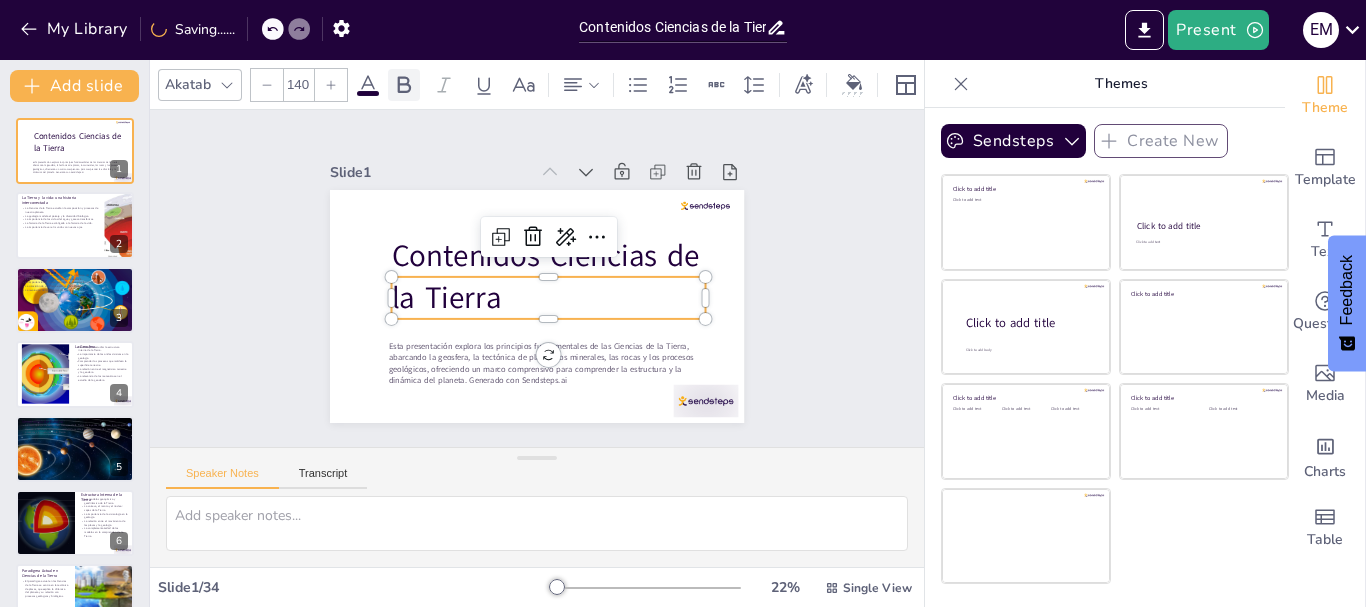 checkbox on "true" 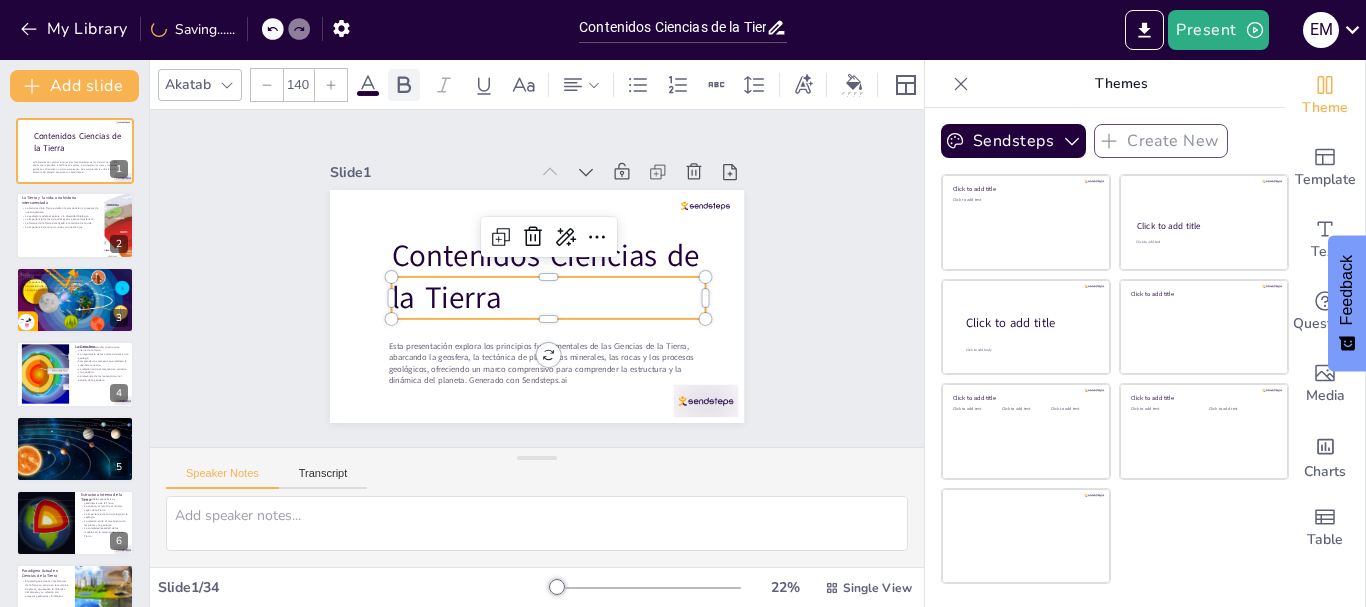 checkbox on "true" 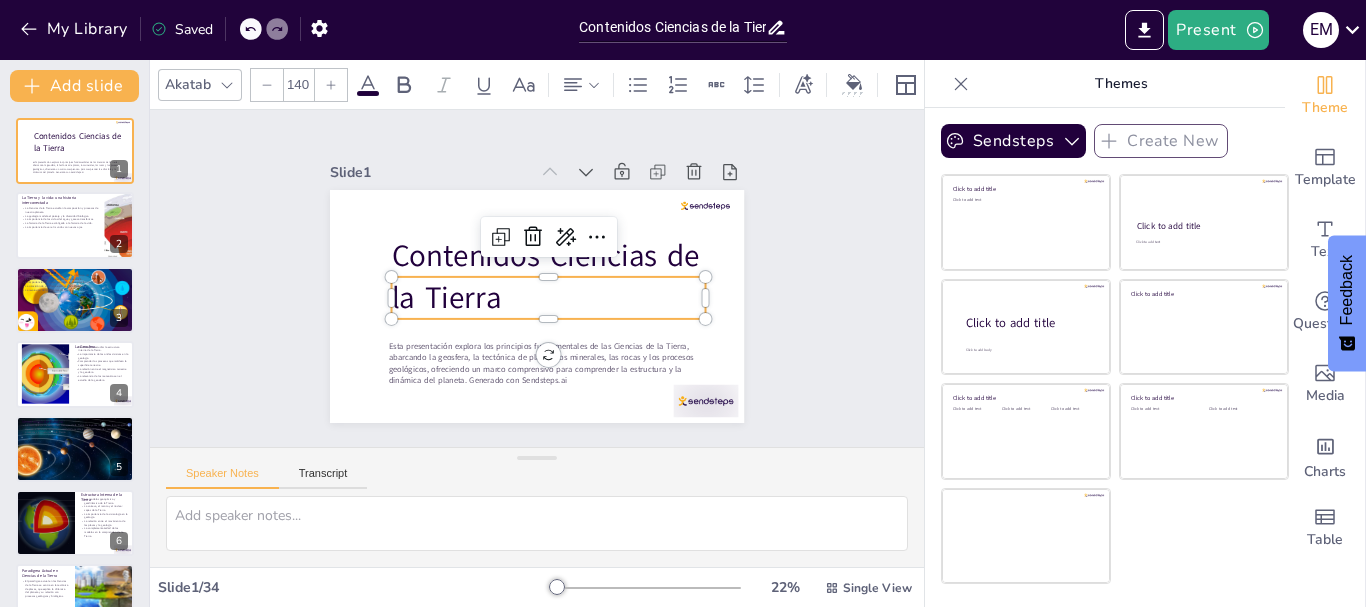 click 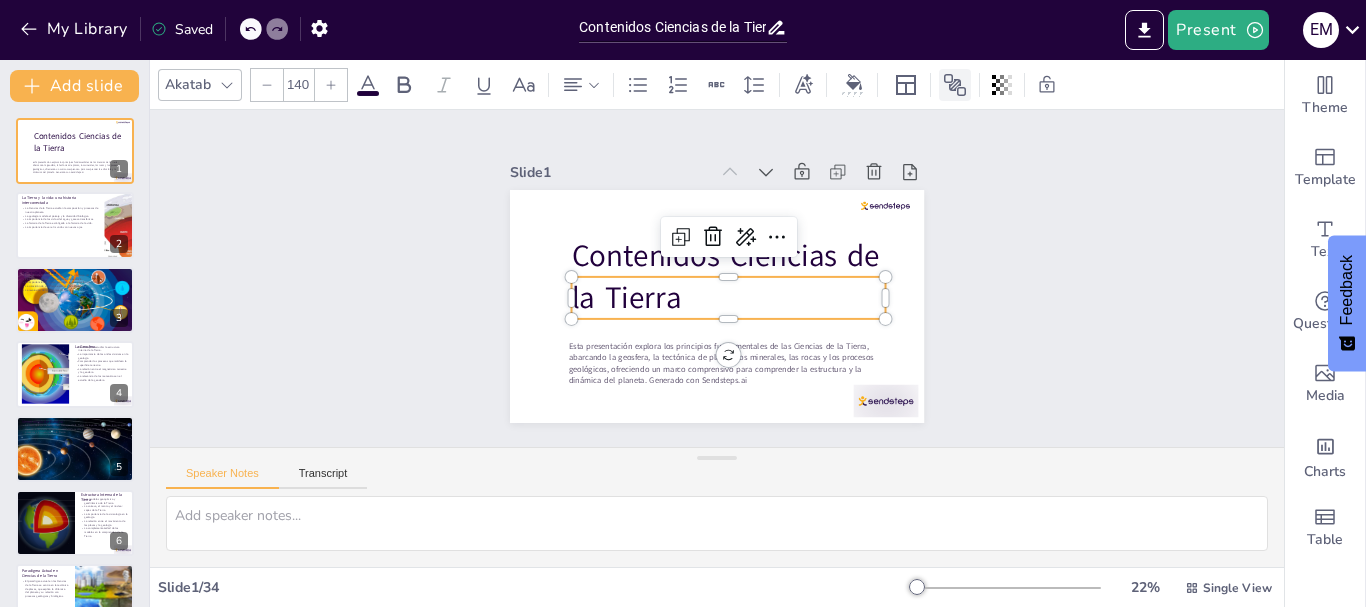 checkbox on "true" 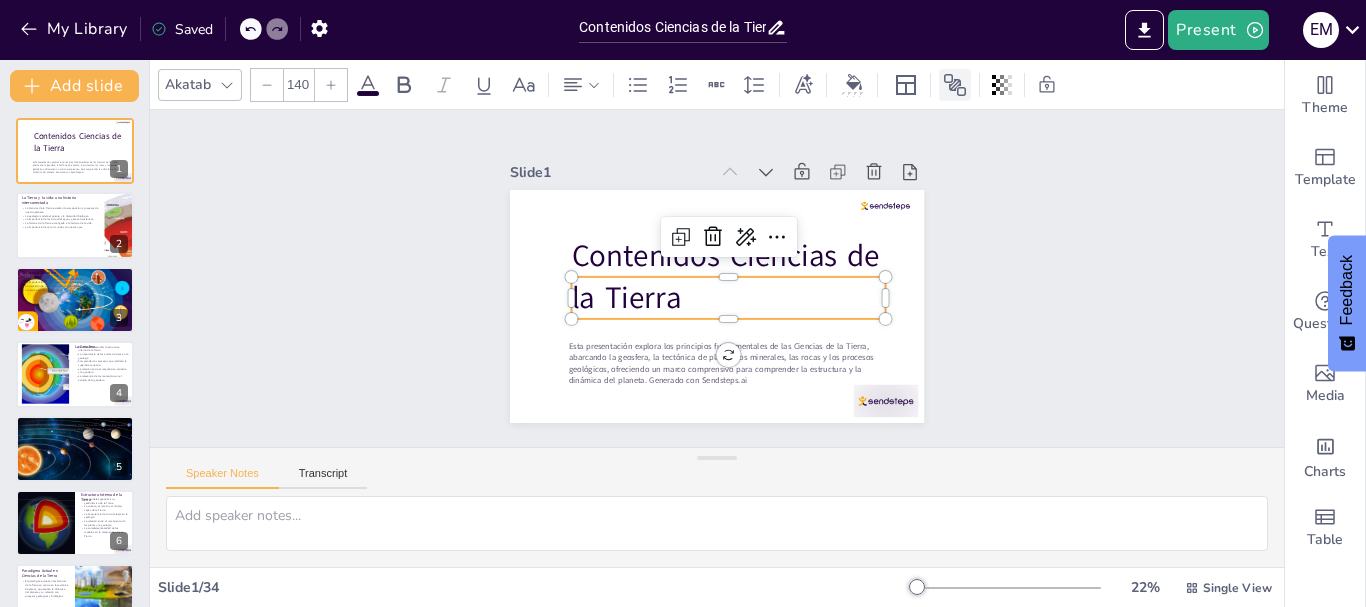 checkbox on "true" 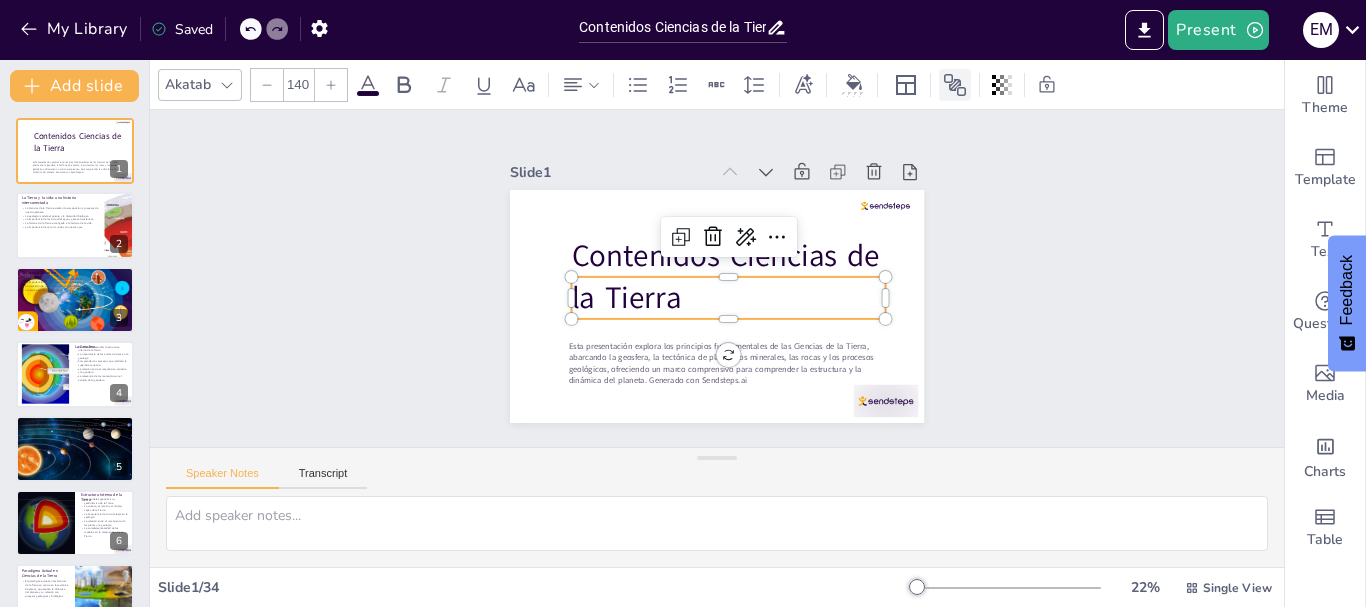 checkbox on "true" 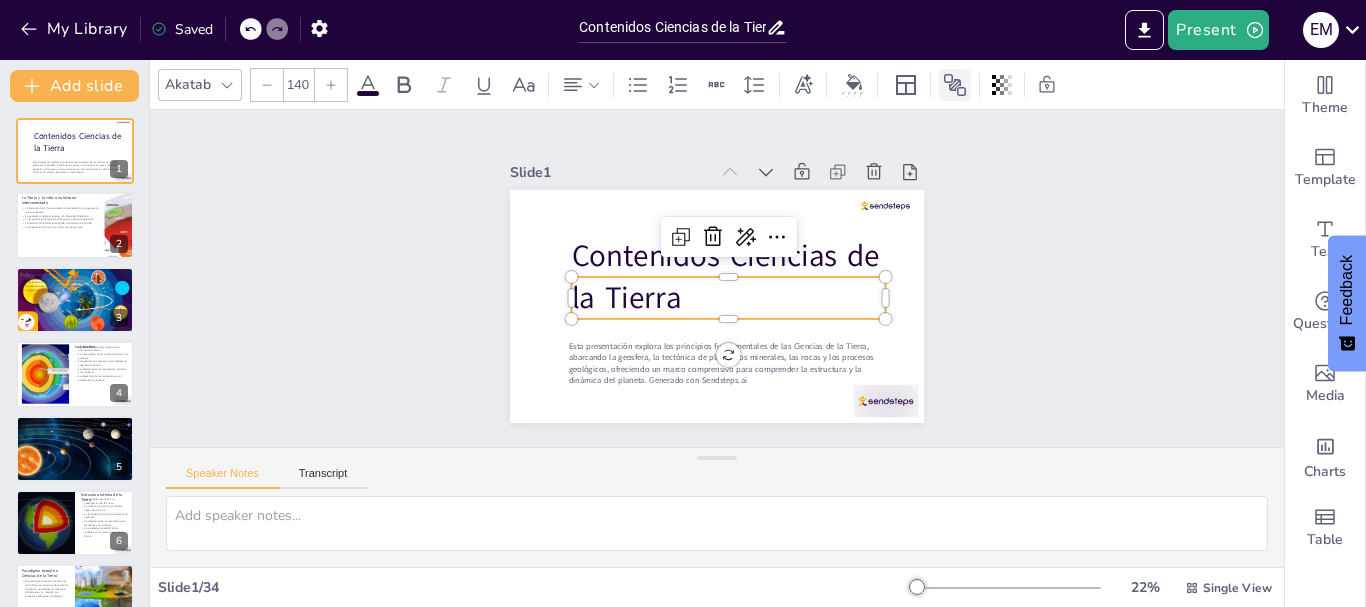 checkbox on "true" 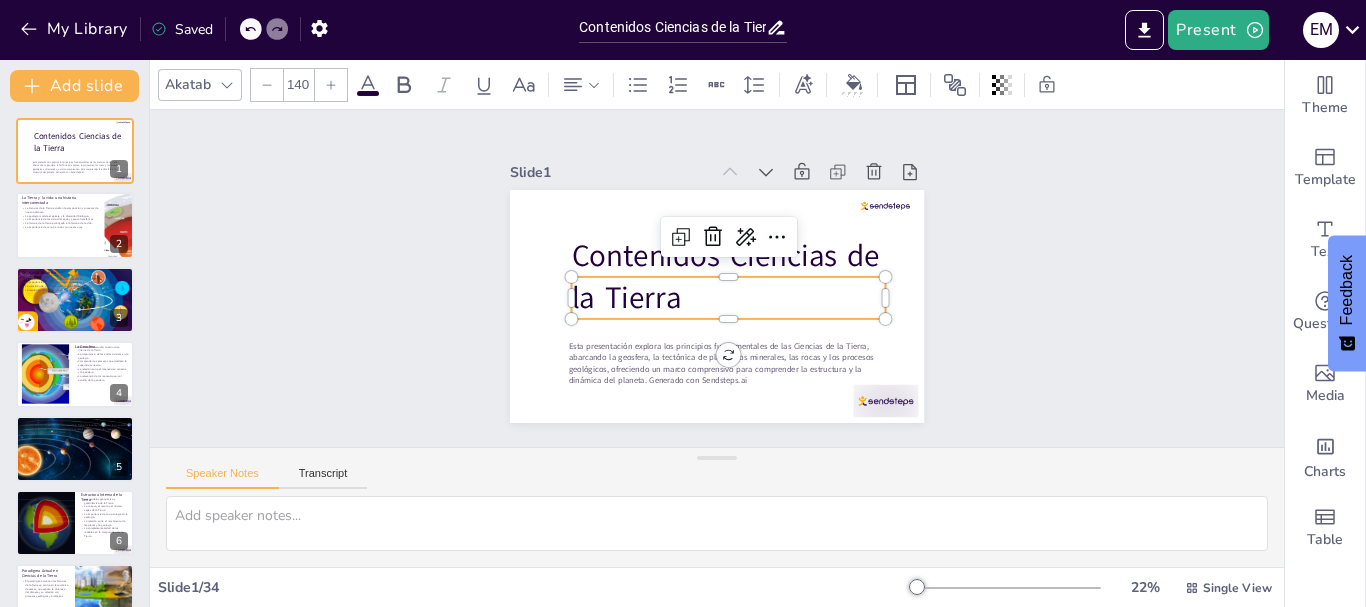 checkbox on "true" 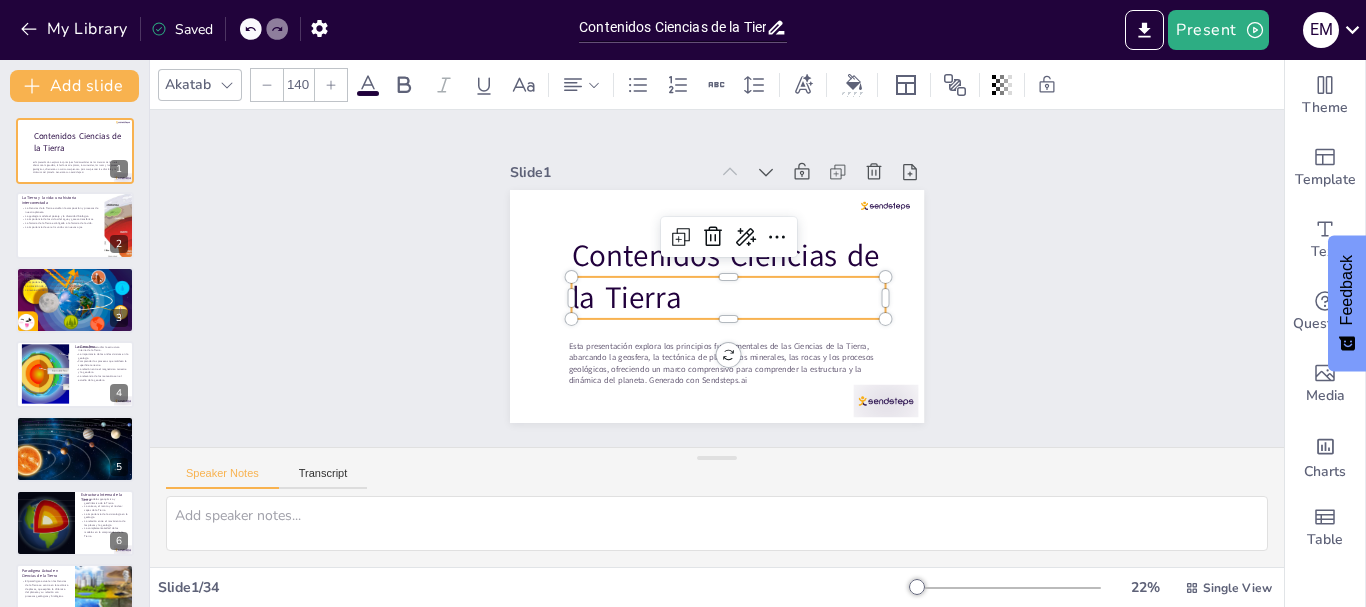 checkbox on "true" 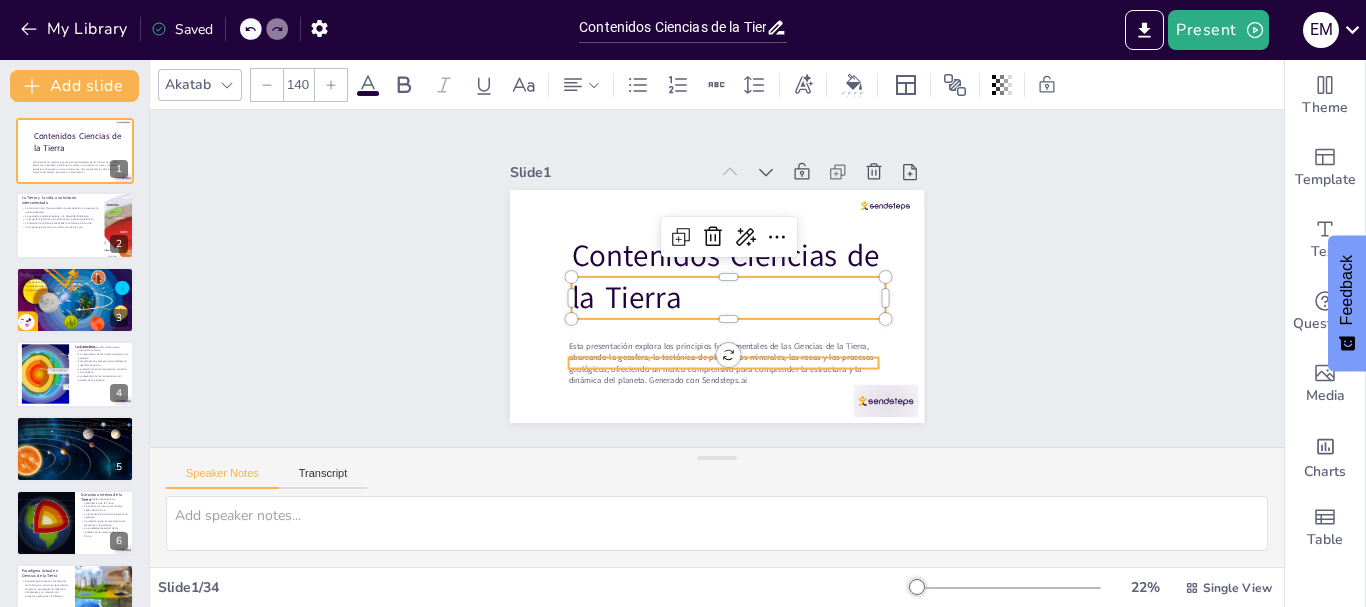 checkbox on "true" 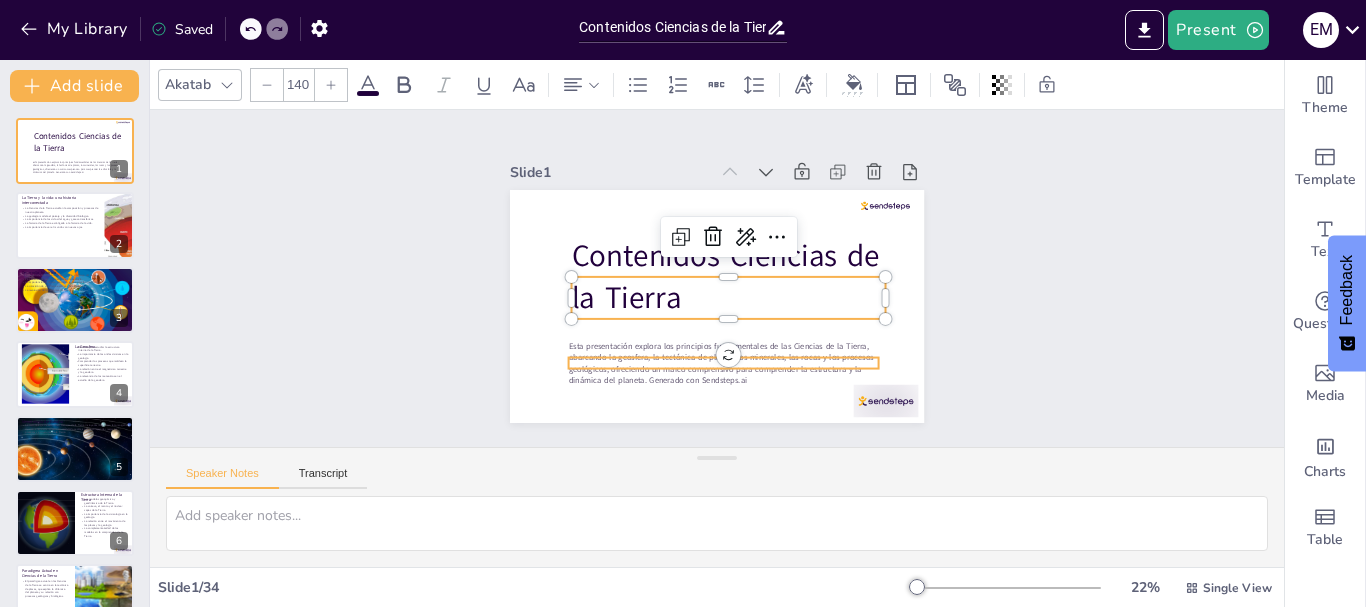 checkbox on "true" 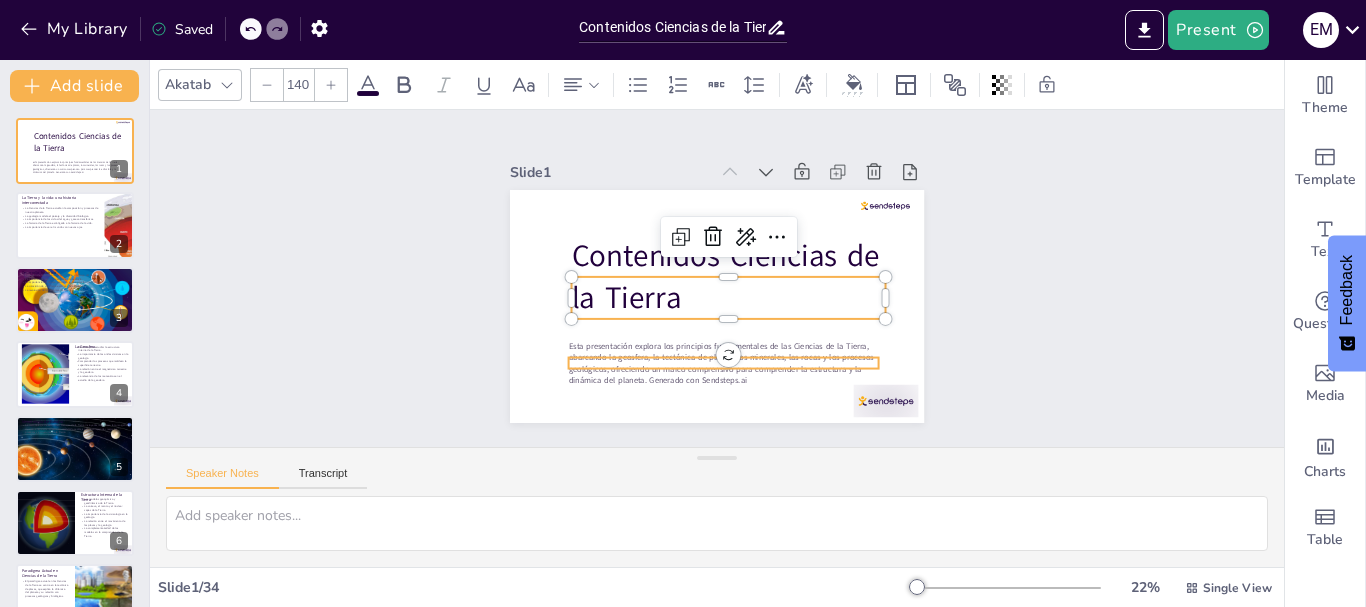 click on "Esta presentación explora los principios fundamentales de las Ciencias de la Tierra, abarcando la geosfera, la tectónica de placas, los minerales, las rocas y los procesos geológicos, ofreciendo un marco comprensivo para comprender la estructura y la dinámica del planeta. Generado con Sendsteps.ai" at bounding box center [646, 245] 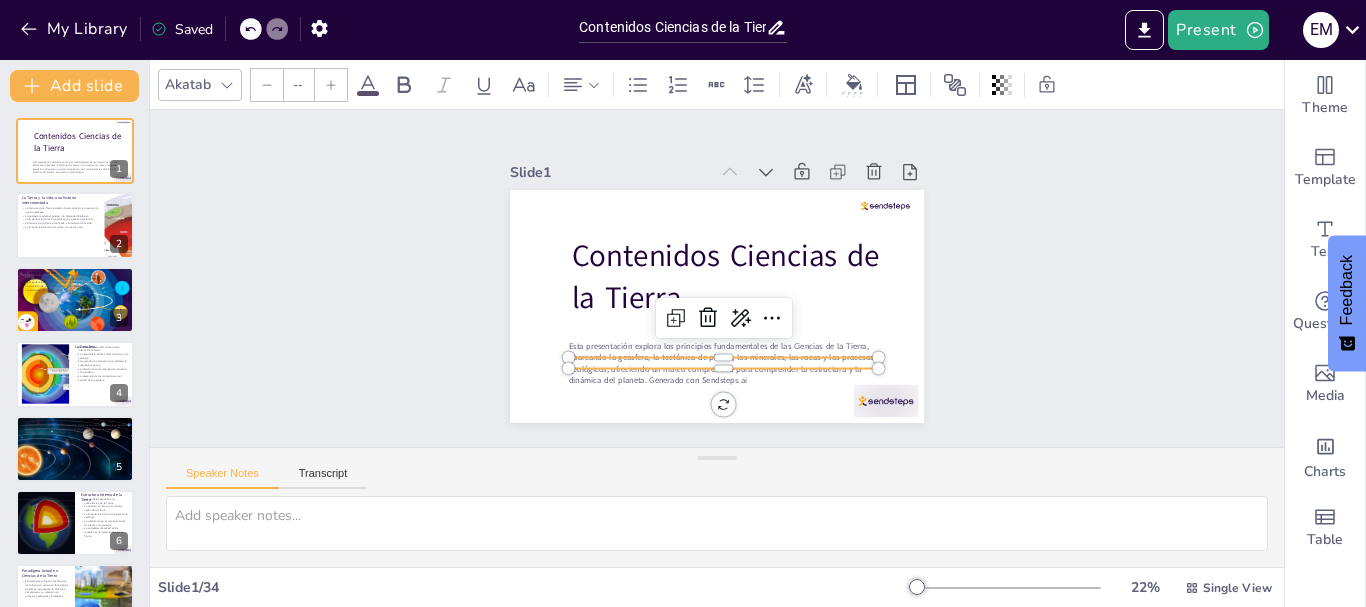 type on "38" 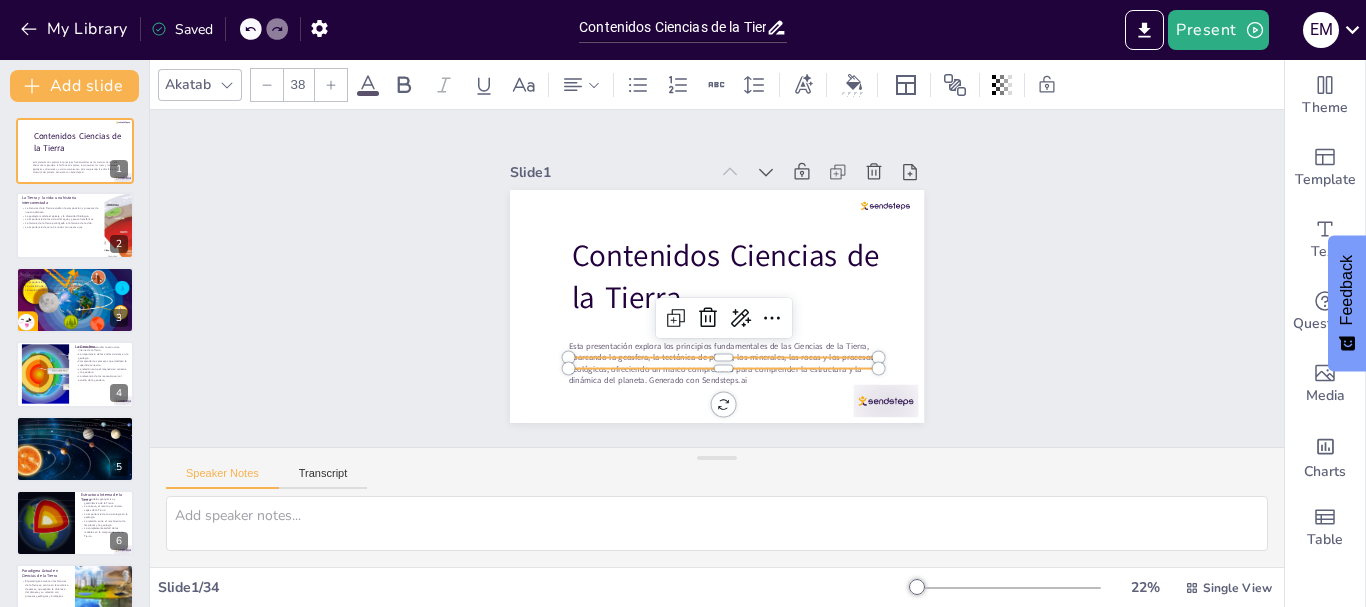 checkbox on "true" 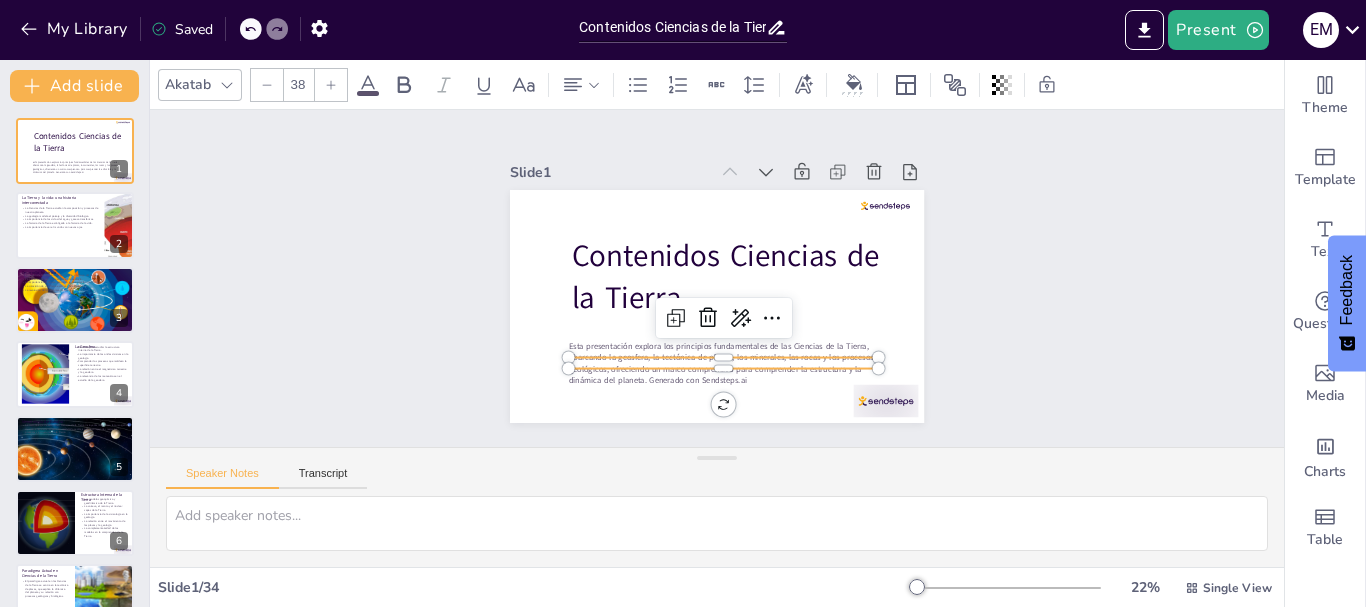 checkbox on "true" 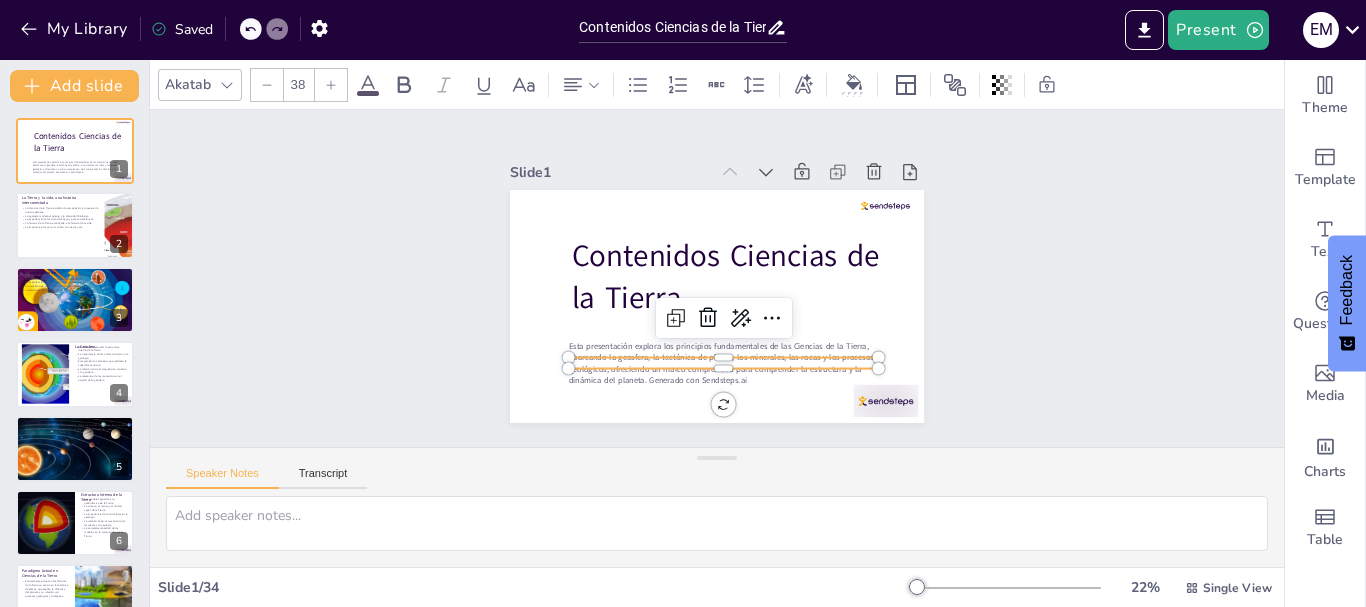 checkbox on "true" 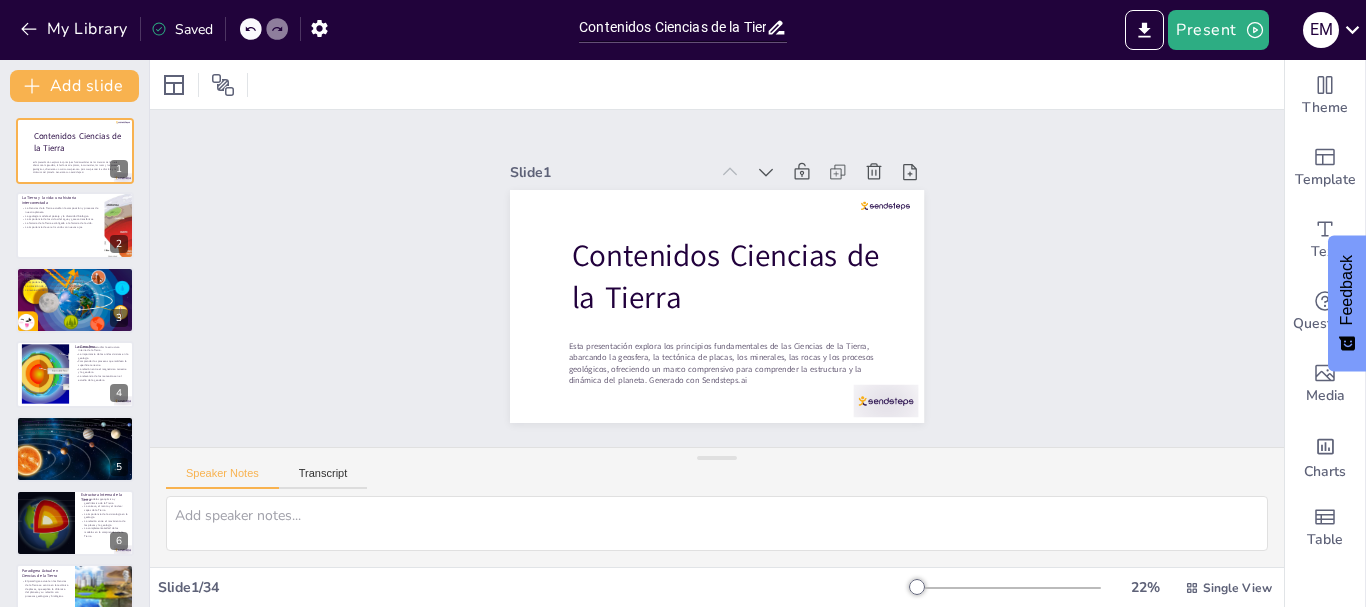 checkbox on "true" 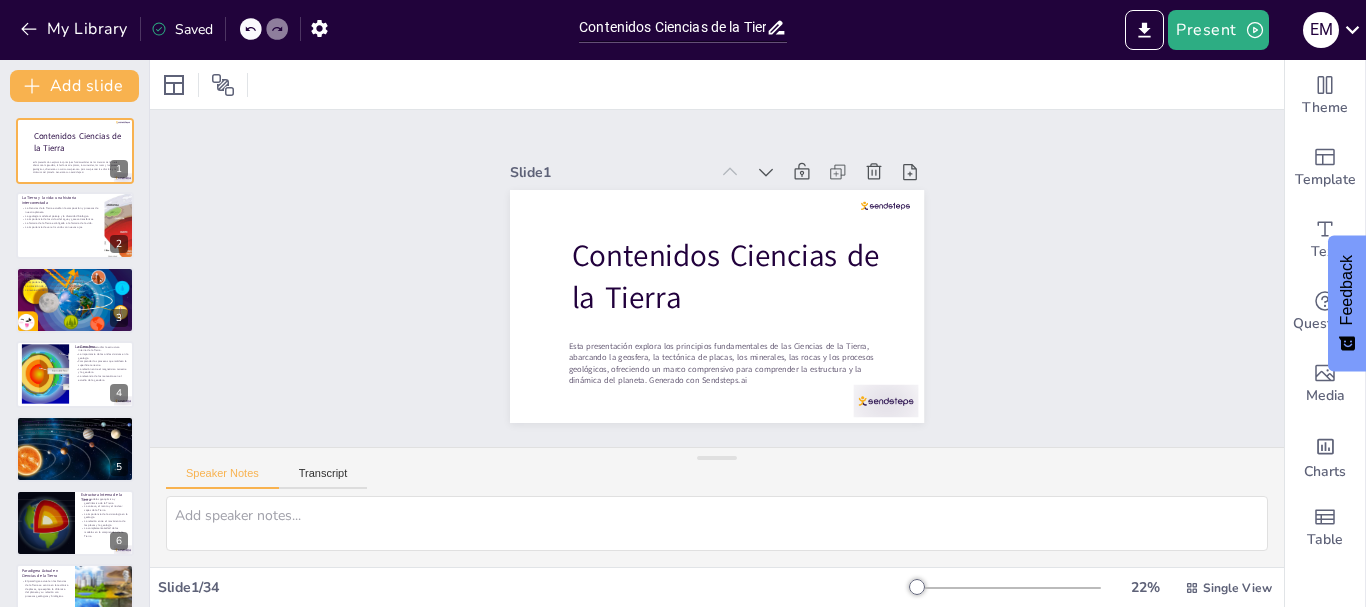 checkbox on "true" 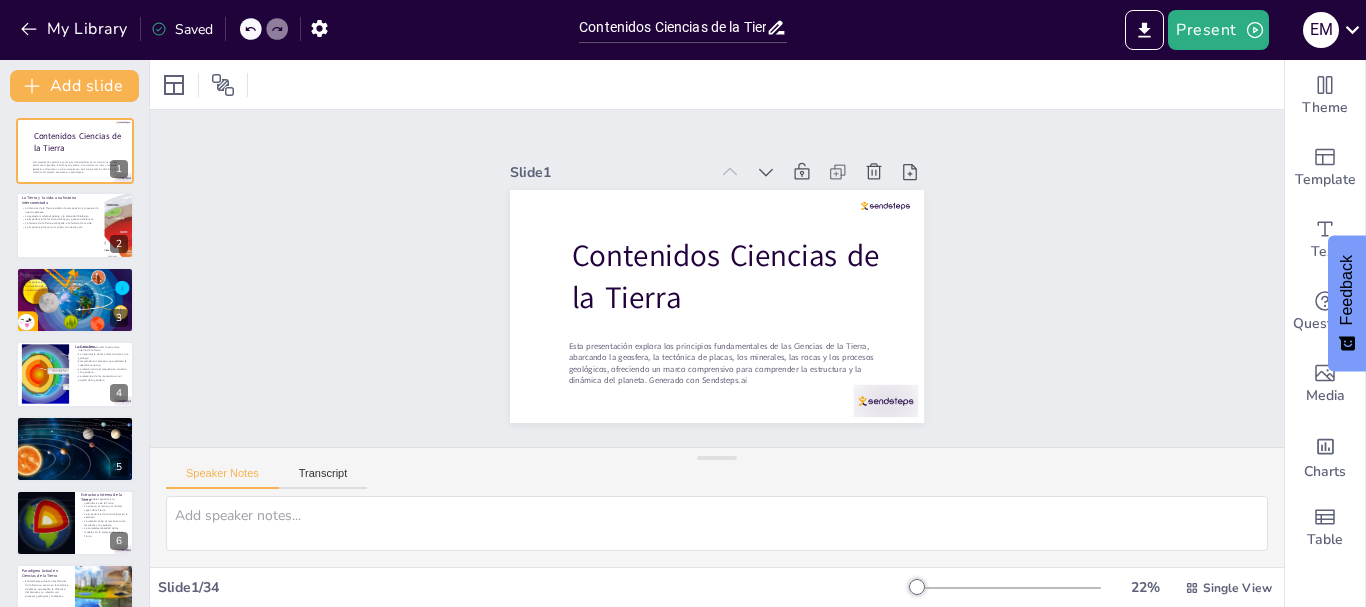 checkbox on "true" 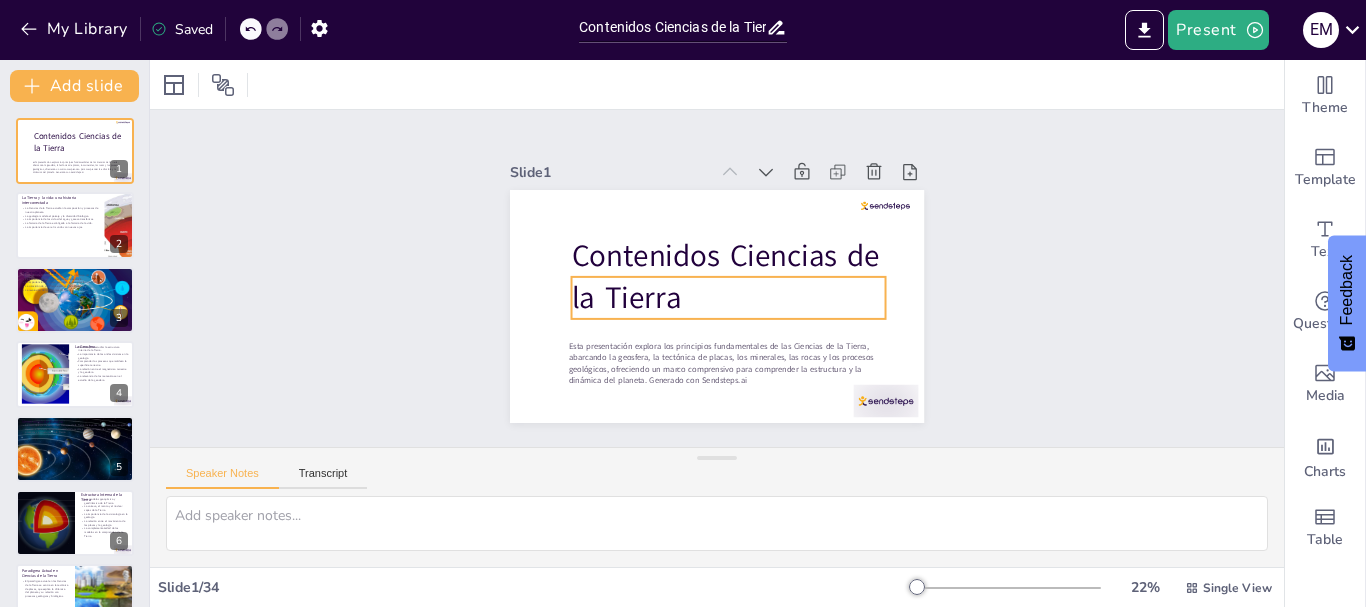 checkbox on "true" 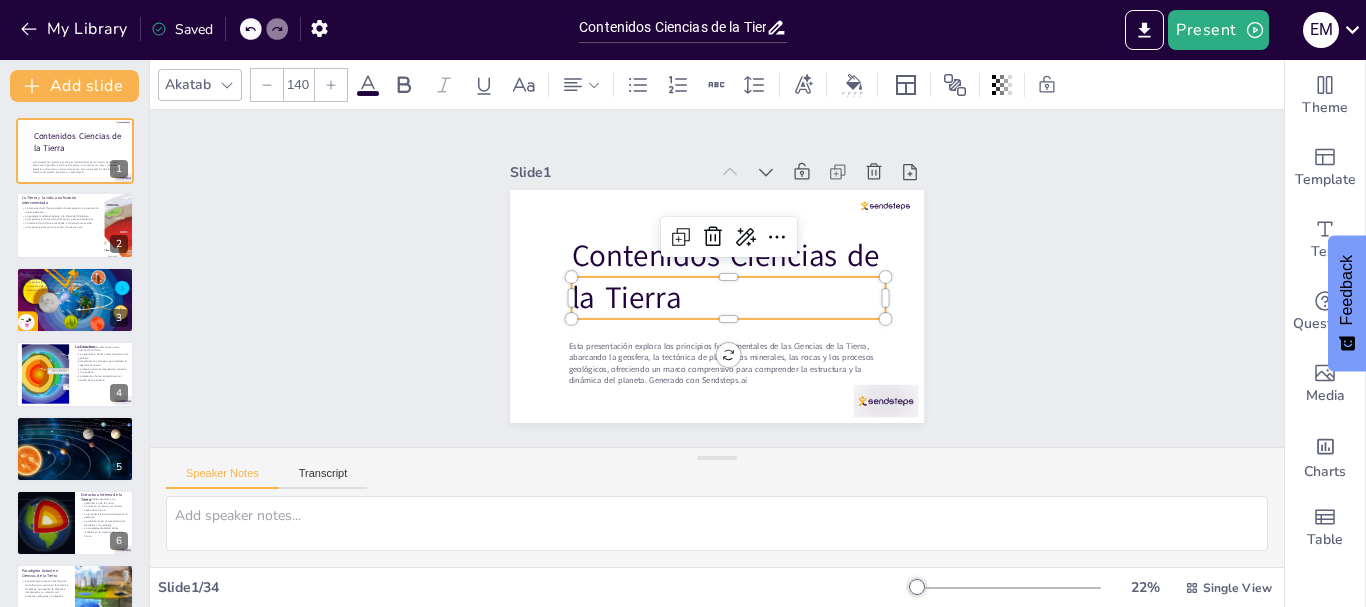 checkbox on "true" 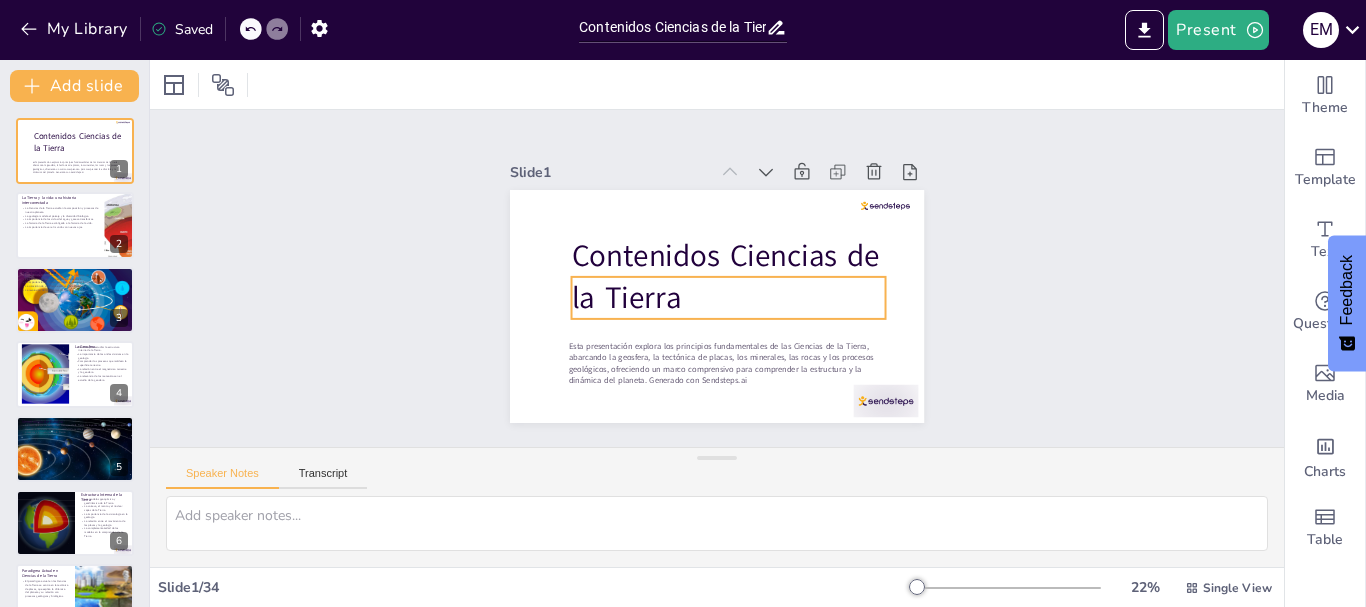 checkbox on "true" 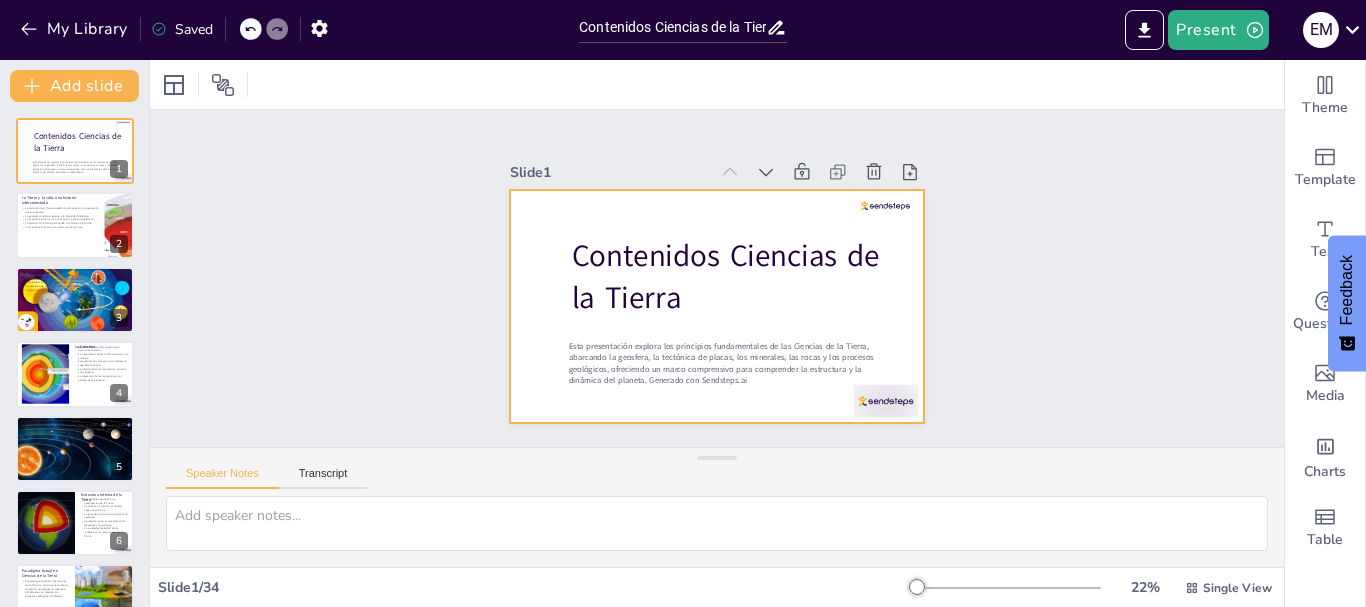 checkbox on "true" 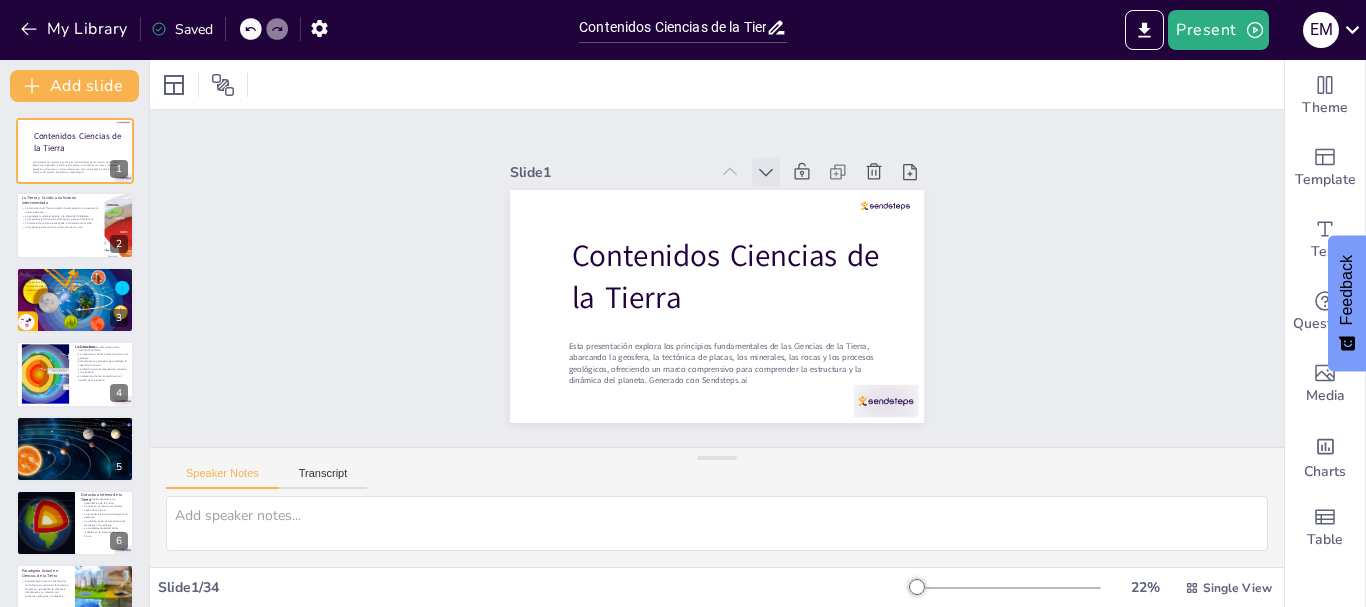 click 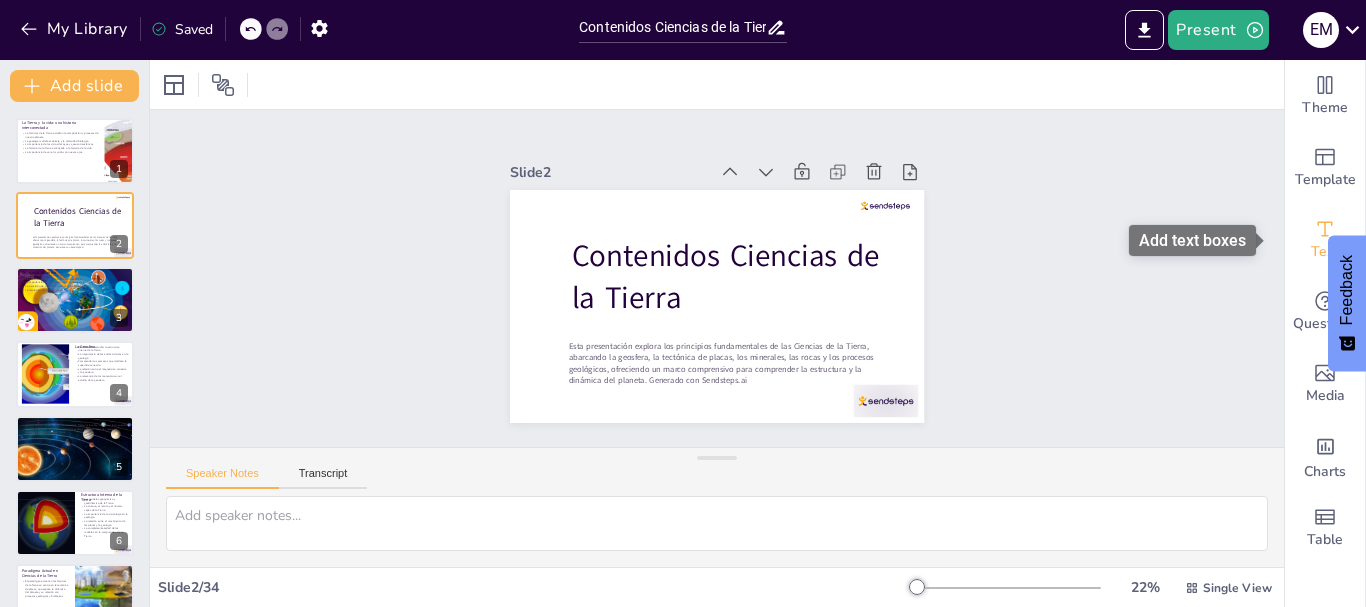 click 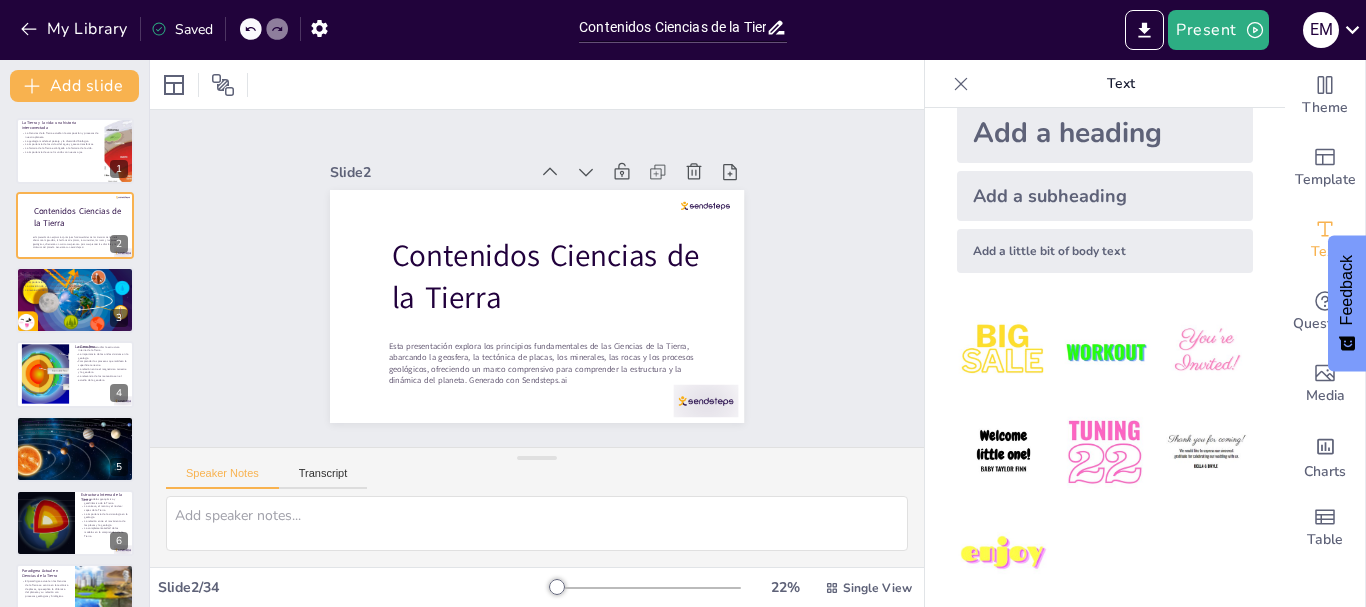 scroll, scrollTop: 53, scrollLeft: 0, axis: vertical 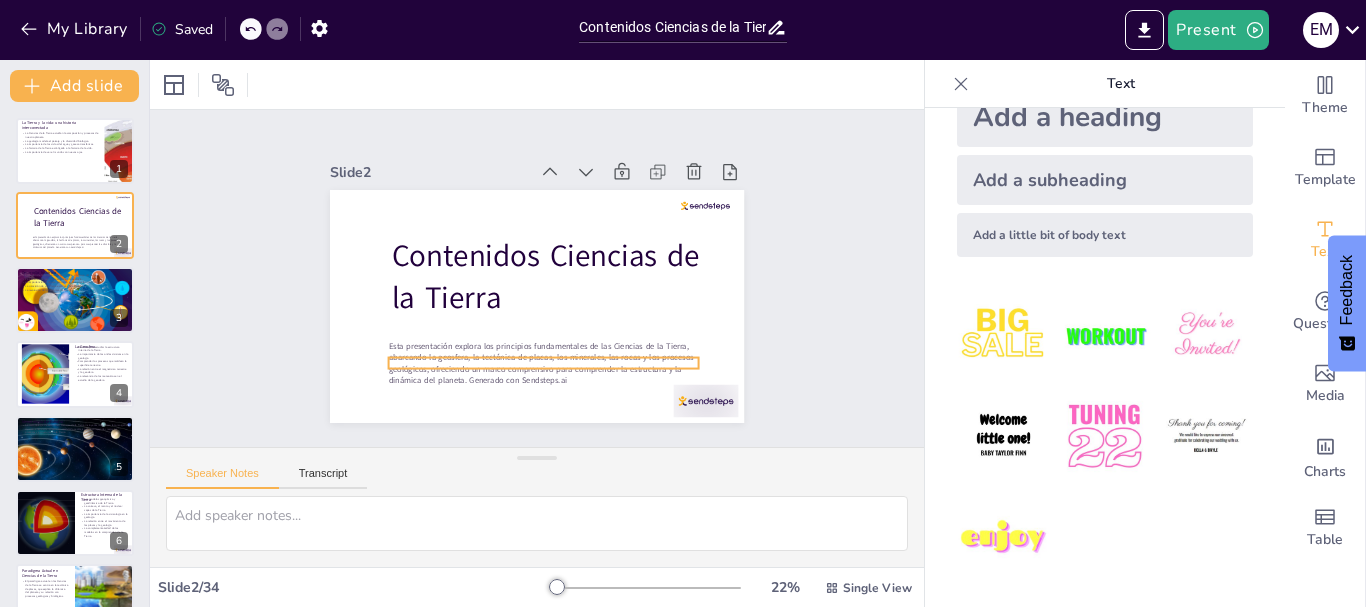 click on "Esta presentación explora los principios fundamentales de las Ciencias de la Tierra, abarcando la geosfera, la tectónica de placas, los minerales, las rocas y los procesos geológicos, ofreciendo un marco comprensivo para comprender la estructura y la dinámica del planeta. Generado con Sendsteps.ai" at bounding box center [474, 230] 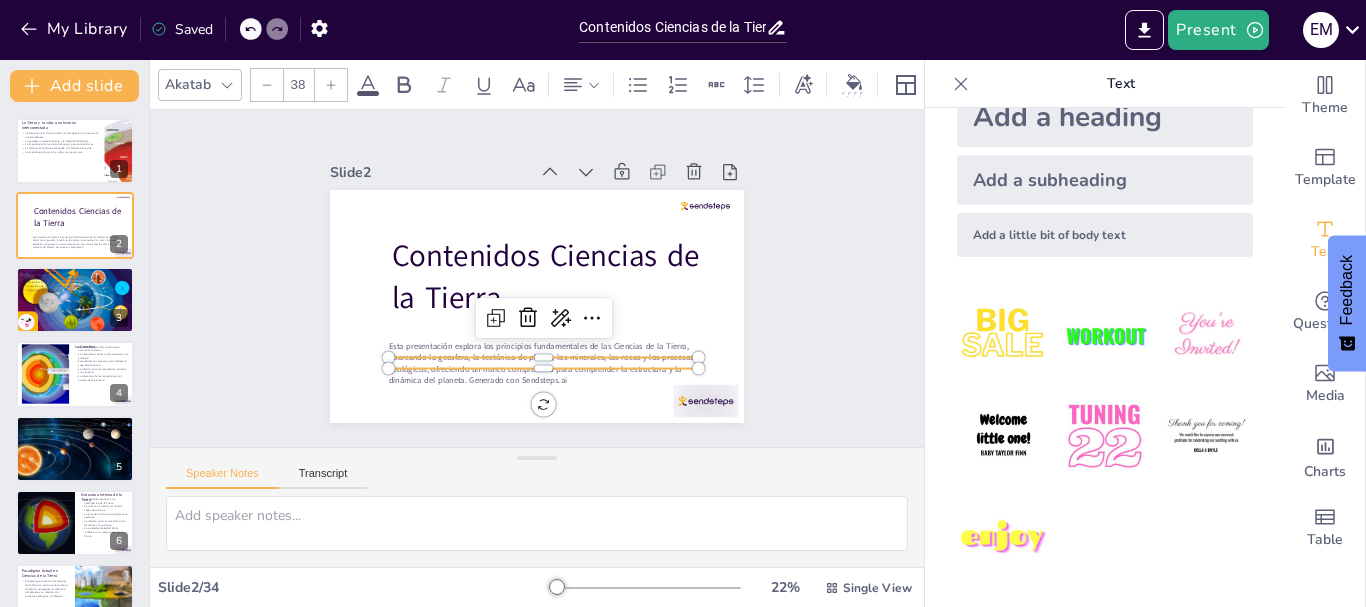 click on "Slide  1 La Tierra y la vida: una historia interconectada La Ciencias de la Tierra estudian la composición y procesos de nuestro planeta. La geología modela el paisaje y la diversidad biológica. La importancia de los ciclos del agua y gases atmosféricos. La historia de la Tierra está ligada a la historia de la vida. La importancia de ver el mundo con nuevos ojos. Slide  2 Contenidos Ciencias de la Tierra Esta presentación explora los principios fundamentales de las Ciencias de la Tierra, abarcando la geosfera, la tectónica de placas, los minerales, las rocas y los procesos geológicos, ofreciendo un marco comprensivo para comprender la estructura y la dinámica del planeta. Generado con Sendsteps.ai Slide  3 Desarrollo histórico Evolución de la comprensión de la Tierra a lo largo del tiempo. La influencia de pensadores clave en la Geología. La importancia del tiempo geológico en la evolución de la vida. La transición de una Tierra estática a una dinámica. Slide  4 La Geosfera Slide  5 Slide  6" at bounding box center [537, 278] 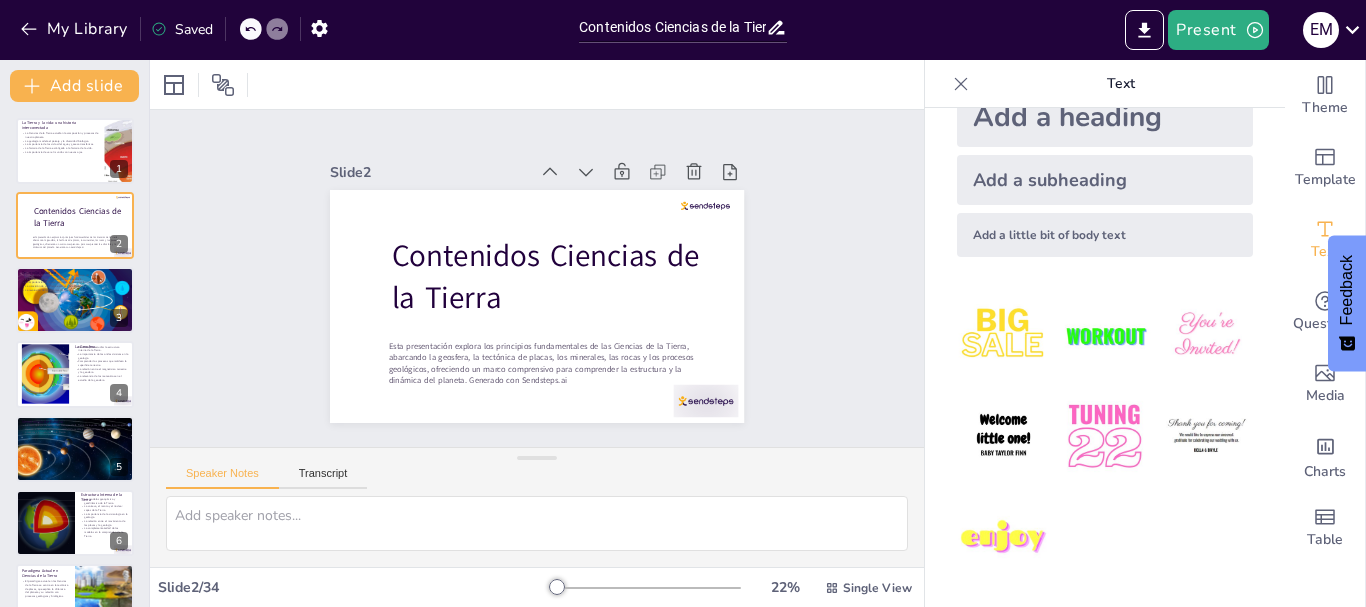 click on "Text" at bounding box center (1121, 84) 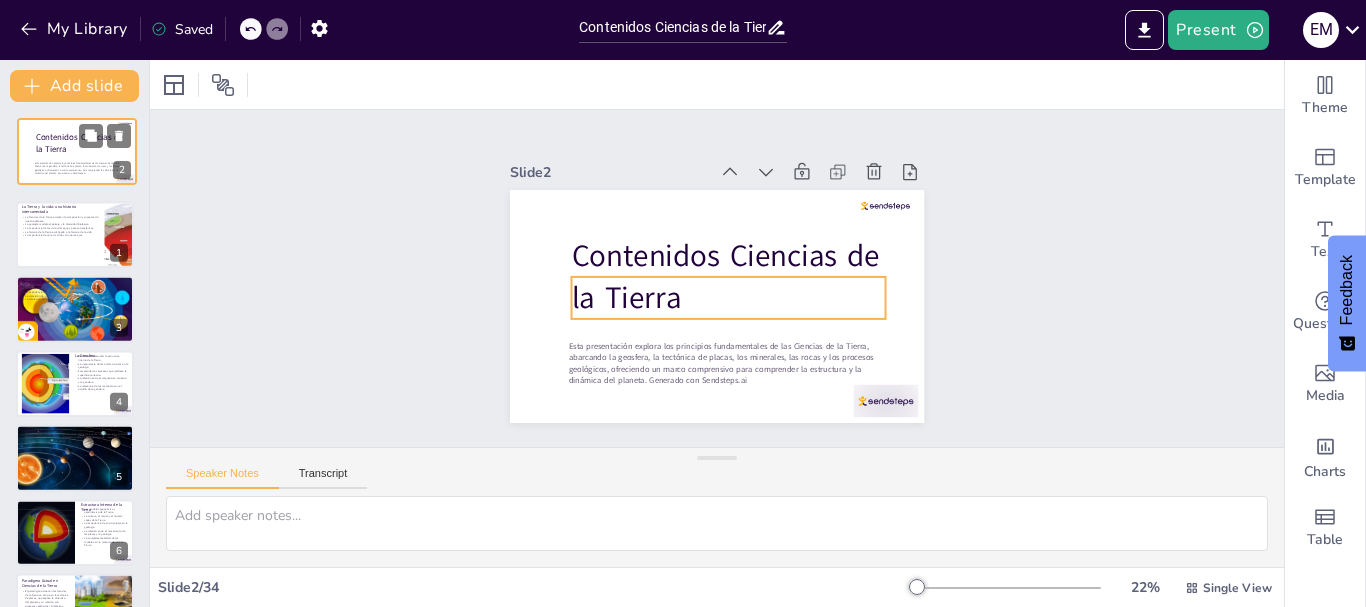drag, startPoint x: 65, startPoint y: 232, endPoint x: 68, endPoint y: 149, distance: 83.0542 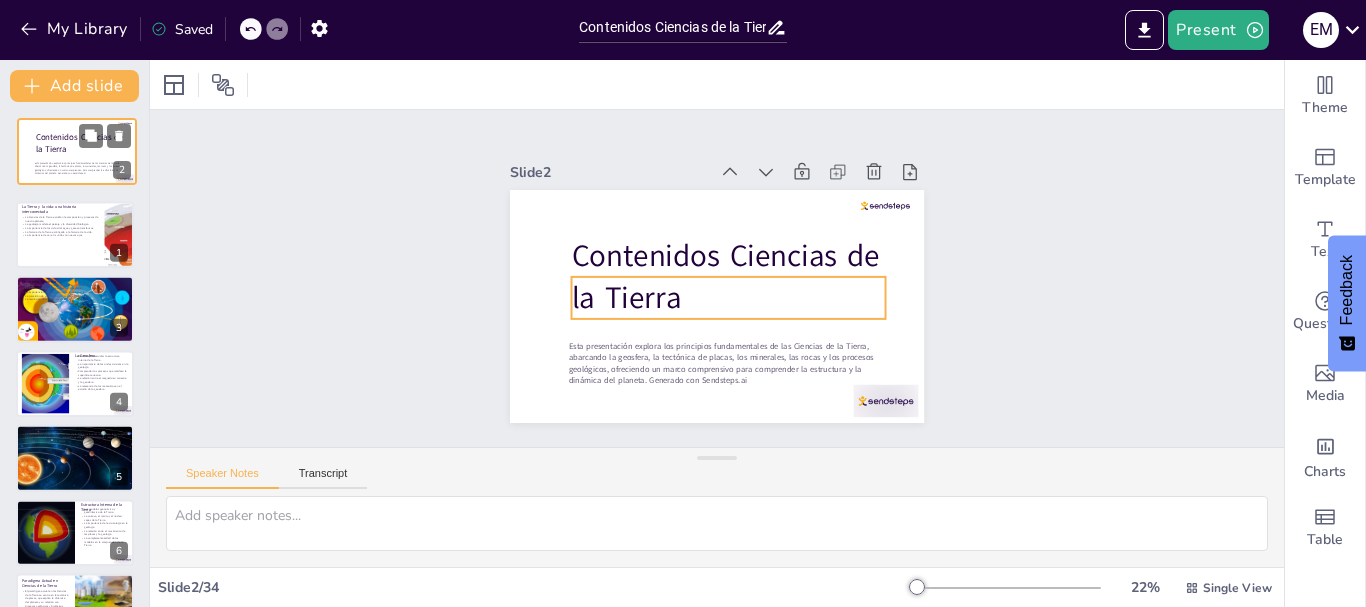 click on "Contenidos Ciencias de la Tierra Esta presentación explora los principios fundamentales de las Ciencias de la Tierra, abarcando la geosfera, la tectónica de placas, los minerales, las rocas y los procesos geológicos, ofreciendo un marco comprensivo para comprender la estructura y la dinámica del planeta. Generado con Sendsteps.ai" at bounding box center [77, 118] 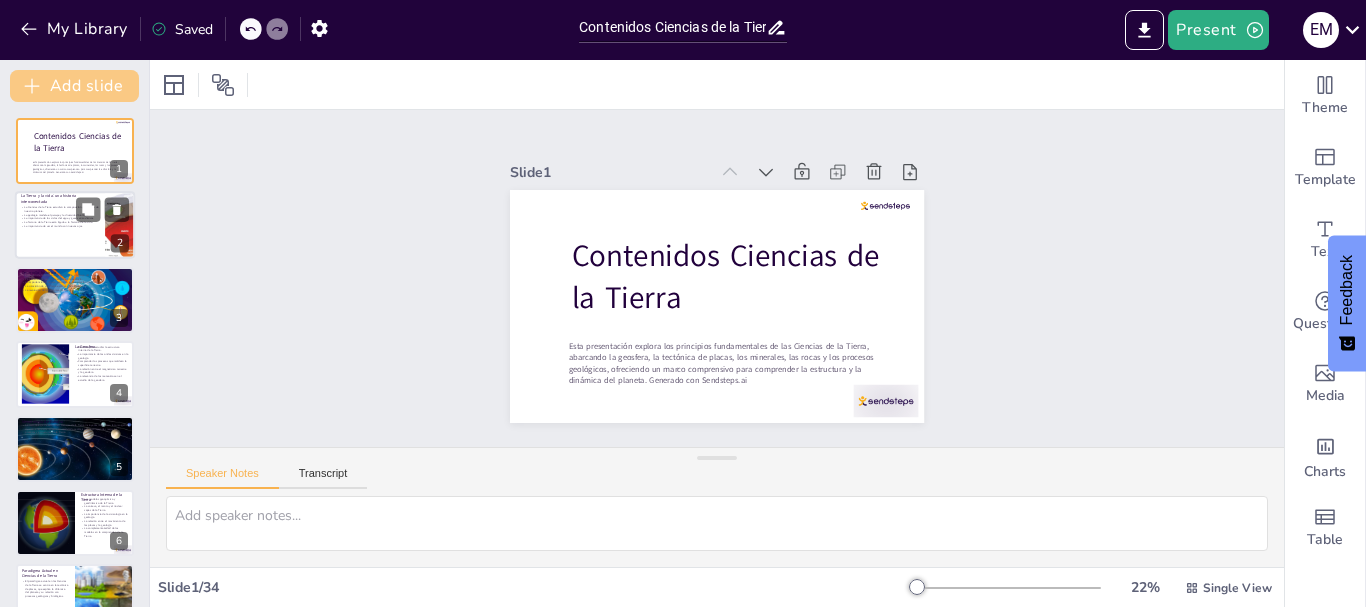 drag, startPoint x: 80, startPoint y: 76, endPoint x: 252, endPoint y: 330, distance: 306.75723 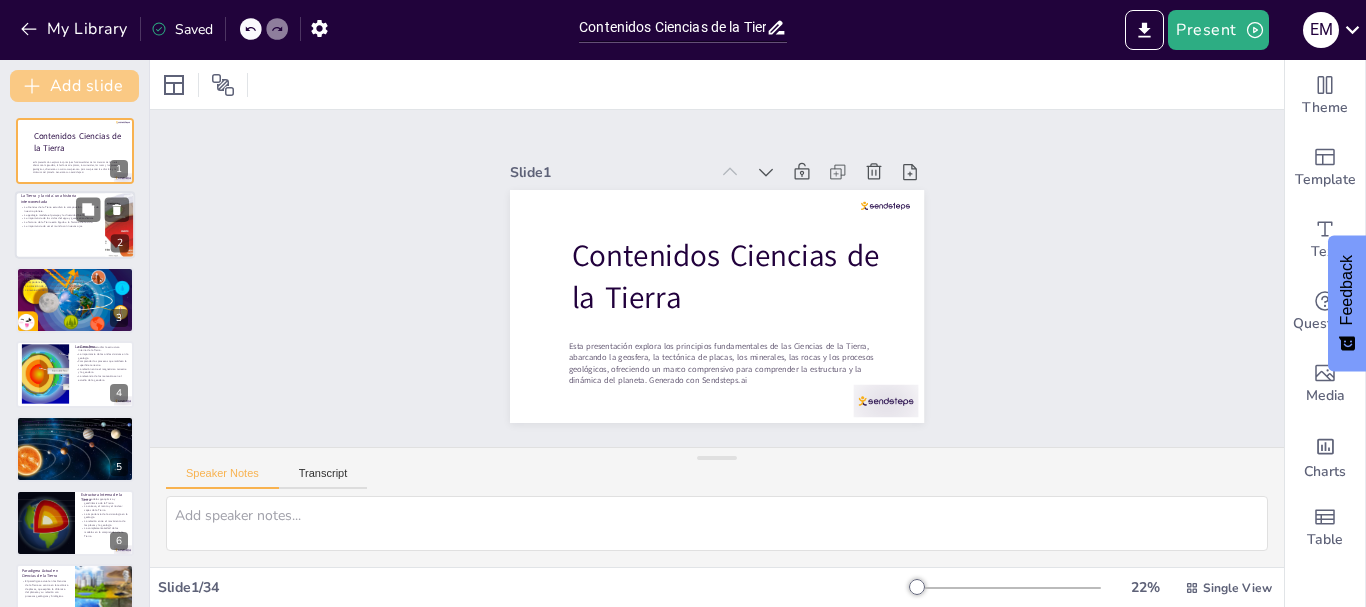 click on "Add slide" at bounding box center (74, 86) 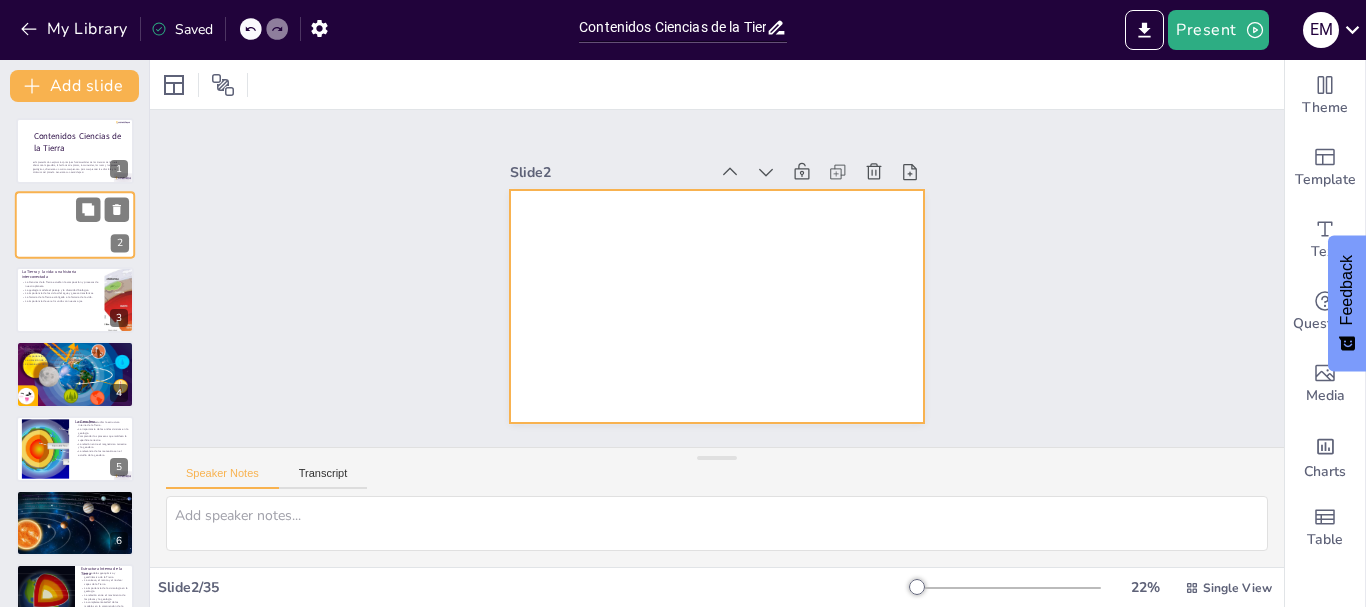 click at bounding box center (702, 302) 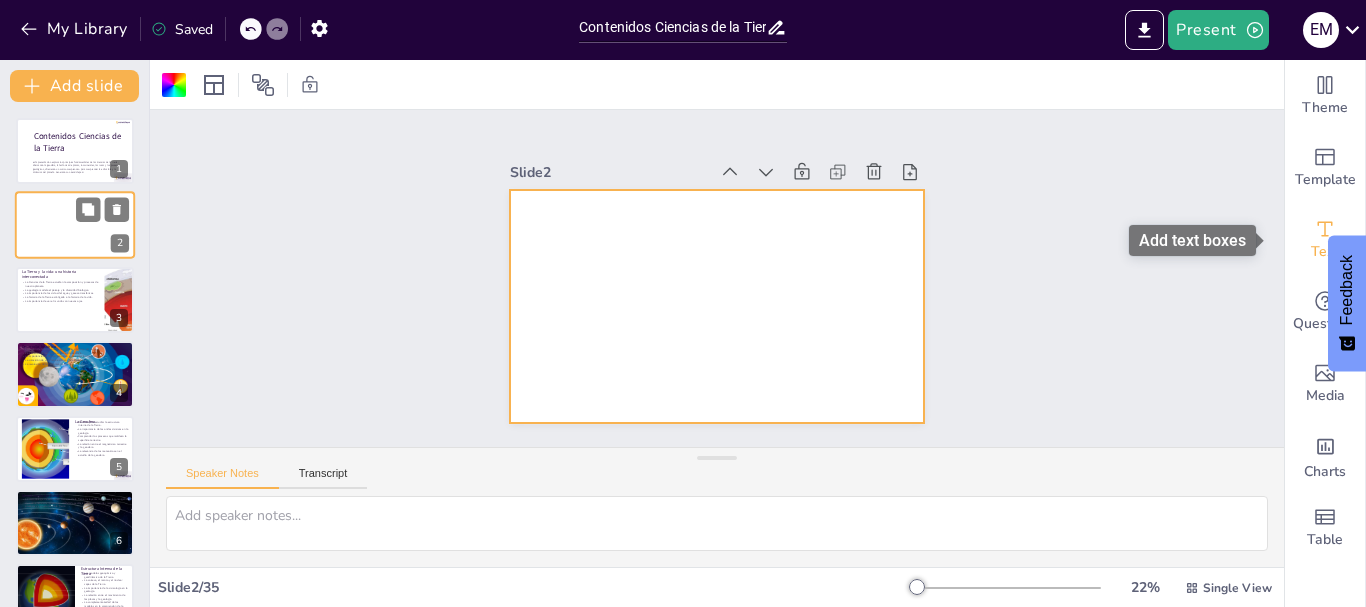 click 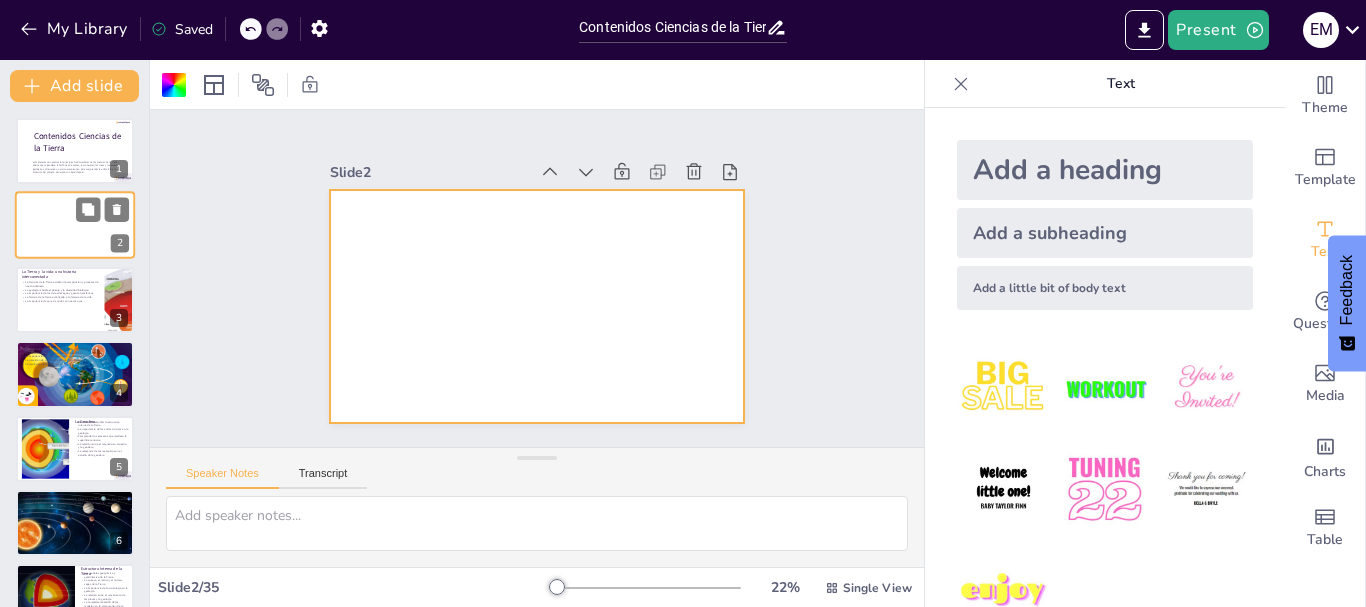 click on "Add a heading" at bounding box center [1105, 170] 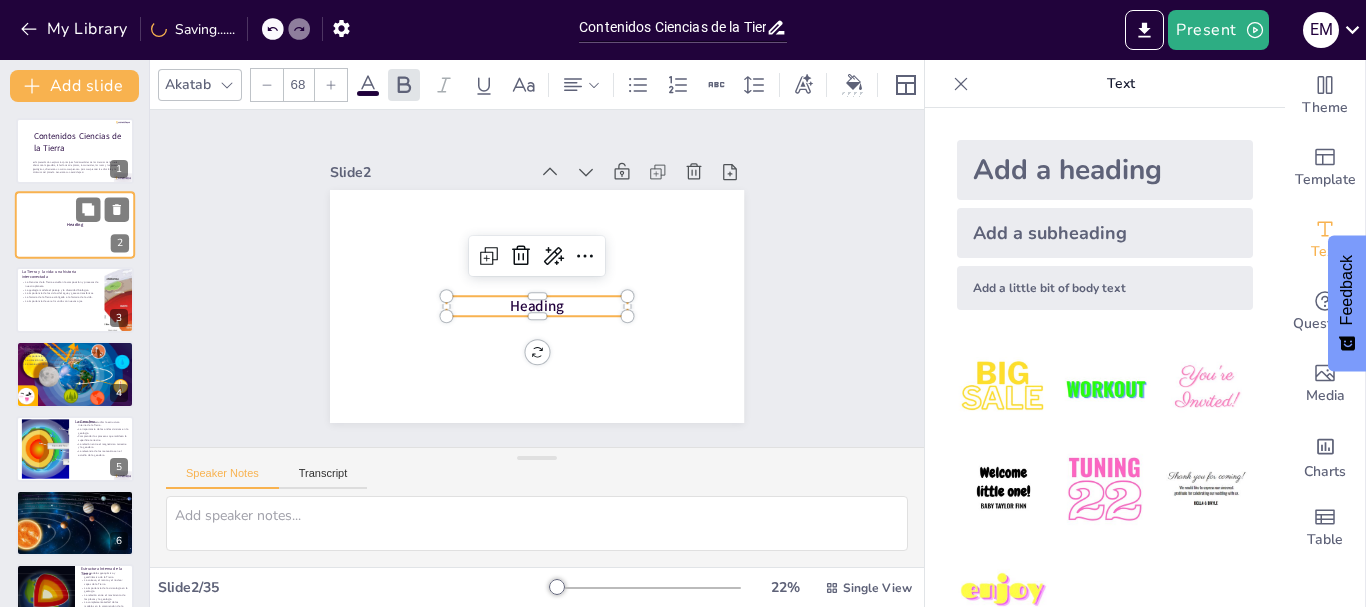 click on "Heading" at bounding box center (531, 306) 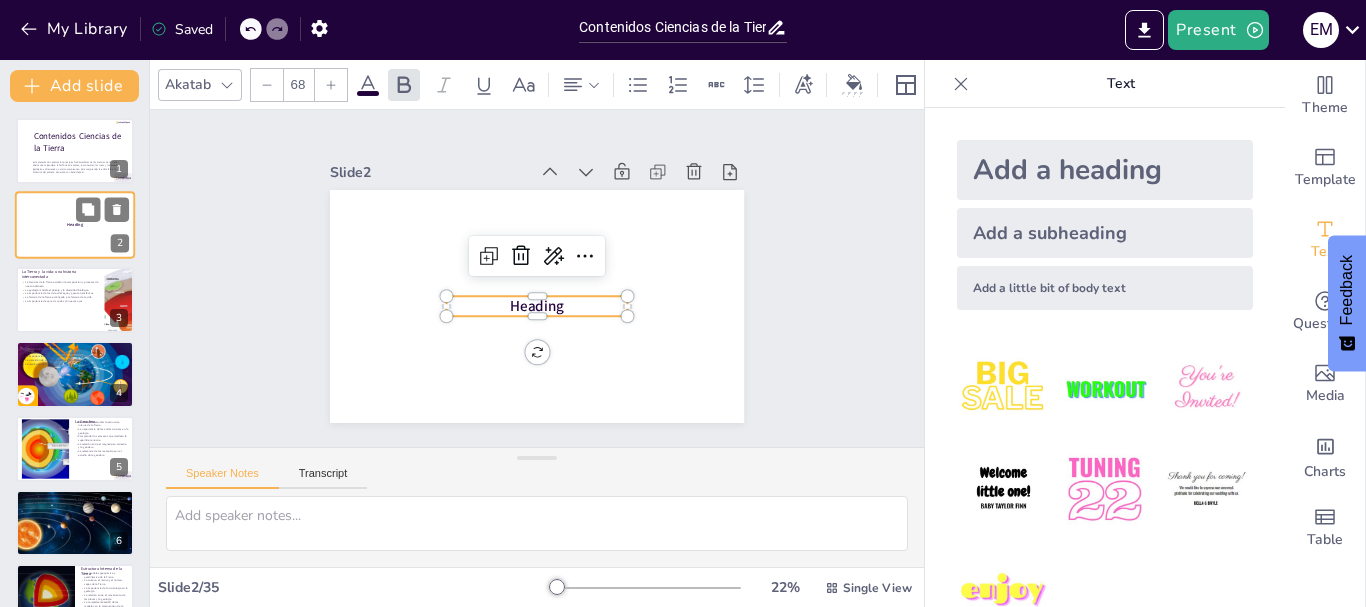 click on "Heading" at bounding box center [534, 306] 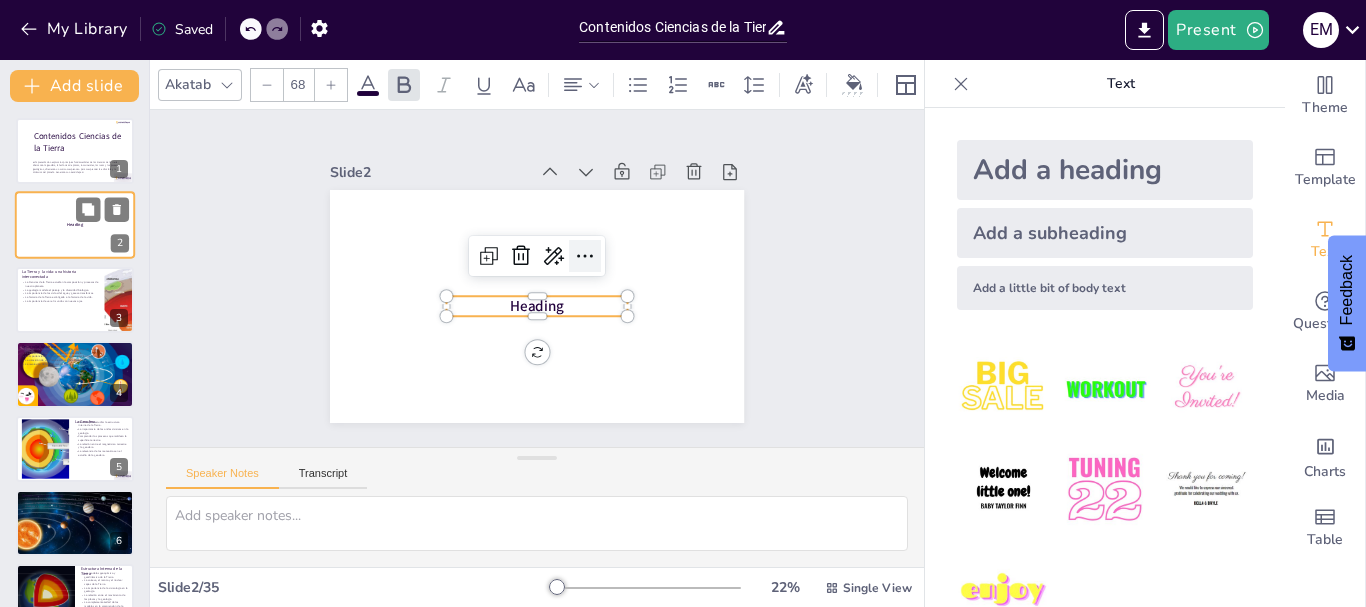 click 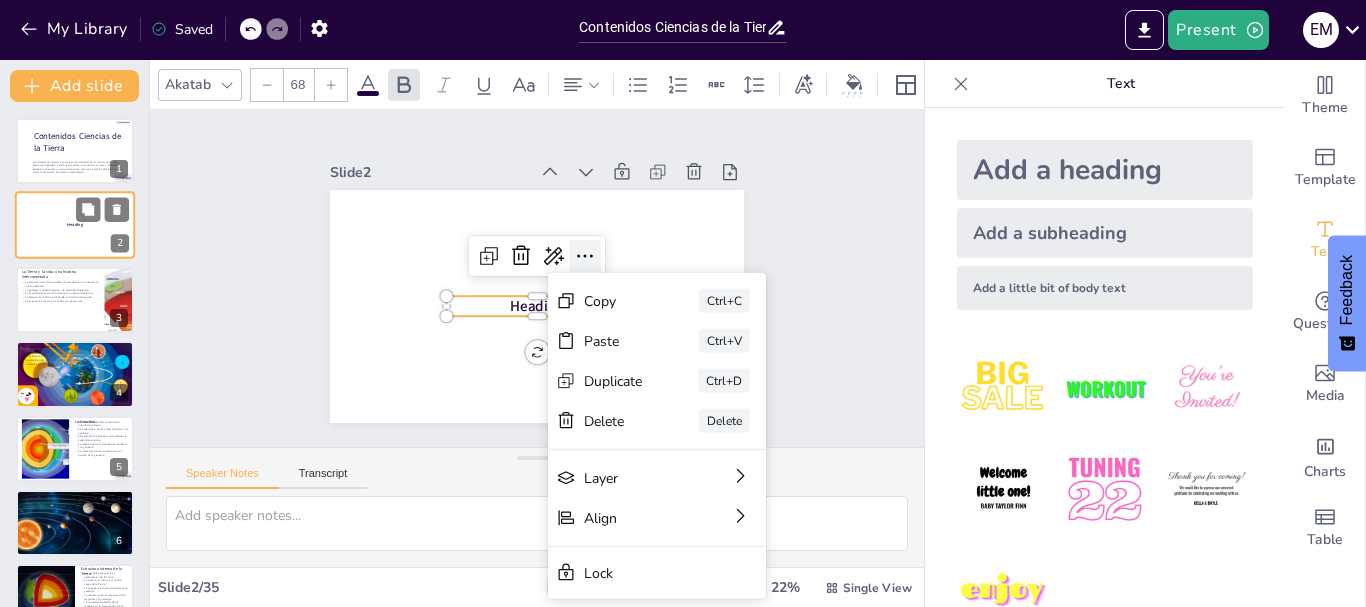 click 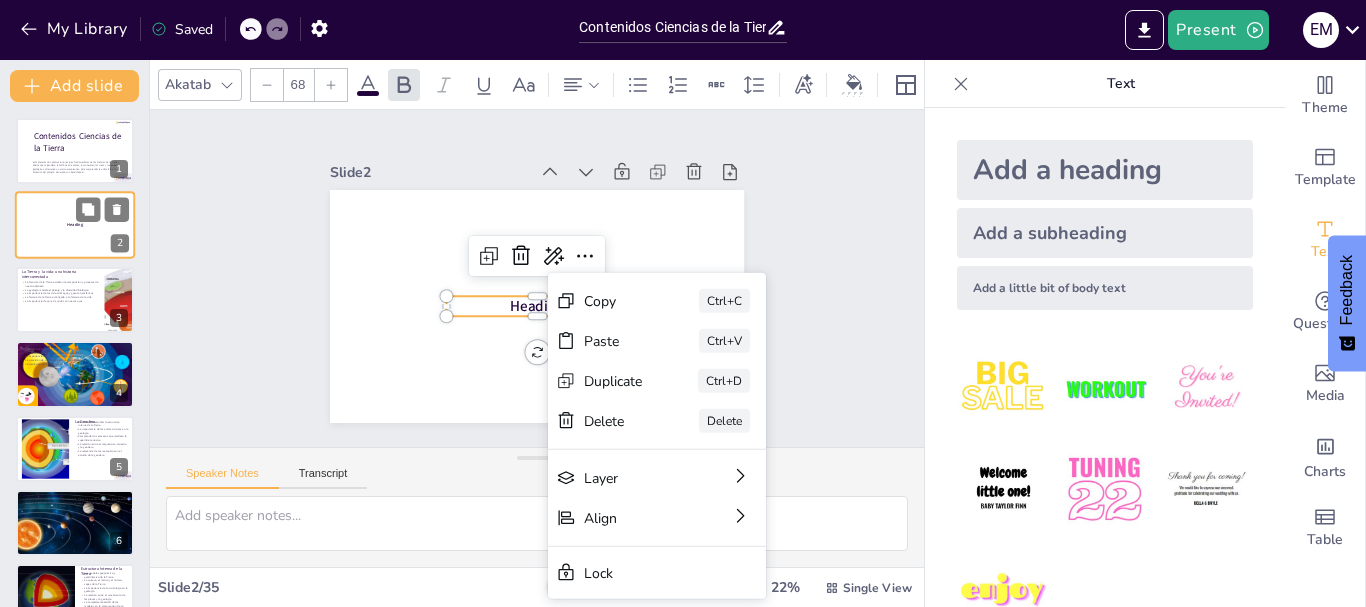click on "Heading" at bounding box center (514, 295) 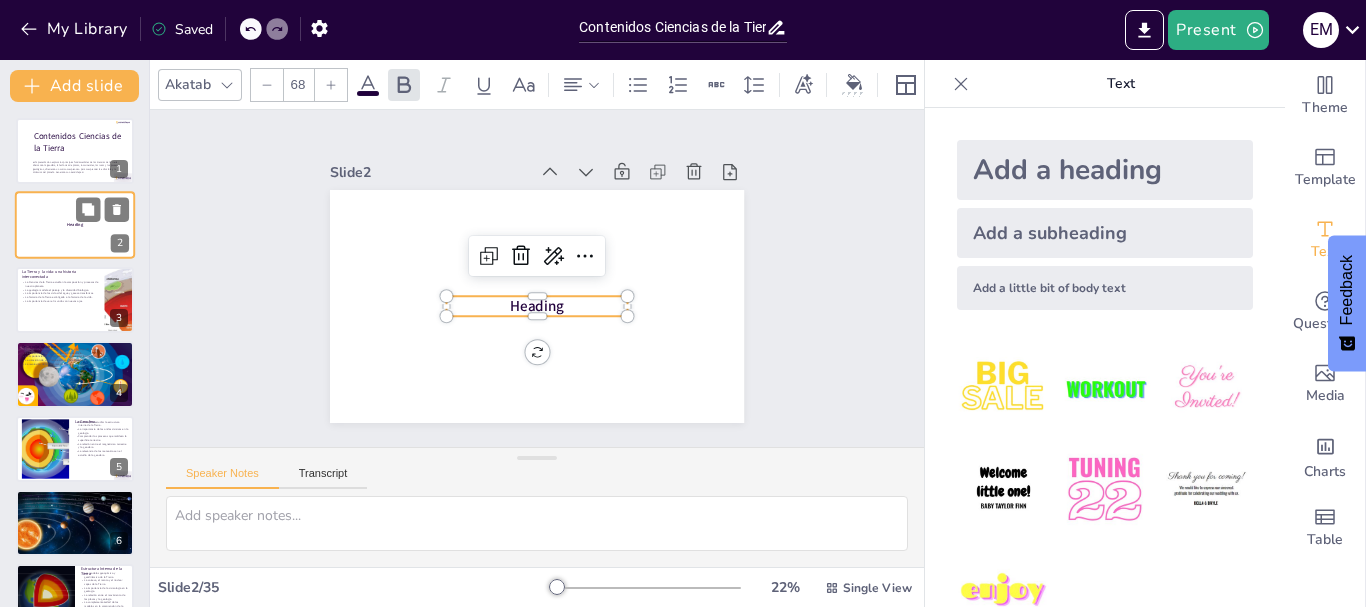 click at bounding box center (1003, 388) 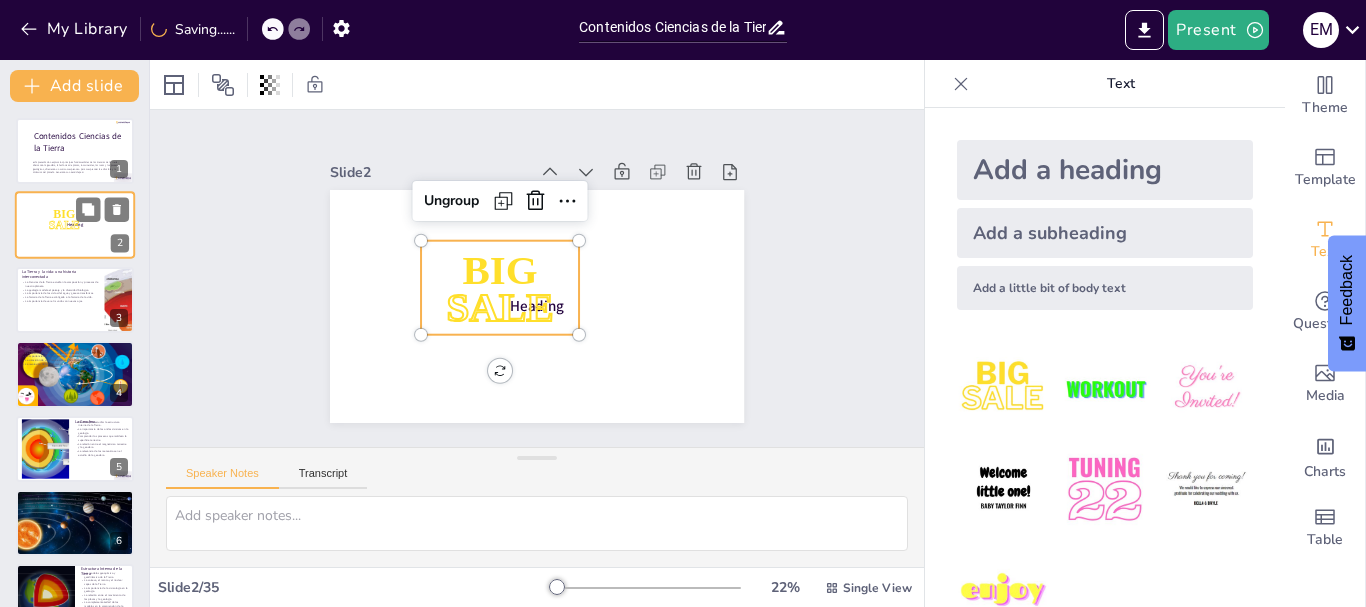 click on "BIG" at bounding box center [540, 316] 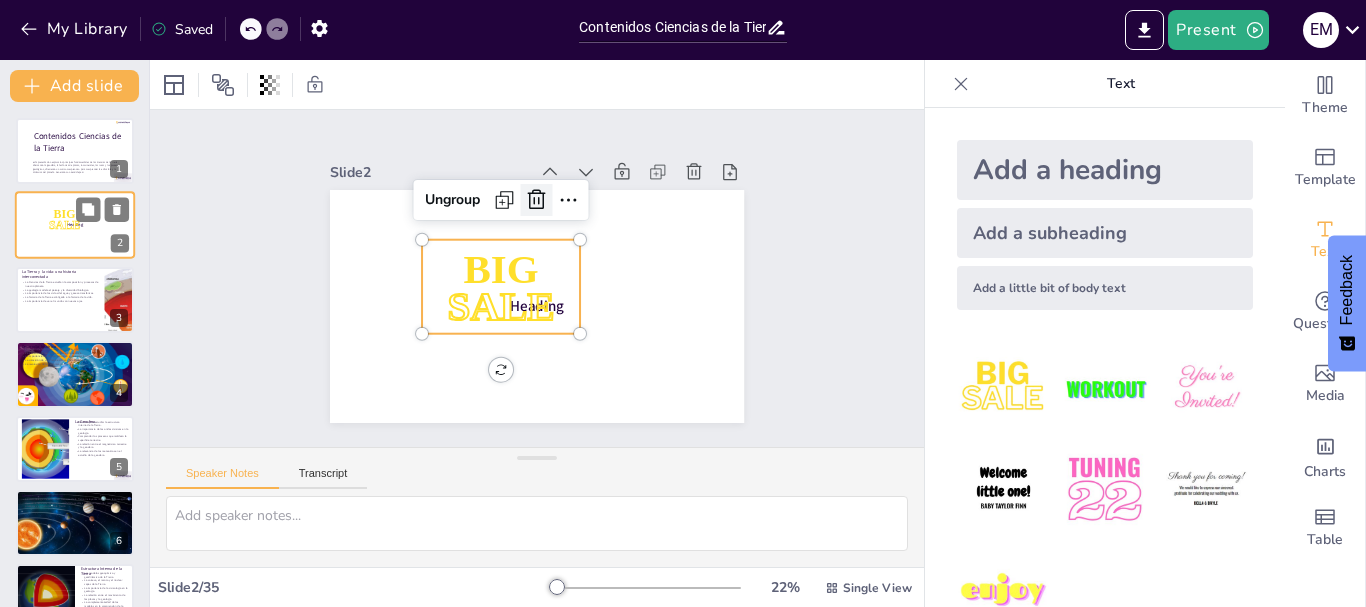 click 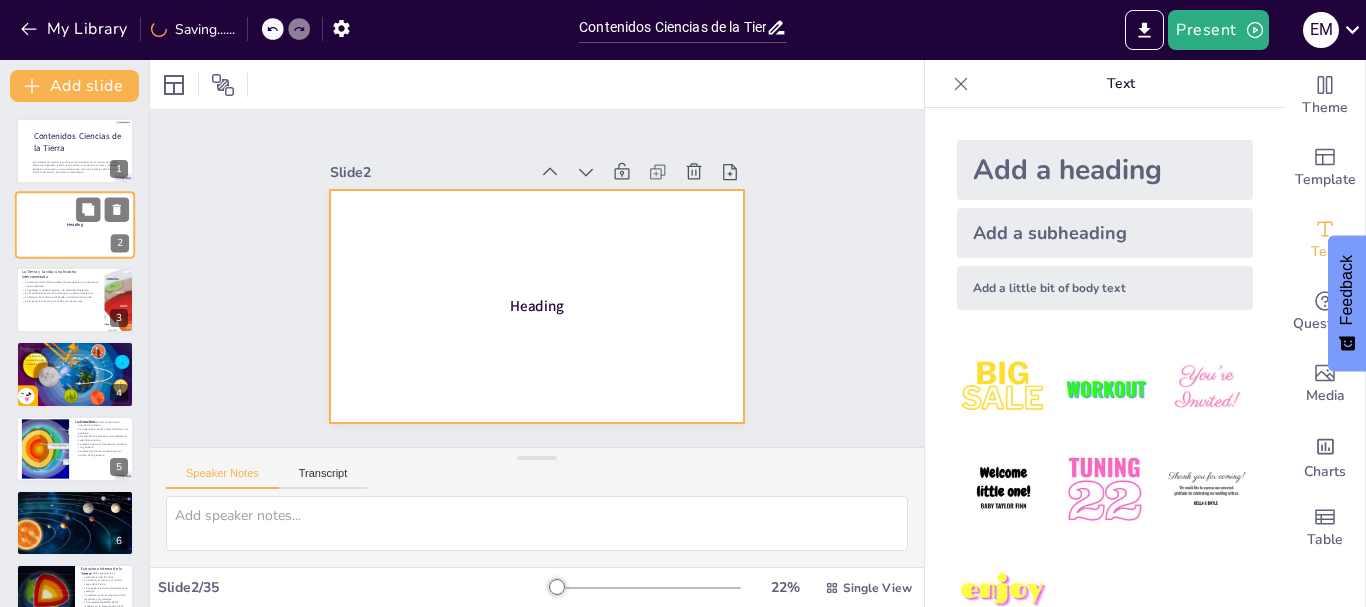 click at bounding box center [75, 226] 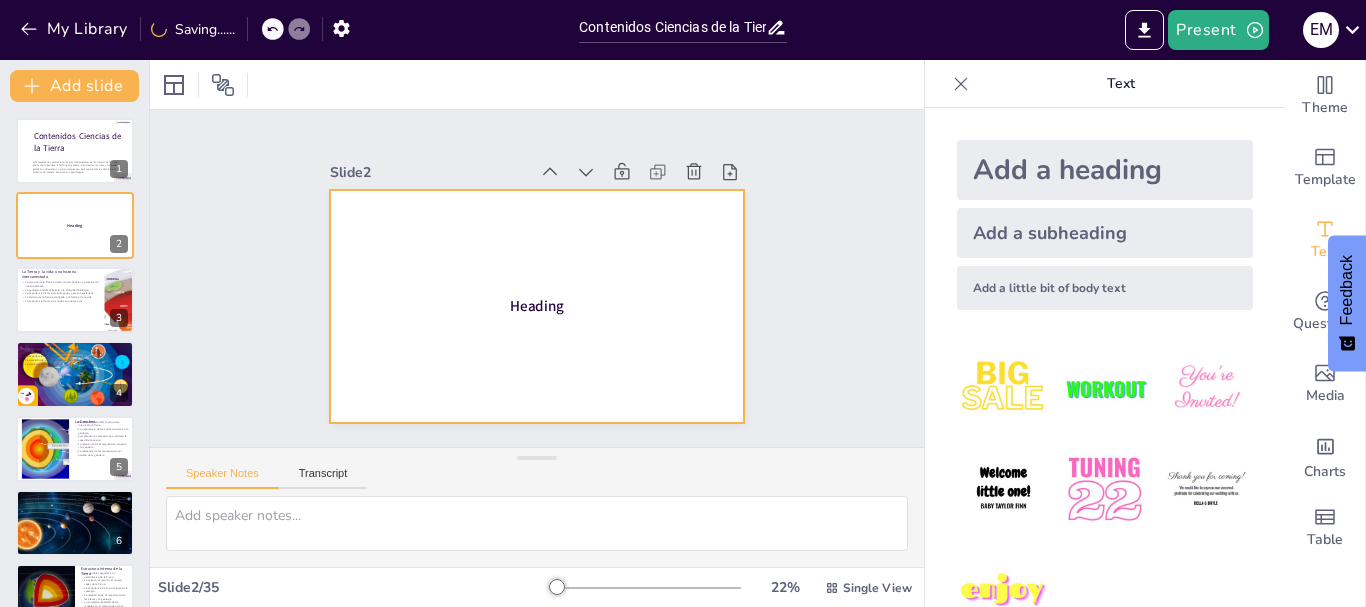 click on "Heading" at bounding box center (509, 284) 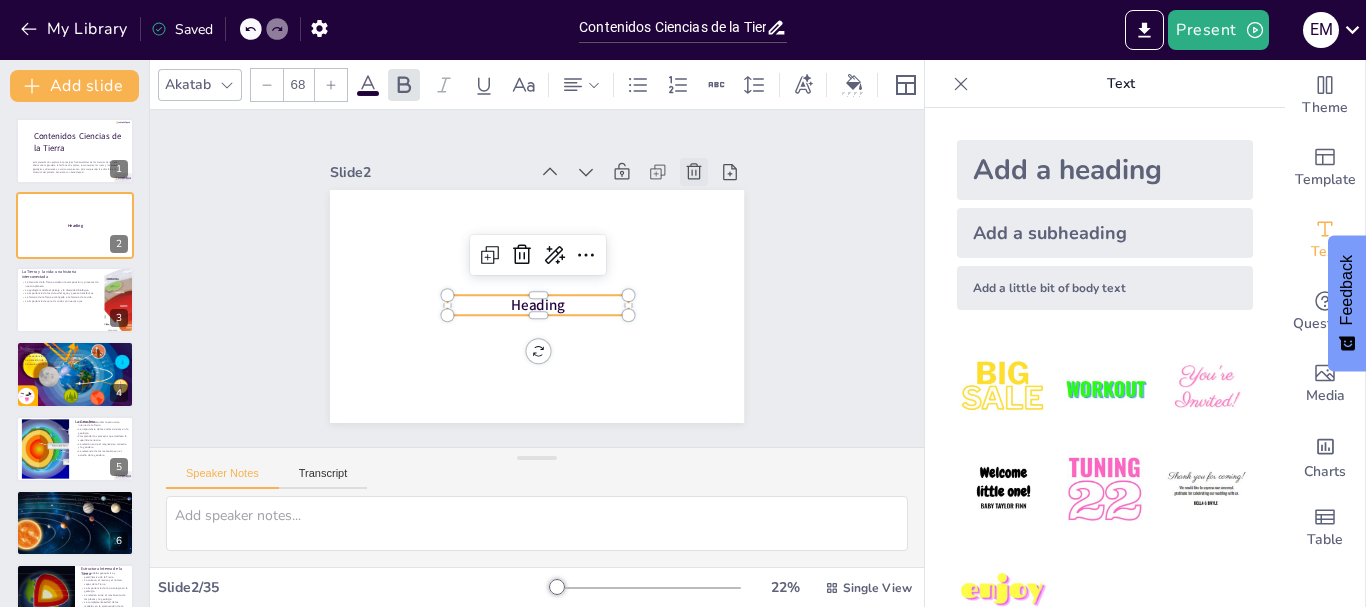 click 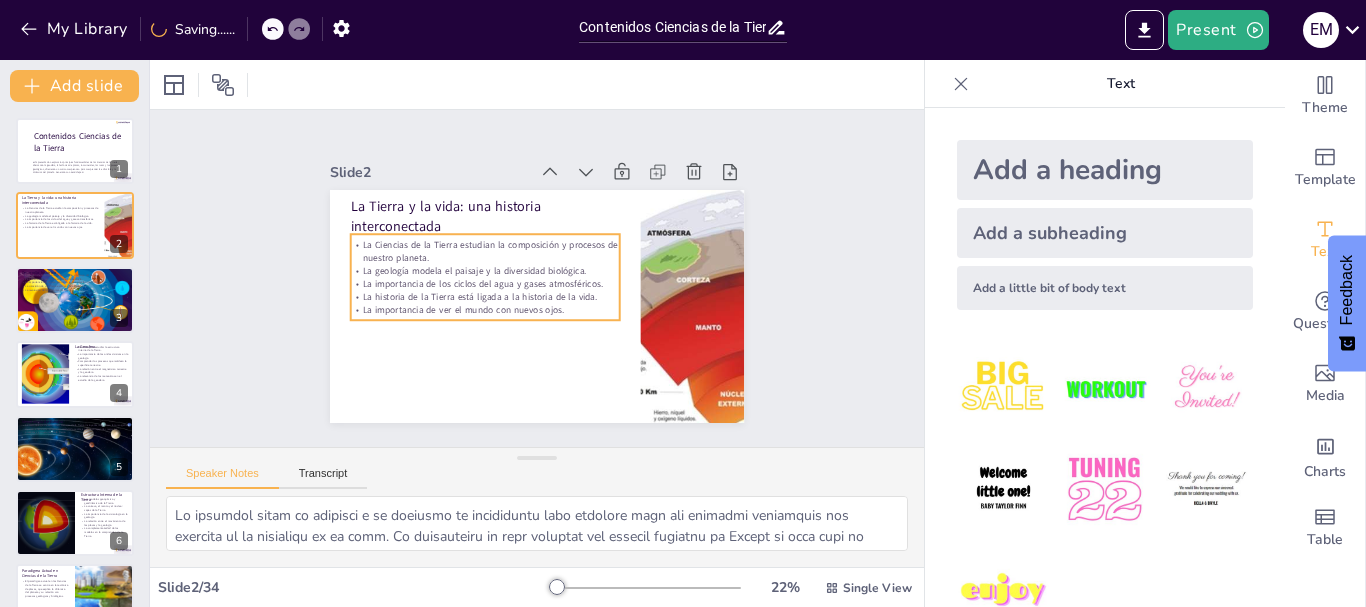 click on "La importancia de los ciclos del agua y gases atmosféricos." at bounding box center [486, 267] 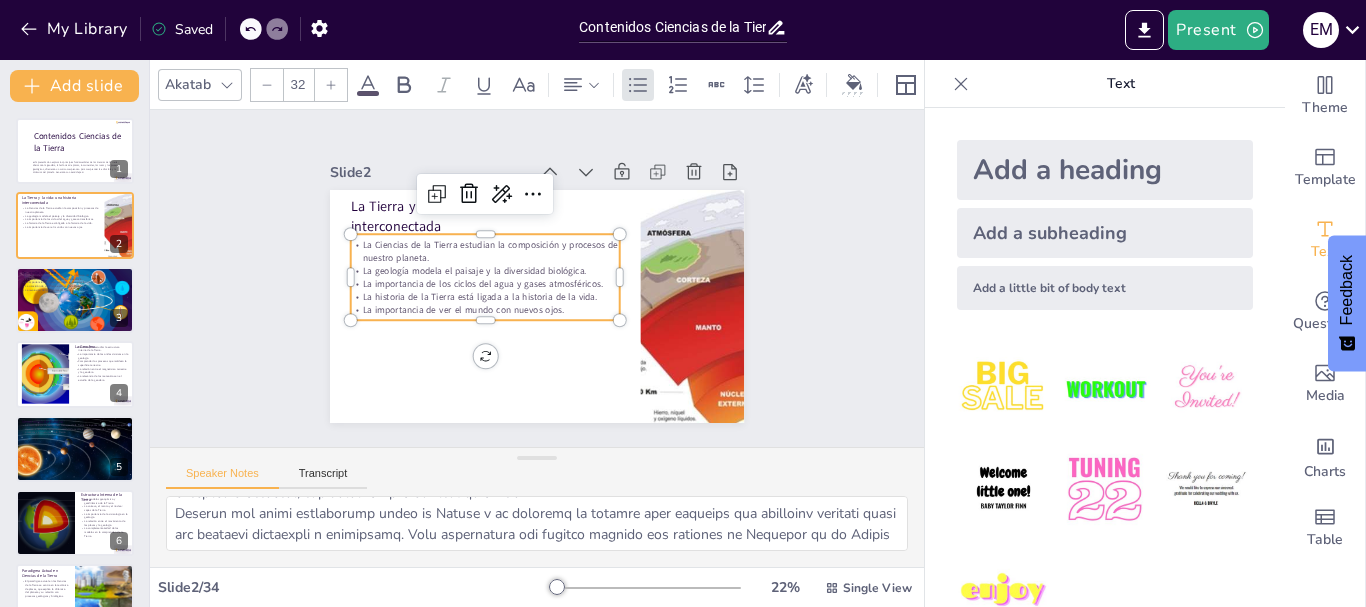 scroll, scrollTop: 278, scrollLeft: 0, axis: vertical 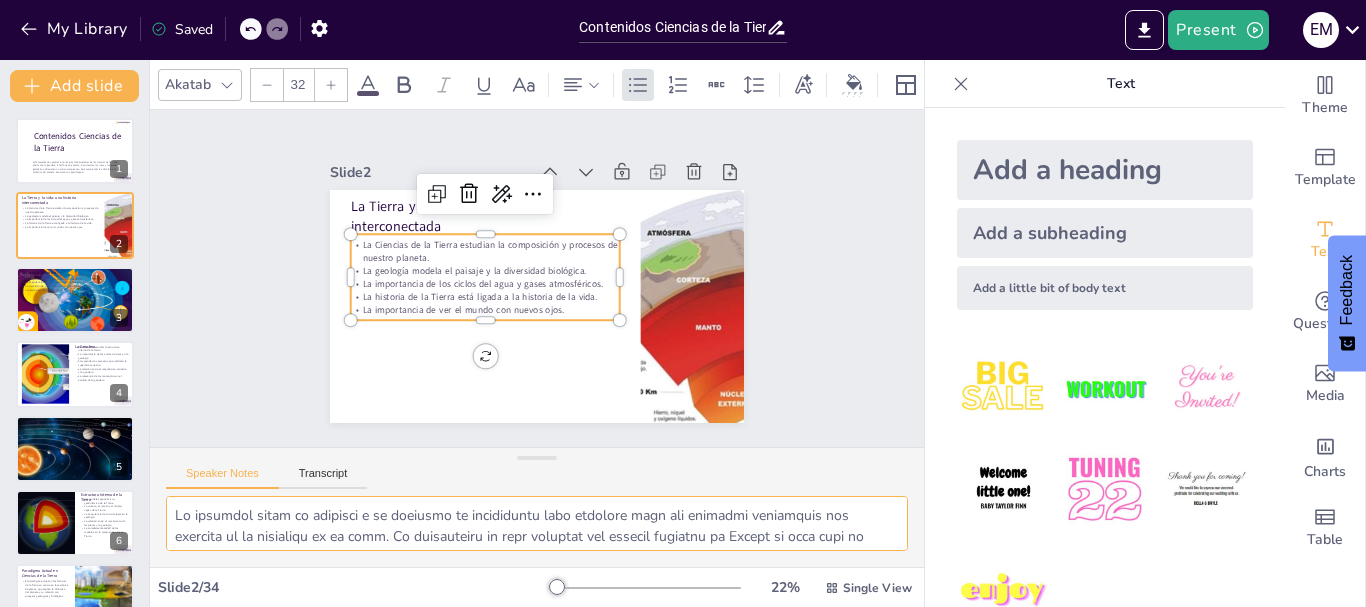 drag, startPoint x: 473, startPoint y: 539, endPoint x: 172, endPoint y: 501, distance: 303.3892 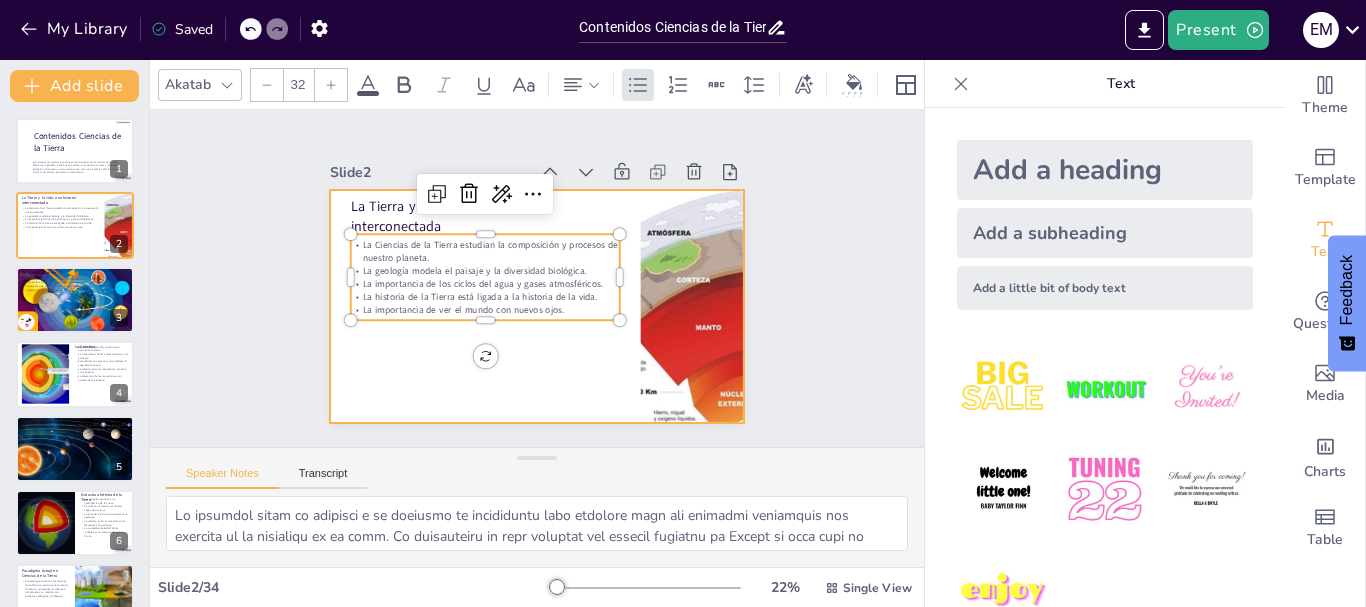 click at bounding box center [521, 301] 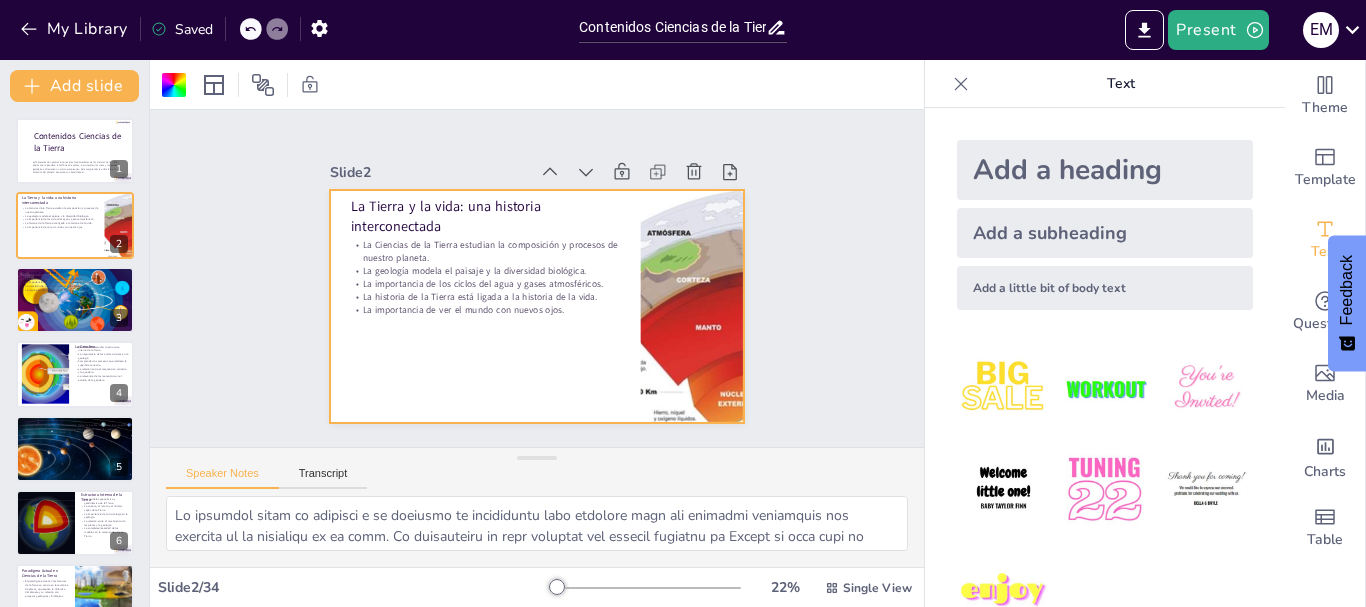 click at bounding box center [528, 305] 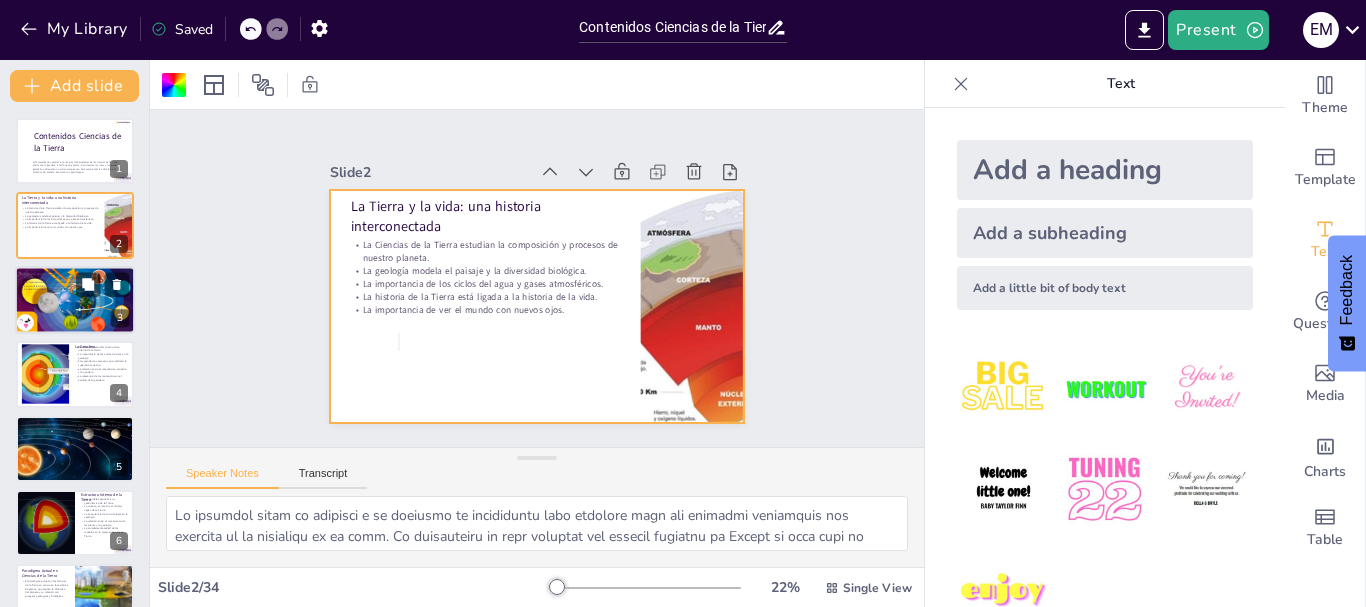 click at bounding box center [75, 300] 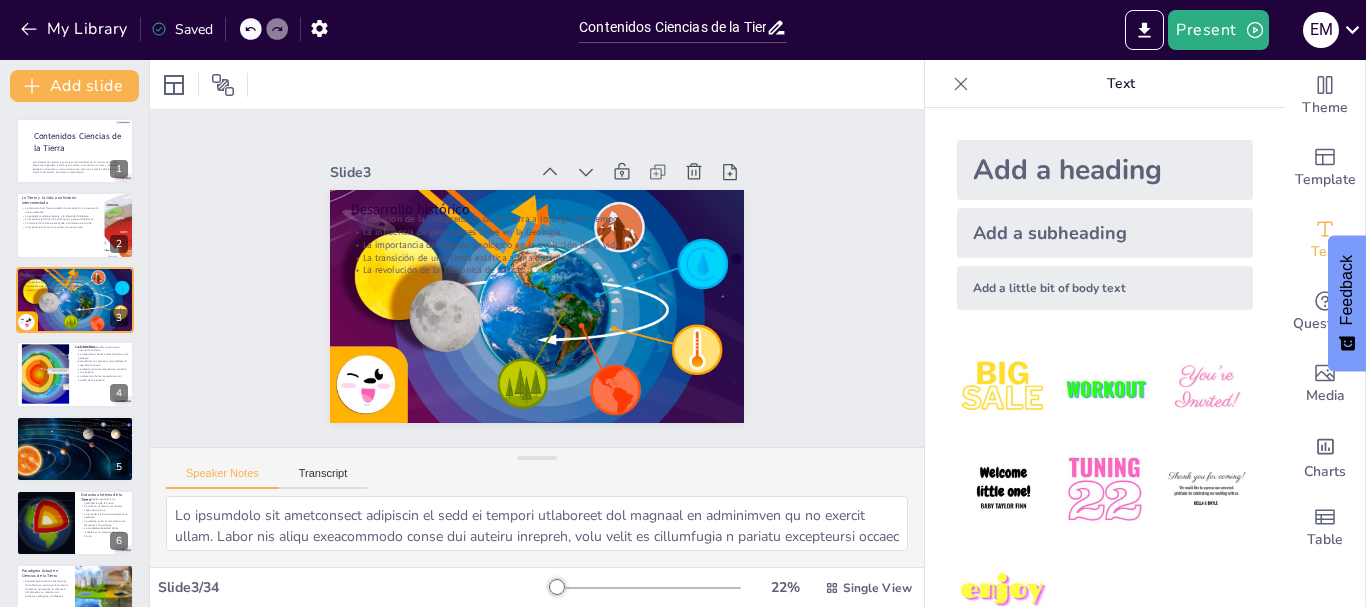 click 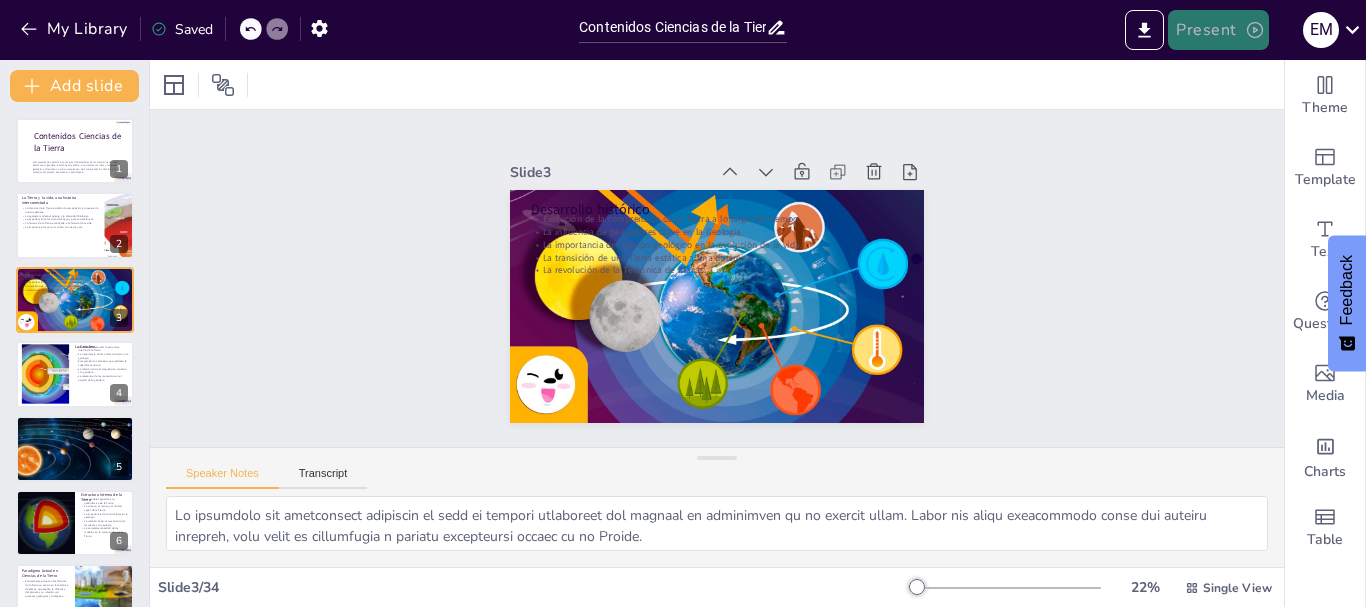 click on "Present" at bounding box center (1218, 30) 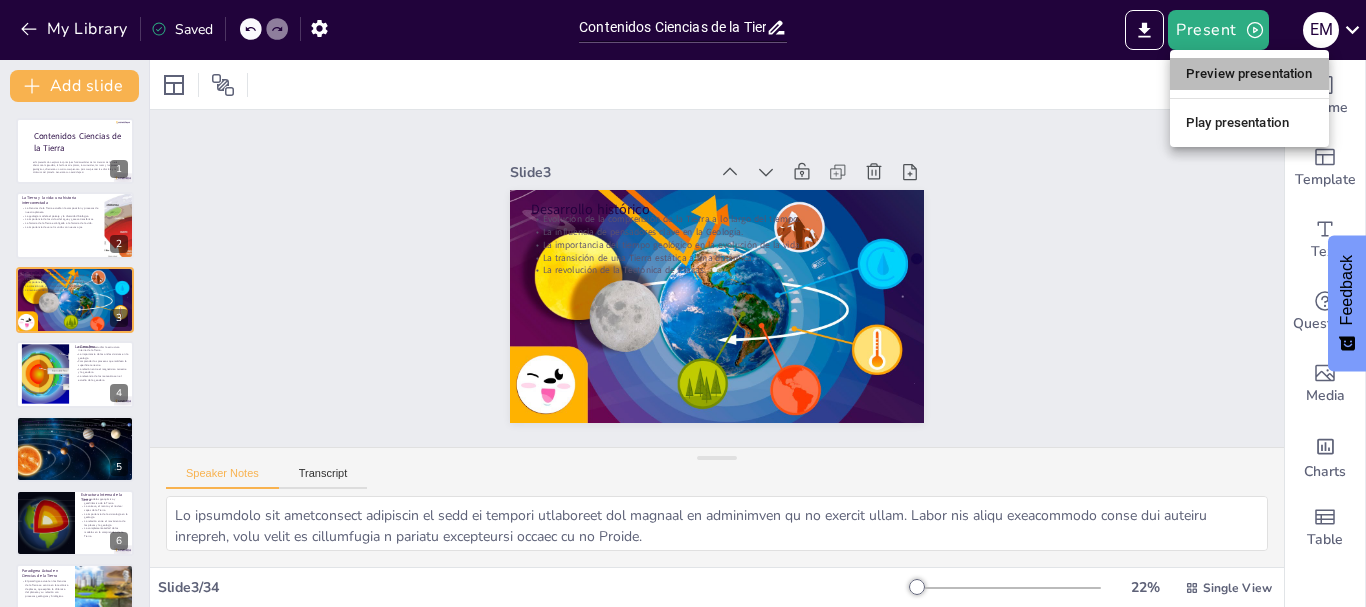 click on "Preview presentation" at bounding box center [1249, 74] 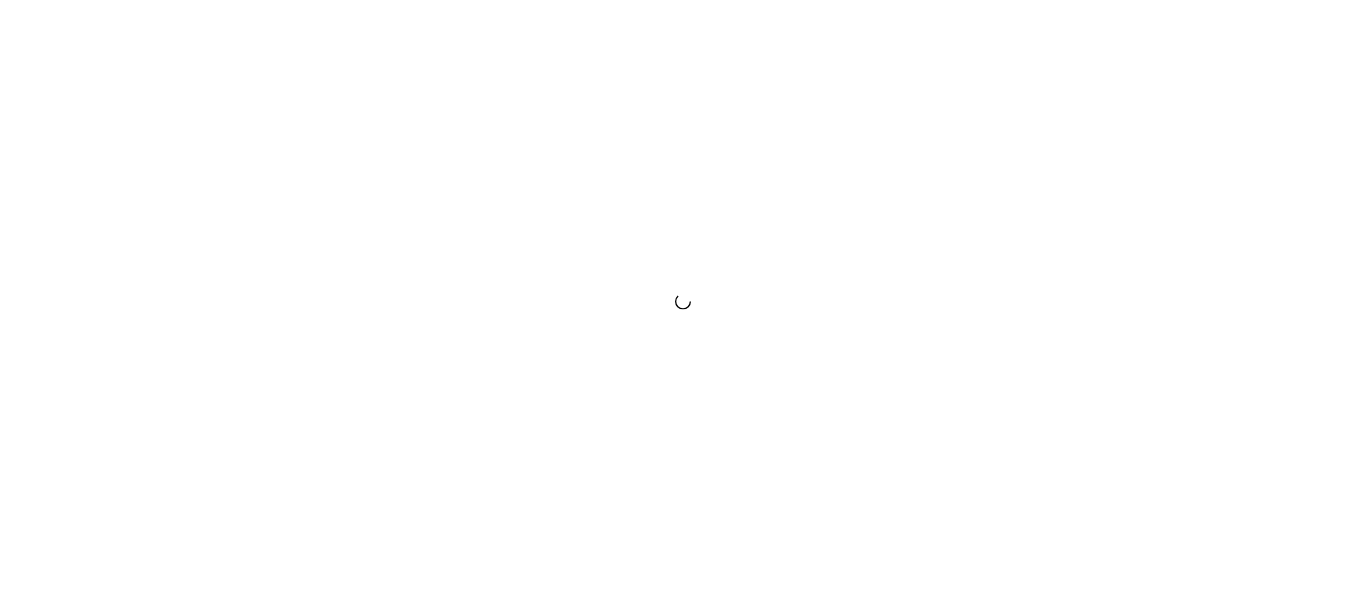 scroll, scrollTop: 0, scrollLeft: 0, axis: both 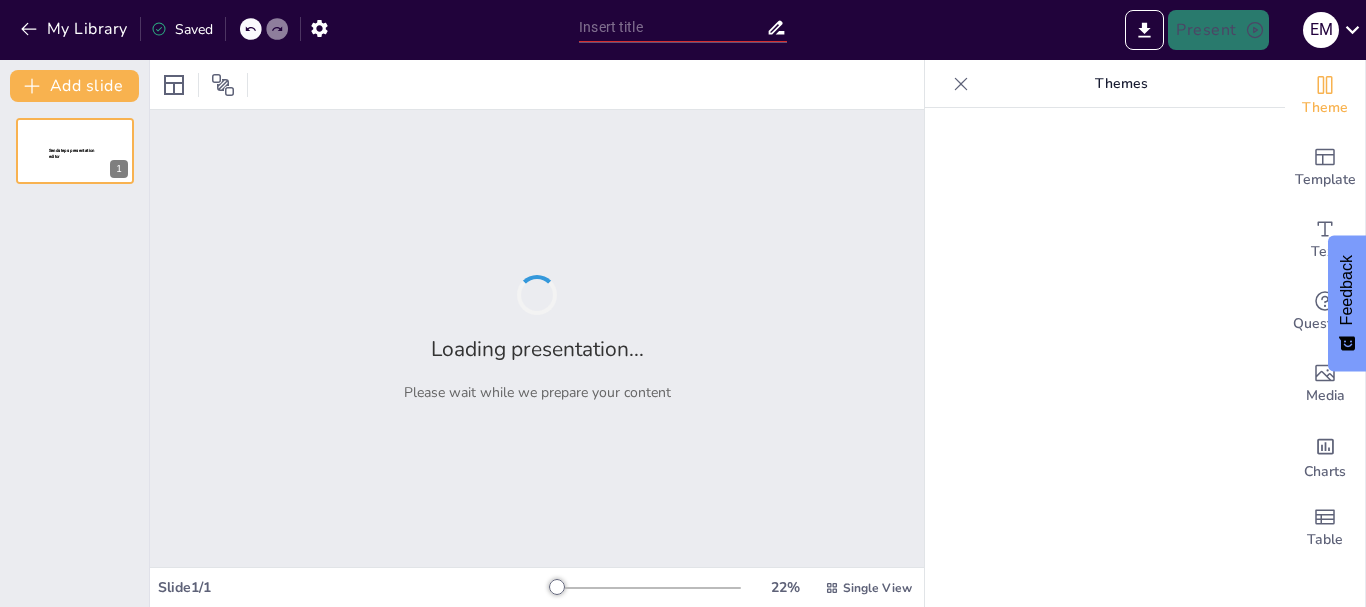 type on "Contenidos Ciencias de la Tierra" 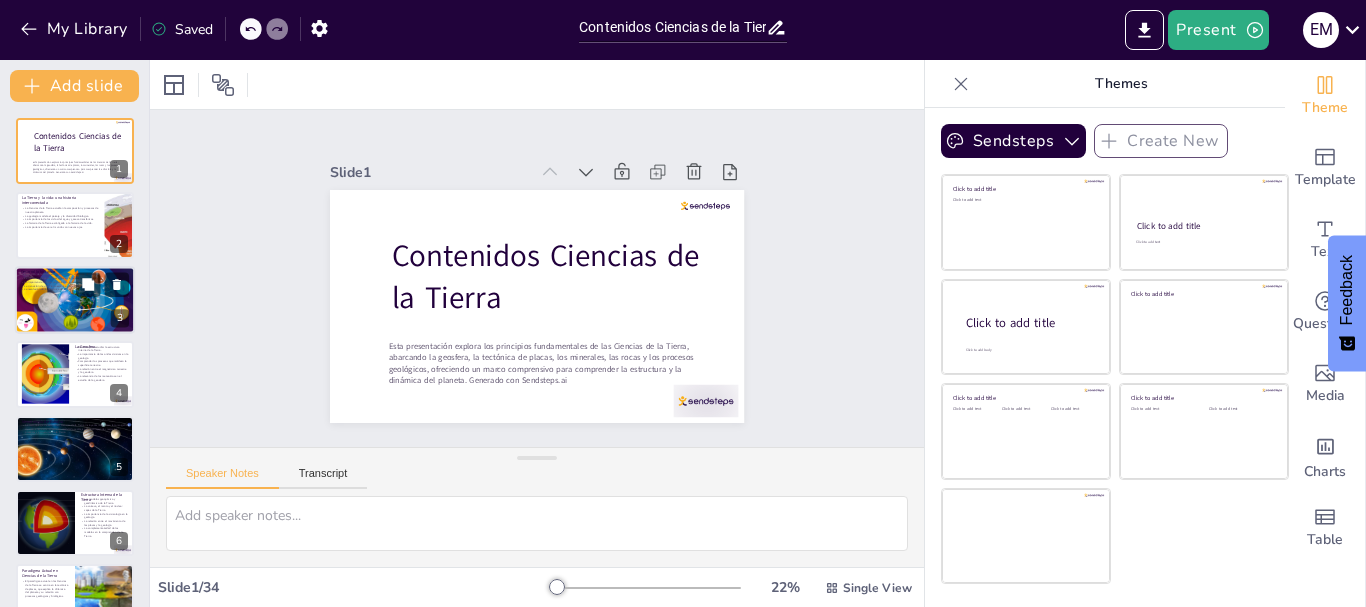 checkbox on "true" 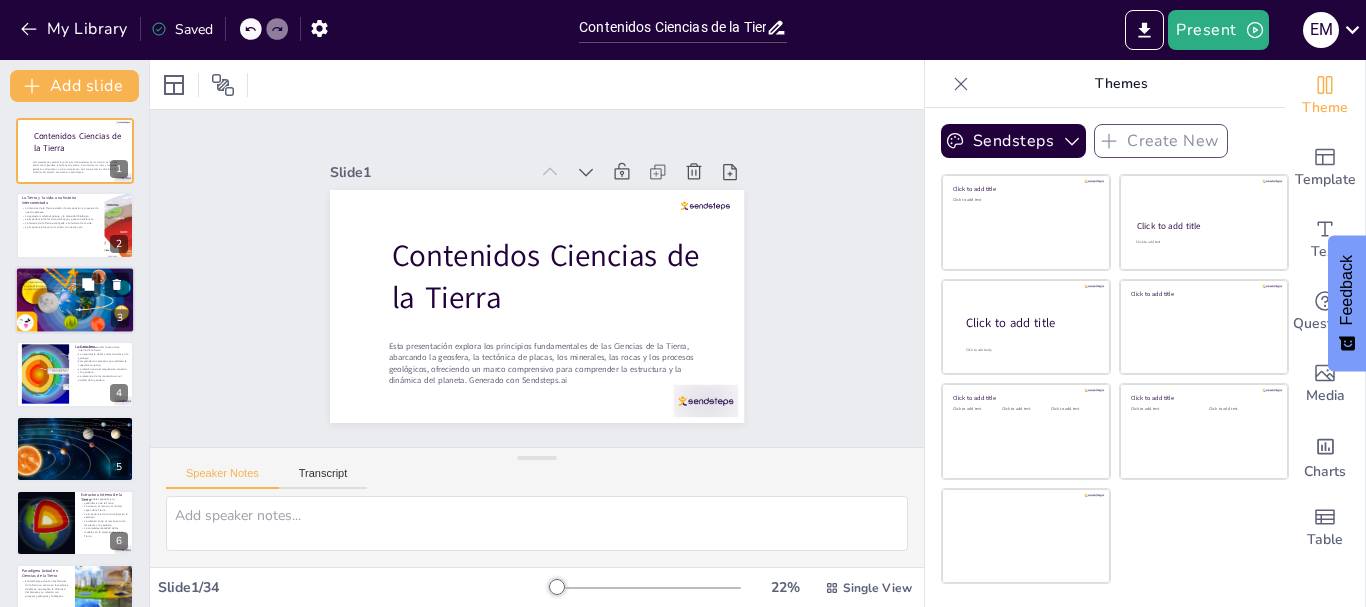 checkbox on "true" 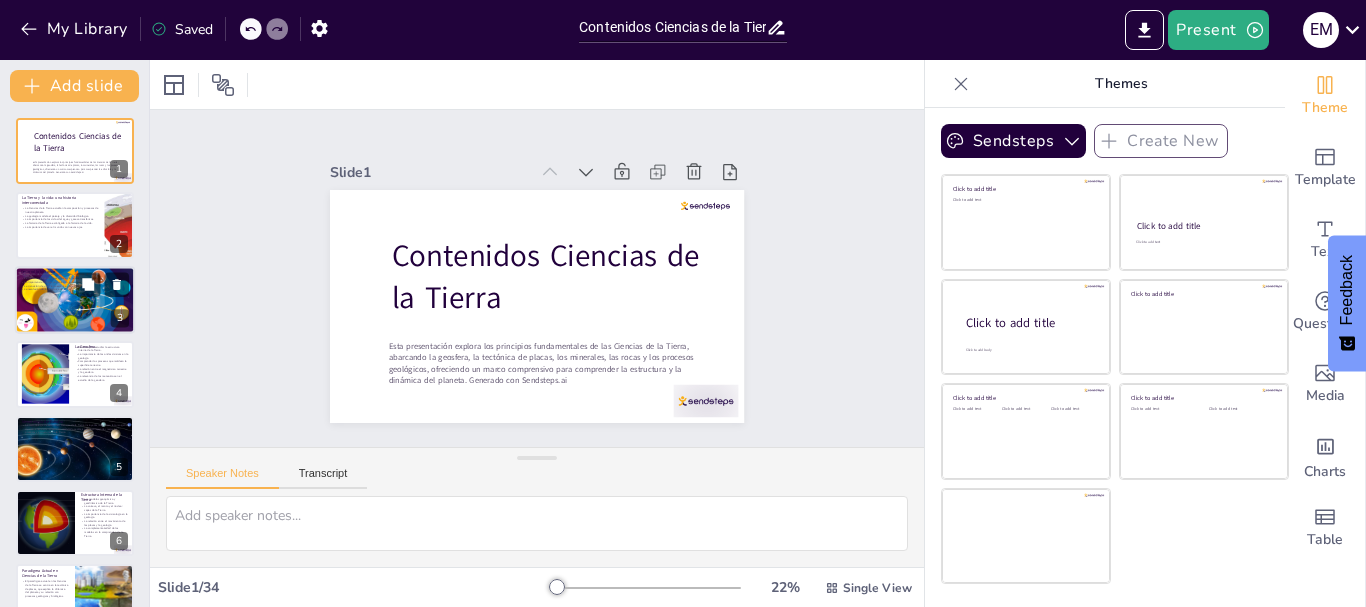 checkbox on "true" 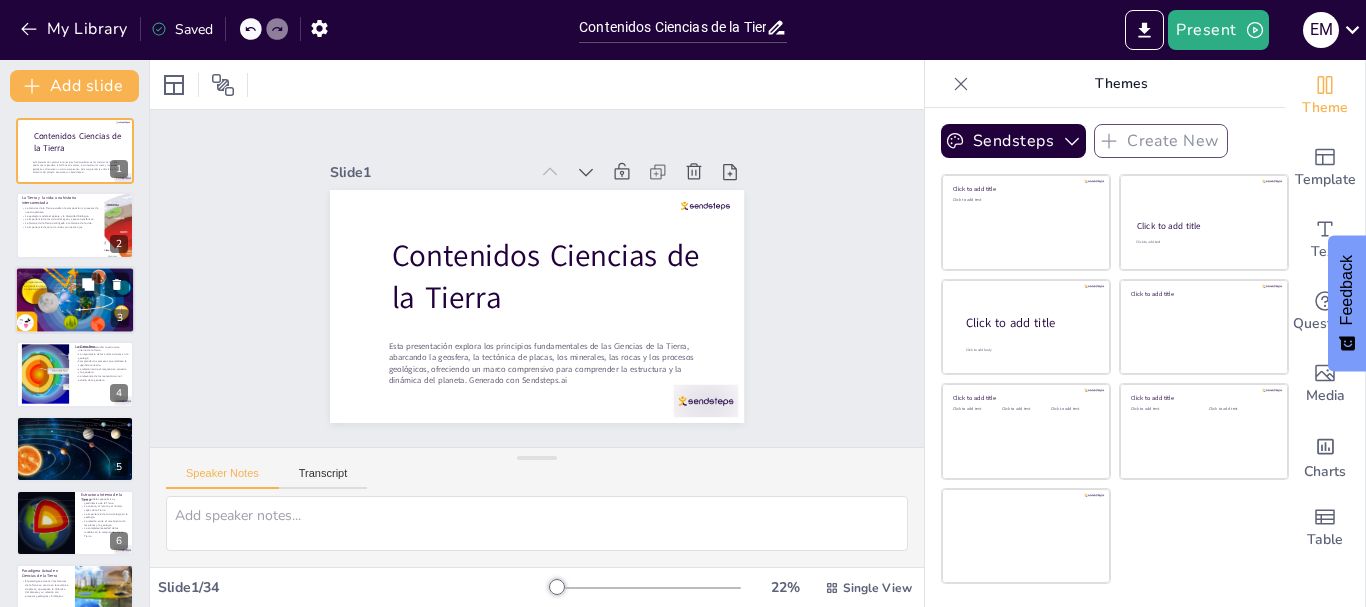 checkbox on "true" 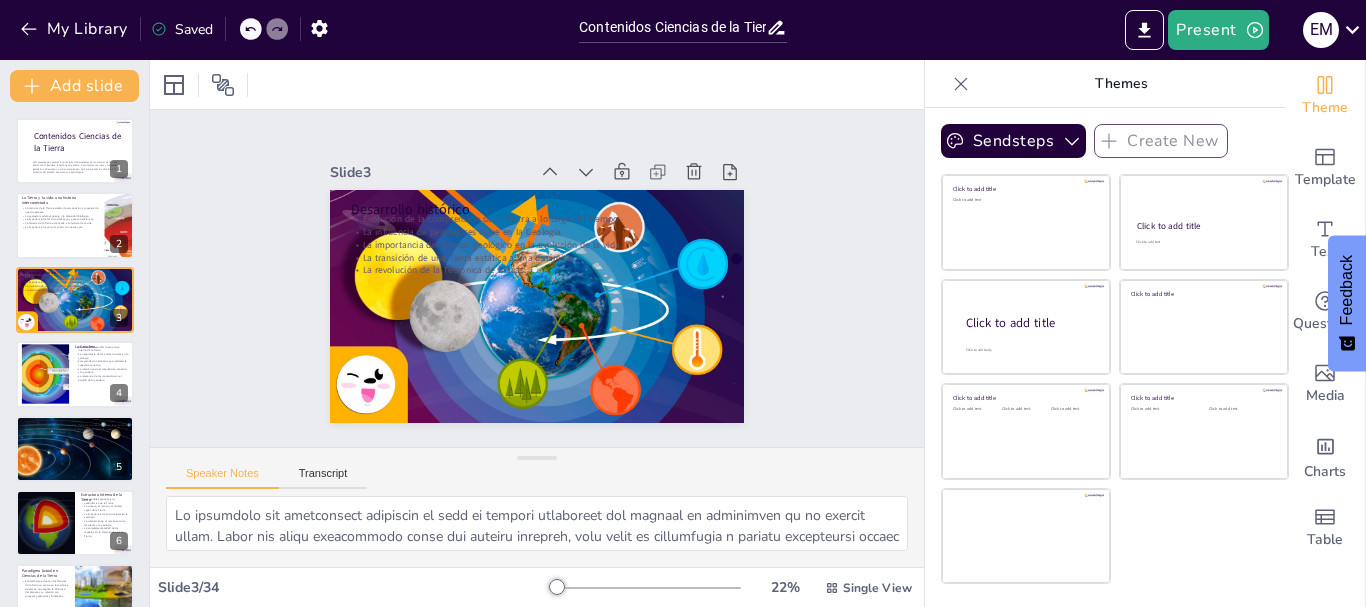 checkbox on "true" 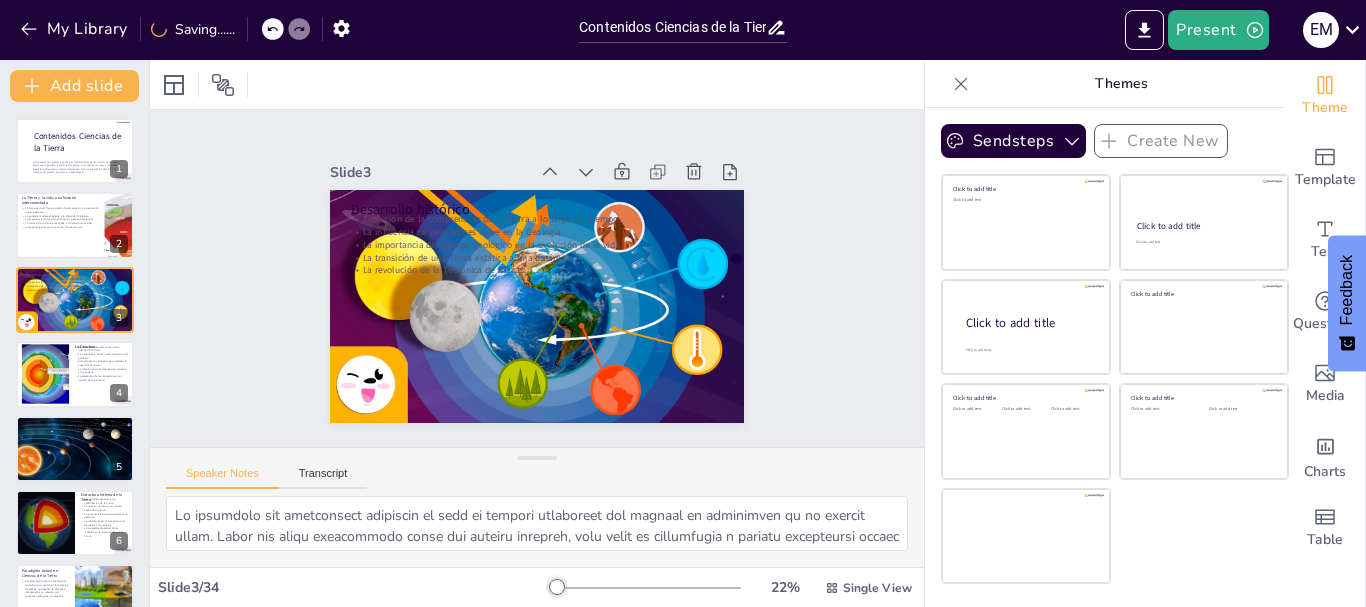 checkbox on "true" 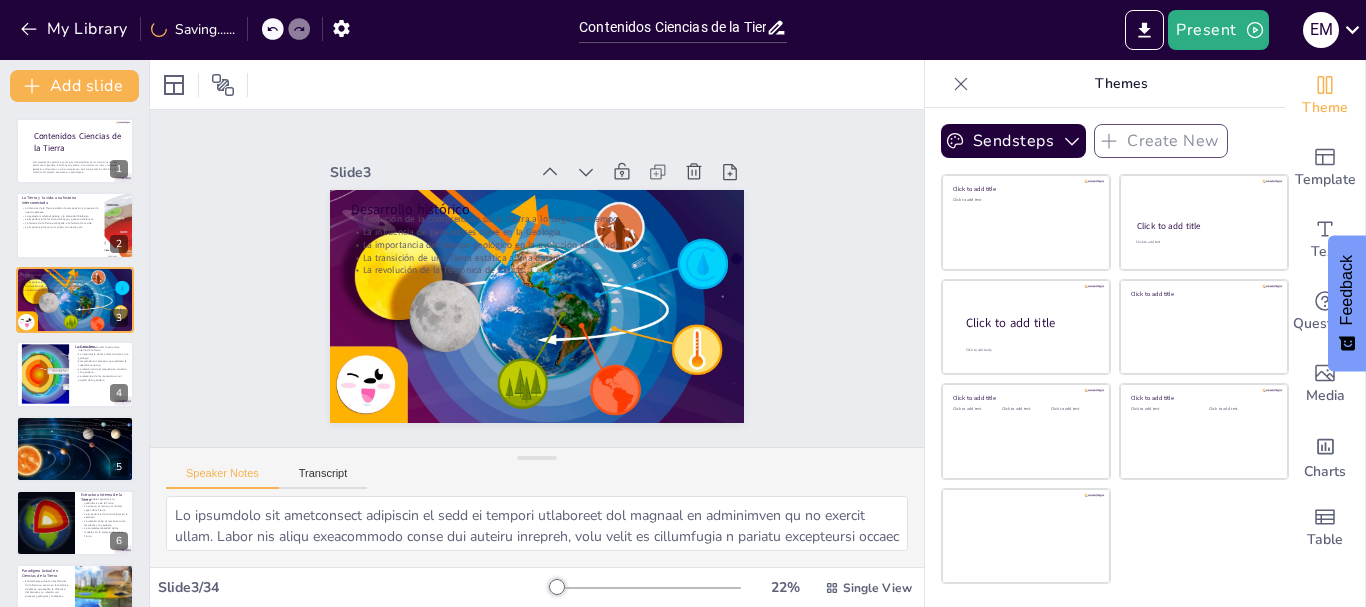 checkbox on "true" 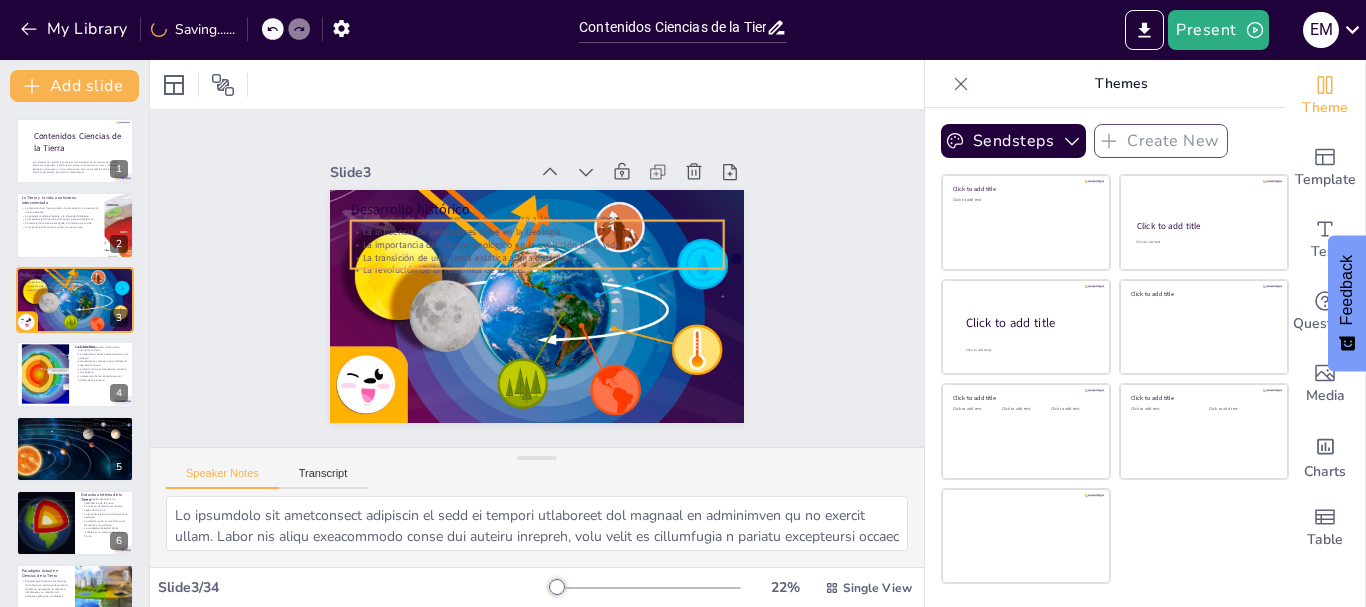 checkbox on "true" 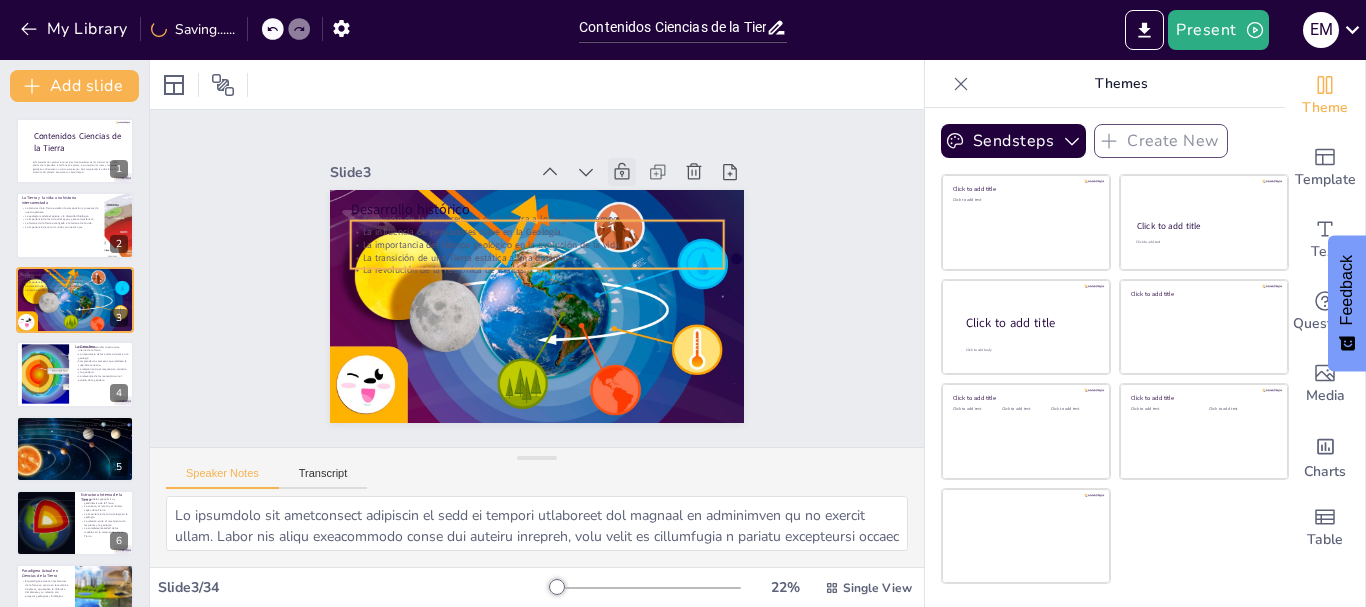 checkbox on "true" 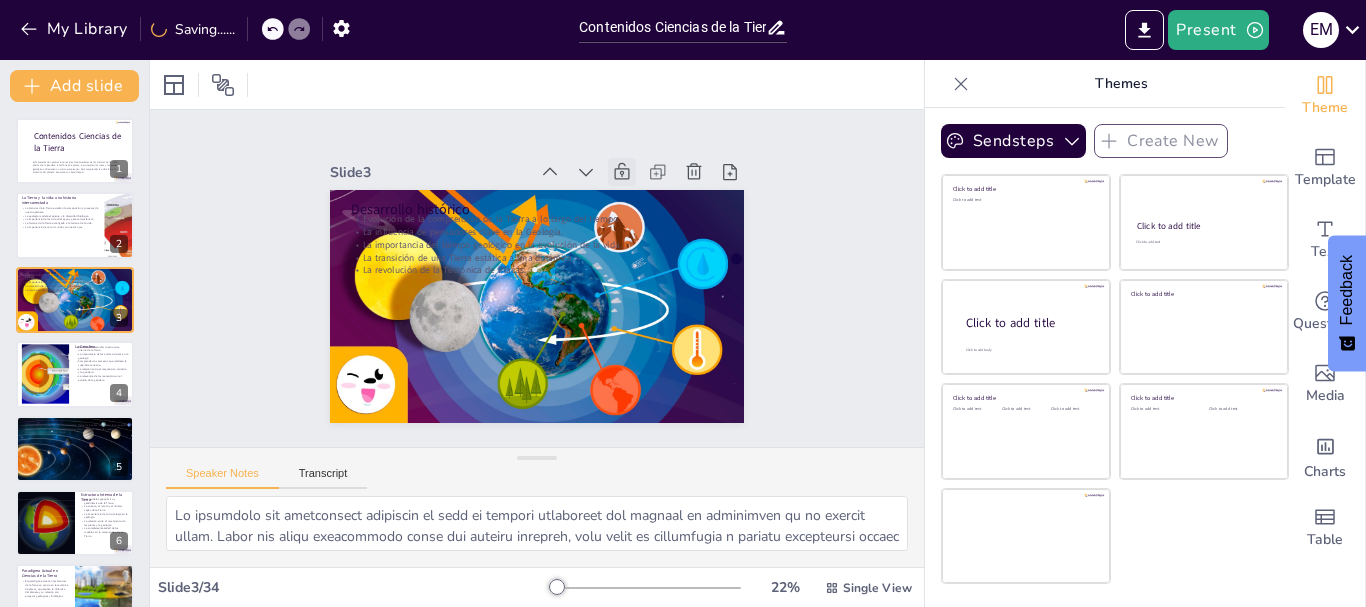 checkbox on "true" 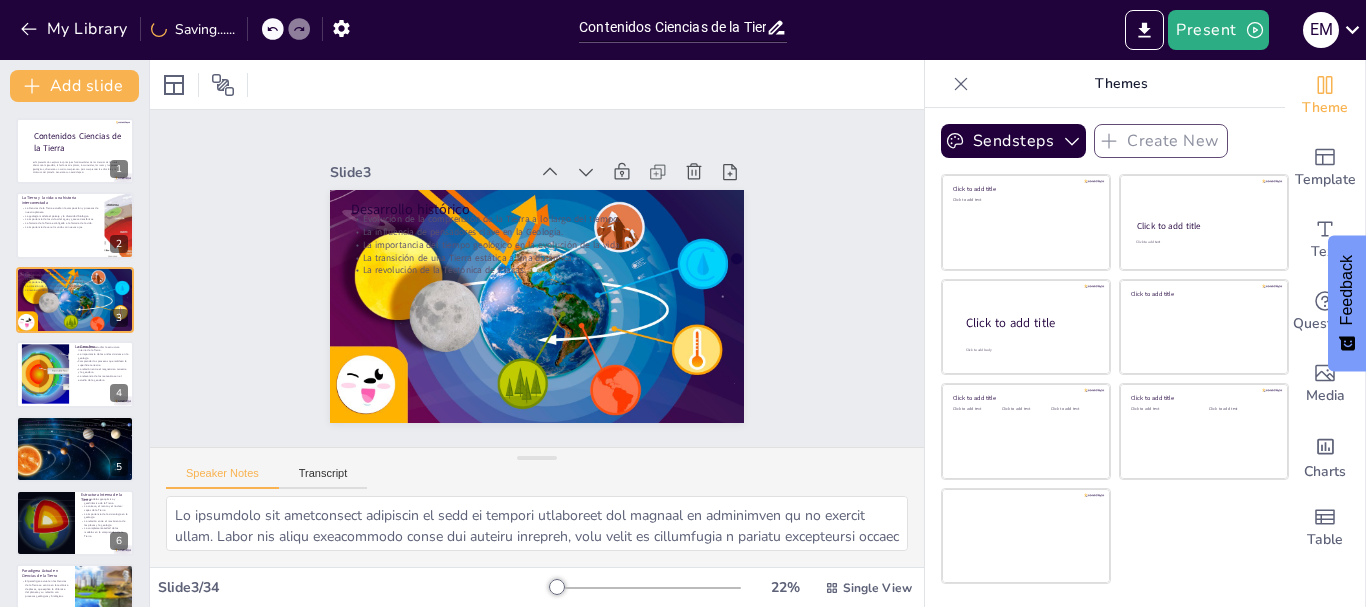checkbox on "true" 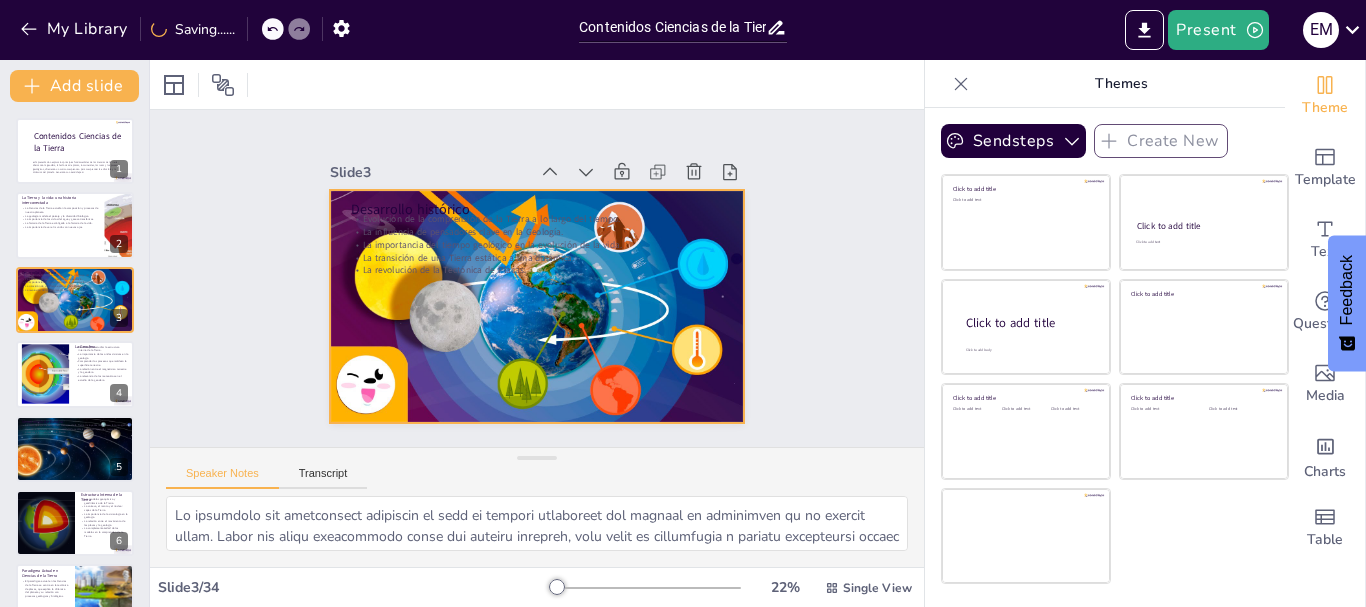 checkbox on "true" 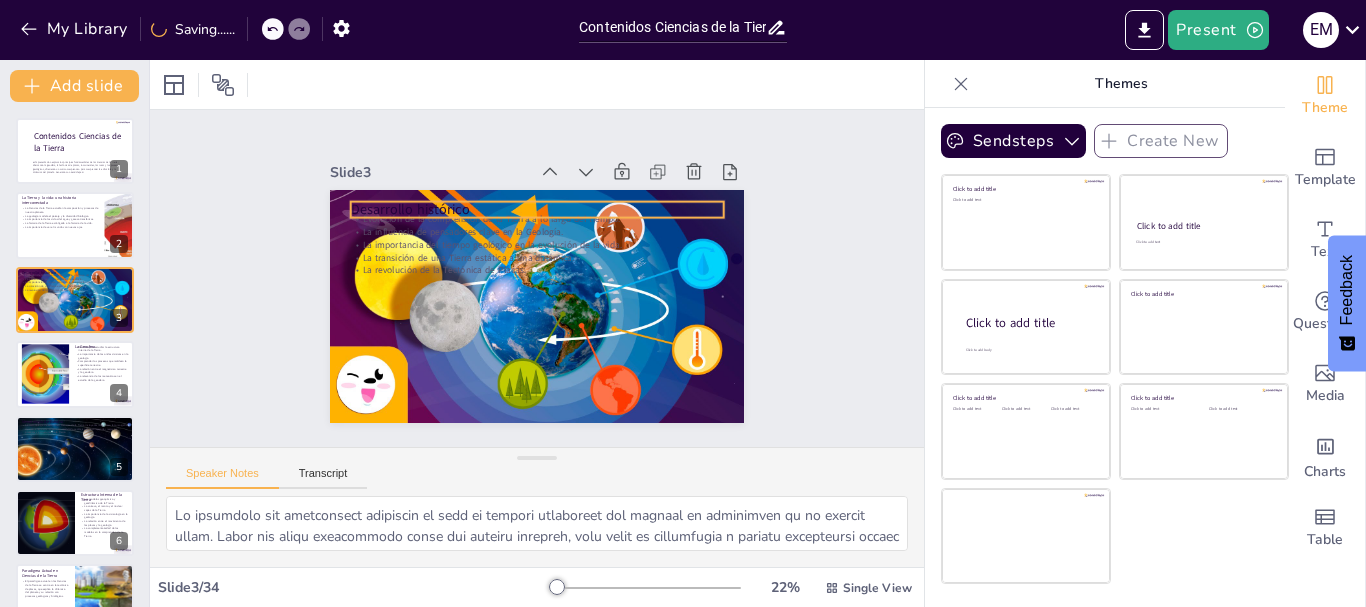 checkbox on "true" 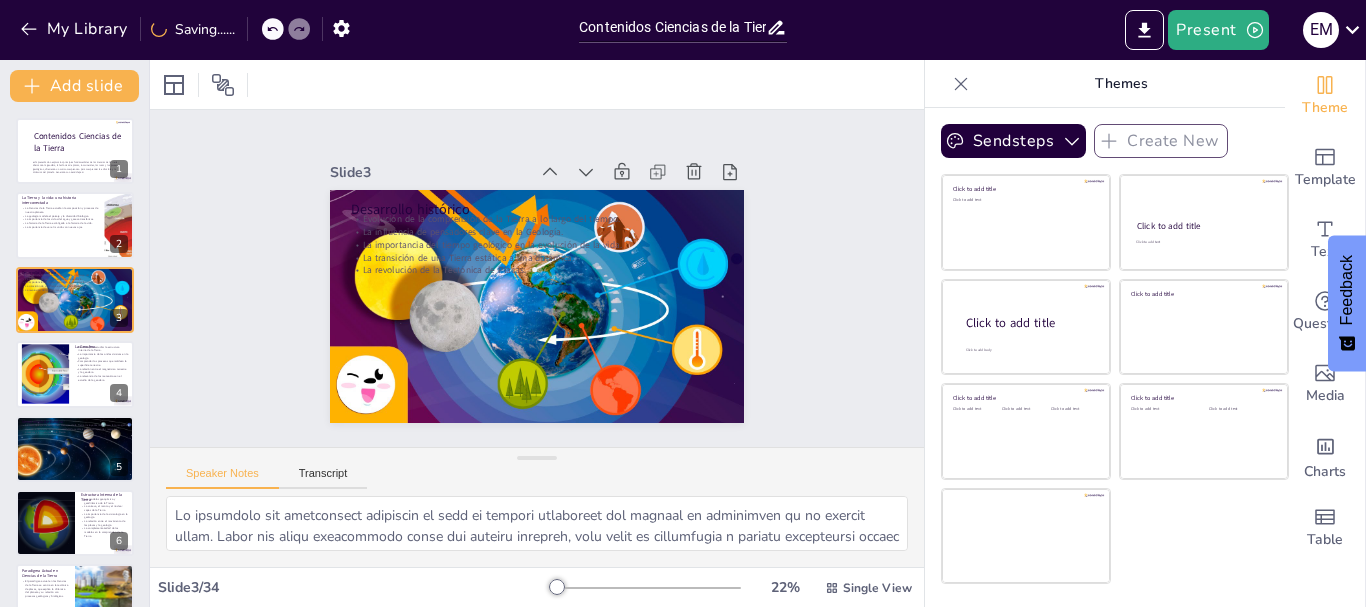 checkbox on "true" 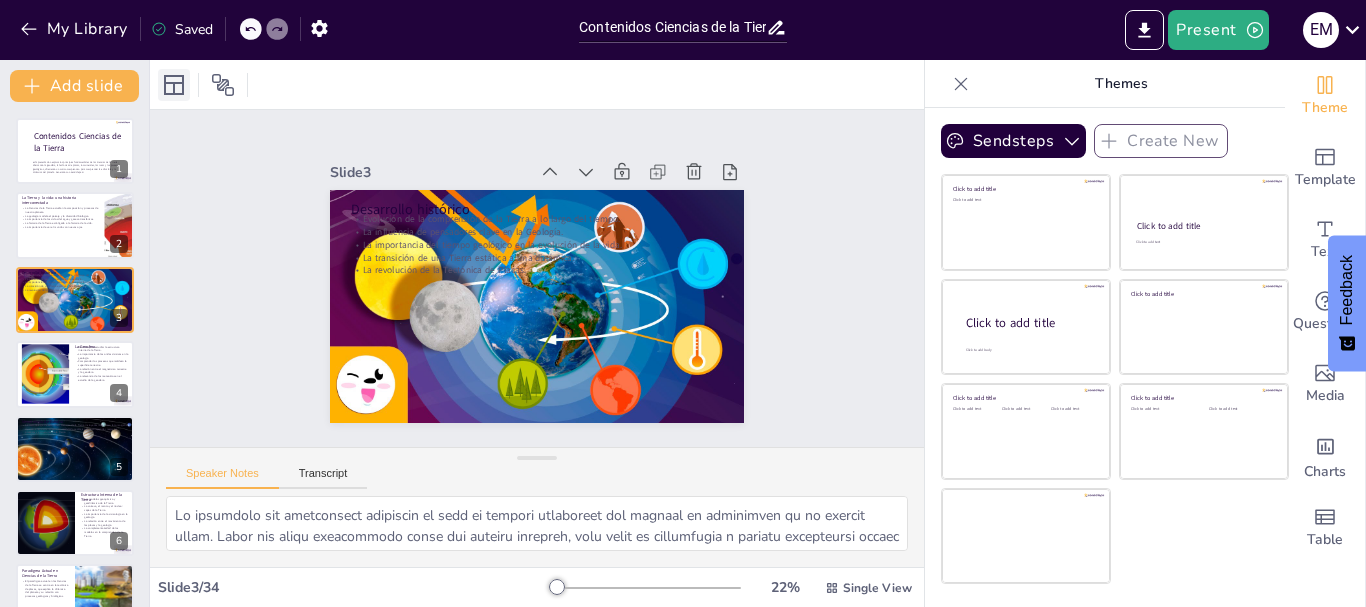 click 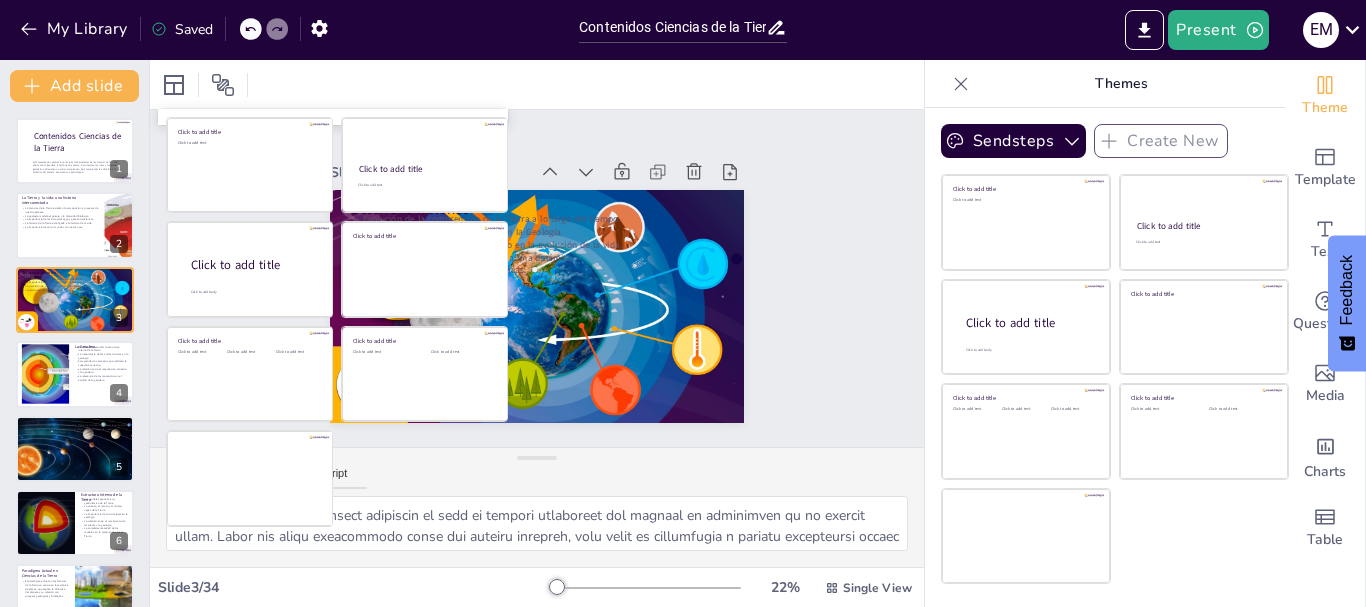 checkbox on "true" 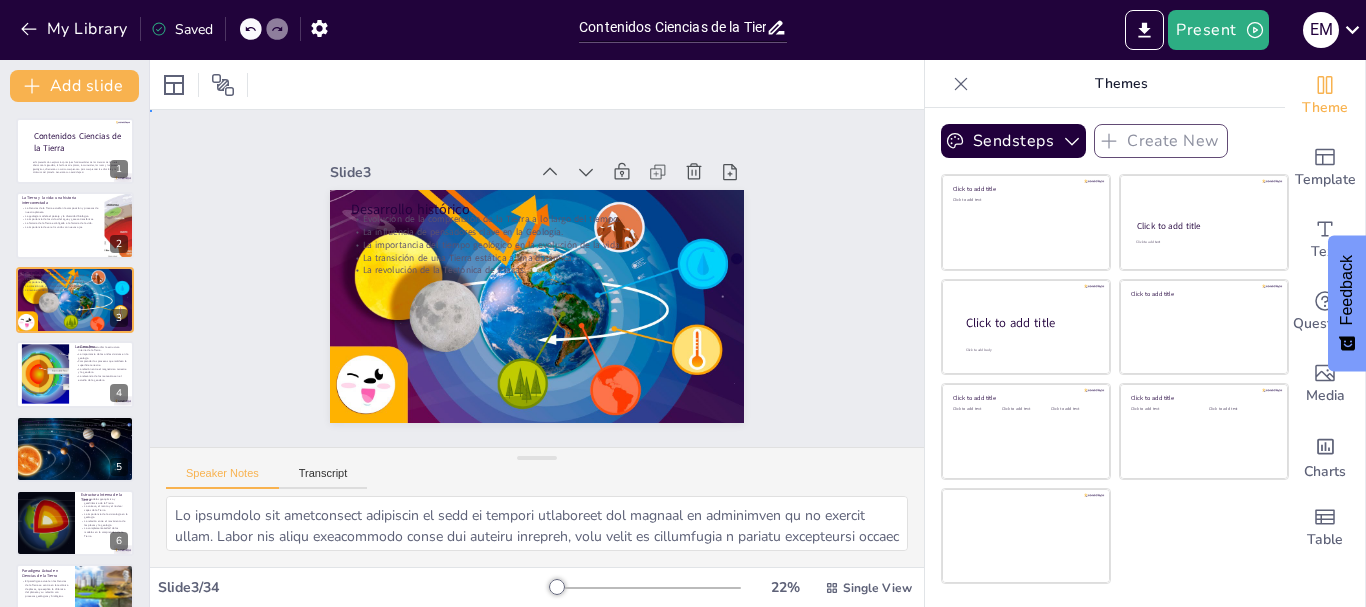 drag, startPoint x: 819, startPoint y: 269, endPoint x: 849, endPoint y: 235, distance: 45.343136 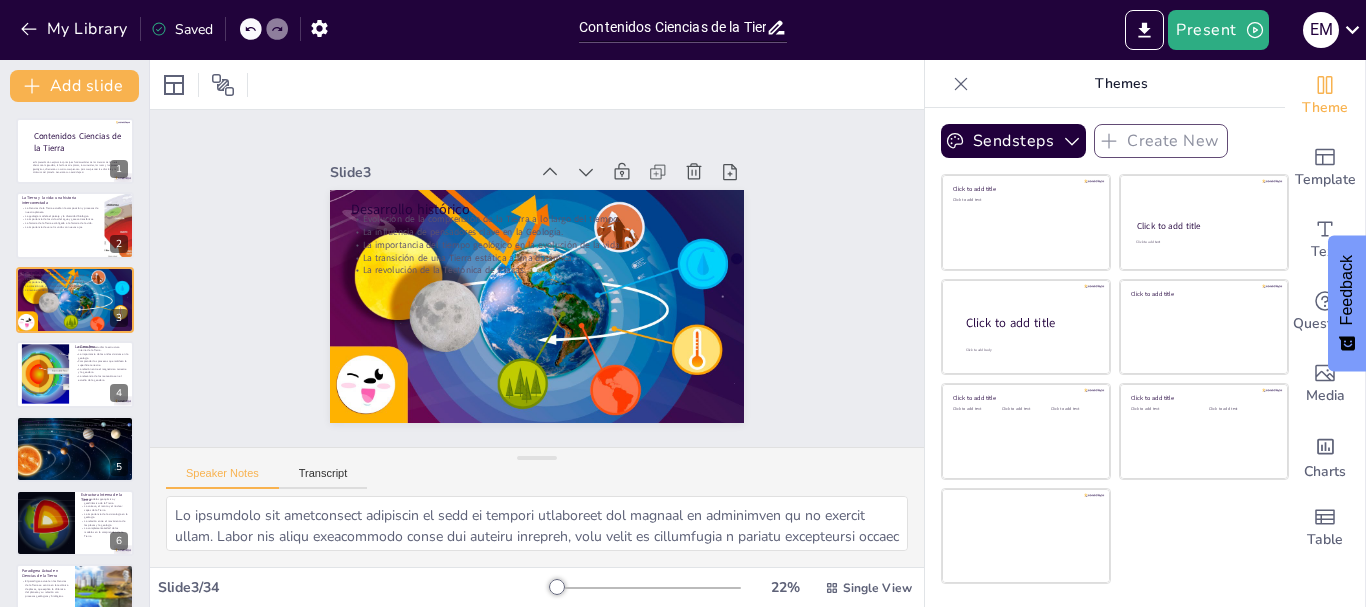 checkbox on "true" 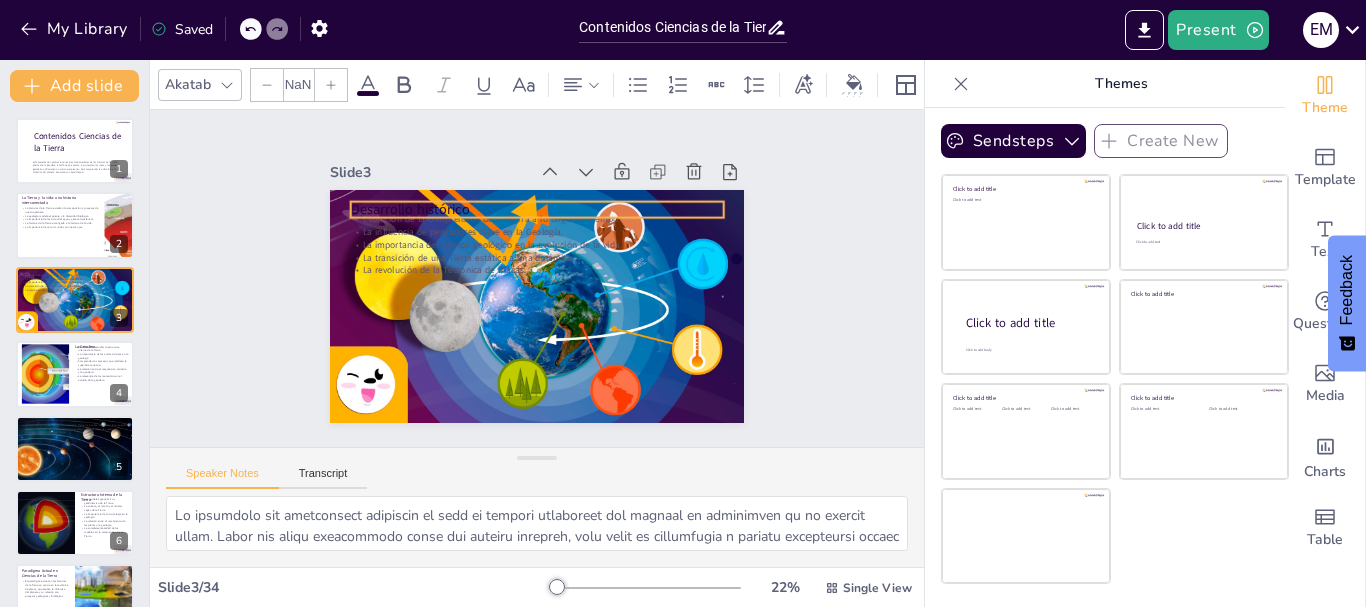 checkbox on "true" 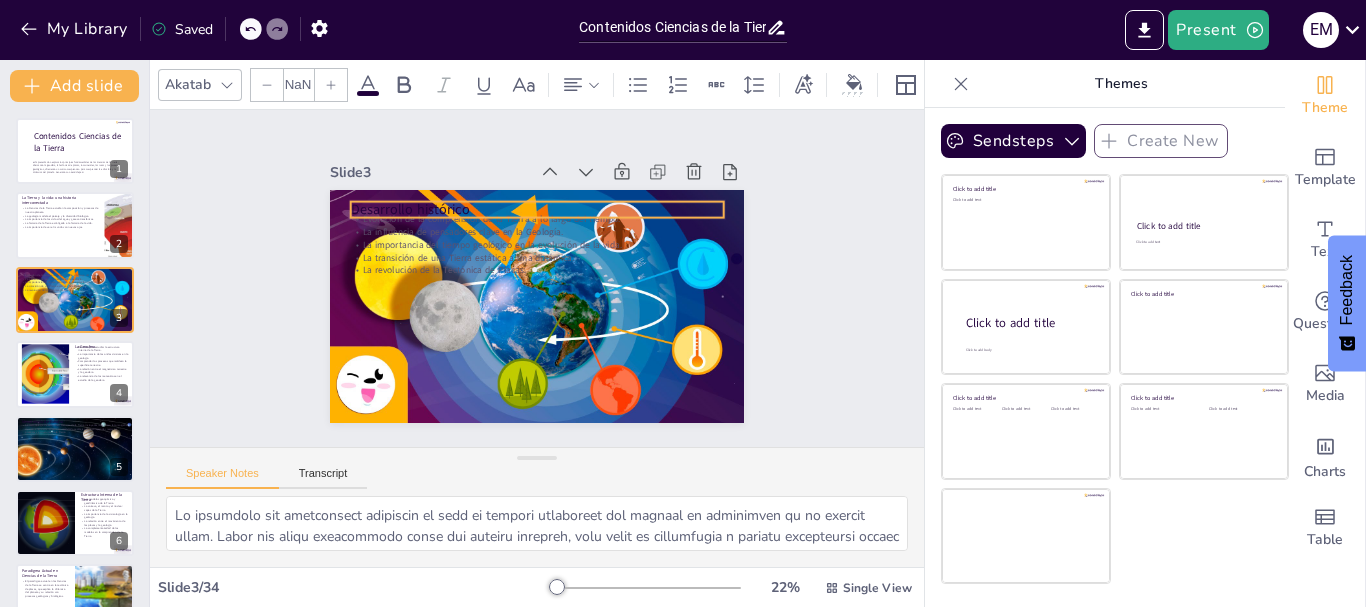 checkbox on "true" 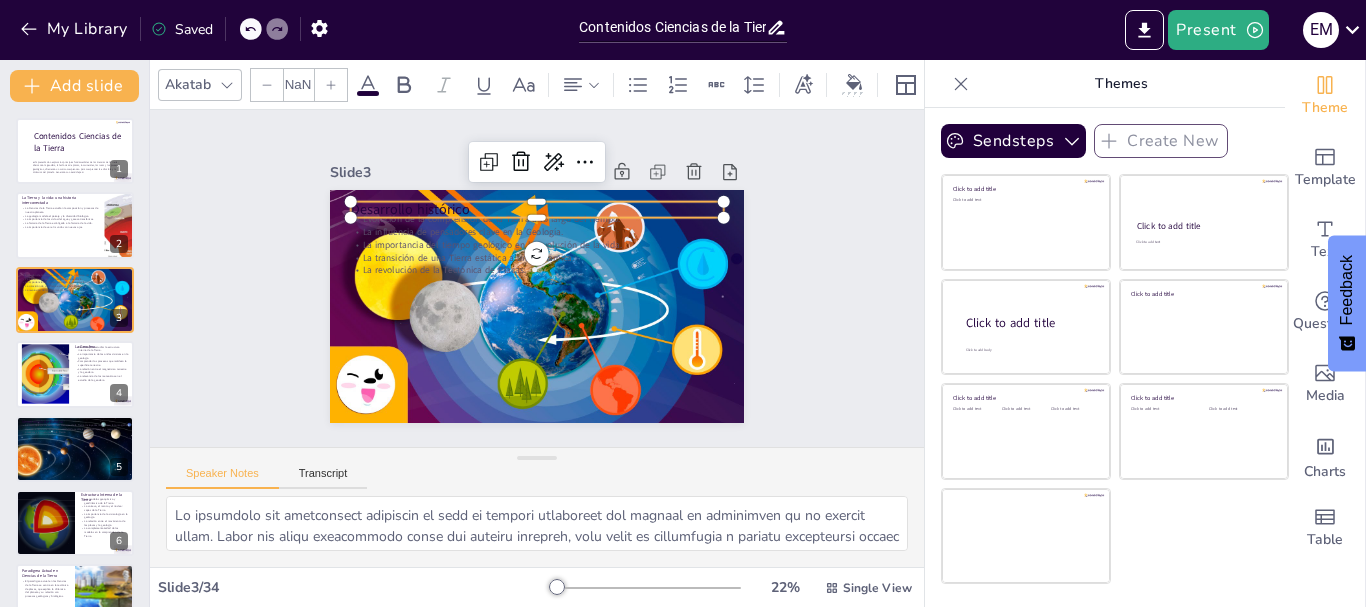 checkbox on "true" 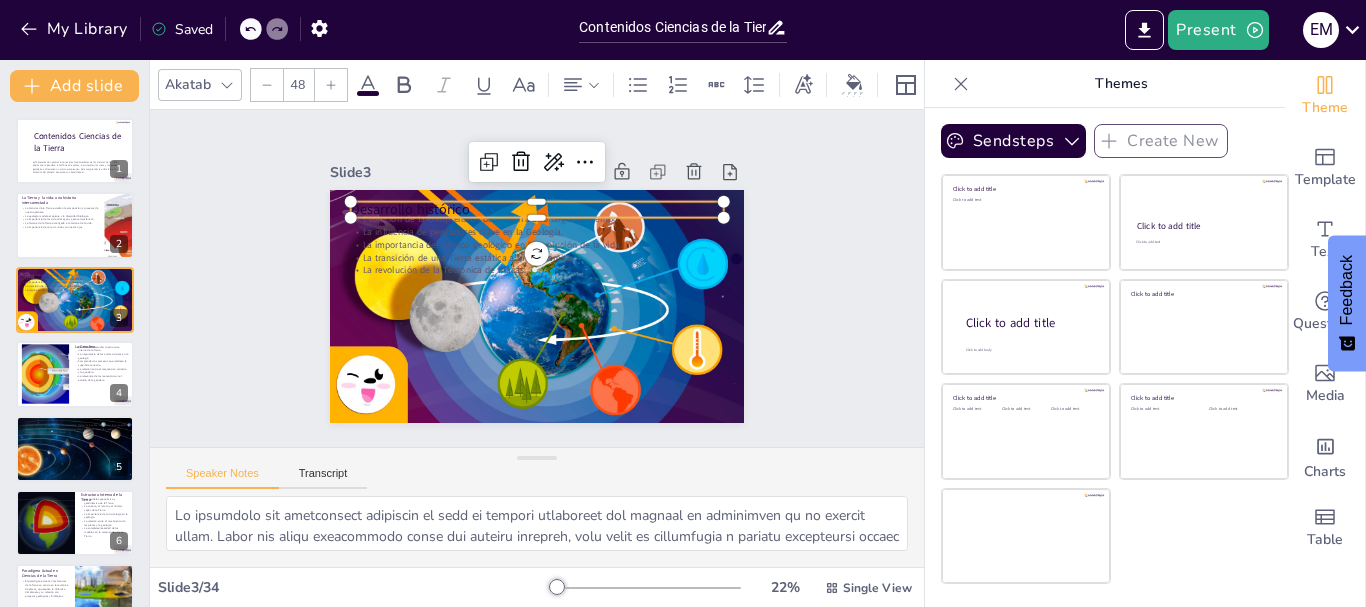 checkbox on "true" 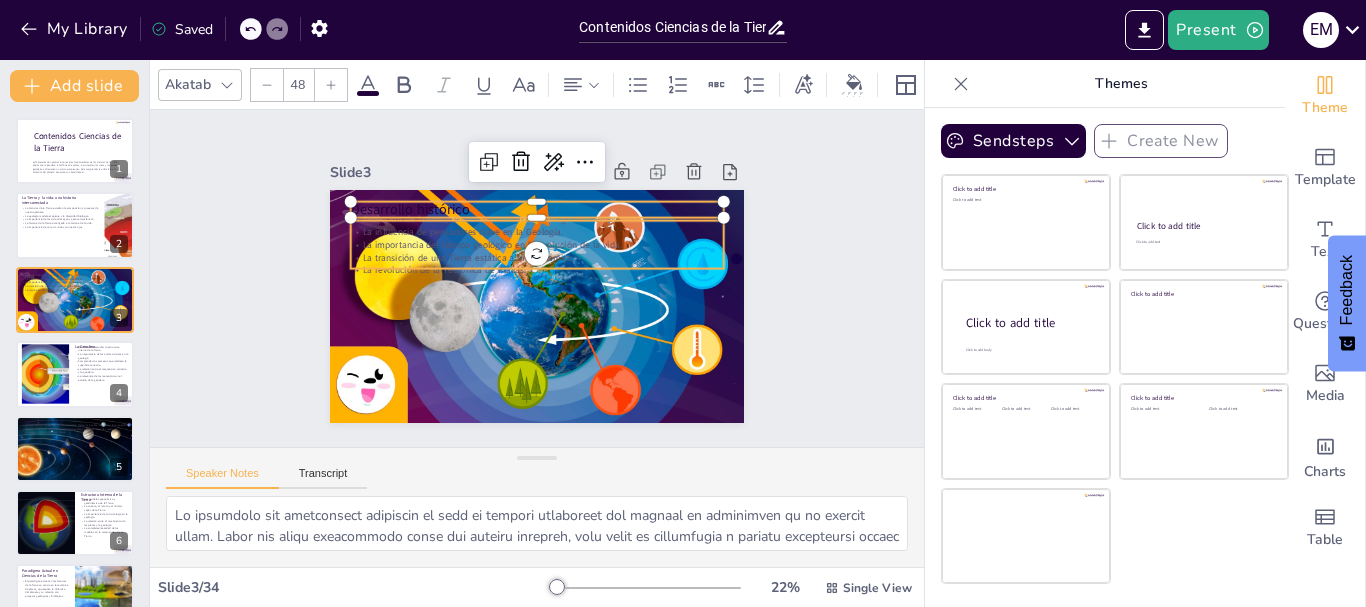 checkbox on "true" 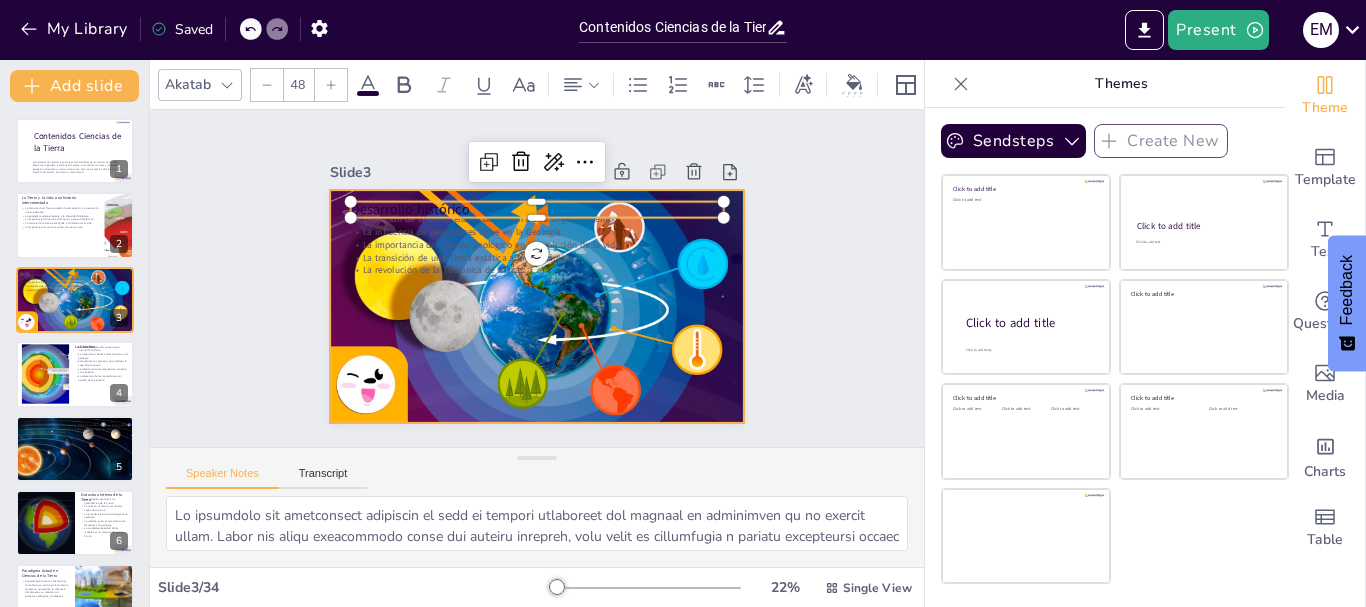 checkbox on "true" 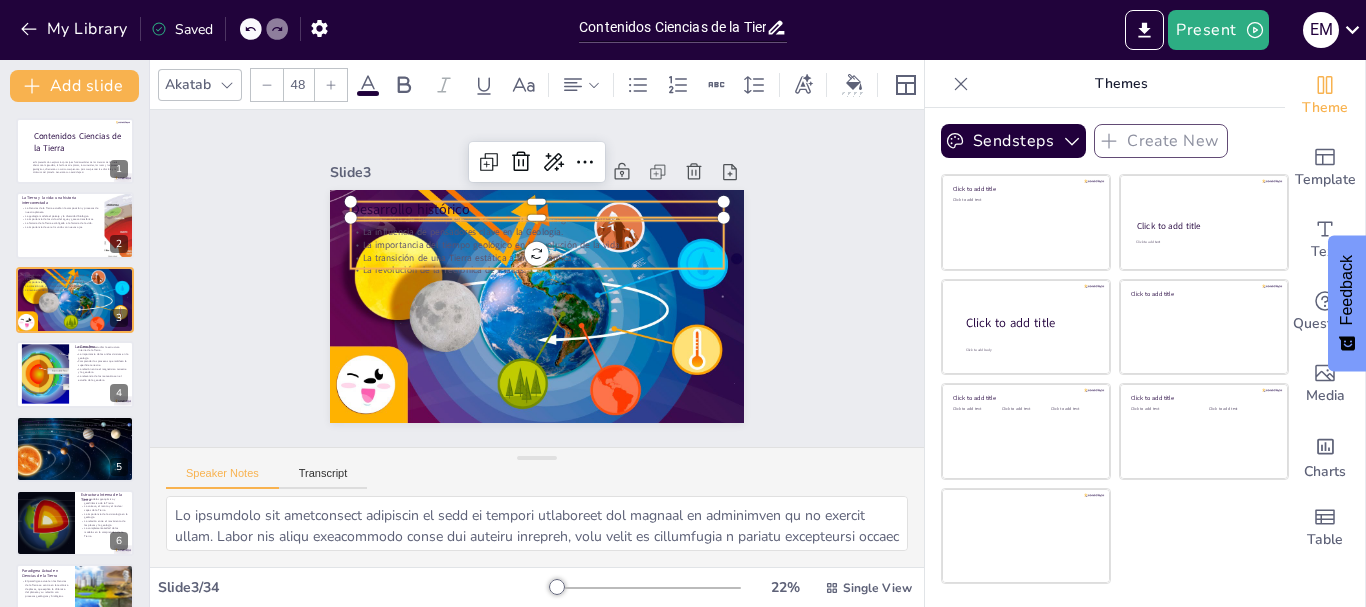 checkbox on "true" 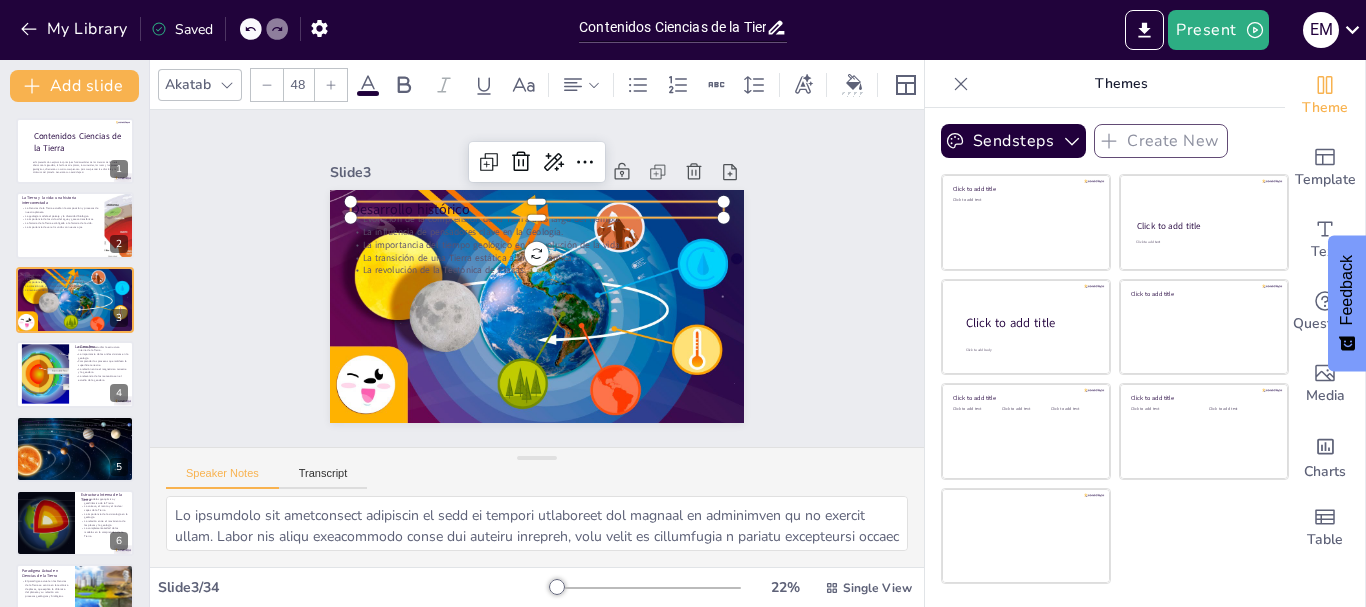 checkbox on "true" 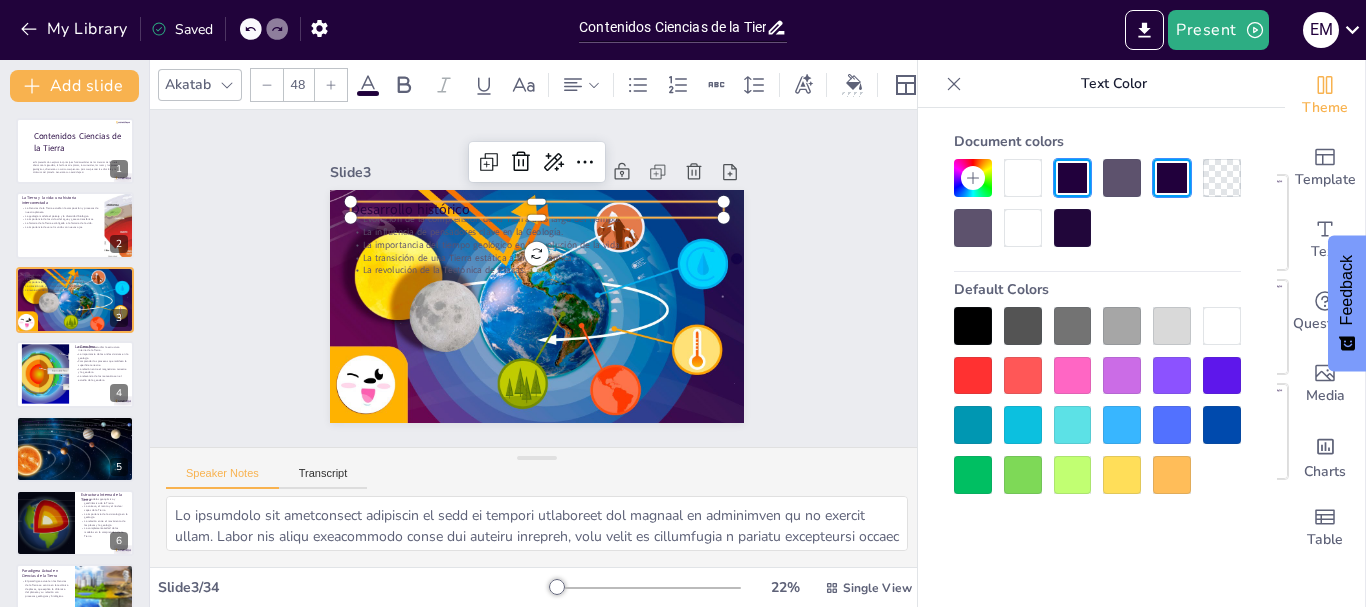 click at bounding box center (1023, 178) 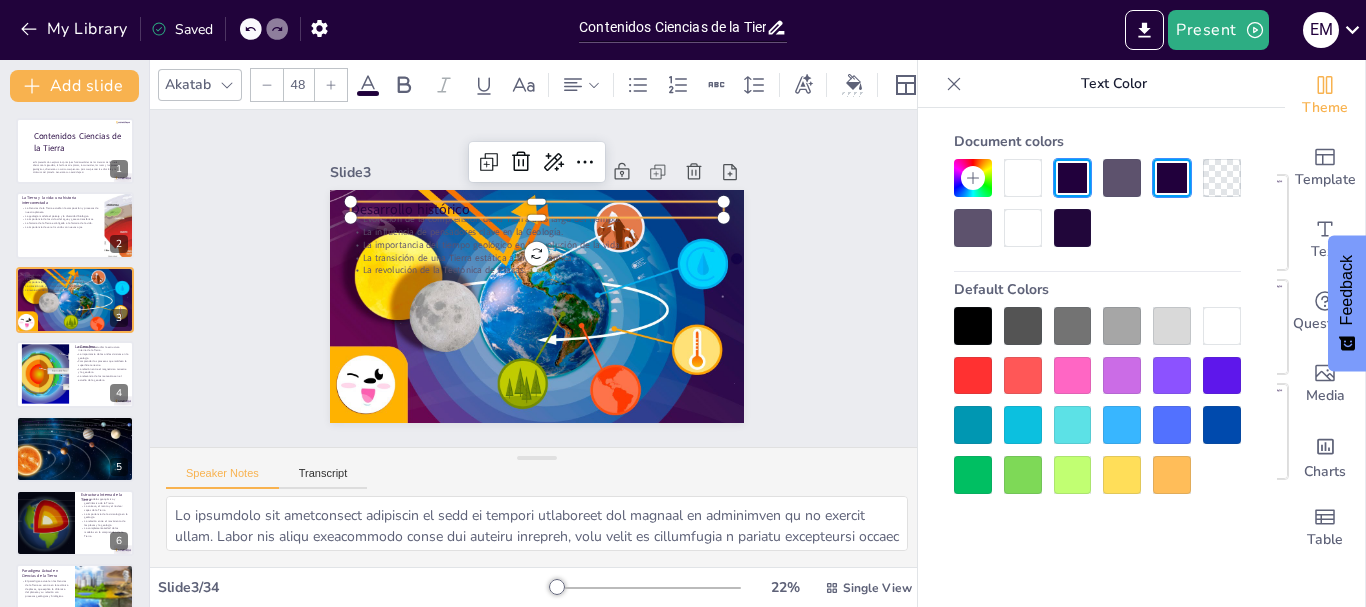 checkbox on "true" 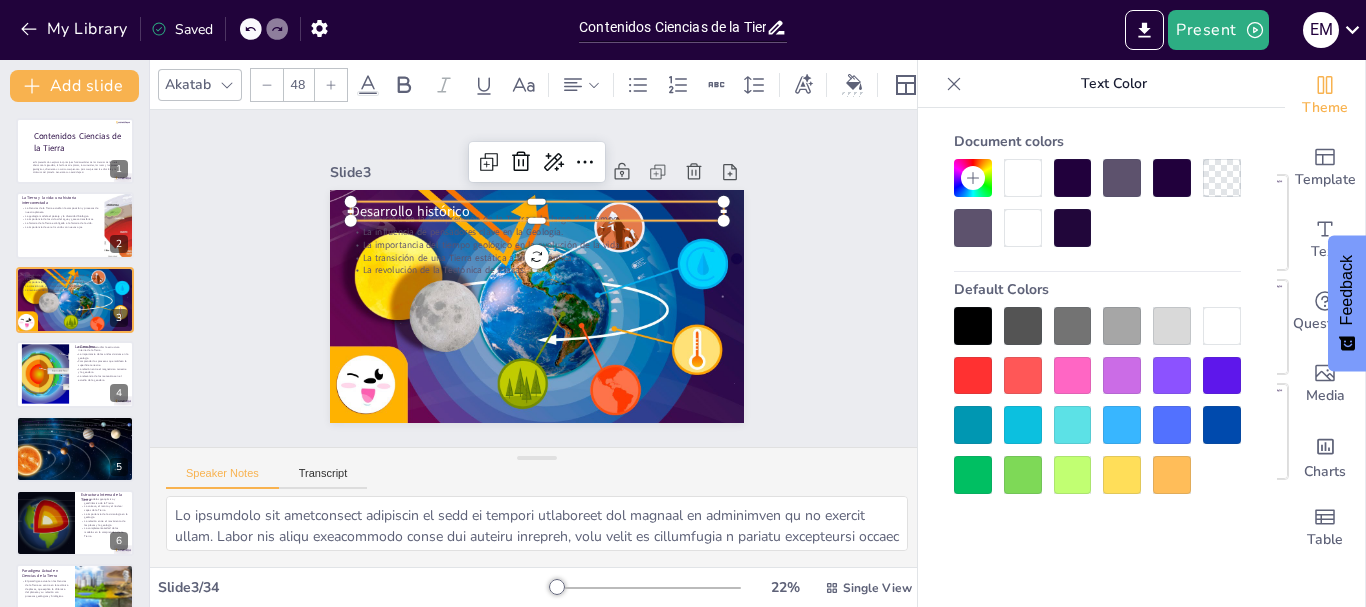 checkbox on "true" 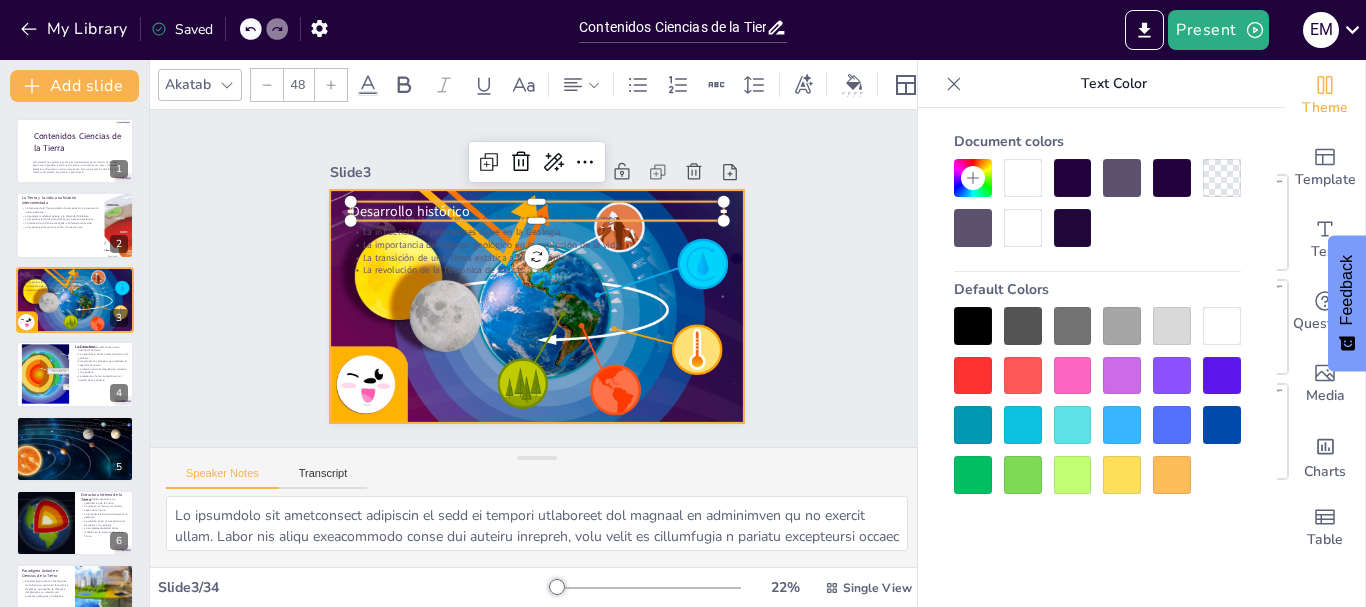 checkbox on "true" 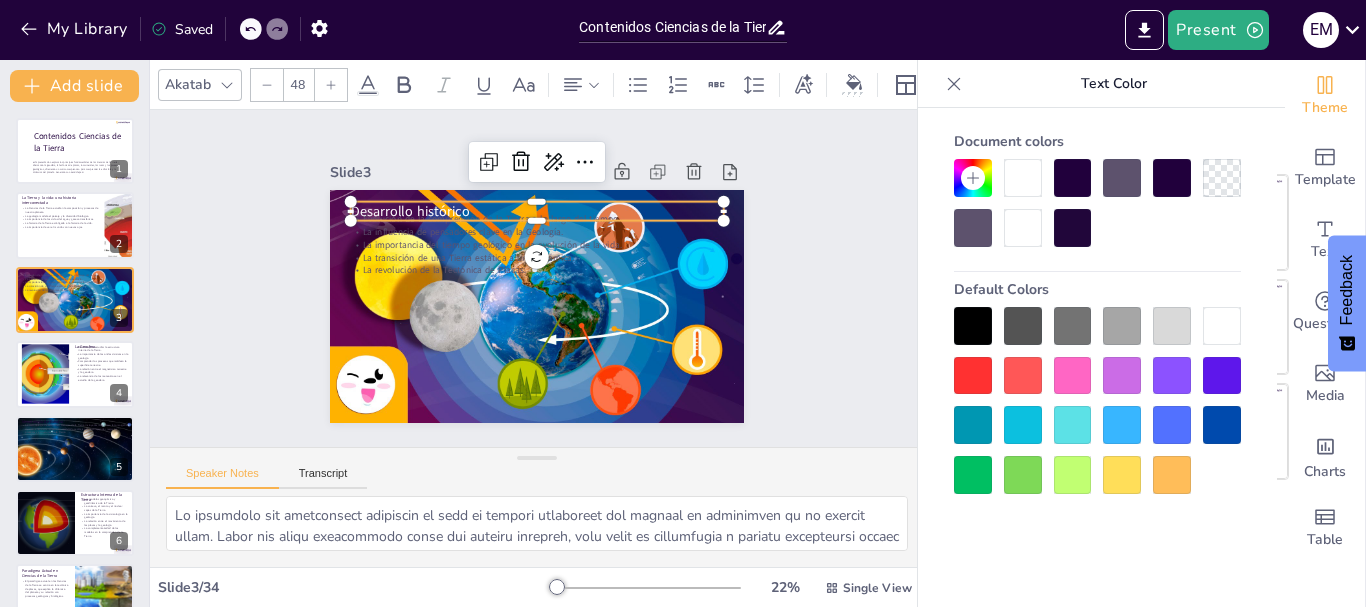 checkbox on "true" 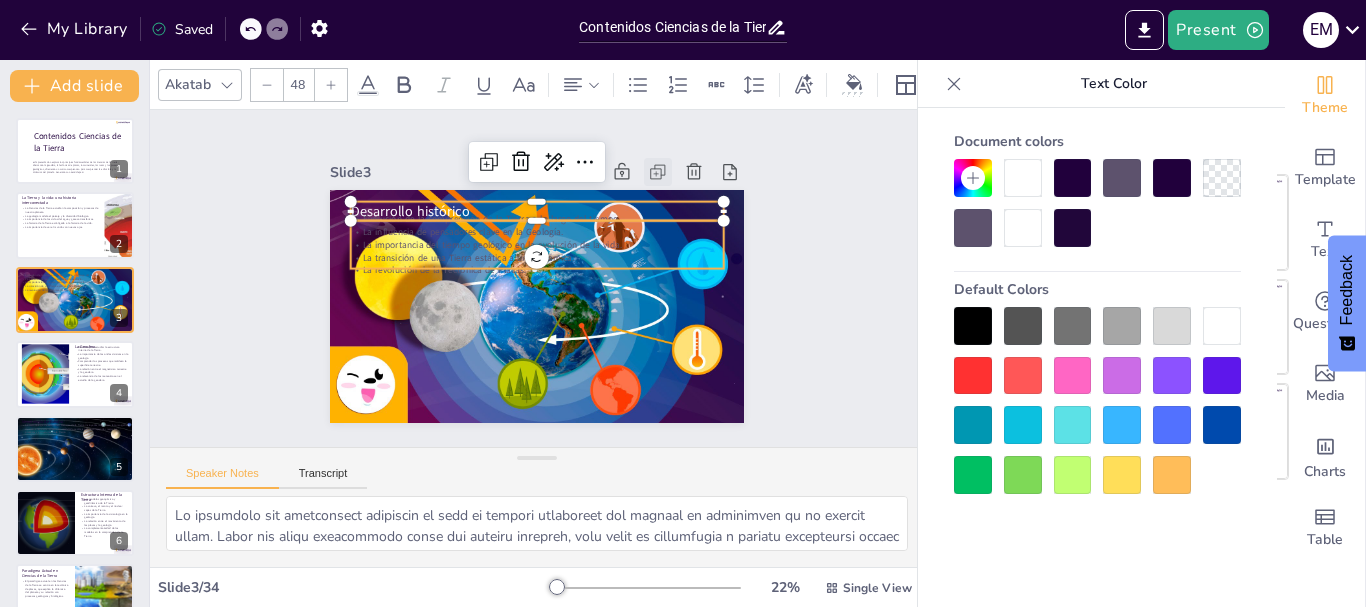 checkbox on "true" 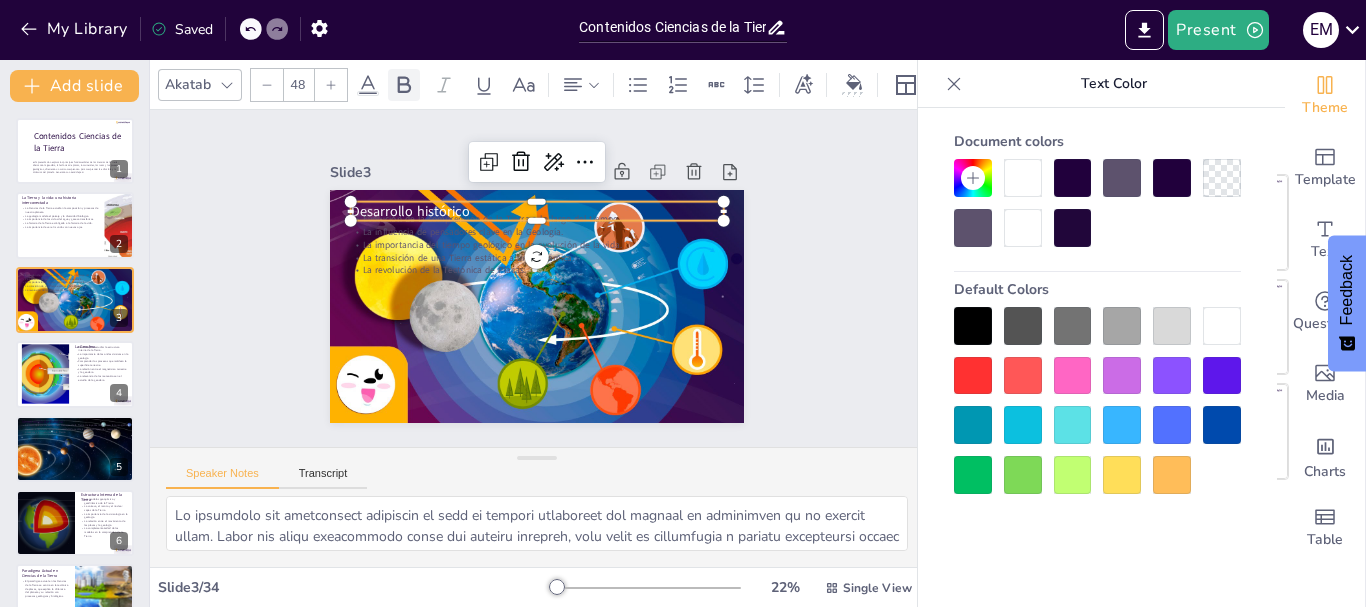 click 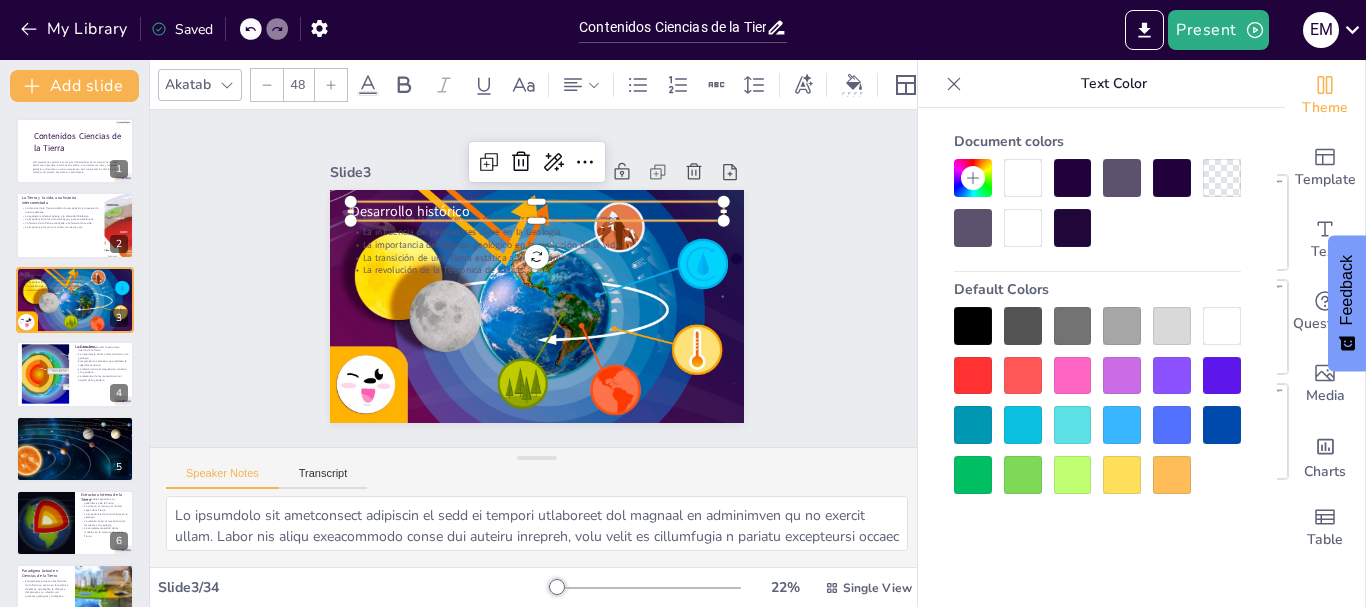 checkbox on "true" 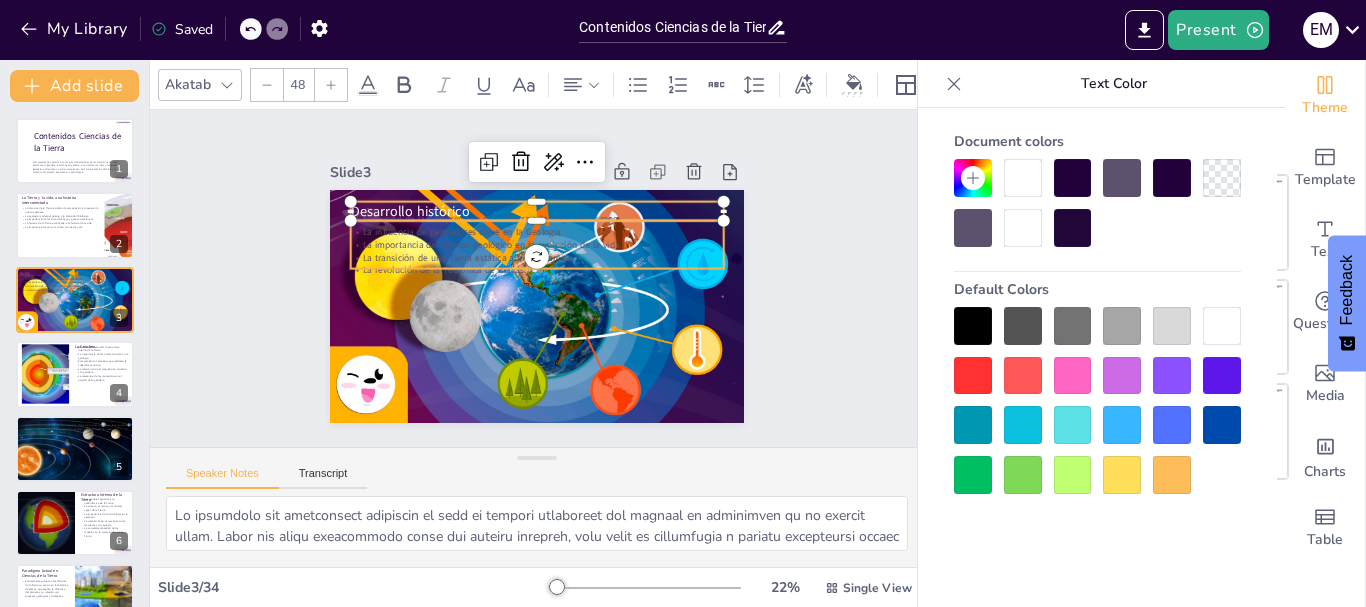 checkbox on "true" 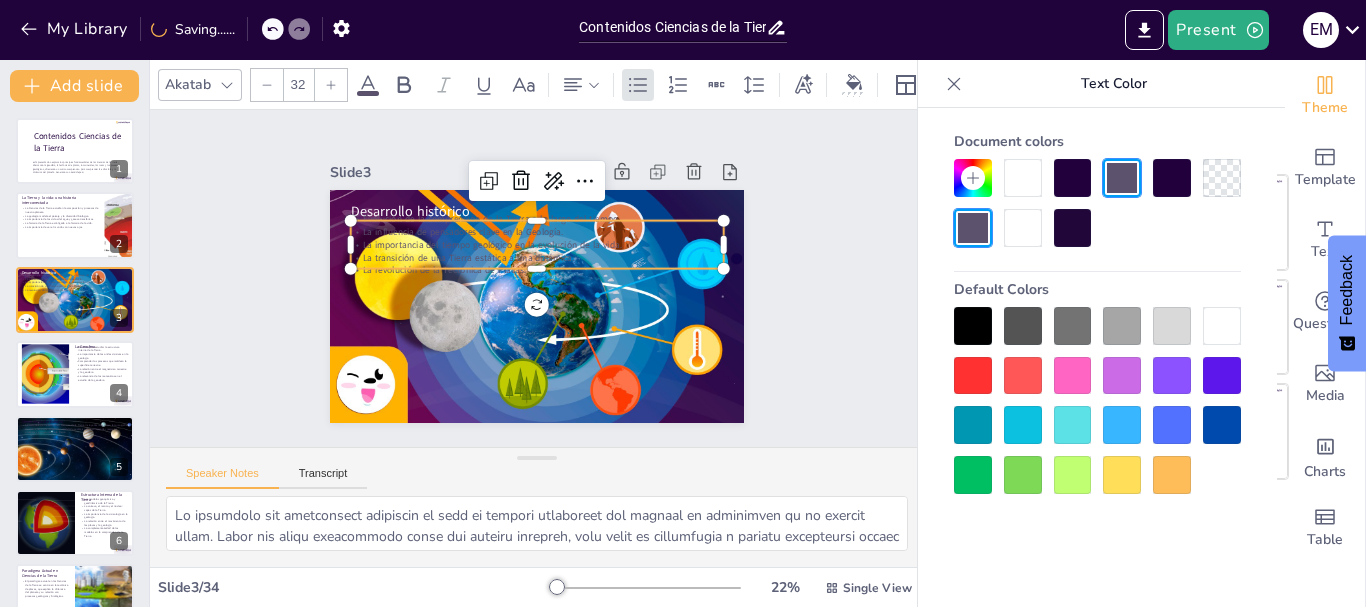 click 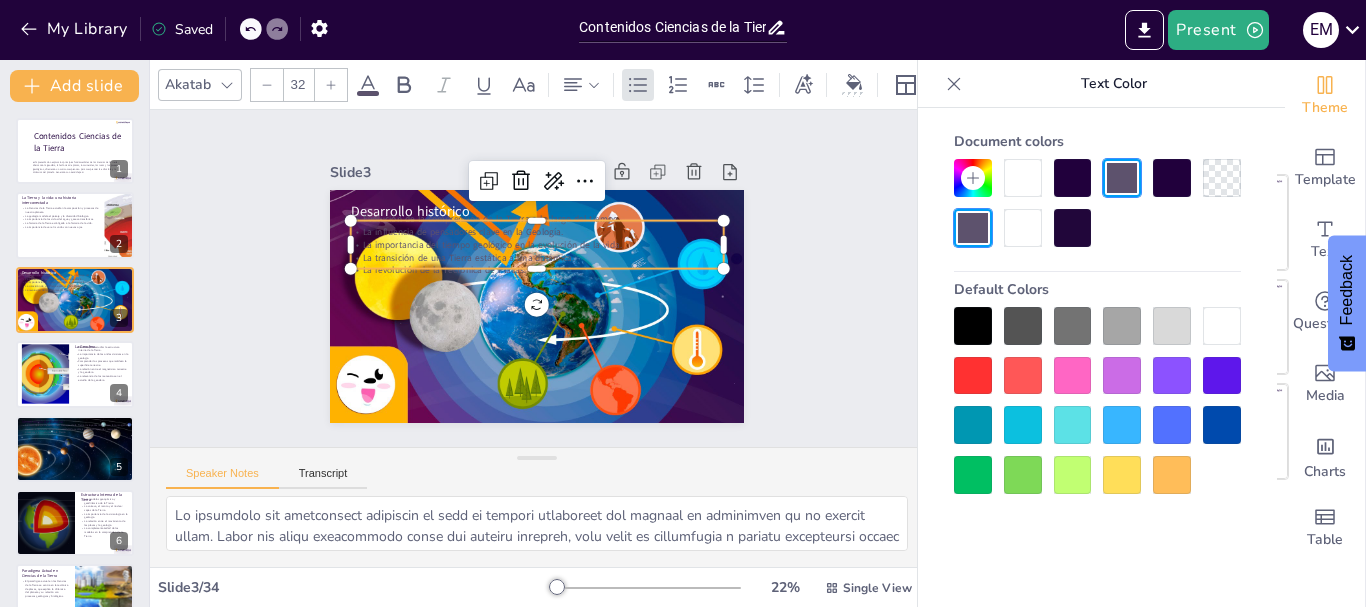 click at bounding box center (1023, 178) 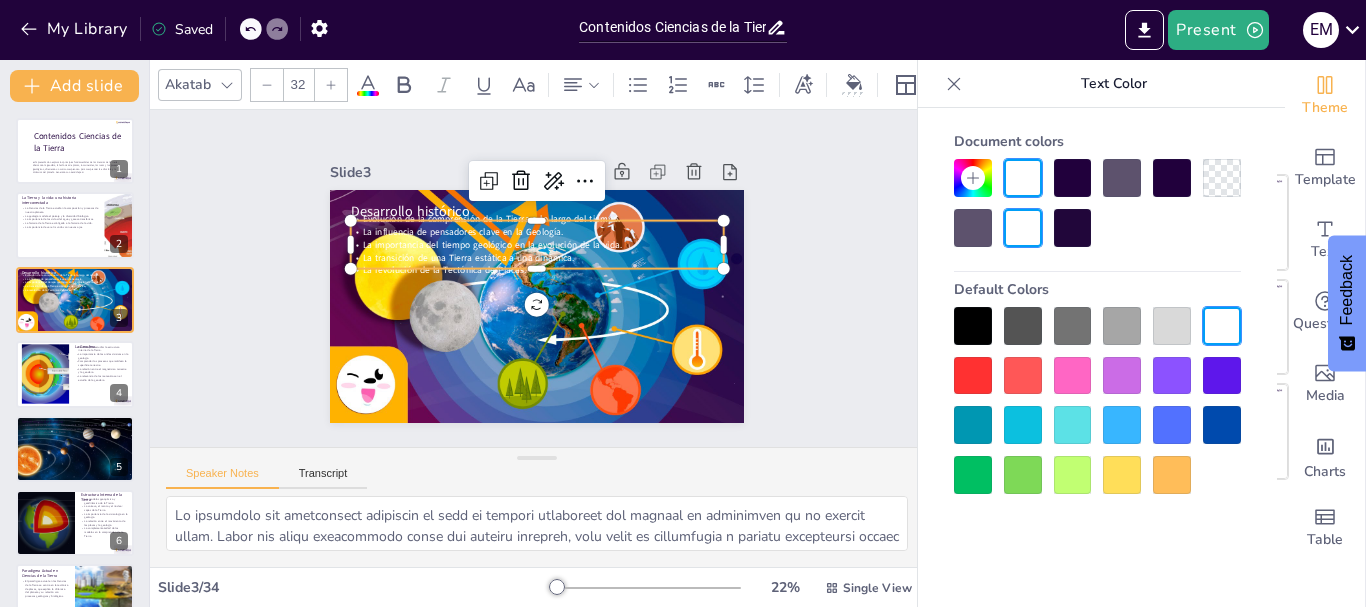 click at bounding box center [1073, 475] 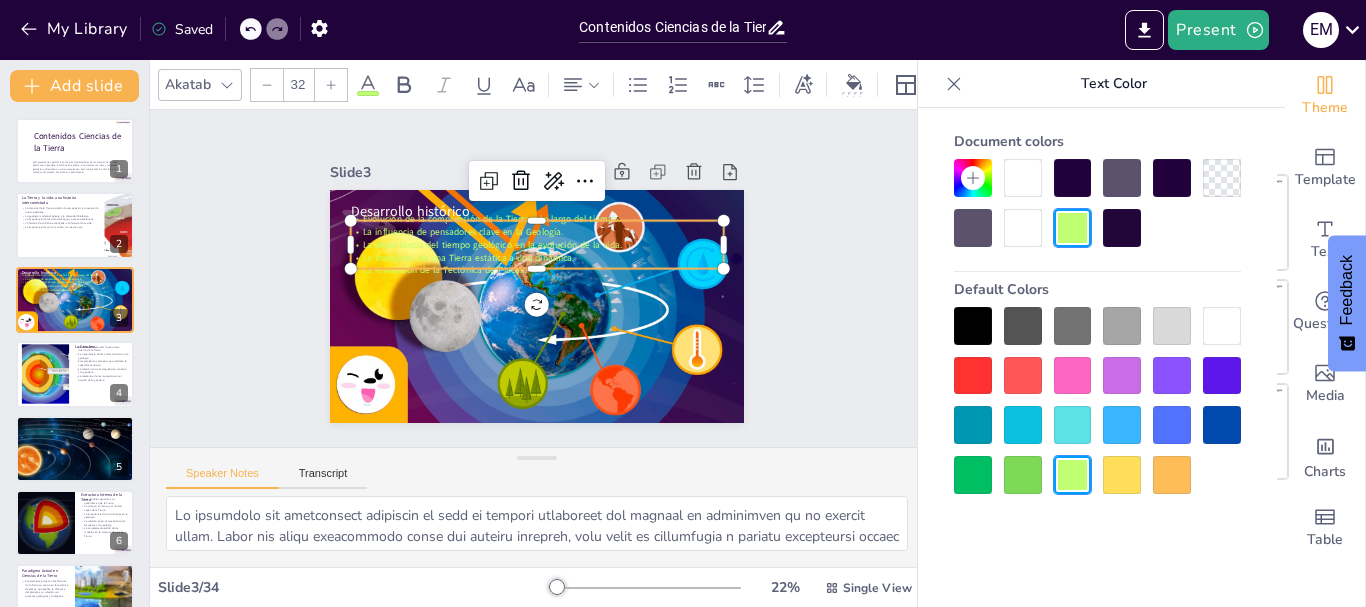 click at bounding box center [1023, 475] 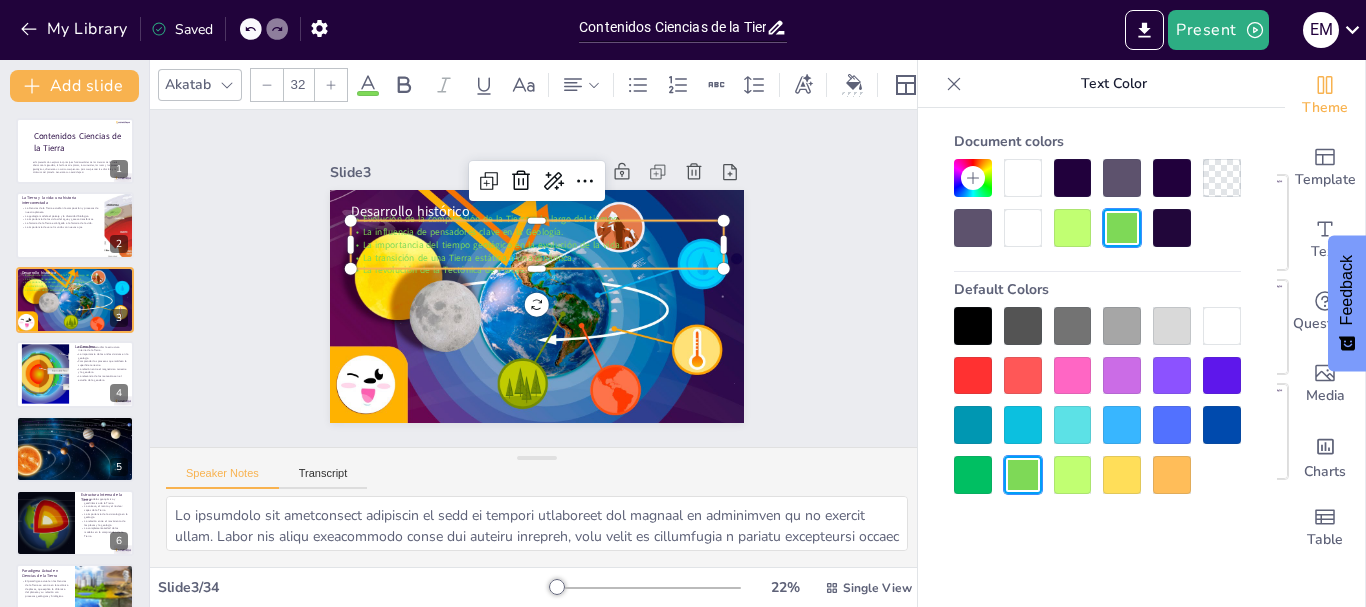 click at bounding box center (973, 475) 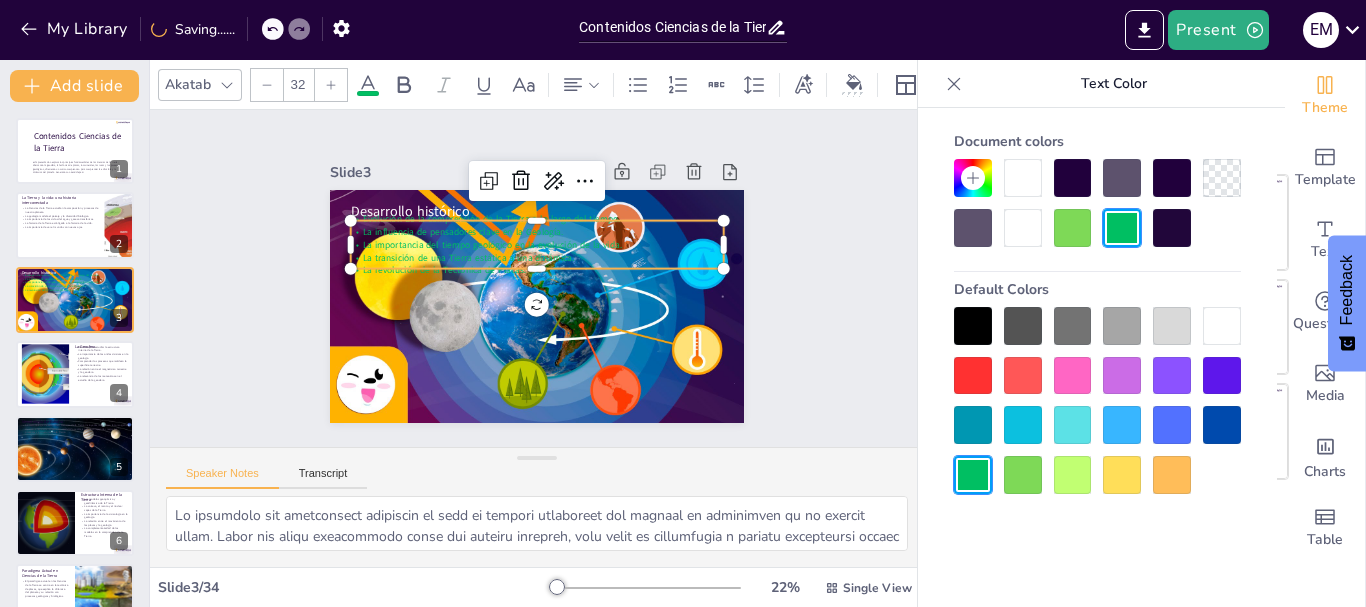 click at bounding box center (1222, 376) 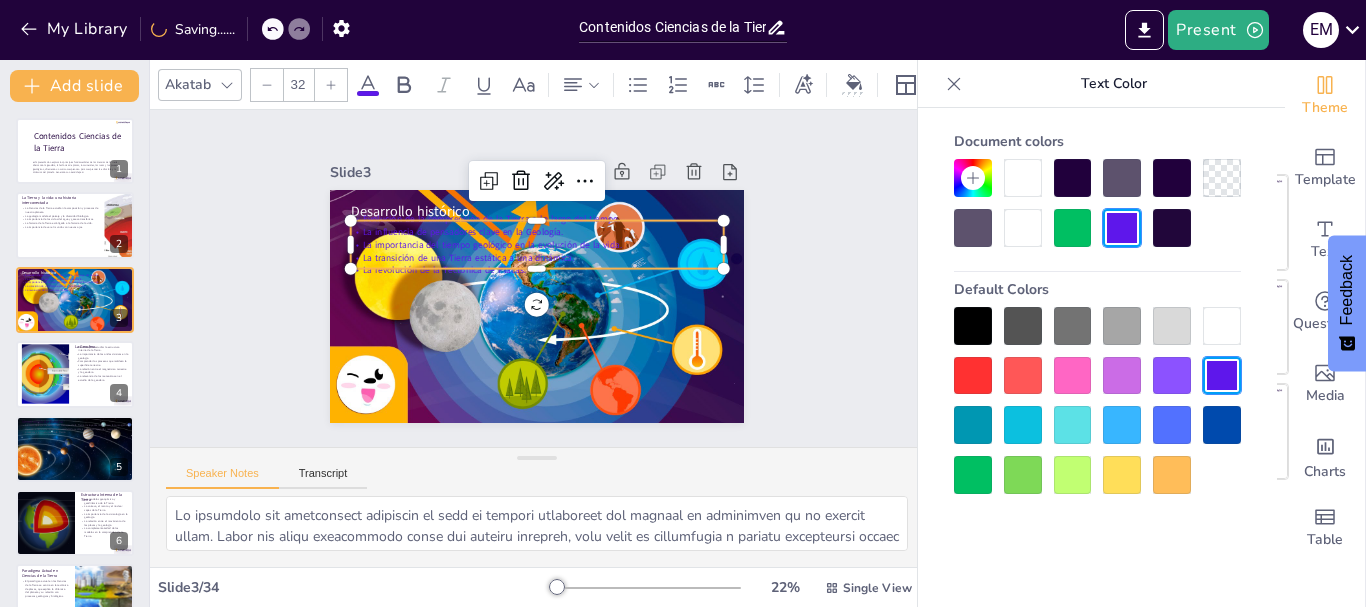 click at bounding box center [1023, 178] 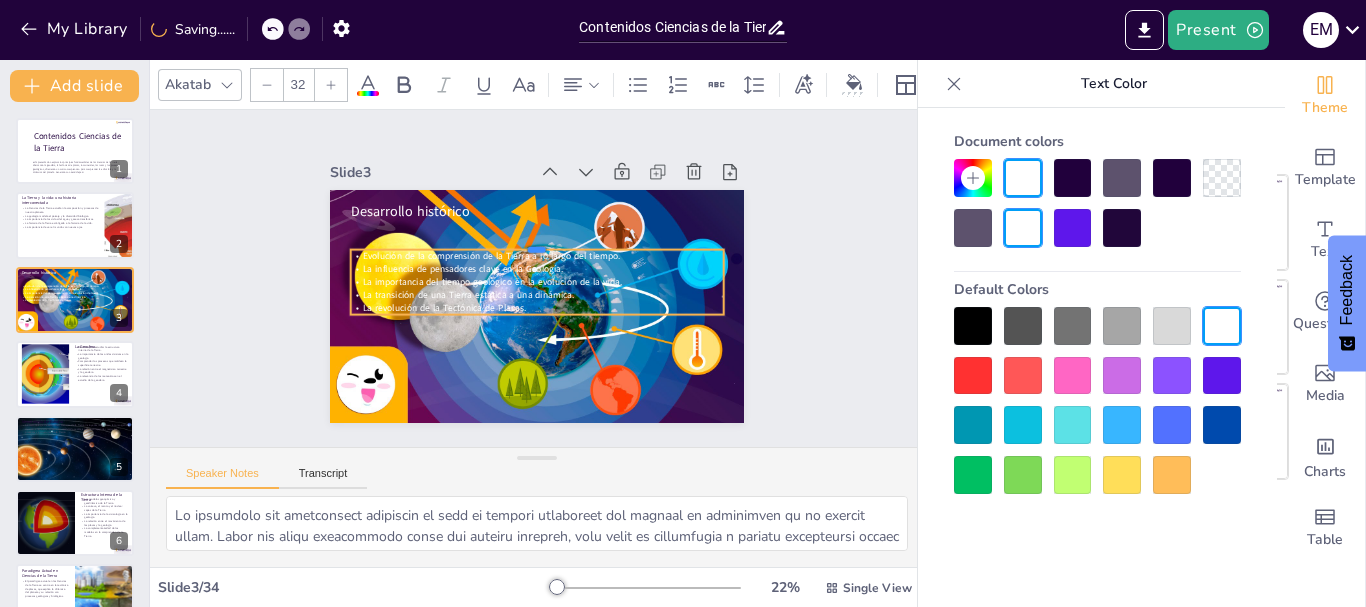 drag, startPoint x: 643, startPoint y: 213, endPoint x: 648, endPoint y: 242, distance: 29.427877 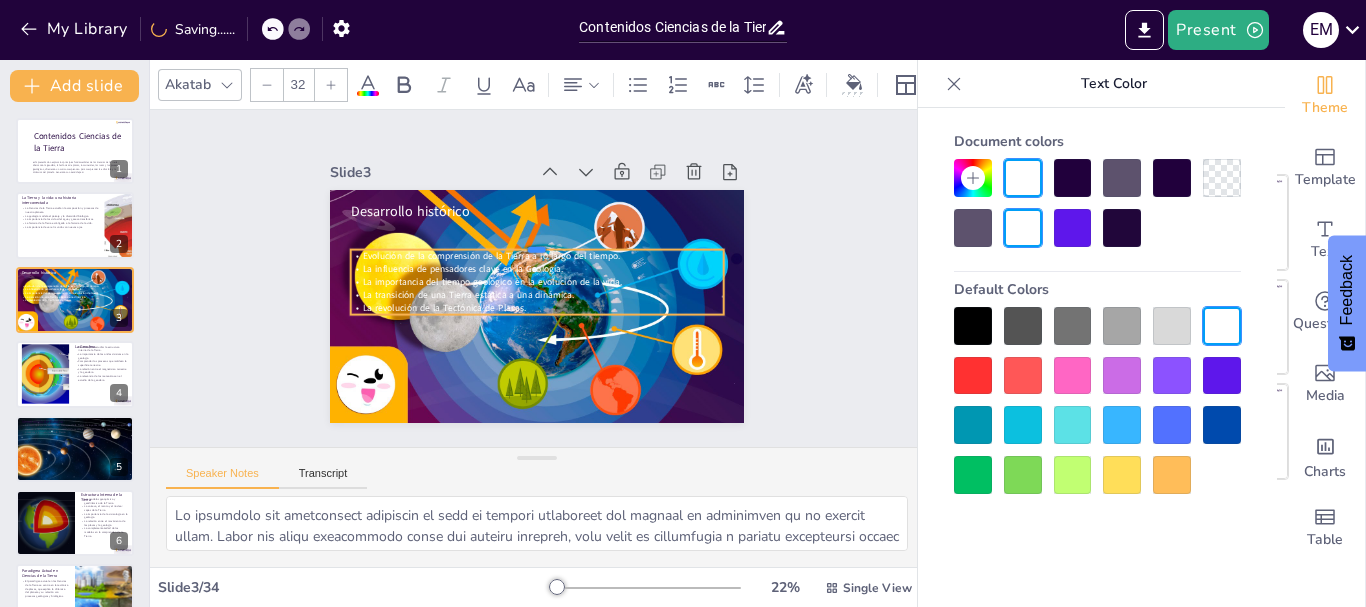 click at bounding box center (545, 242) 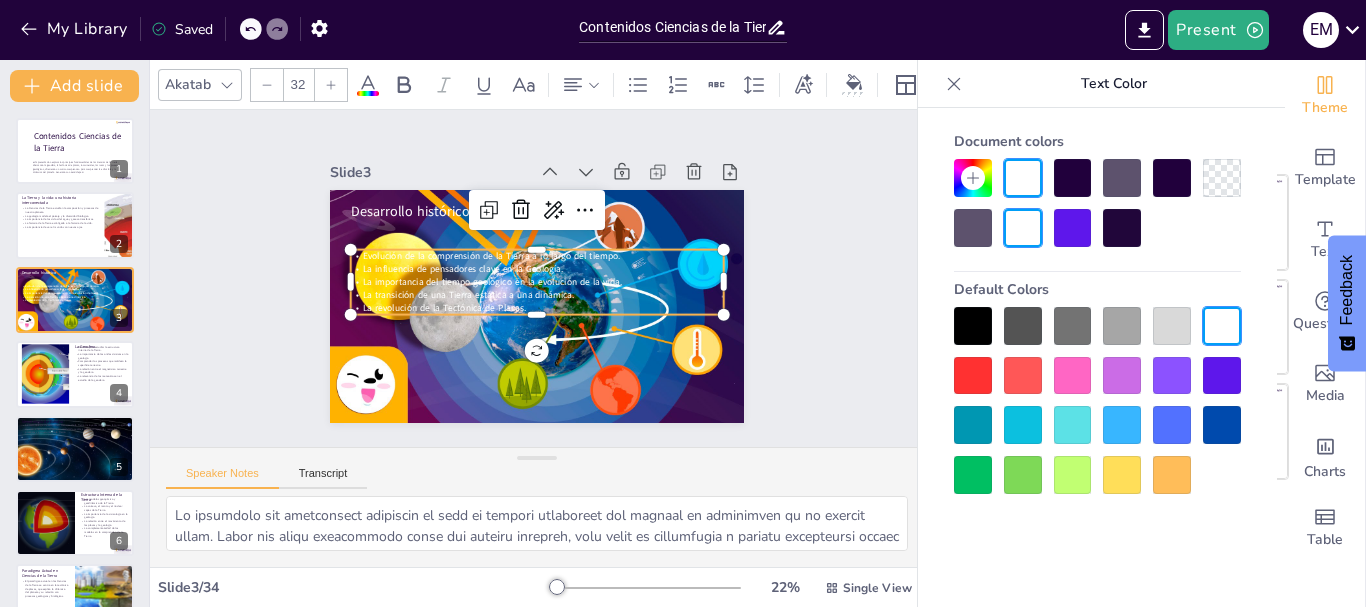 click 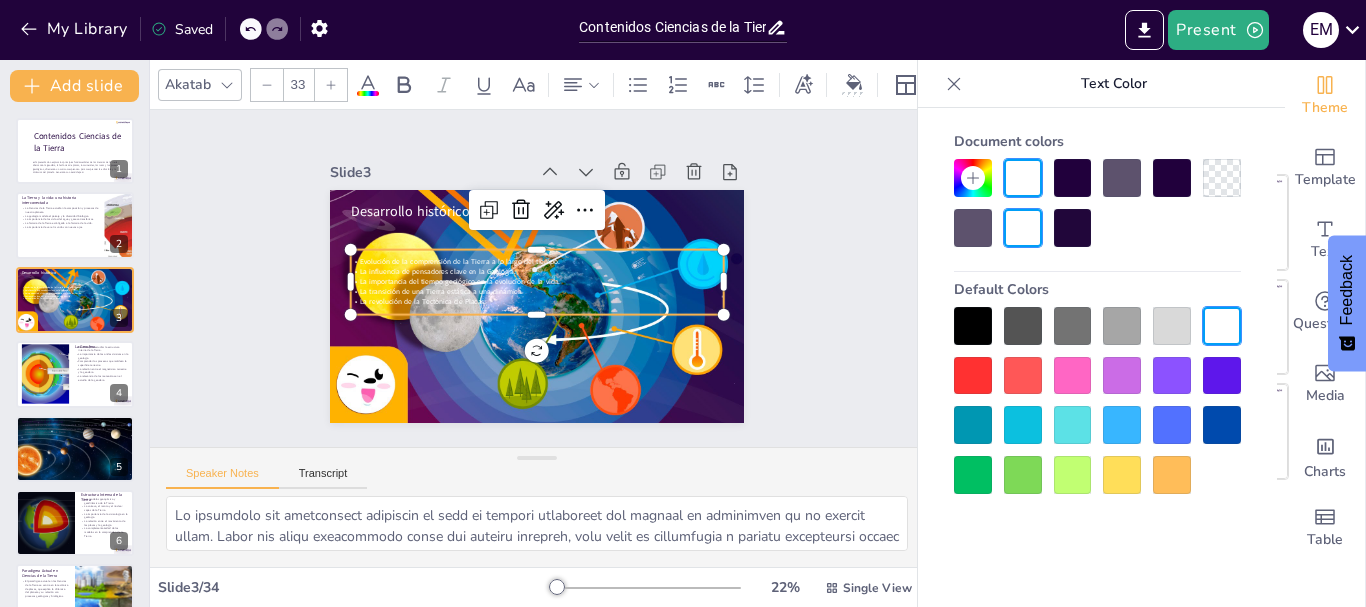 click 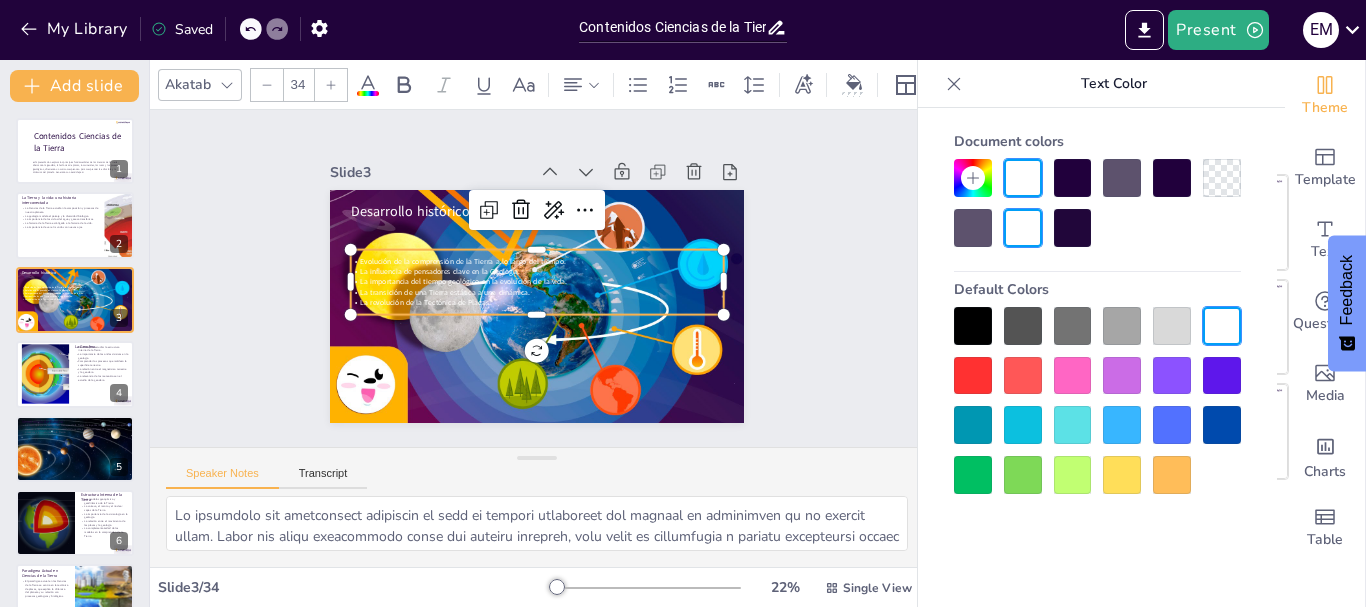 click 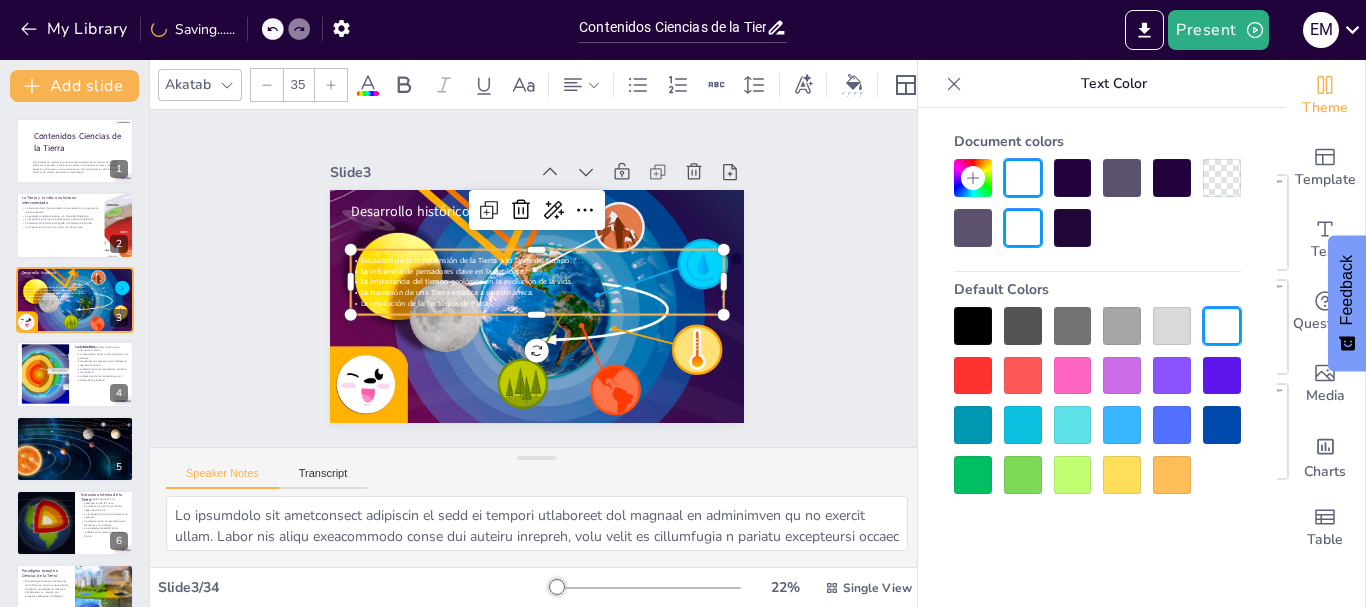 click 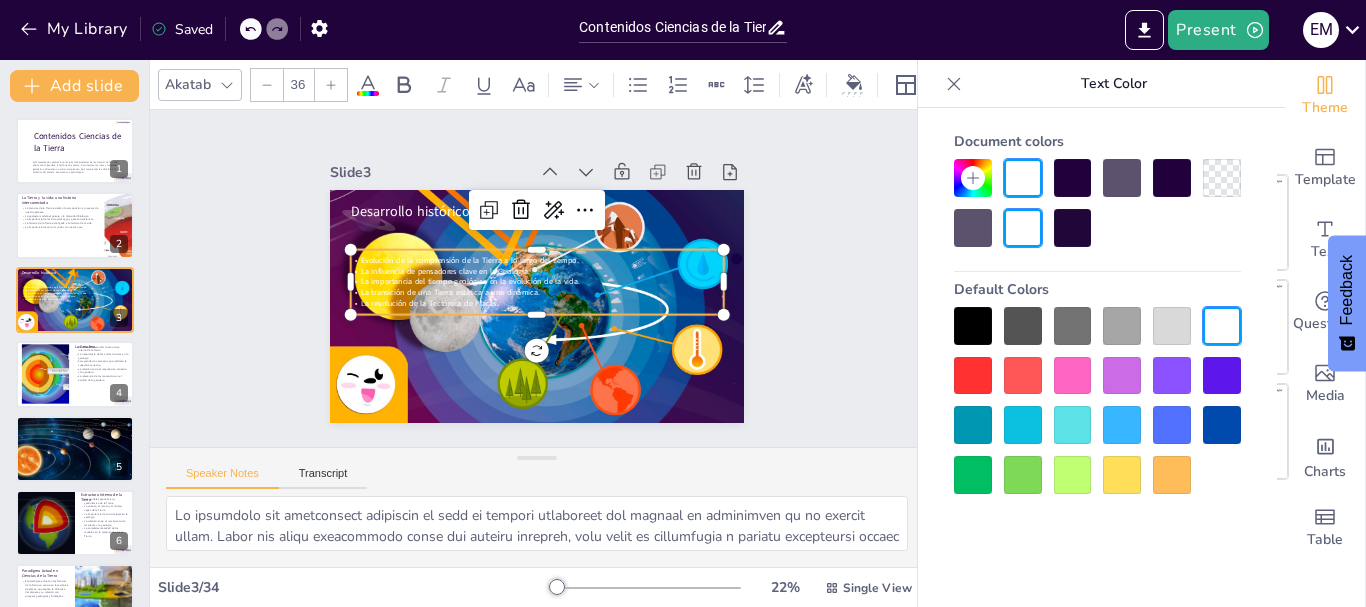 click 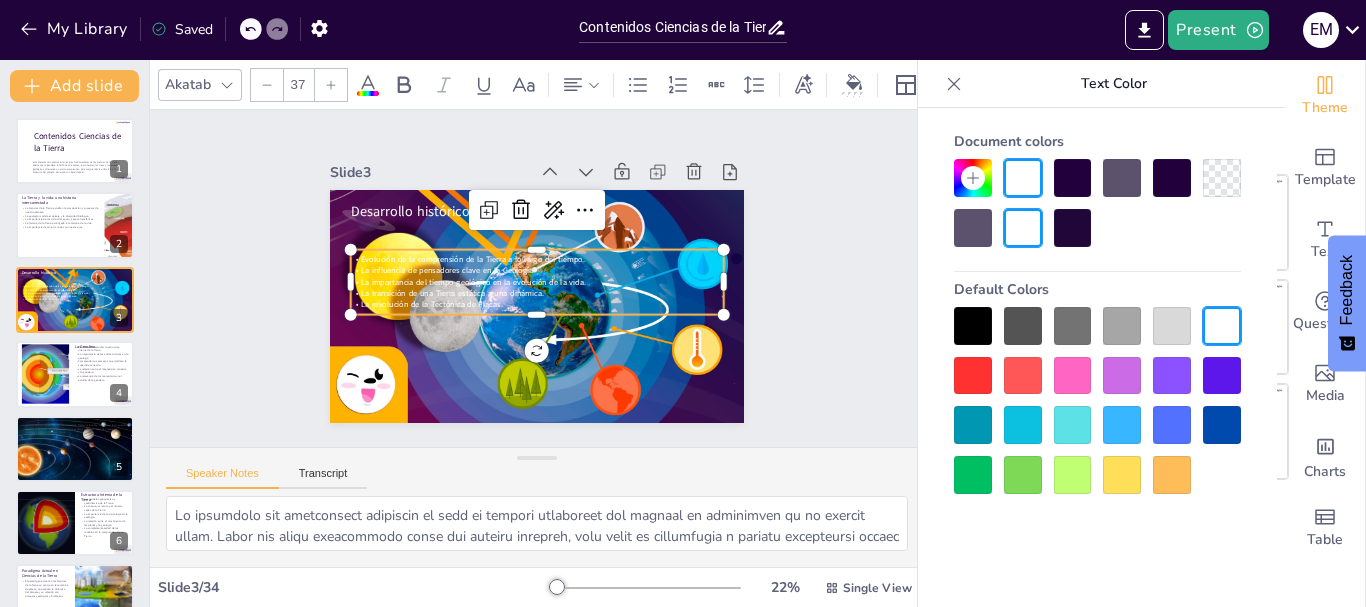 click 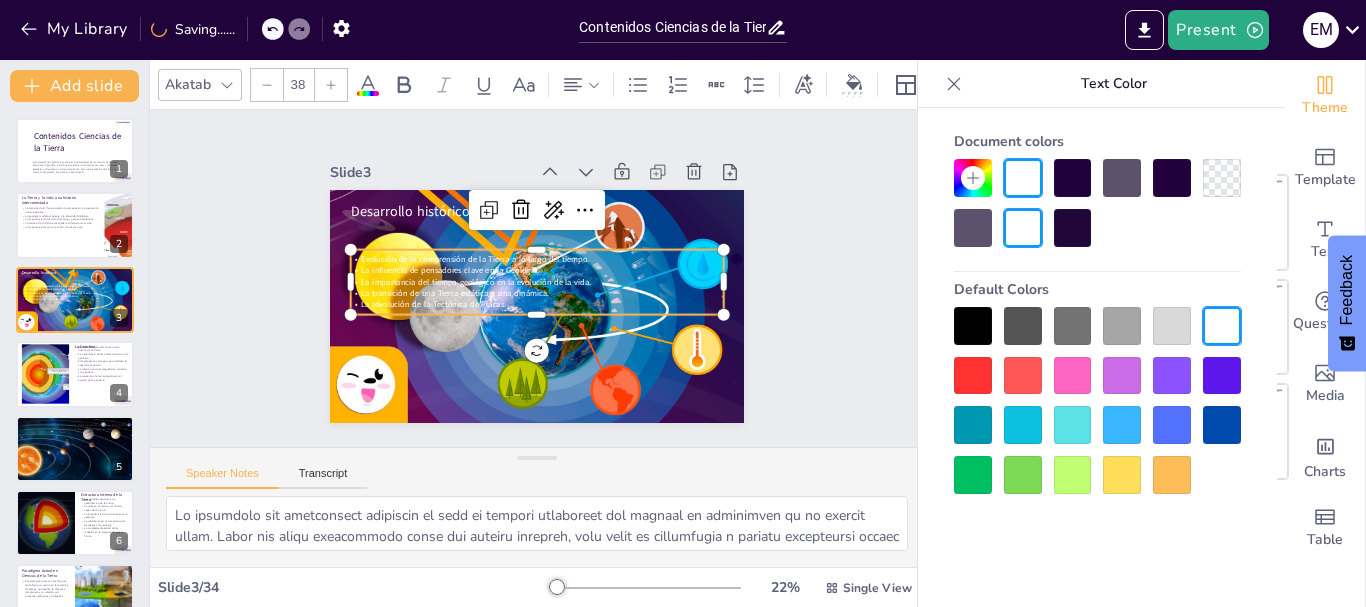 click 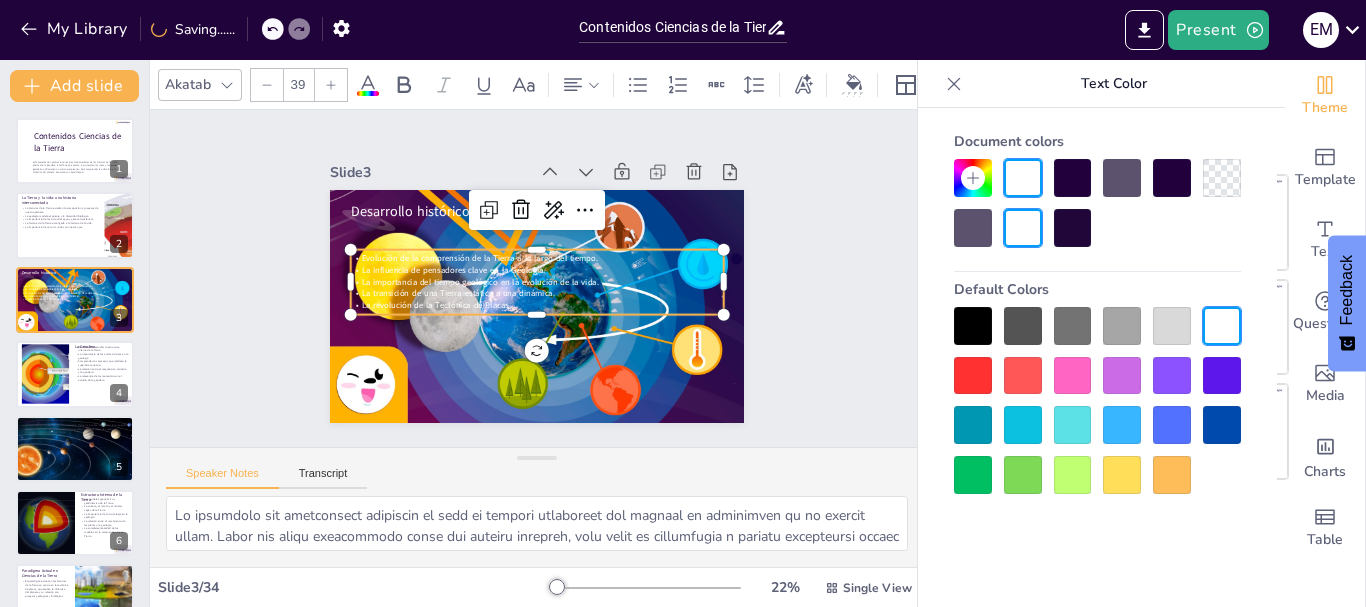 click 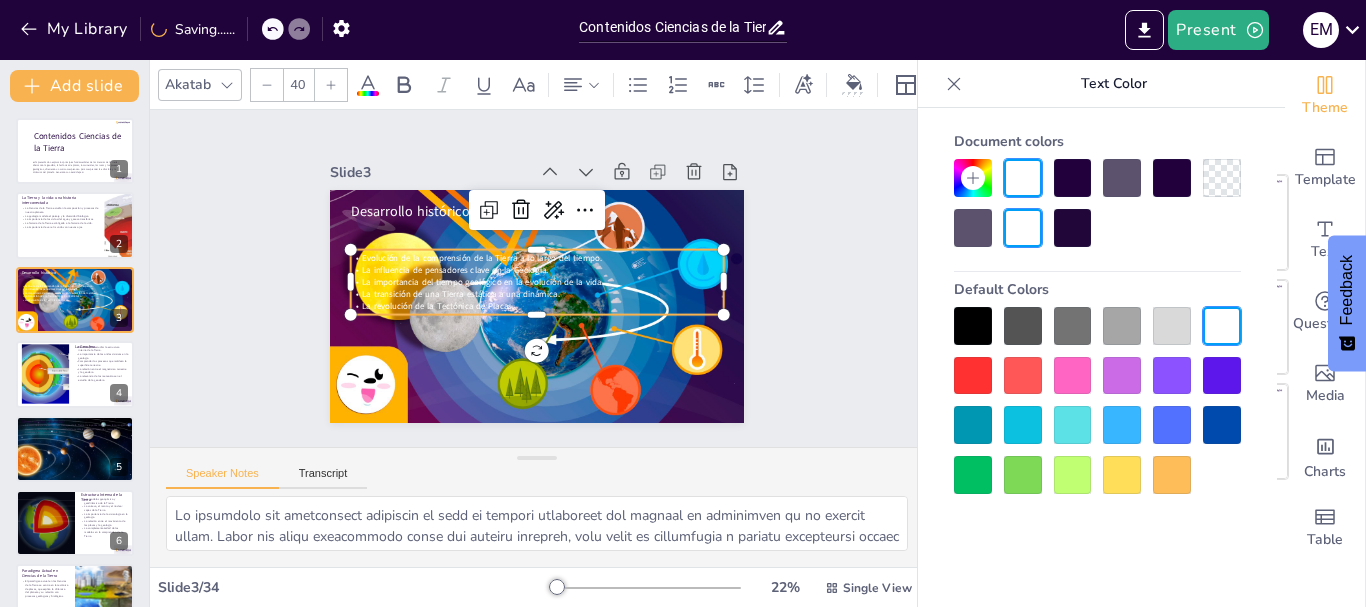 click 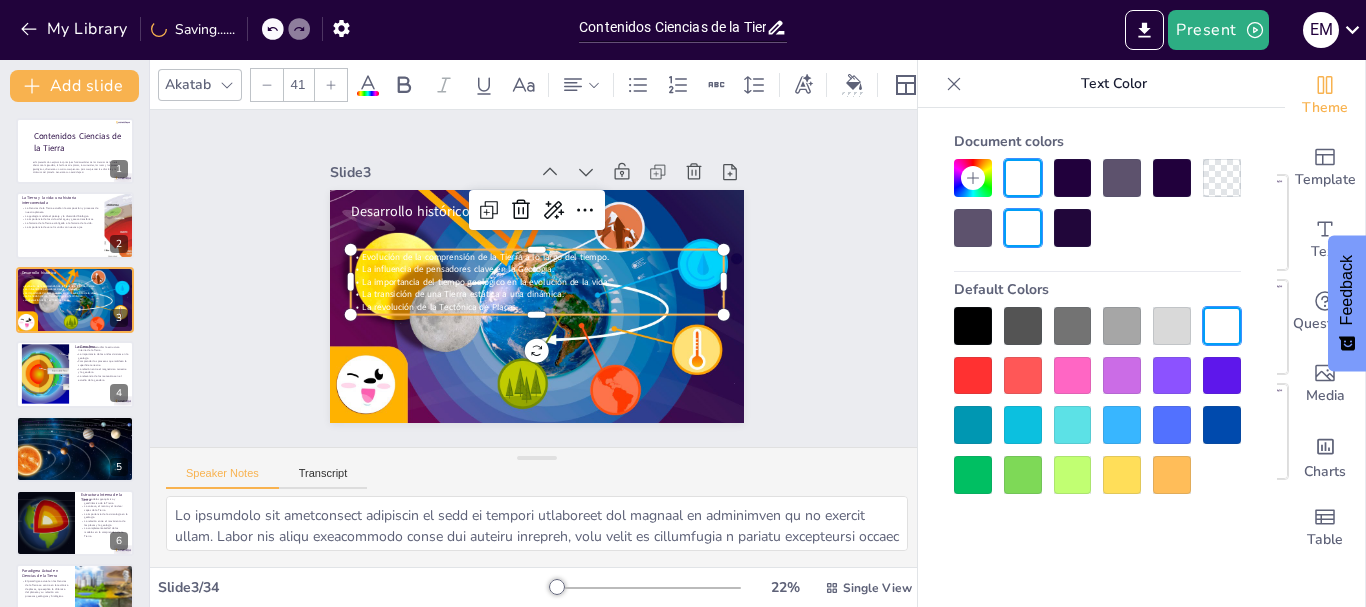 click 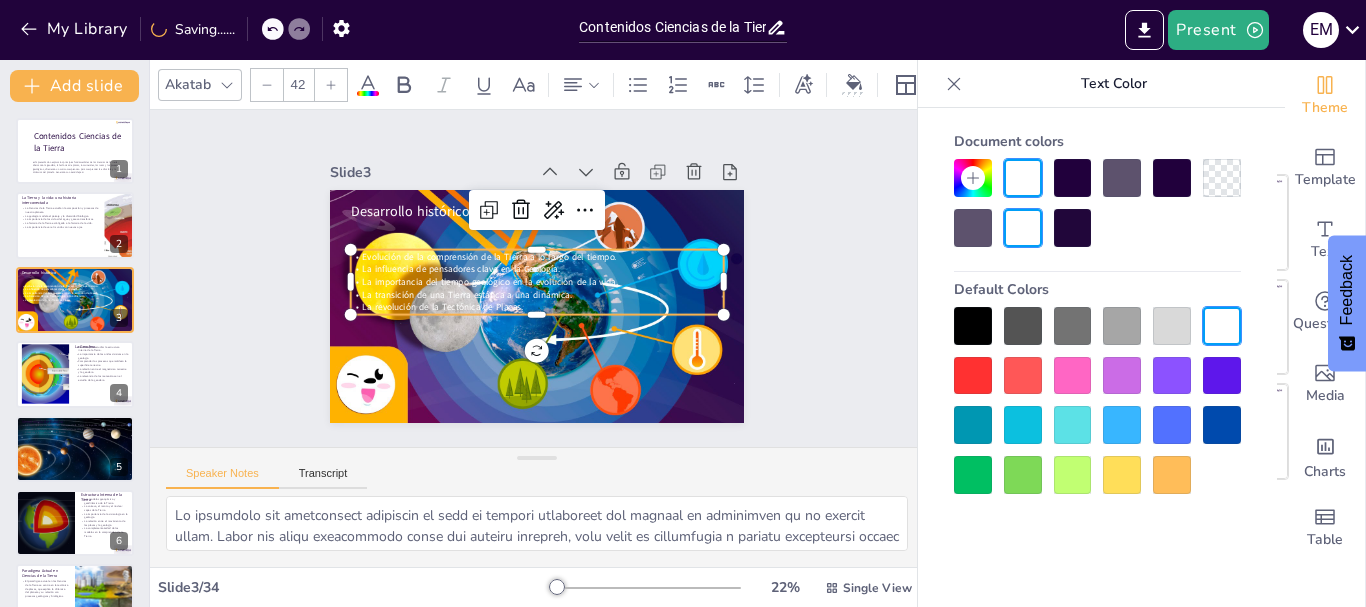 click 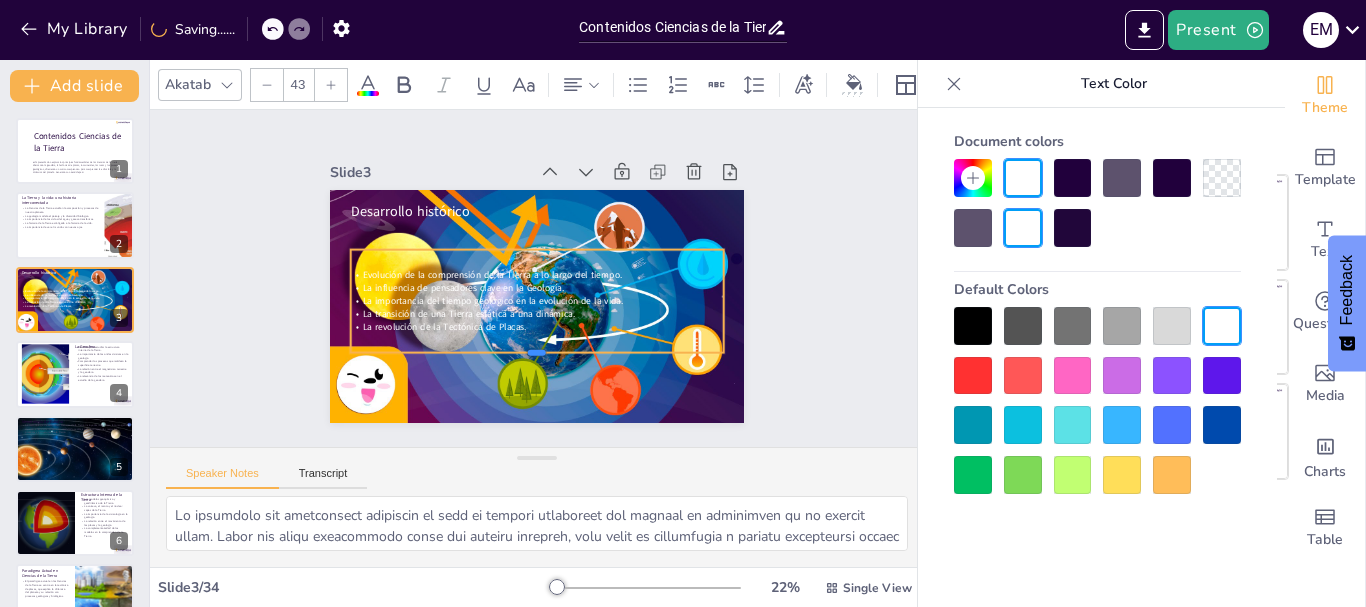 drag, startPoint x: 521, startPoint y: 306, endPoint x: 523, endPoint y: 344, distance: 38.052597 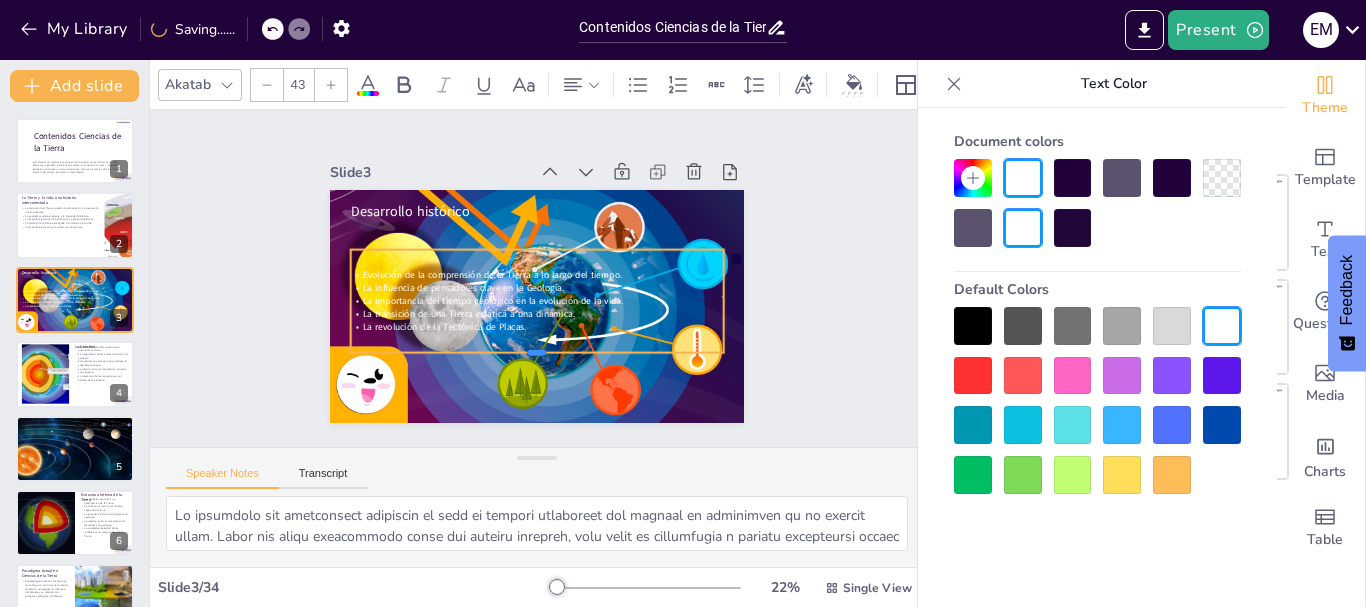 click at bounding box center [528, 359] 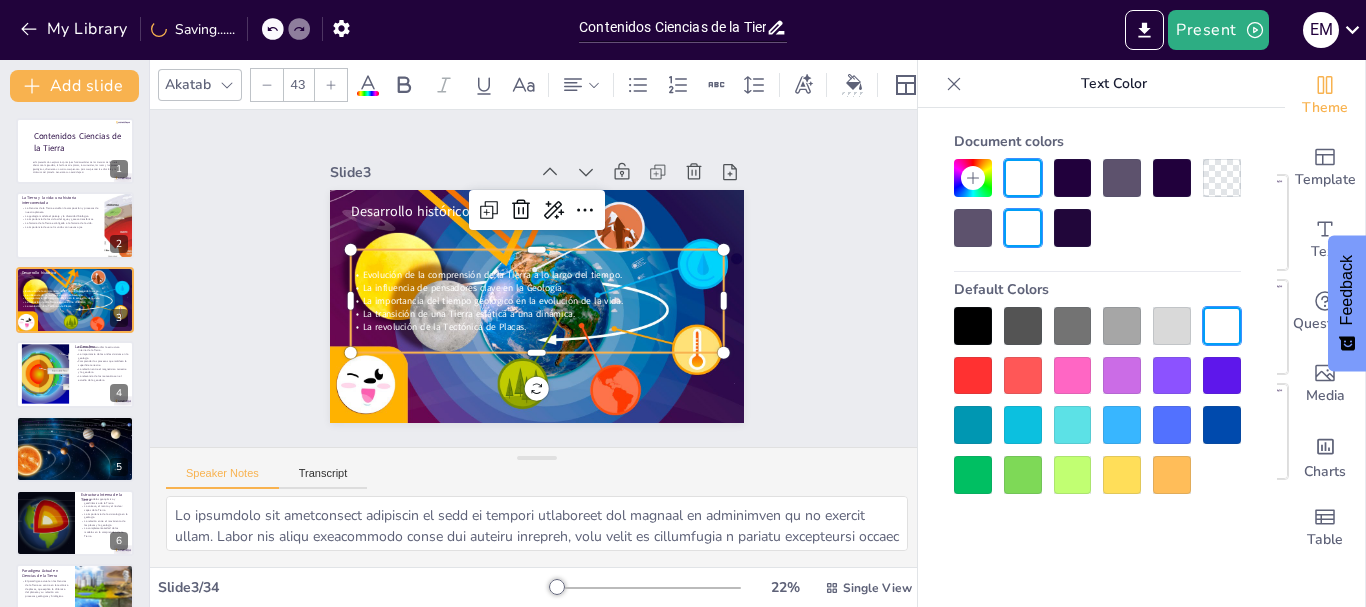 click on "Slide  1 Contenidos Ciencias de la Tierra Esta presentación explora los principios fundamentales de las Ciencias de la Tierra, abarcando la geosfera, la tectónica de placas, los minerales, las rocas y los procesos geológicos, ofreciendo un marco comprensivo para comprender la estructura y la dinámica del planeta. Generado con Sendsteps.ai Slide  2 La Tierra y la vida: una historia interconectada La Ciencias de la Tierra estudian la composición y procesos de nuestro planeta. La geología modela el paisaje y la diversidad biológica. La importancia de los ciclos del agua y gases atmosféricos. La historia de la Tierra está ligada a la historia de la vida. La importancia de ver el mundo con nuevos ojos. Slide  3 Desarrollo histórico Evolución de la comprensión de la Tierra a lo largo del tiempo. La influencia de pensadores clave en la Geología. La importancia del tiempo geológico en la evolución de la vida. La transición de una Tierra estática a una dinámica. Slide  4 La Geosfera Slide  5 Slide  6" at bounding box center (536, 278) 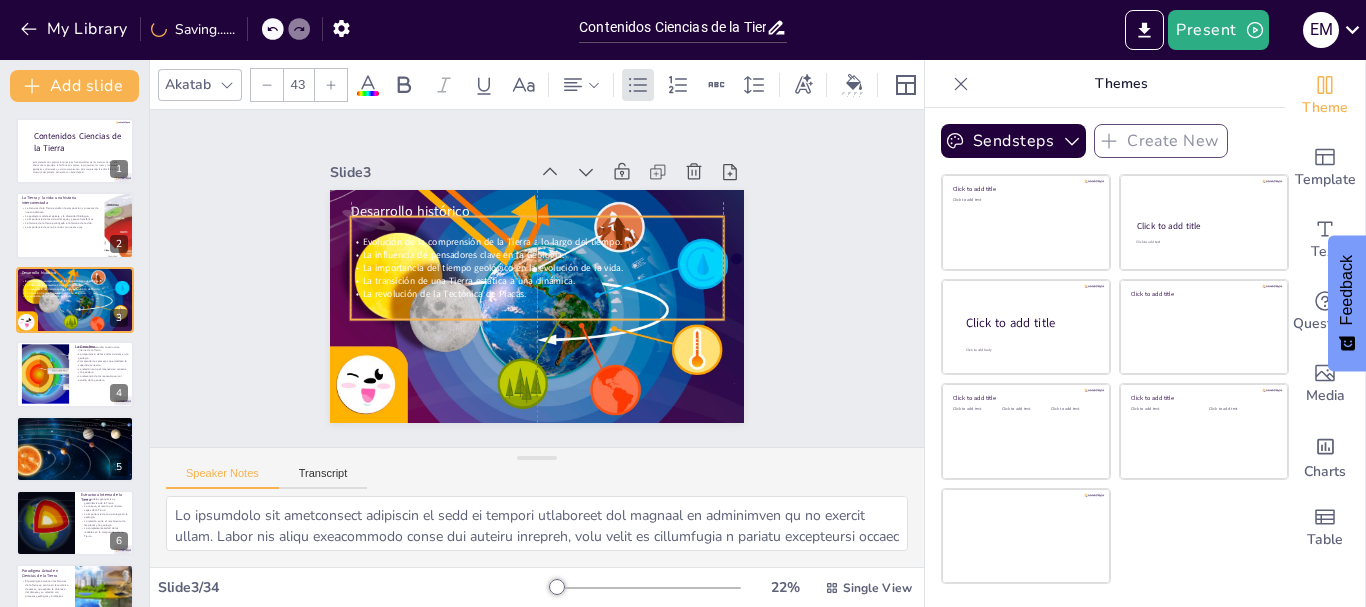 drag, startPoint x: 442, startPoint y: 270, endPoint x: 443, endPoint y: 237, distance: 33.01515 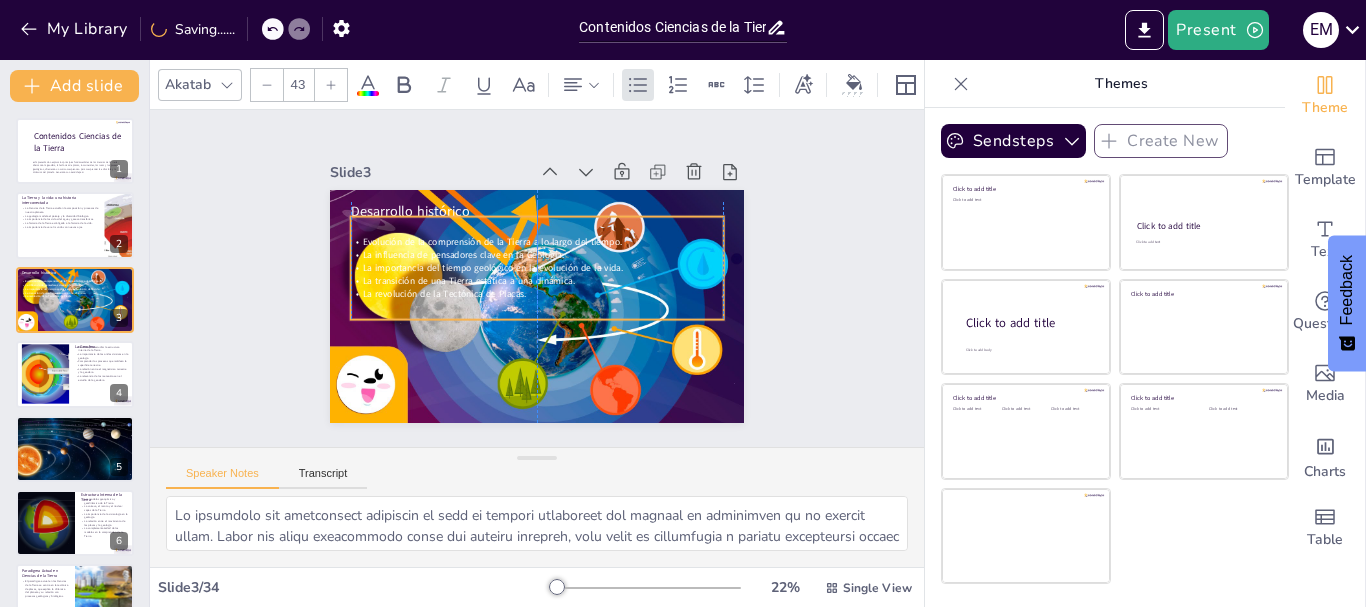 click on "Evolución de la comprensión de la Tierra a lo largo del tiempo." at bounding box center [492, 241] 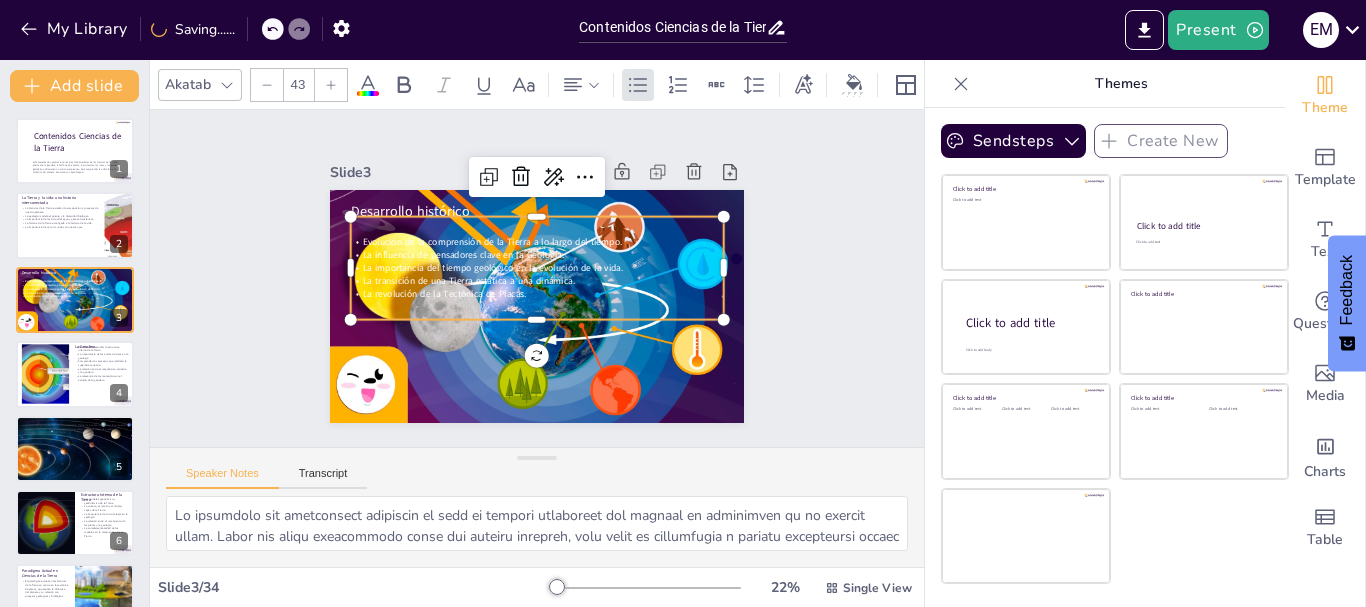 click 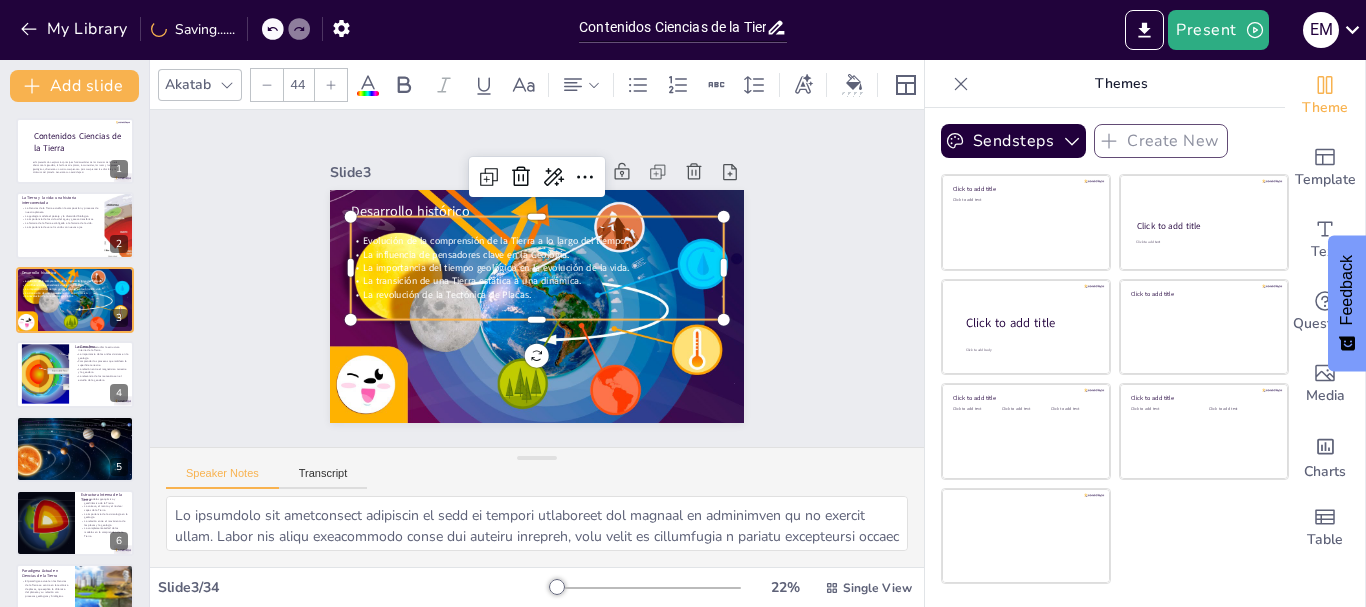 click 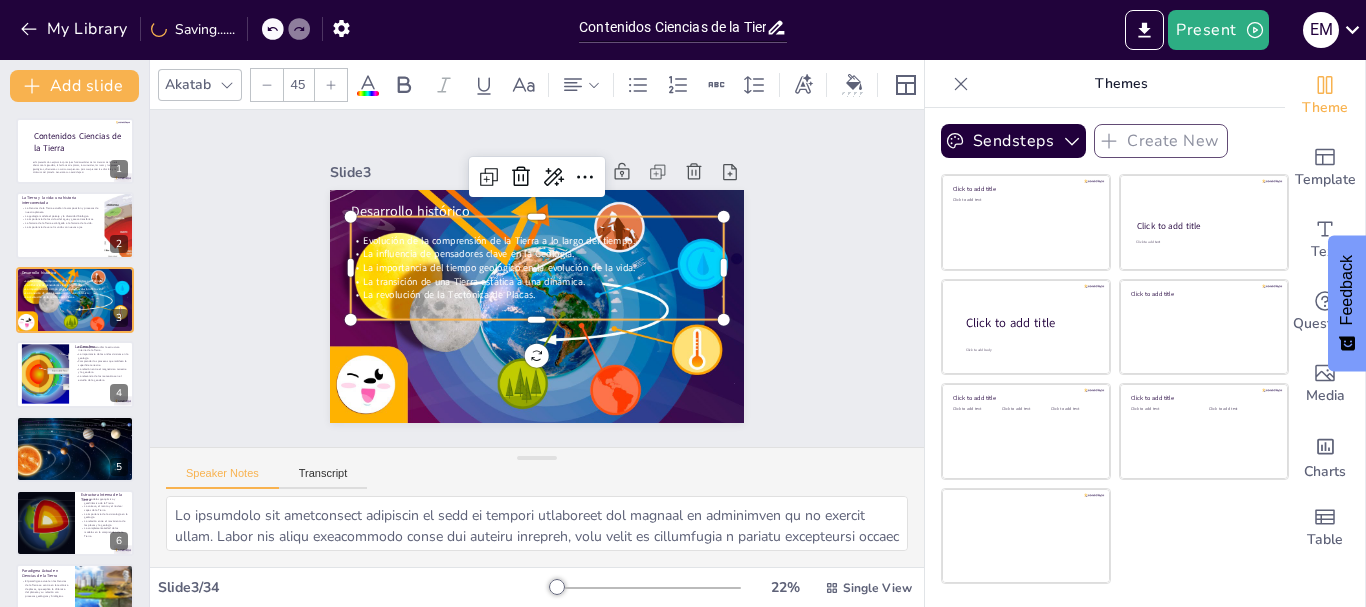 click 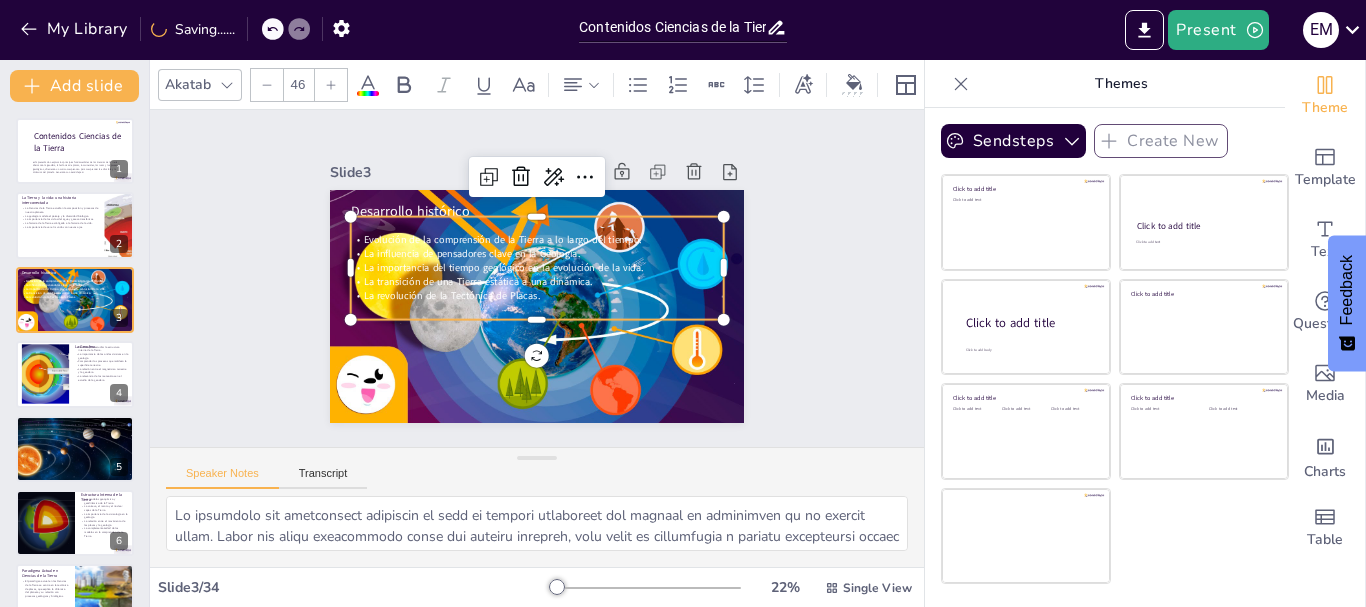 click 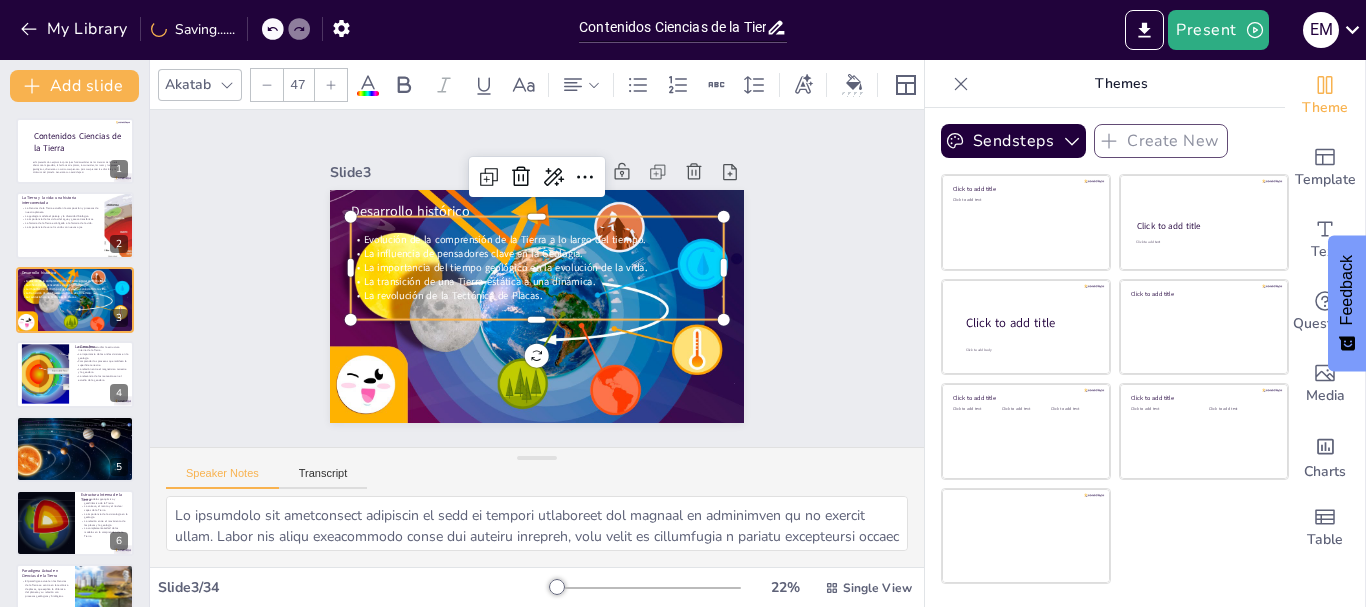 click 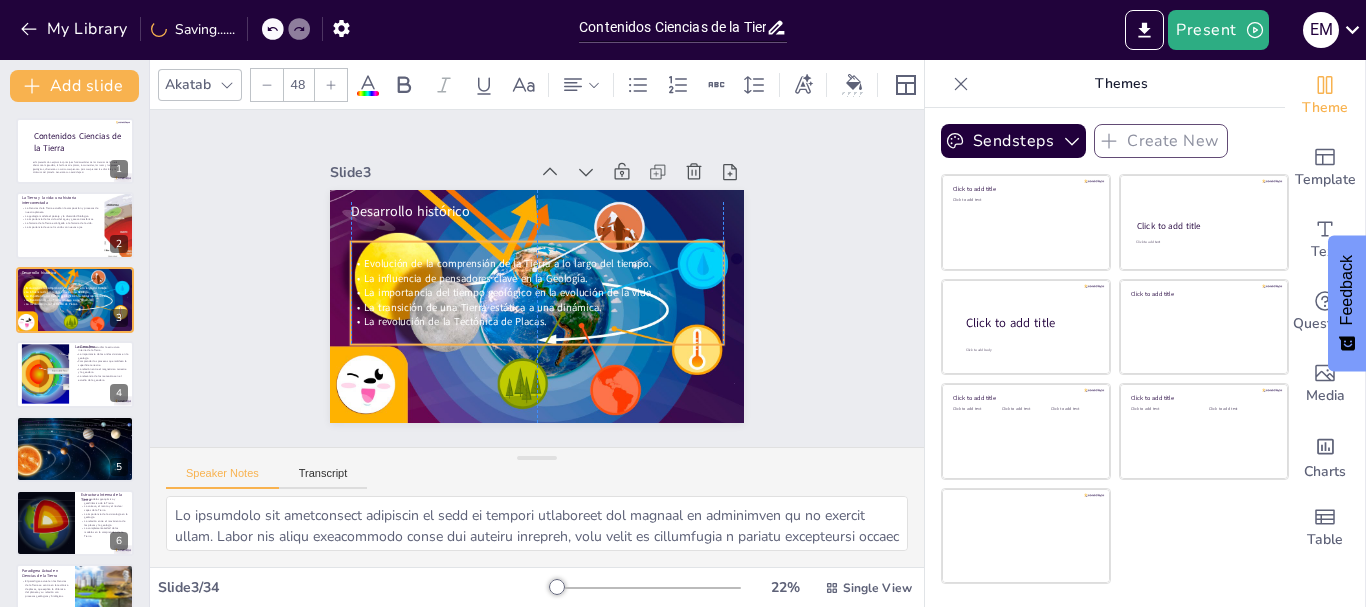 drag, startPoint x: 627, startPoint y: 278, endPoint x: 630, endPoint y: 303, distance: 25.179358 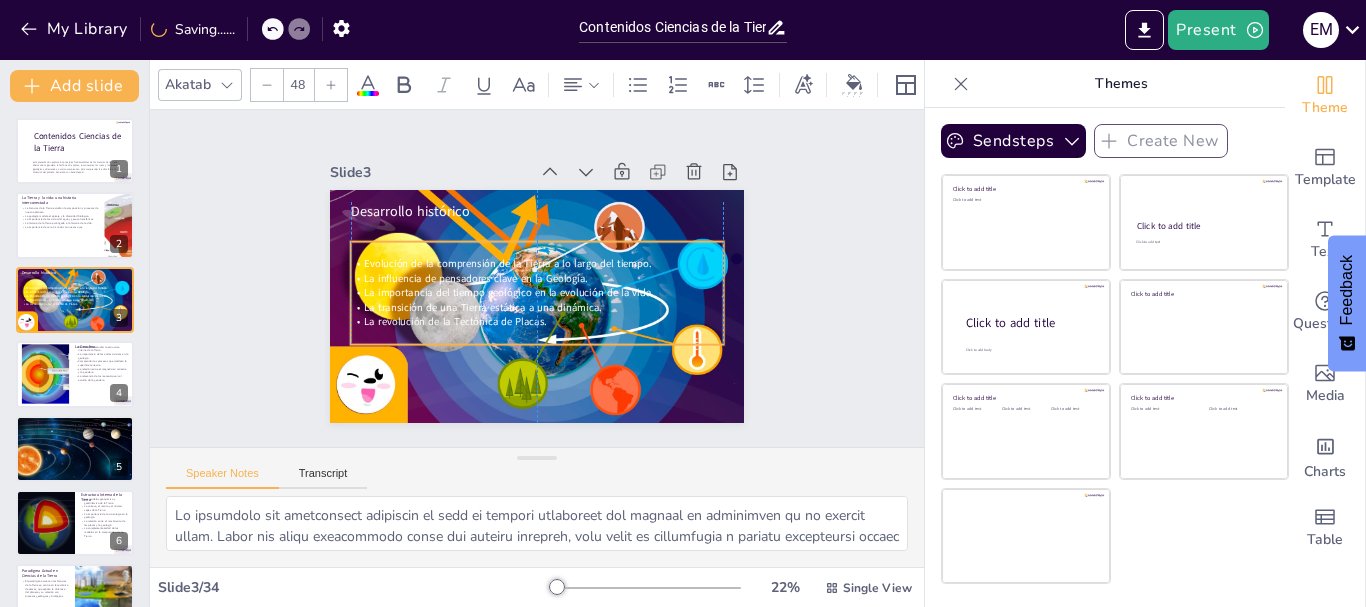 click on "La transición de una Tierra estática a una dinámica." at bounding box center (534, 307) 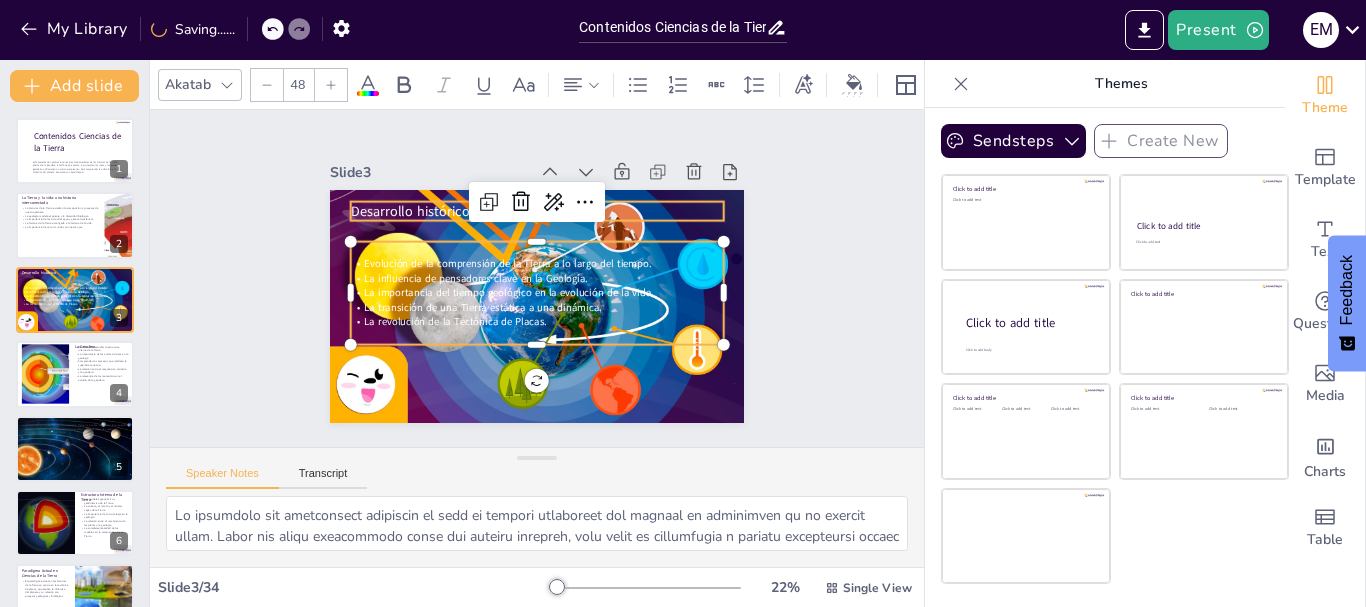 click on "Desarrollo histórico" at bounding box center [544, 212] 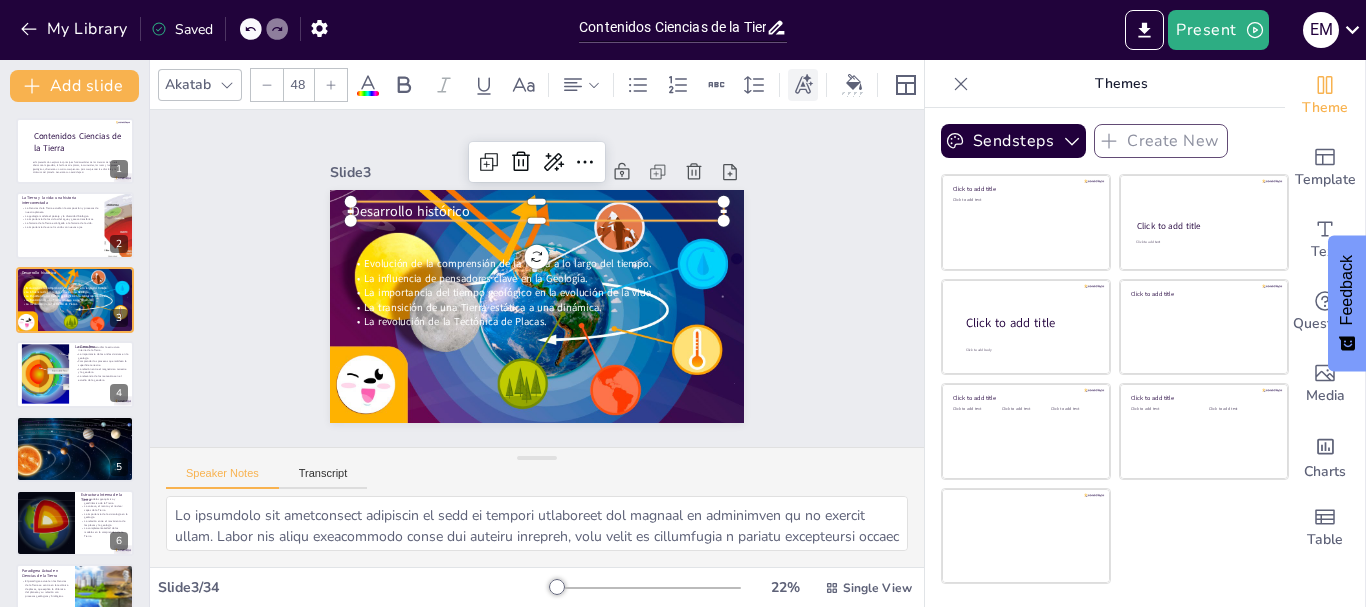click 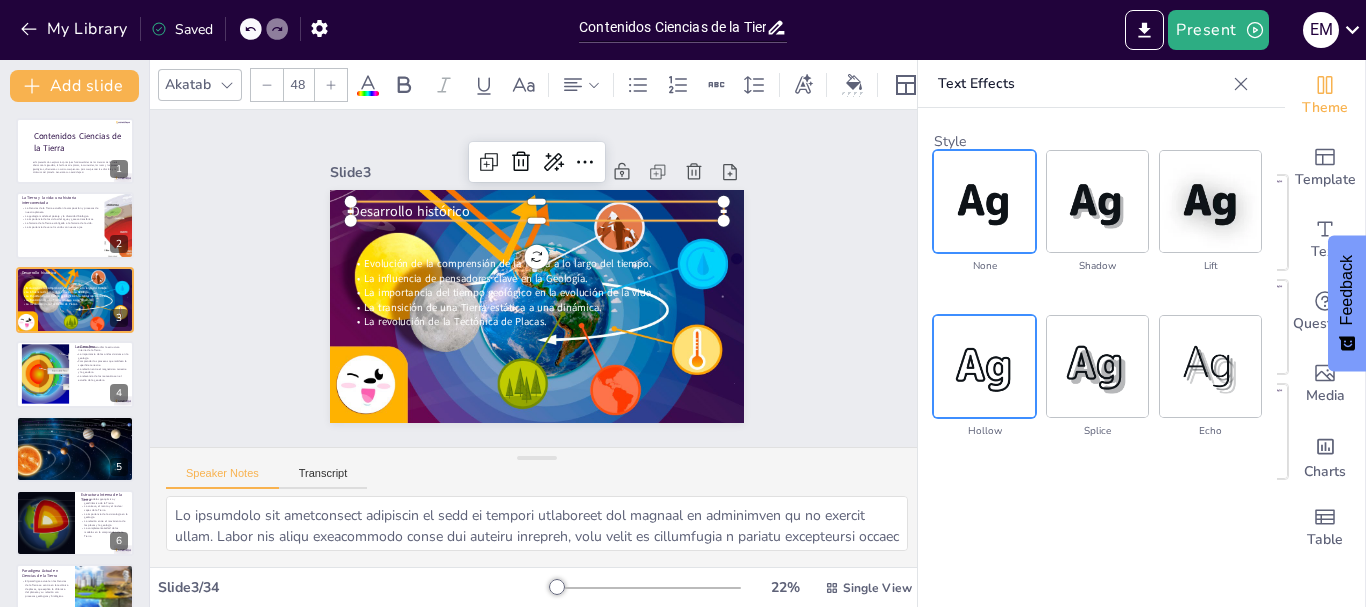 click at bounding box center (984, 366) 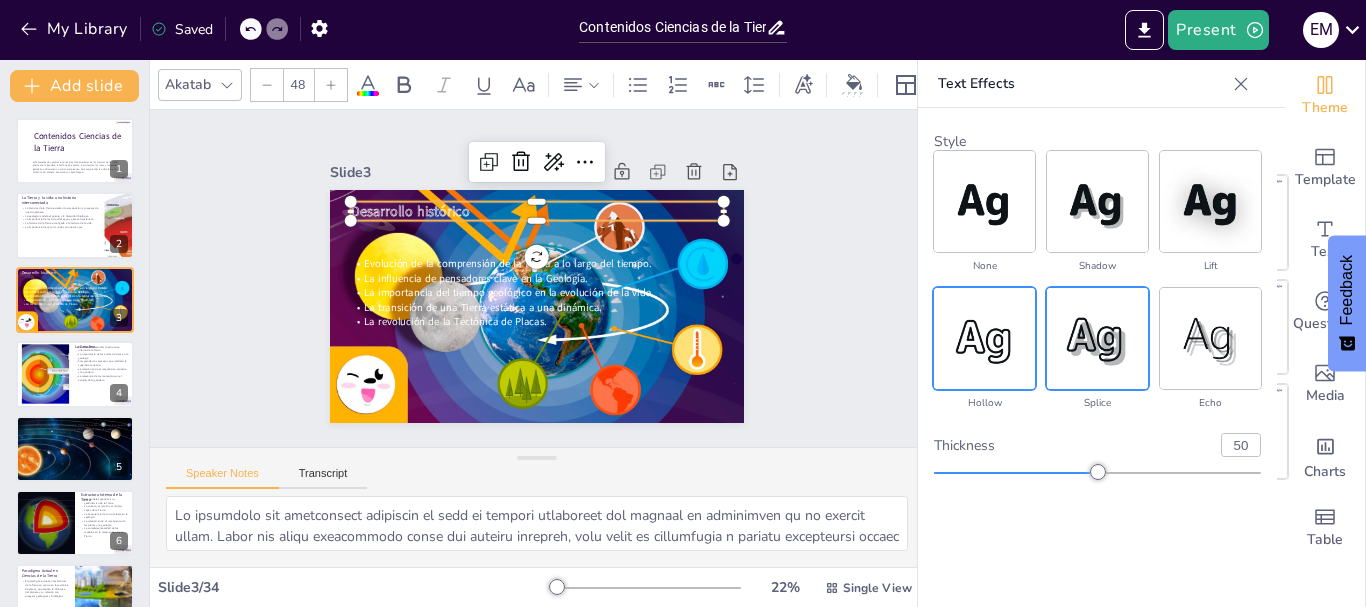 click at bounding box center (1097, 338) 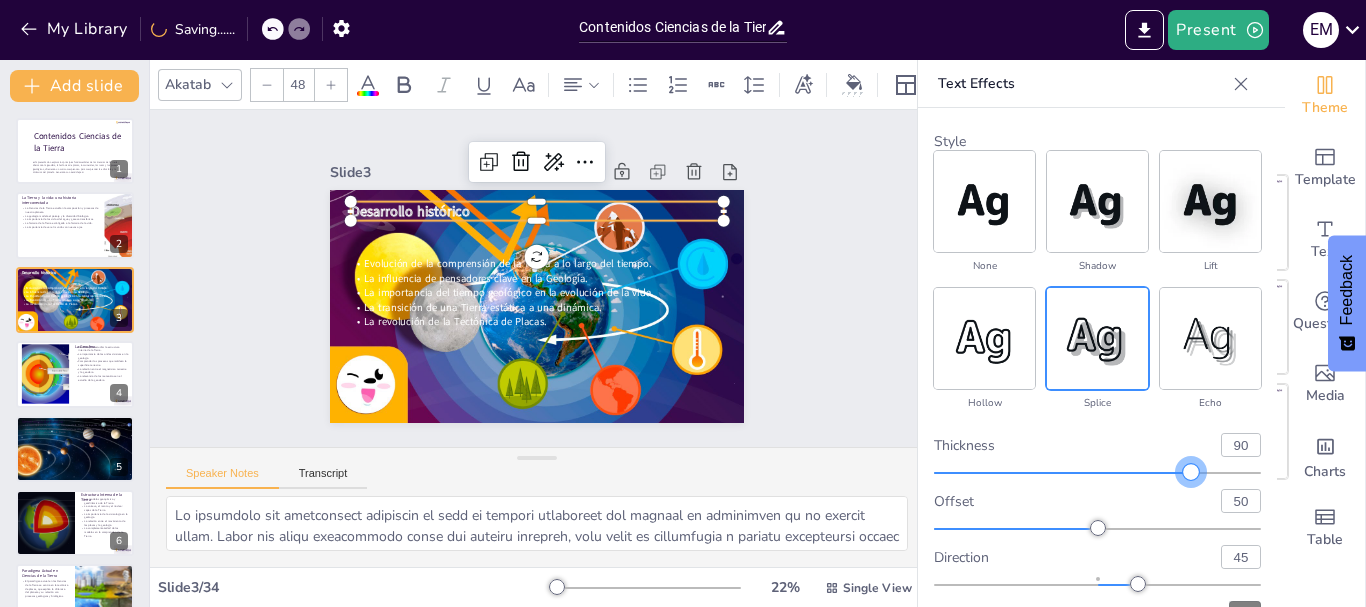 drag, startPoint x: 1095, startPoint y: 468, endPoint x: 1176, endPoint y: 480, distance: 81.88406 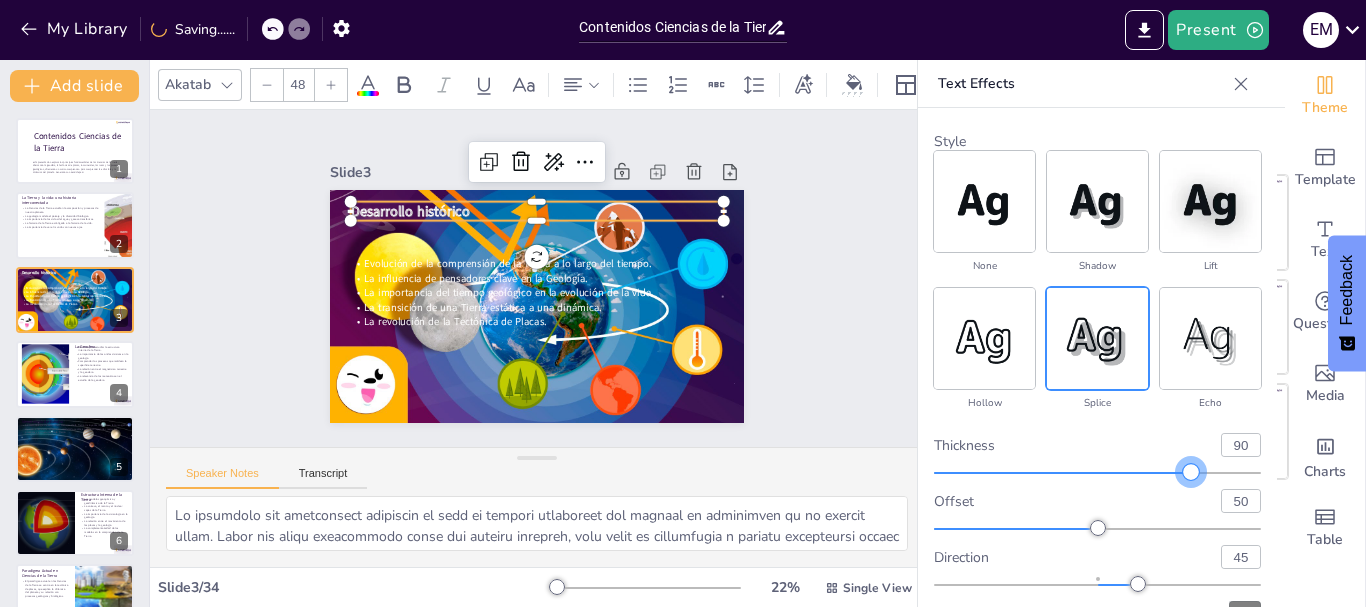 click at bounding box center [1191, 472] 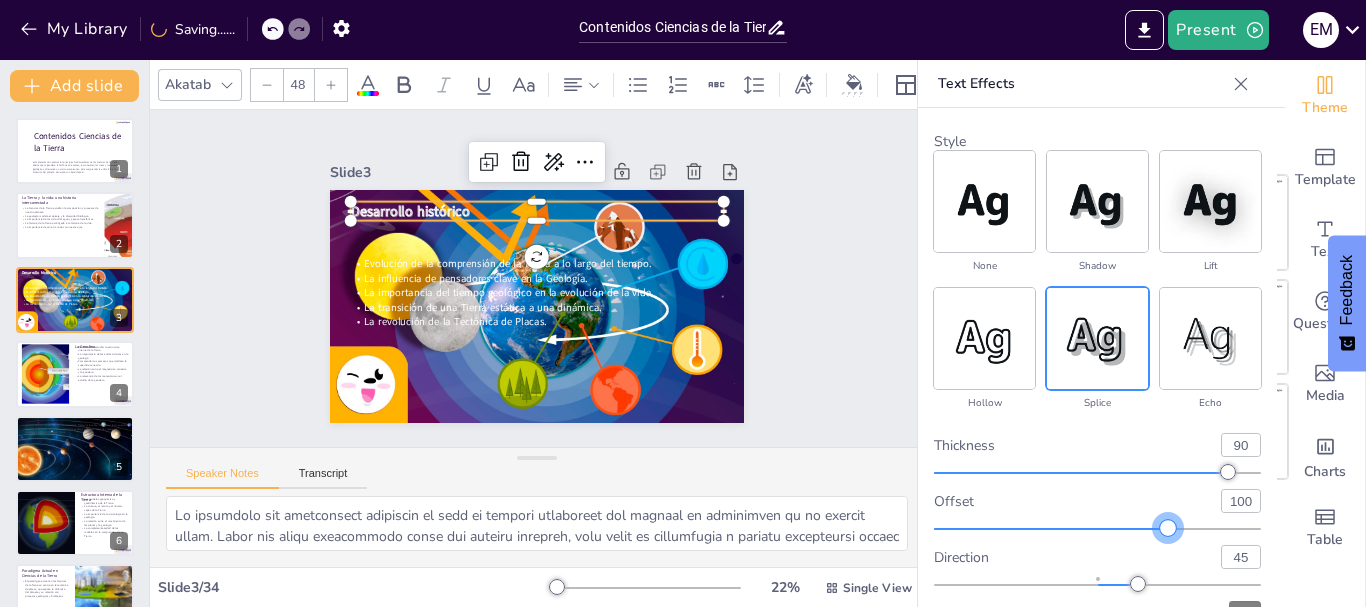 drag, startPoint x: 1102, startPoint y: 530, endPoint x: 1263, endPoint y: 529, distance: 161.00311 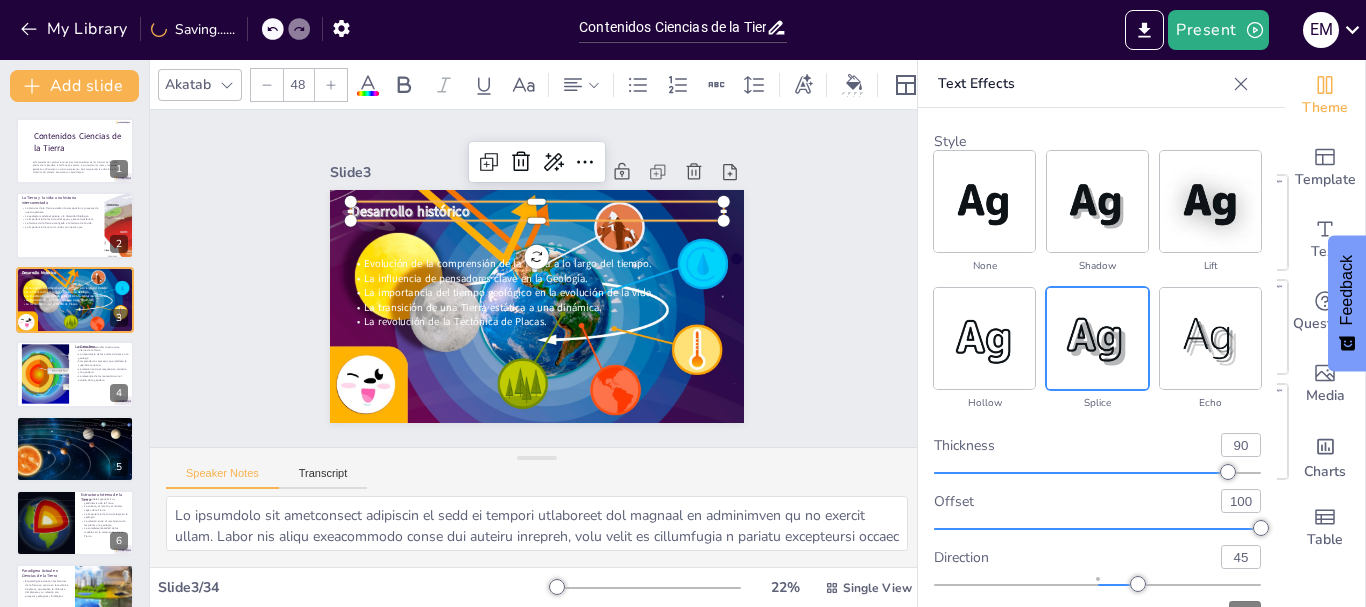 click on "Slide  1 Contenidos Ciencias de la Tierra Esta presentación explora los principios fundamentales de las Ciencias de la Tierra, abarcando la geosfera, la tectónica de placas, los minerales, las rocas y los procesos geológicos, ofreciendo un marco comprensivo para comprender la estructura y la dinámica del planeta. Generado con Sendsteps.ai Slide  2 La Tierra y la vida: una historia interconectada La Ciencias de la Tierra estudian la composición y procesos de nuestro planeta. La geología modela el paisaje y la diversidad biológica. La importancia de los ciclos del agua y gases atmosféricos. La historia de la Tierra está ligada a la historia de la vida. La importancia de ver el mundo con nuevos ojos. Slide  3 Desarrollo histórico Evolución de la comprensión de la Tierra a lo largo del tiempo. La influencia de pensadores clave en la Geología. La importancia del tiempo geológico en la evolución de la vida. La transición de una Tierra estática a una dinámica. Slide  4 La Geosfera Slide  5 Slide  6" at bounding box center [537, 278] 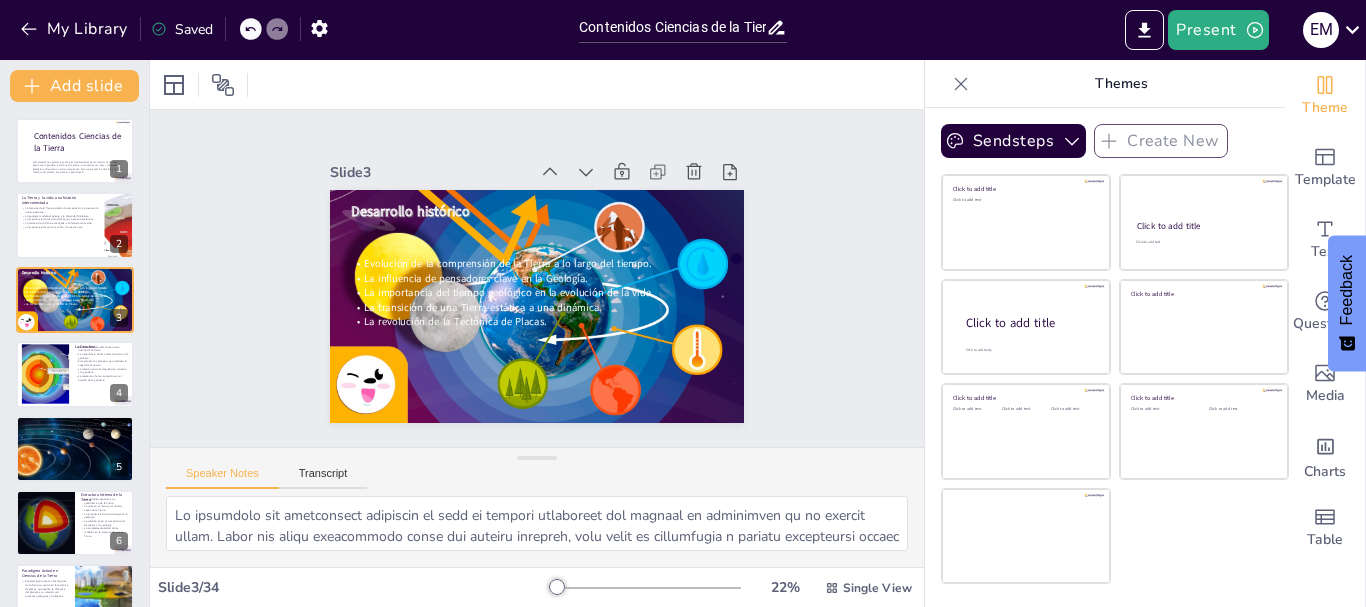 click on "La relación entre el magnetismo terrestre y la geosfera." at bounding box center [101, 370] 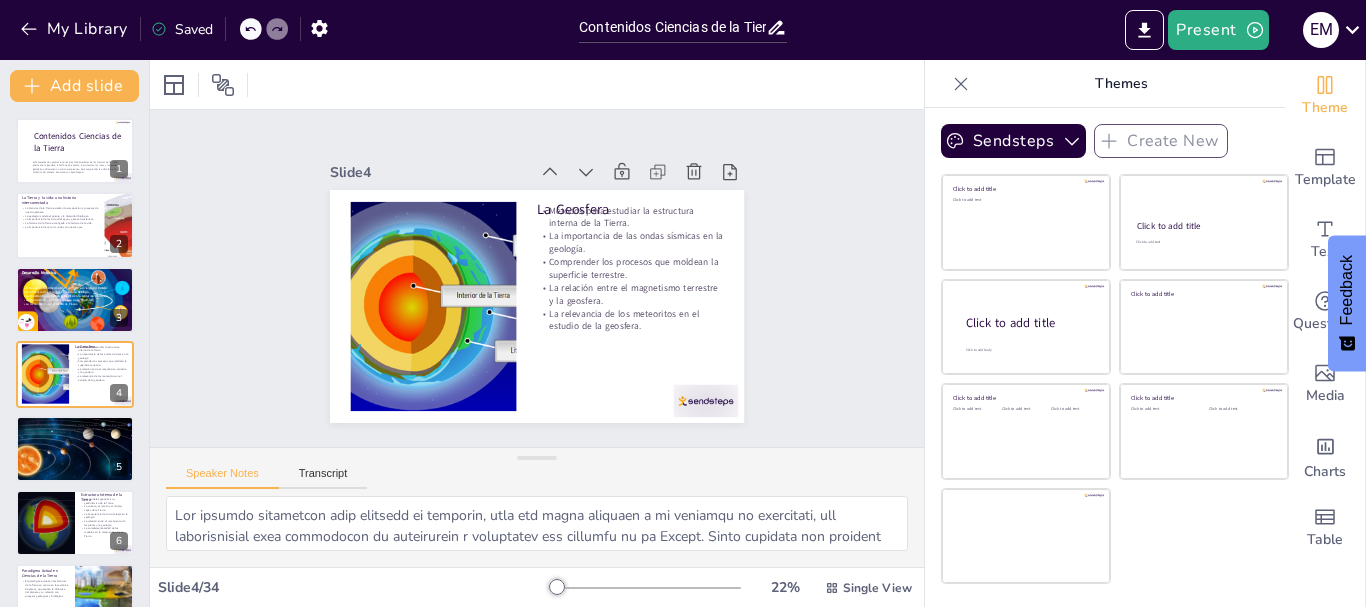 scroll, scrollTop: 20, scrollLeft: 0, axis: vertical 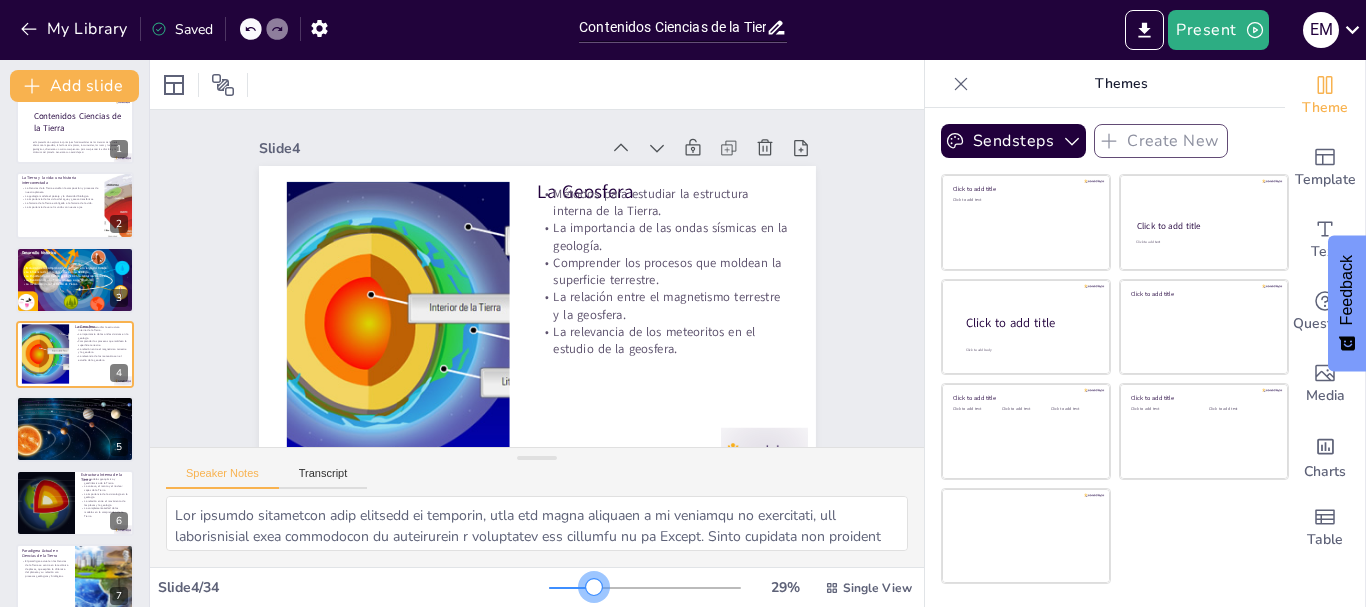 click at bounding box center [594, 587] 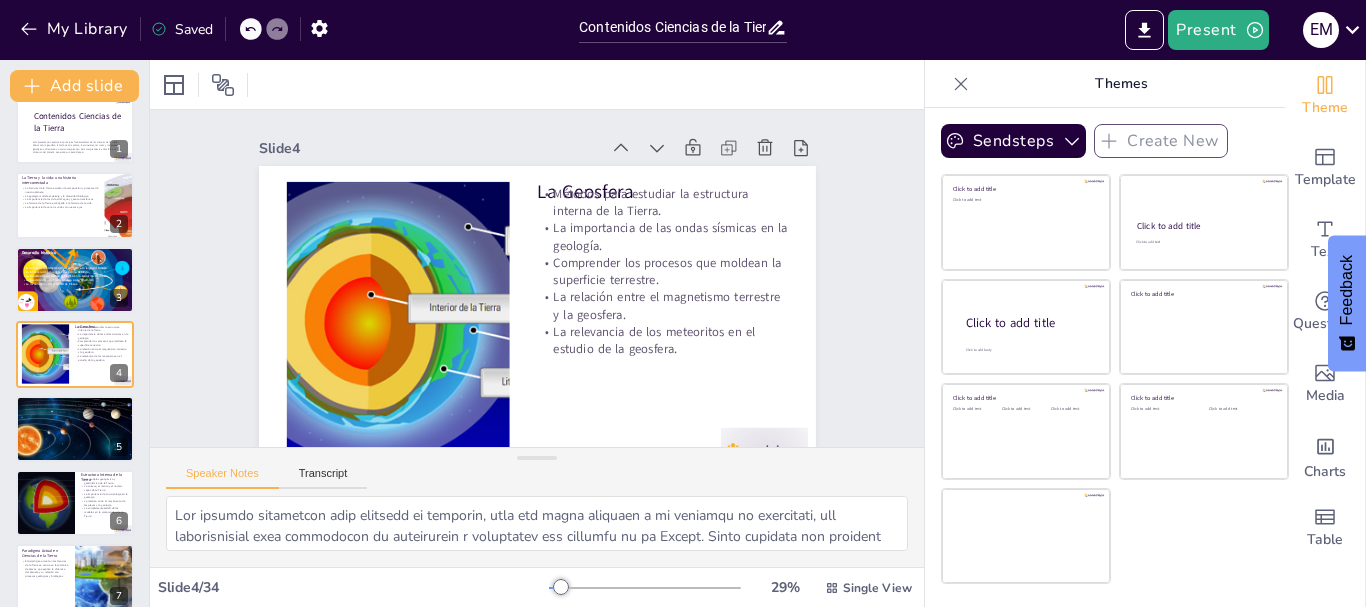 click on "Métodos para estudiar la estructura interna de la Tierra." at bounding box center [669, 215] 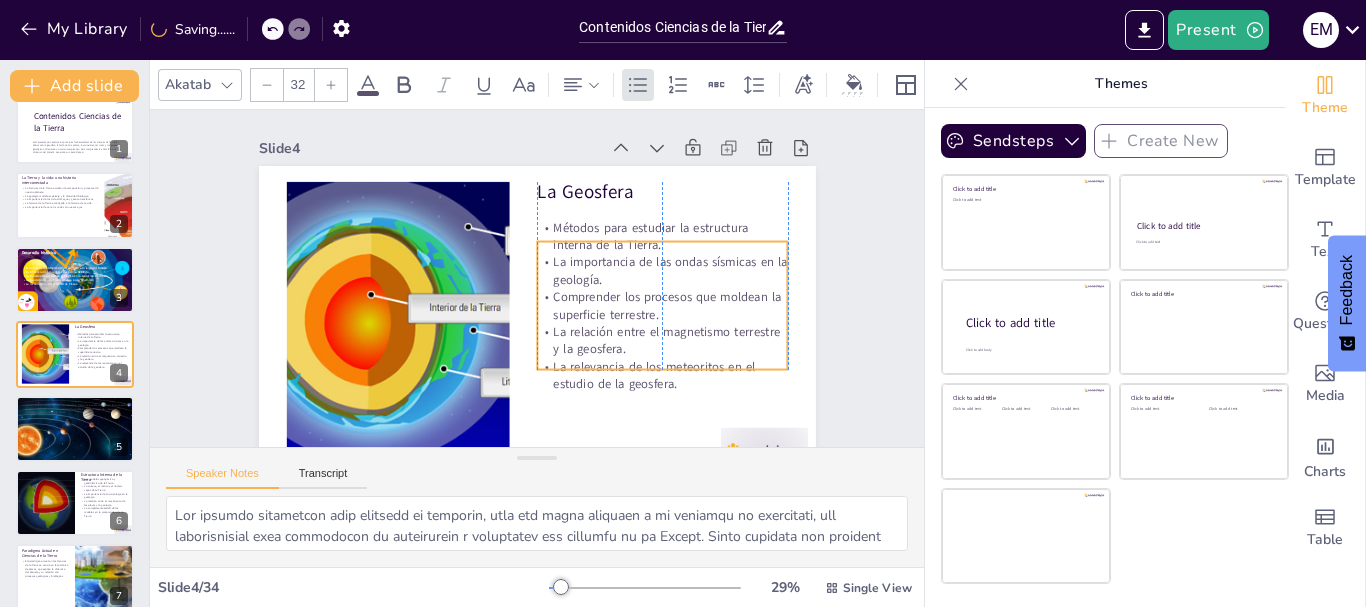 drag, startPoint x: 641, startPoint y: 221, endPoint x: 641, endPoint y: 260, distance: 39 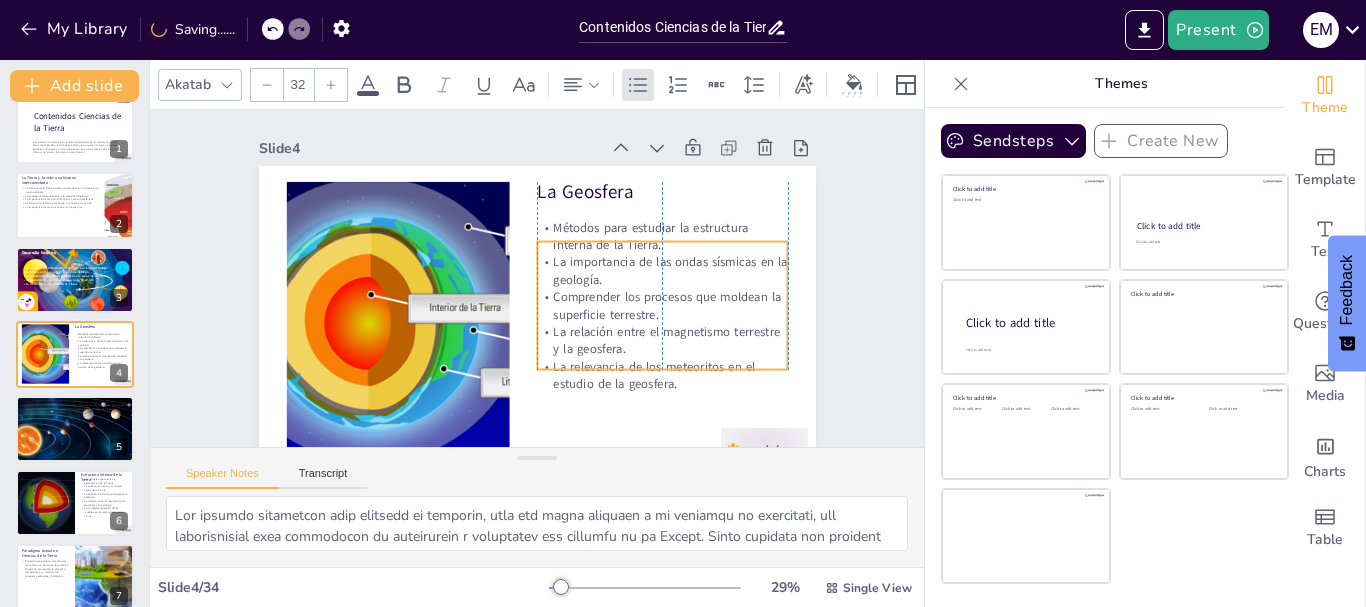 click on "La importancia de las ondas sísmicas en la geología." at bounding box center [662, 271] 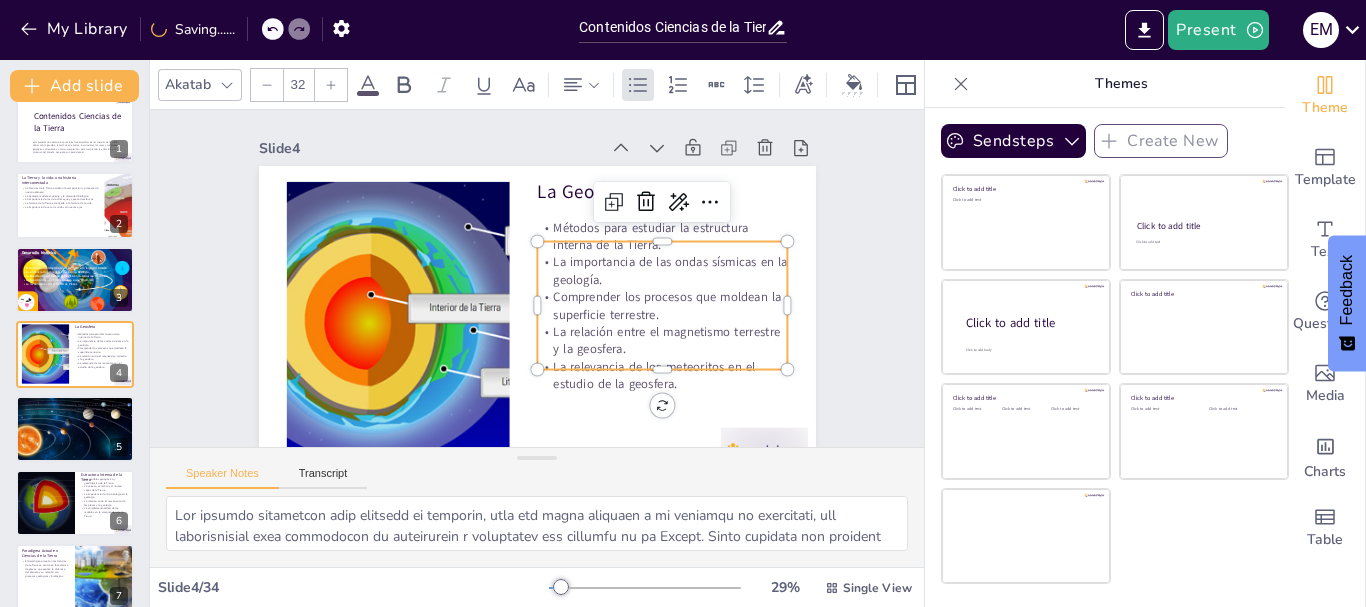 click on "Slide  1 Contenidos Ciencias de la Tierra Esta presentación explora los principios fundamentales de las Ciencias de la Tierra, abarcando la geosfera, la tectónica de placas, los minerales, las rocas y los procesos geológicos, ofreciendo un marco comprensivo para comprender la estructura y la dinámica del planeta. Generado con Sendsteps.ai Slide  2 La Tierra y la vida: una historia interconectada La Ciencias de la Tierra estudian la composición y procesos de nuestro planeta. La geología modela el paisaje y la diversidad biológica. La importancia de los ciclos del agua y gases atmosféricos. La historia de la Tierra está ligada a la historia de la vida. La importancia de ver el mundo con nuevos ojos. Slide  3 Desarrollo histórico Evolución de la comprensión de la Tierra a lo largo del tiempo. La influencia de pensadores clave en la Geología. La importancia del tiempo geológico en la evolución de la vida. La transición de una Tierra estática a una dinámica. Slide  4 La Geosfera Slide  5 Slide  6" at bounding box center (535, 294) 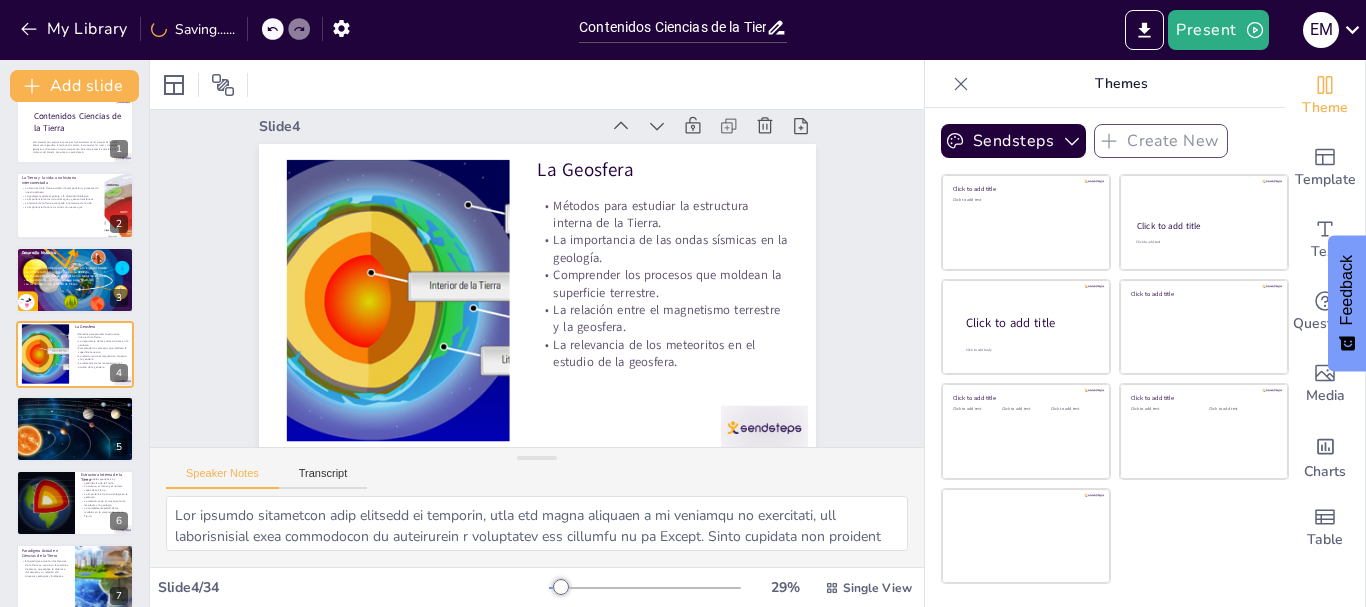 scroll, scrollTop: 47, scrollLeft: 0, axis: vertical 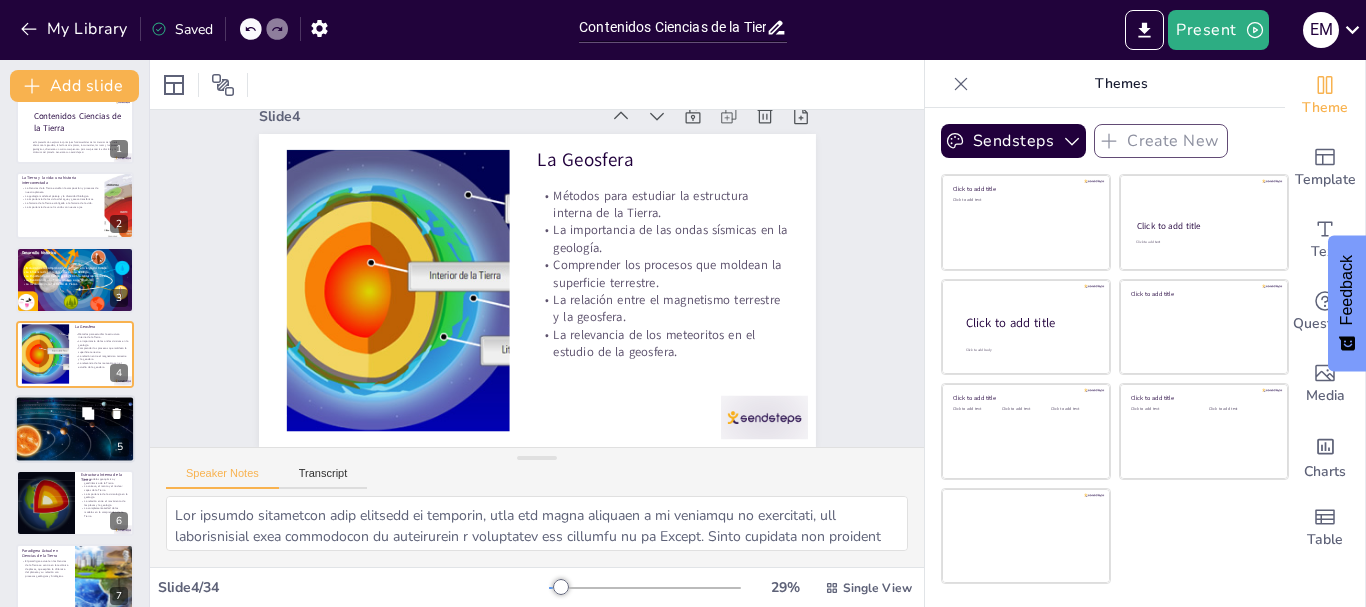 click at bounding box center (74, 429) 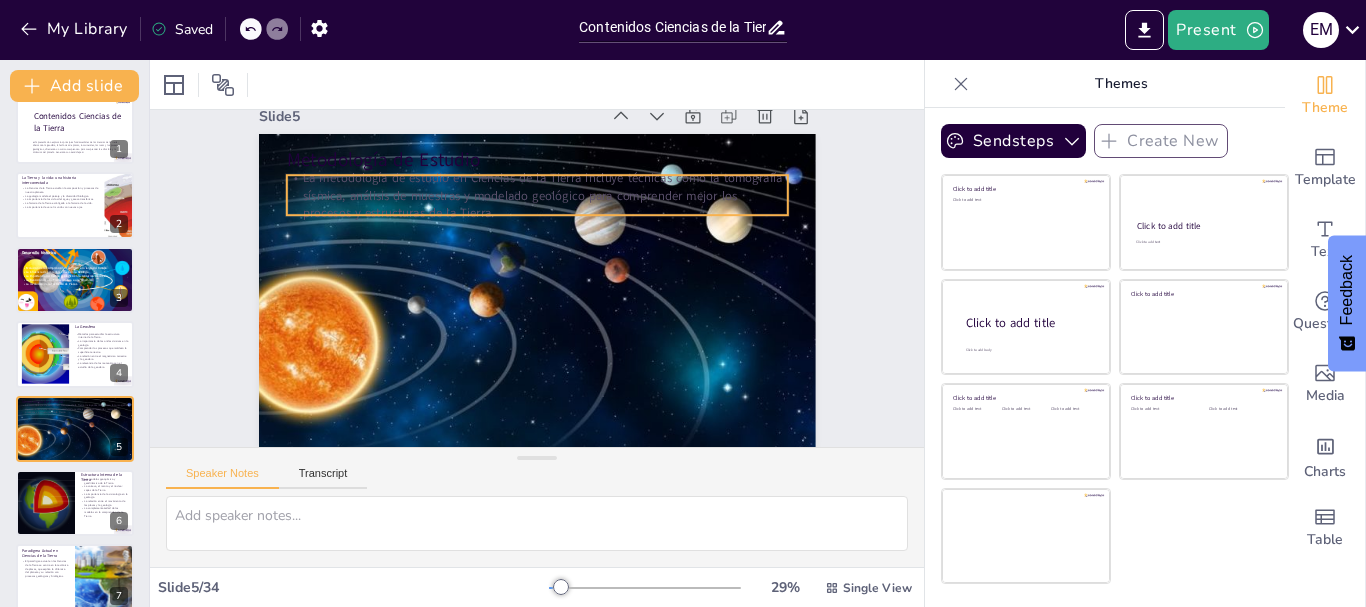 scroll, scrollTop: 94, scrollLeft: 0, axis: vertical 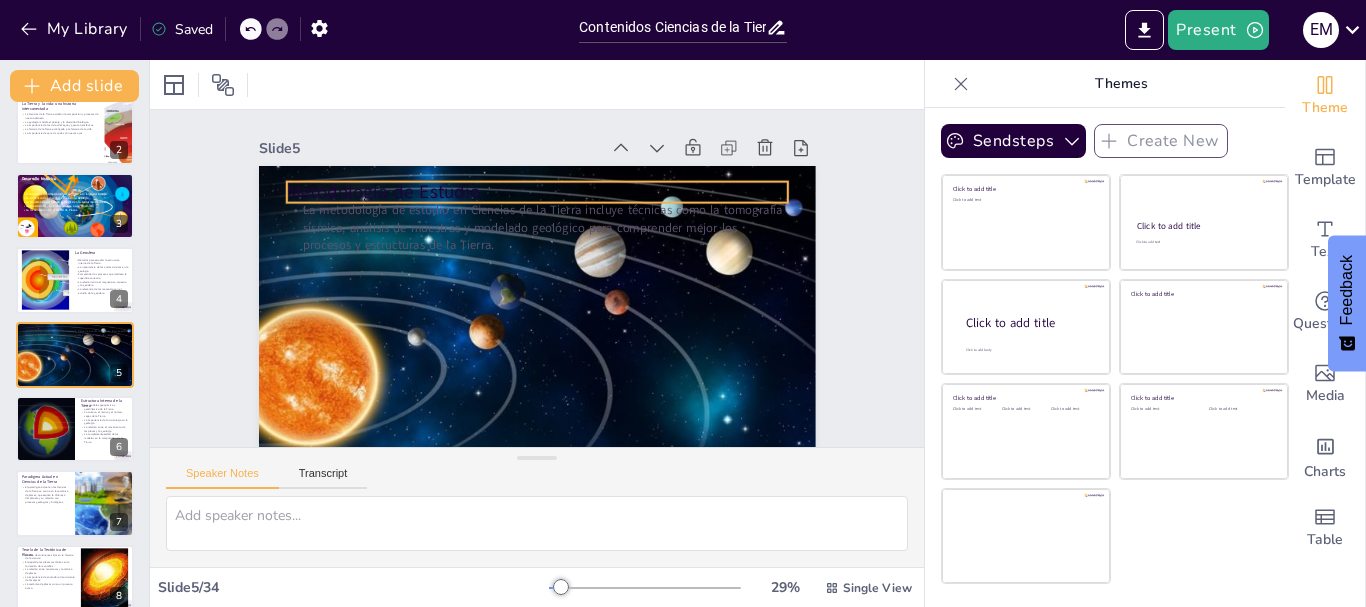 click on "Metodología de Estudio" at bounding box center (545, 192) 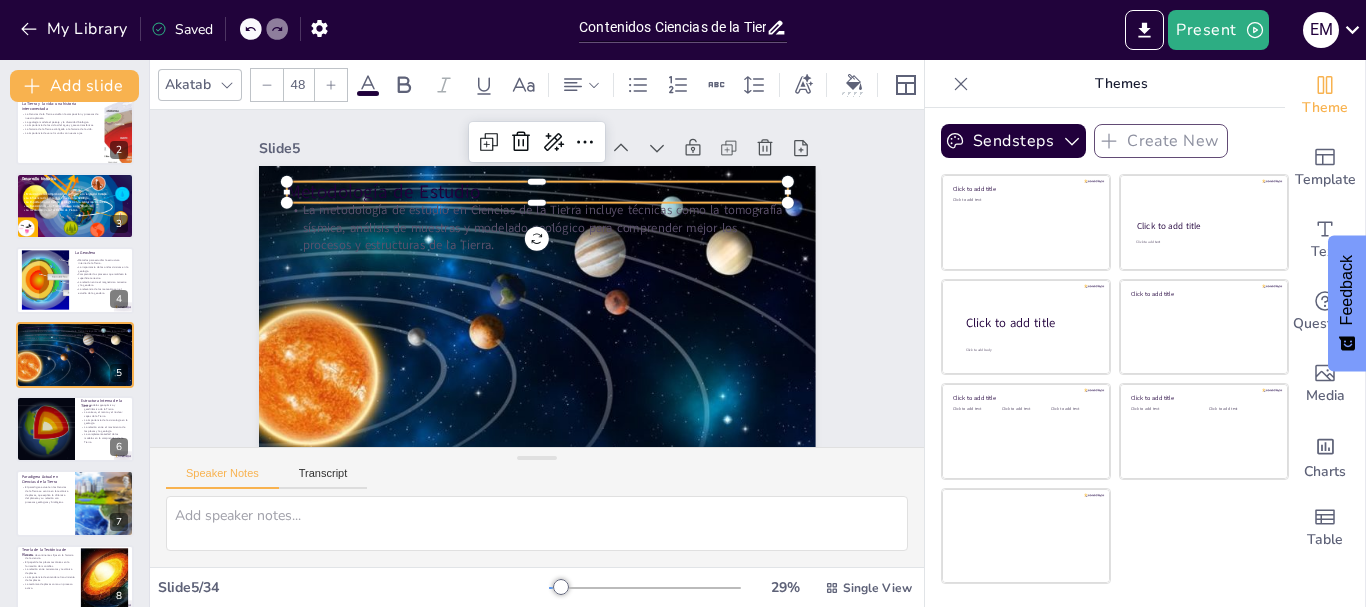click 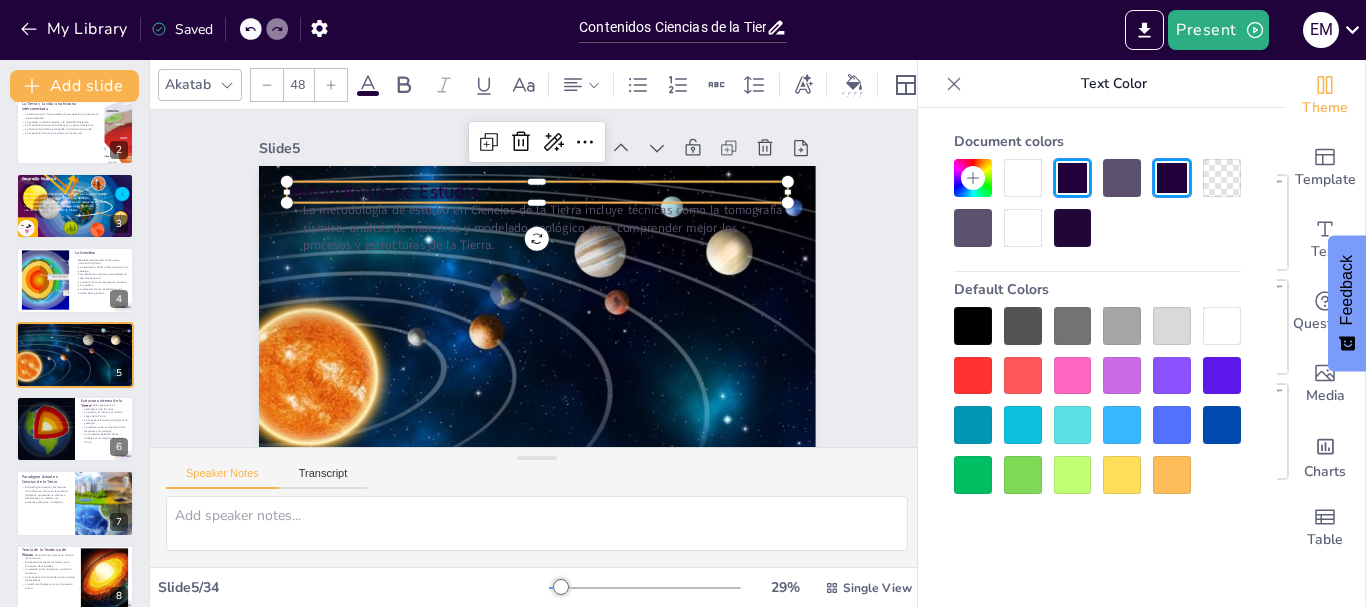 click at bounding box center (1023, 178) 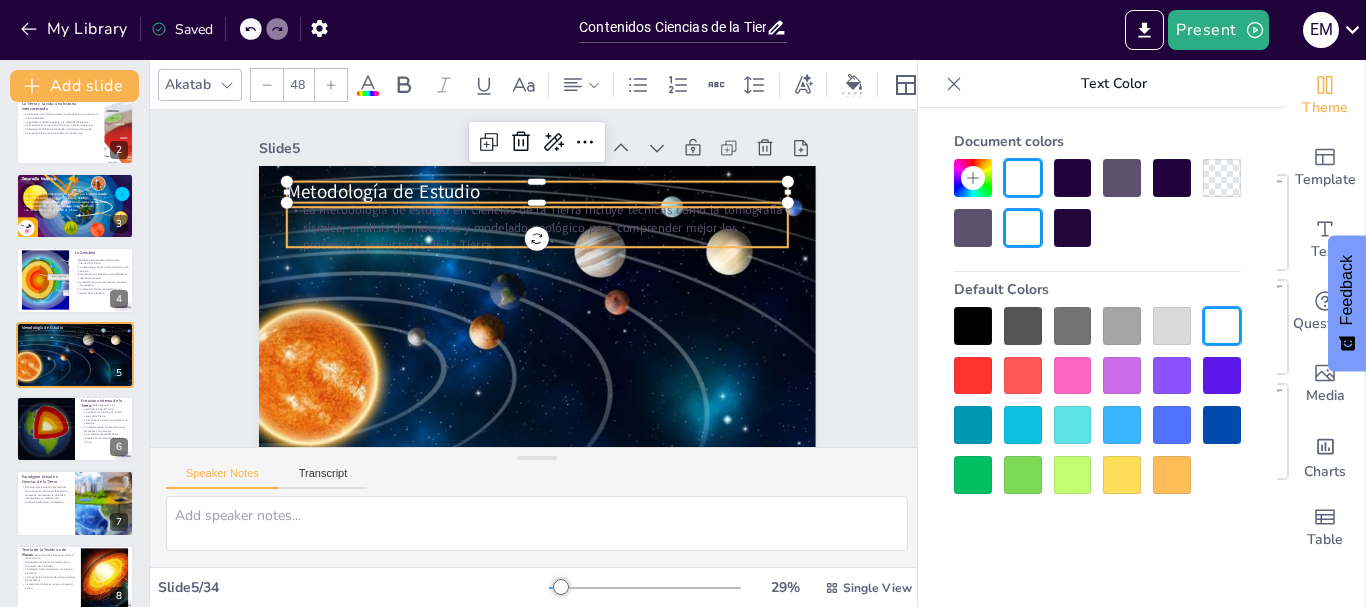 click on "La metodología de estudio en Ciencias de la Tierra incluye técnicas como la tomografía sísmica, análisis de muestras y modelado geológico para comprender mejor los procesos y estructuras de la Tierra." at bounding box center (542, 228) 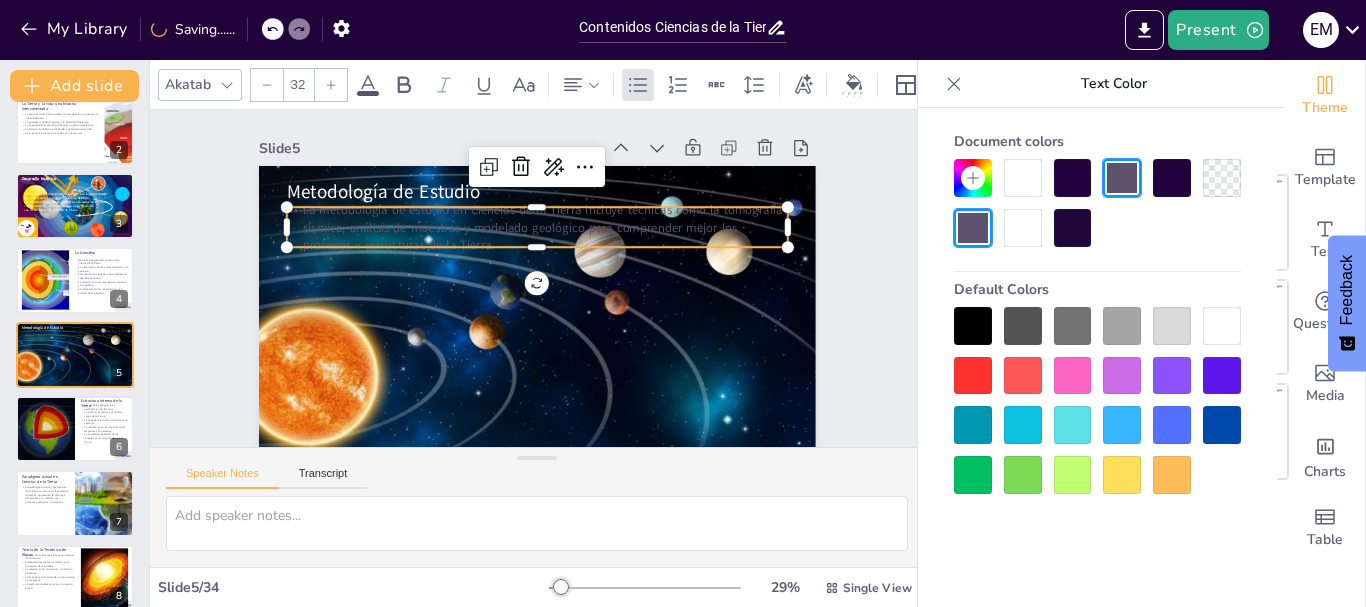 click 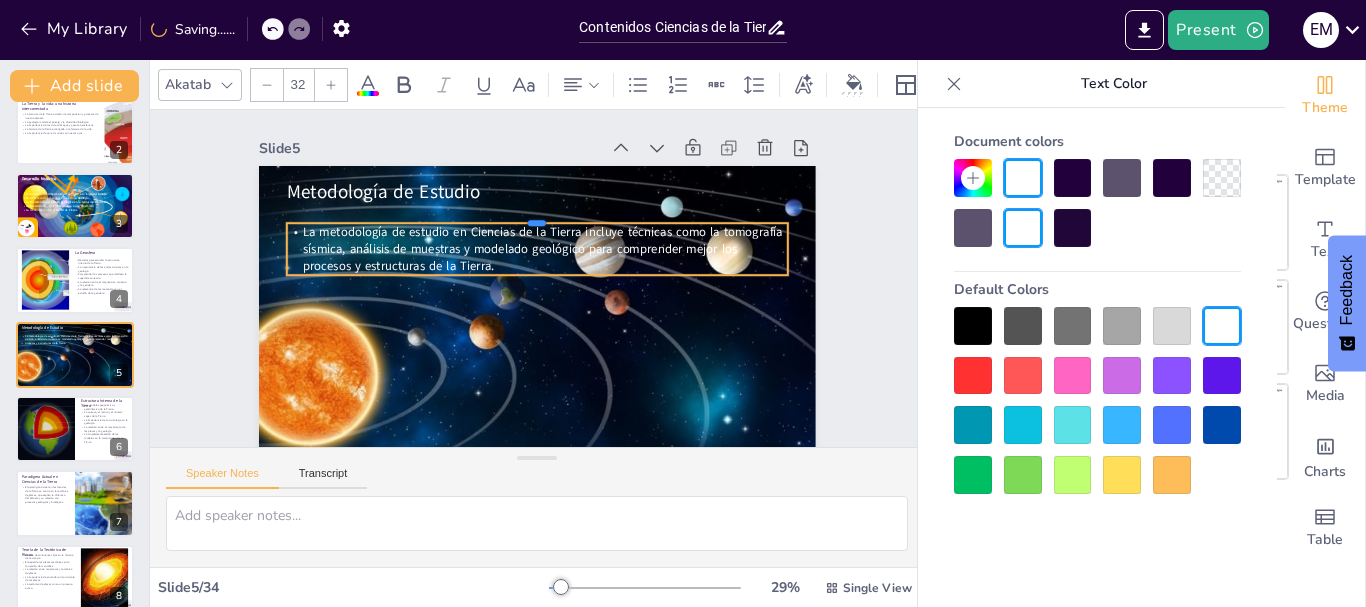 drag, startPoint x: 475, startPoint y: 241, endPoint x: 475, endPoint y: 222, distance: 19 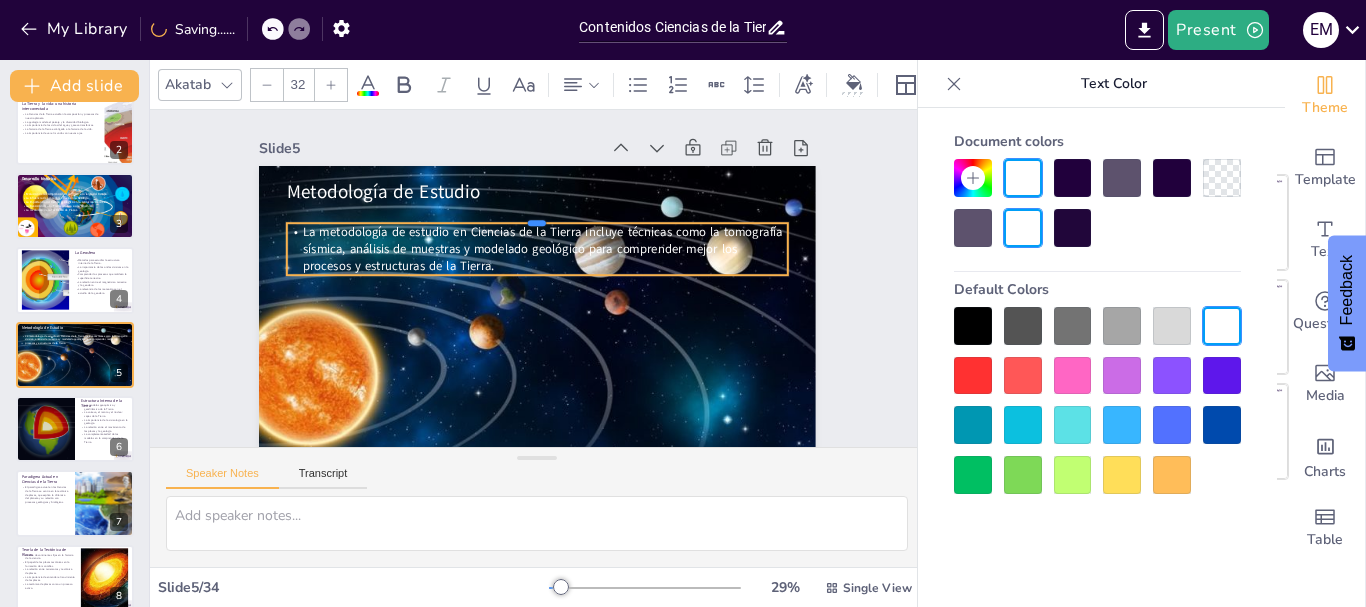 click at bounding box center (544, 215) 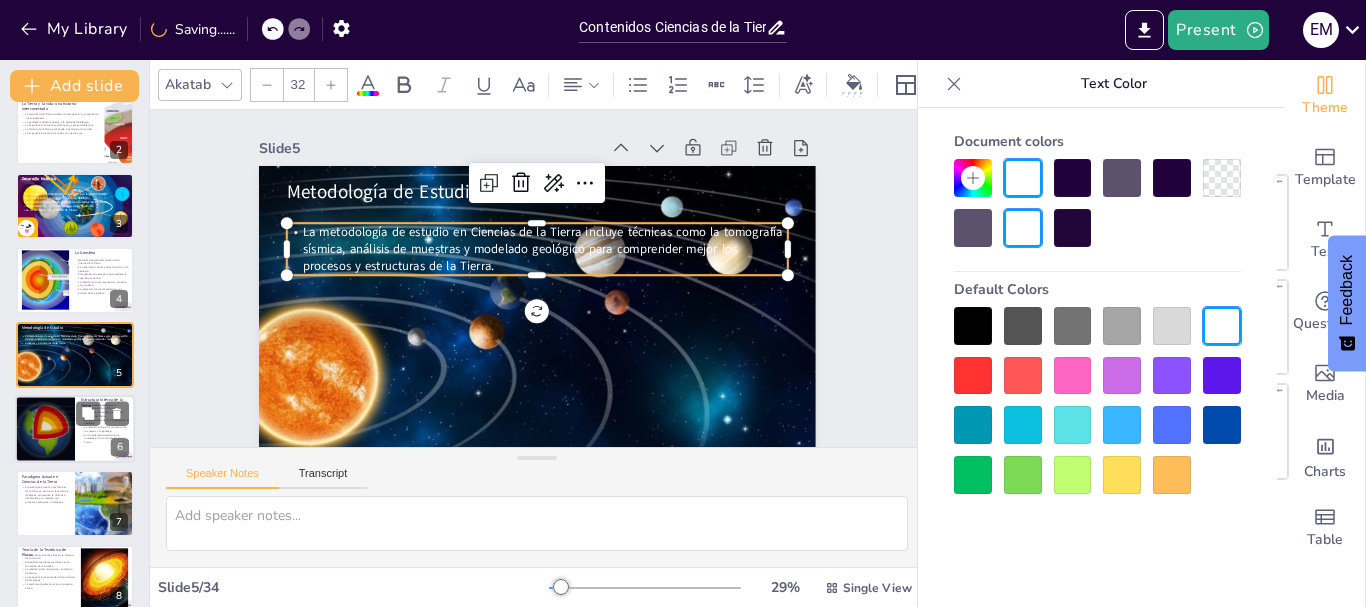 click at bounding box center [44, 429] 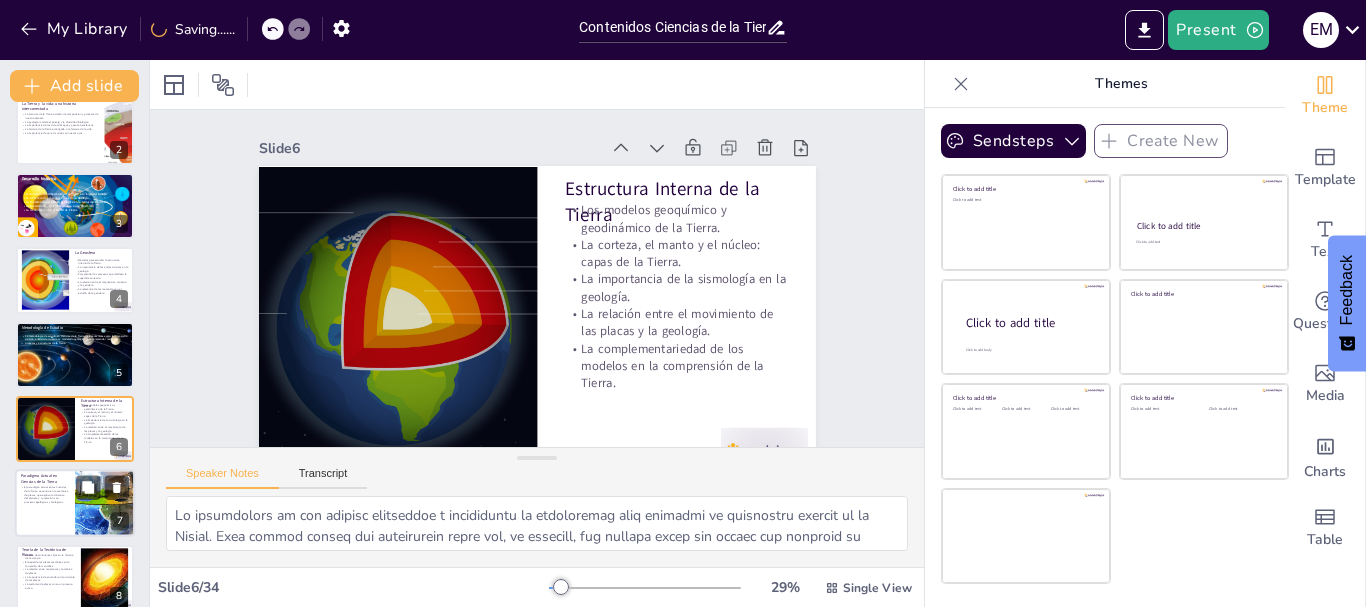 scroll, scrollTop: 169, scrollLeft: 0, axis: vertical 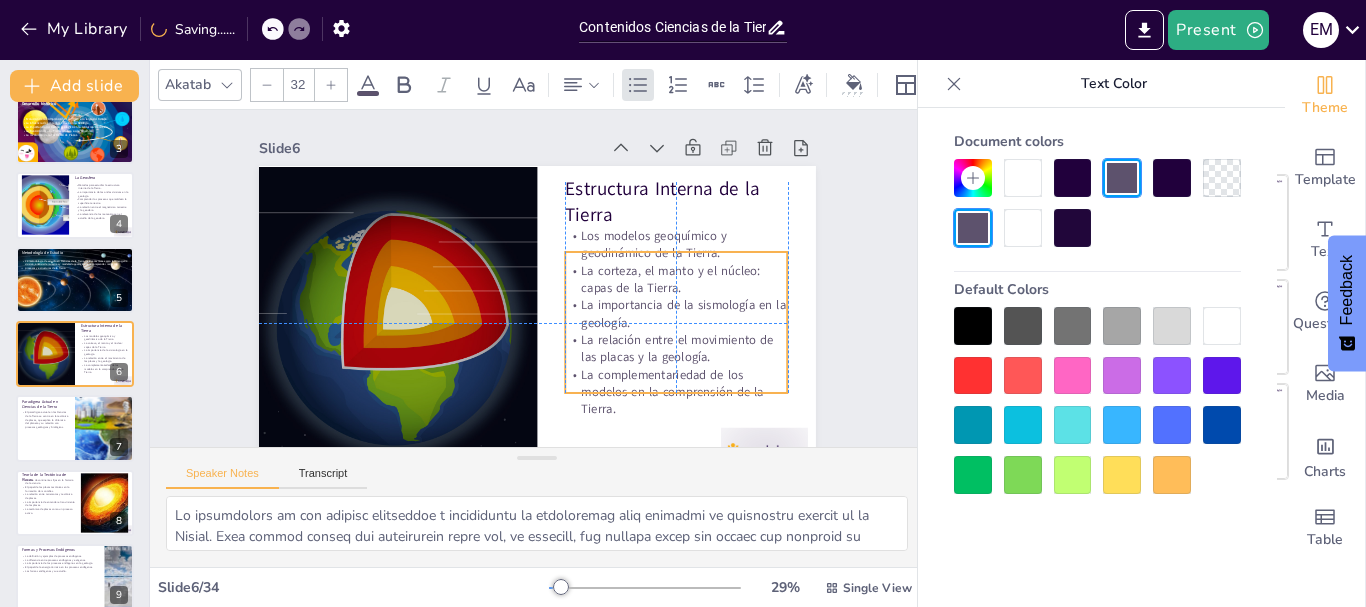 drag, startPoint x: 686, startPoint y: 235, endPoint x: 685, endPoint y: 261, distance: 26.019224 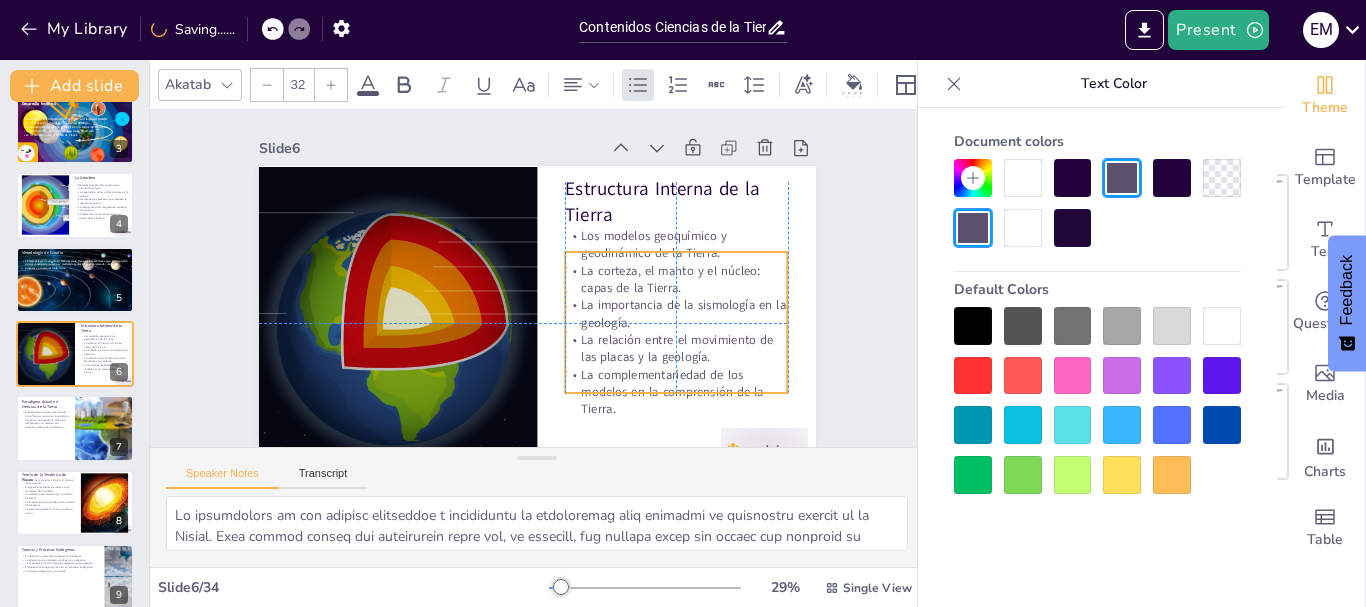 click on "Los modelos geoquímico y geodinámico de la Tierra. La corteza, el manto y el núcleo: capas de la Tierra. La importancia de la sismología en la geología. La relación entre el movimiento de las placas y la geología. La complementariedad de los modelos en la comprensión de la Tierra." at bounding box center [676, 322] 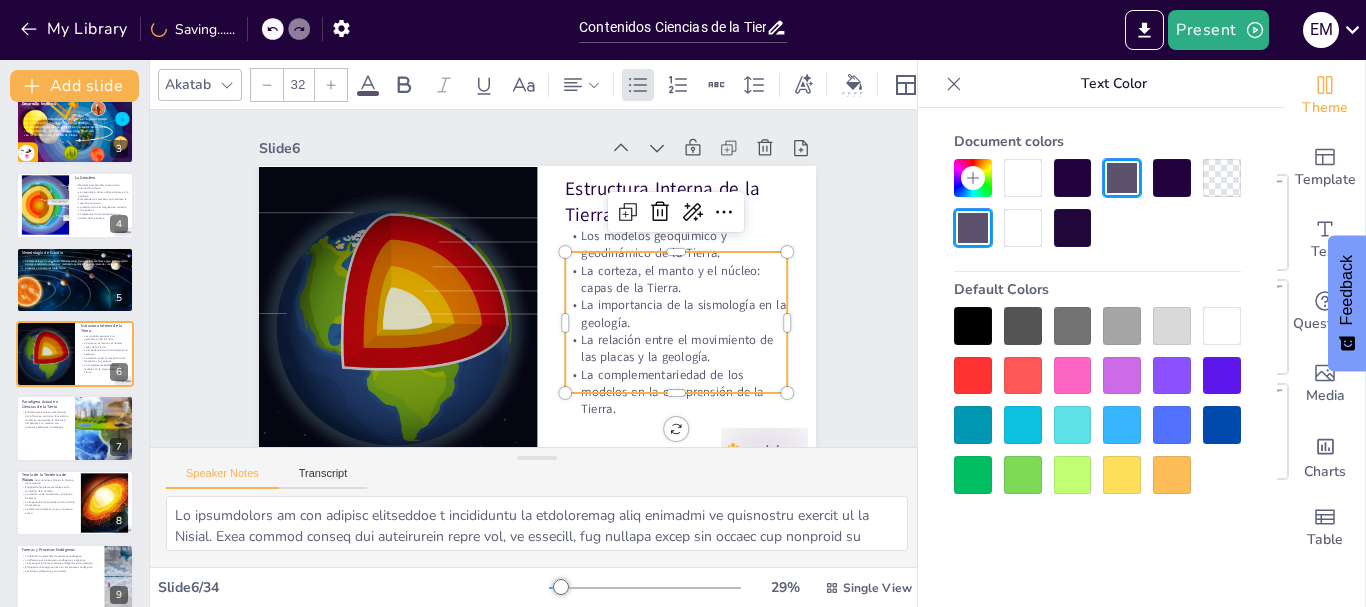 click on "Slide  1 Contenidos Ciencias de la Tierra Esta presentación explora los principios fundamentales de las Ciencias de la Tierra, abarcando la geosfera, la tectónica de placas, los minerales, las rocas y los procesos geológicos, ofreciendo un marco comprensivo para comprender la estructura y la dinámica del planeta. Generado con Sendsteps.ai Slide  2 La Tierra y la vida: una historia interconectada La Ciencias de la Tierra estudian la composición y procesos de nuestro planeta. La geología modela el paisaje y la diversidad biológica. La importancia de los ciclos del agua y gases atmosféricos. La historia de la Tierra está ligada a la historia de la vida. La importancia de ver el mundo con nuevos ojos. Slide  3 Desarrollo histórico Evolución de la comprensión de la Tierra a lo largo del tiempo. La influencia de pensadores clave en la Geología. La importancia del tiempo geológico en la evolución de la vida. La transición de una Tierra estática a una dinámica. Slide  4 La Geosfera Slide  5 Slide  6" at bounding box center (535, 294) 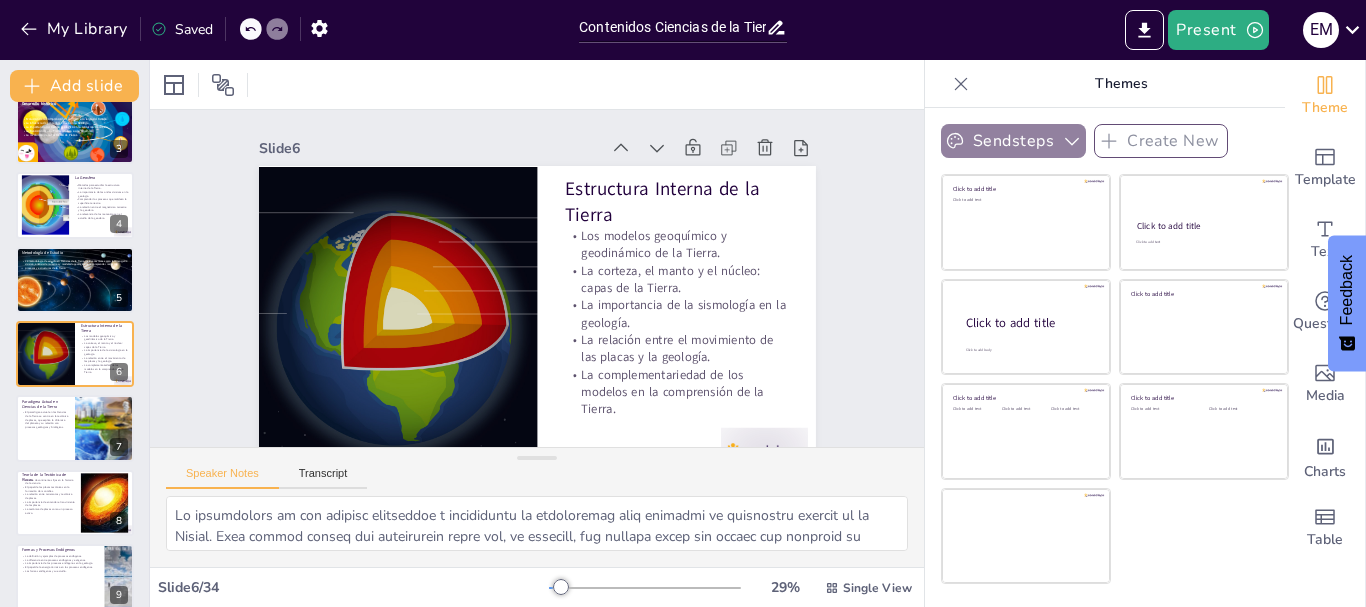 click 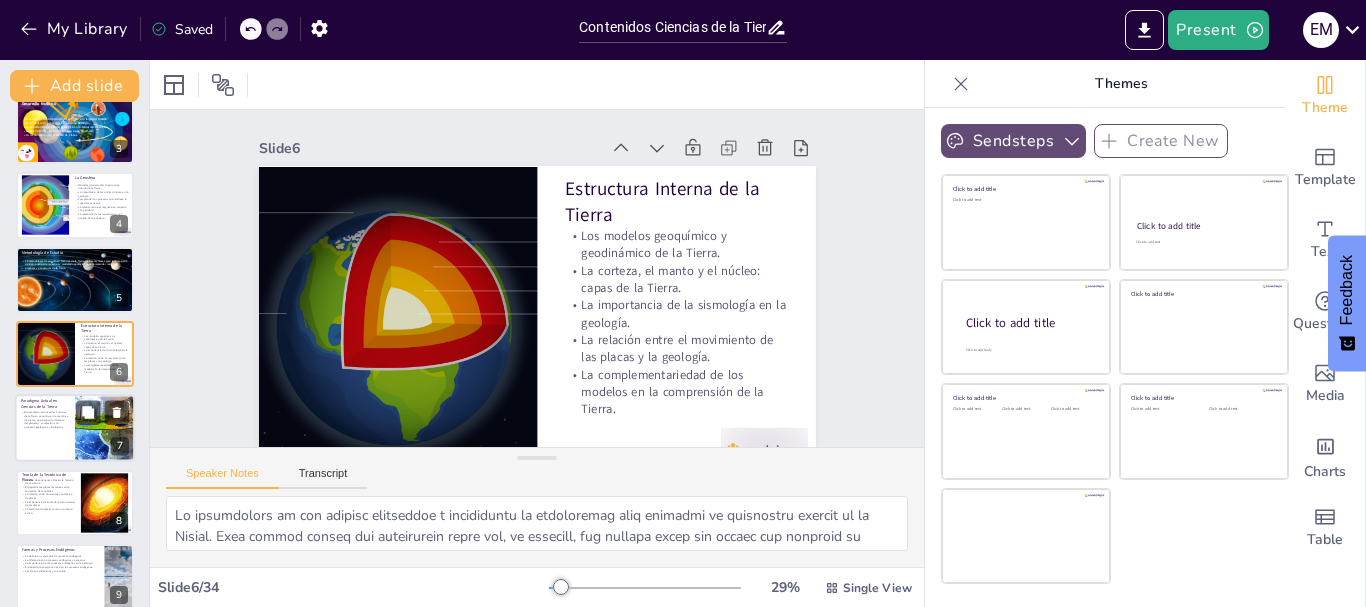 click on "El paradigma actual en las Ciencias de la Tierra se centra en la tectónica de placas, que explica la dinámica del planeta y su relación con procesos geológicos y biológicos." at bounding box center [45, 420] 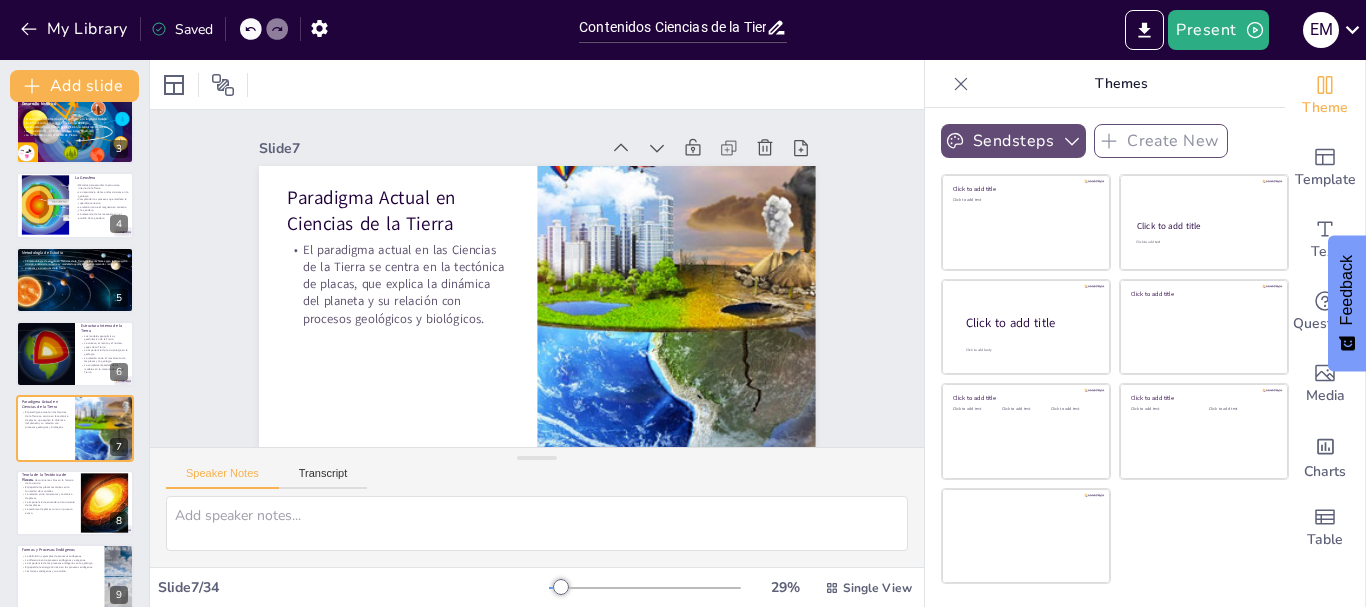 scroll, scrollTop: 243, scrollLeft: 0, axis: vertical 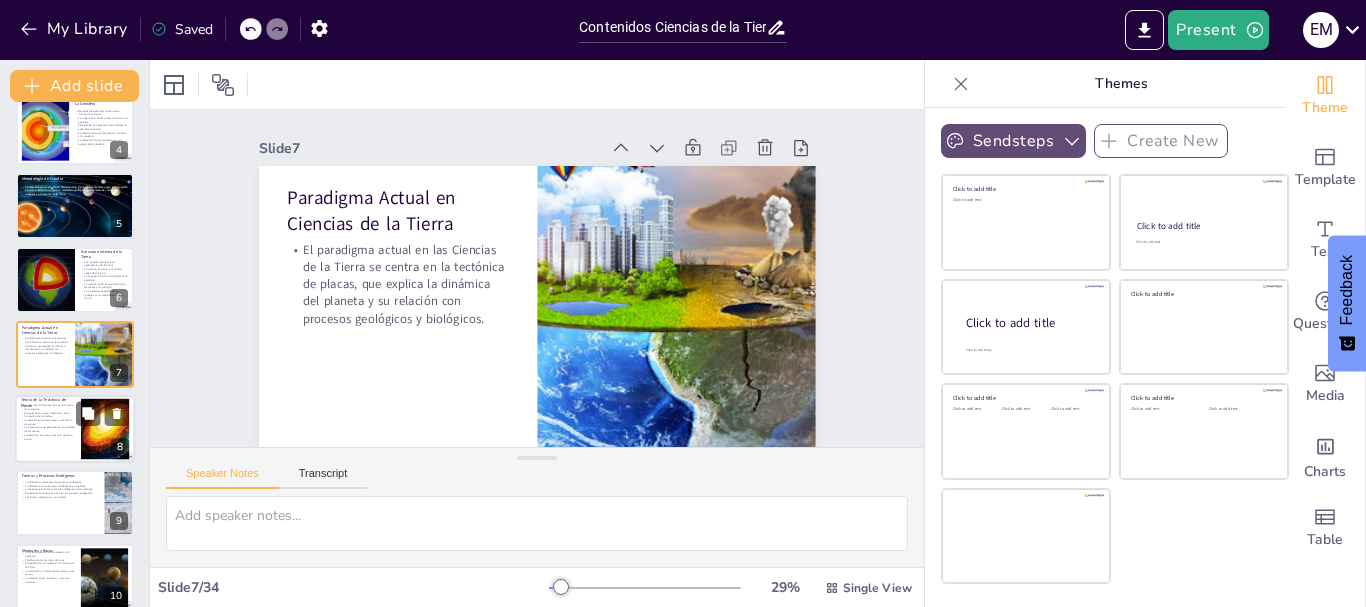 click on "La importancia de entender el movimiento de las placas." at bounding box center [48, 429] 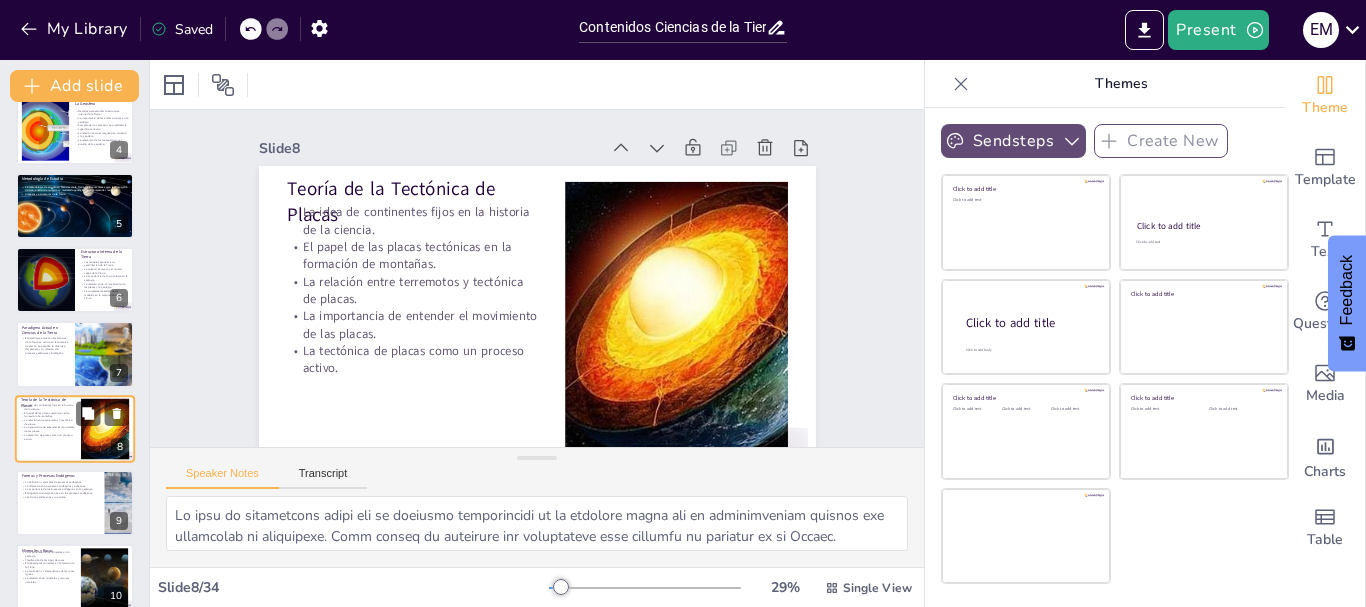 scroll, scrollTop: 317, scrollLeft: 0, axis: vertical 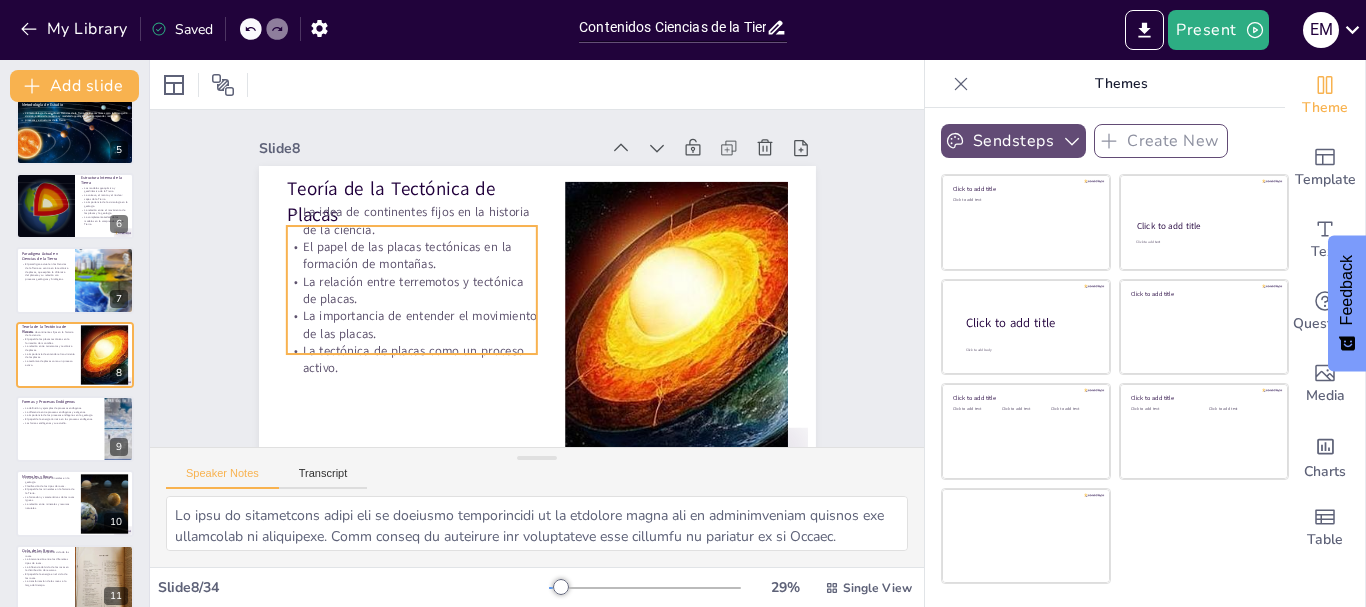 click on "El papel de las placas tectónicas en la formación de montañas." at bounding box center (414, 242) 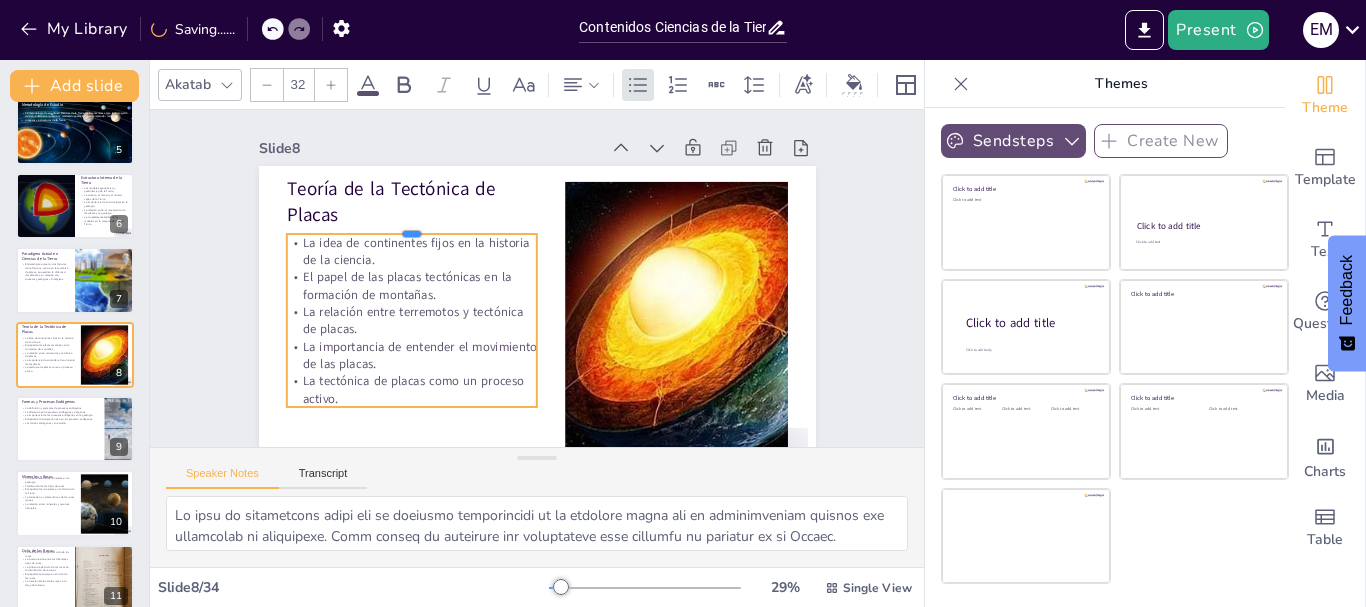 click at bounding box center (417, 213) 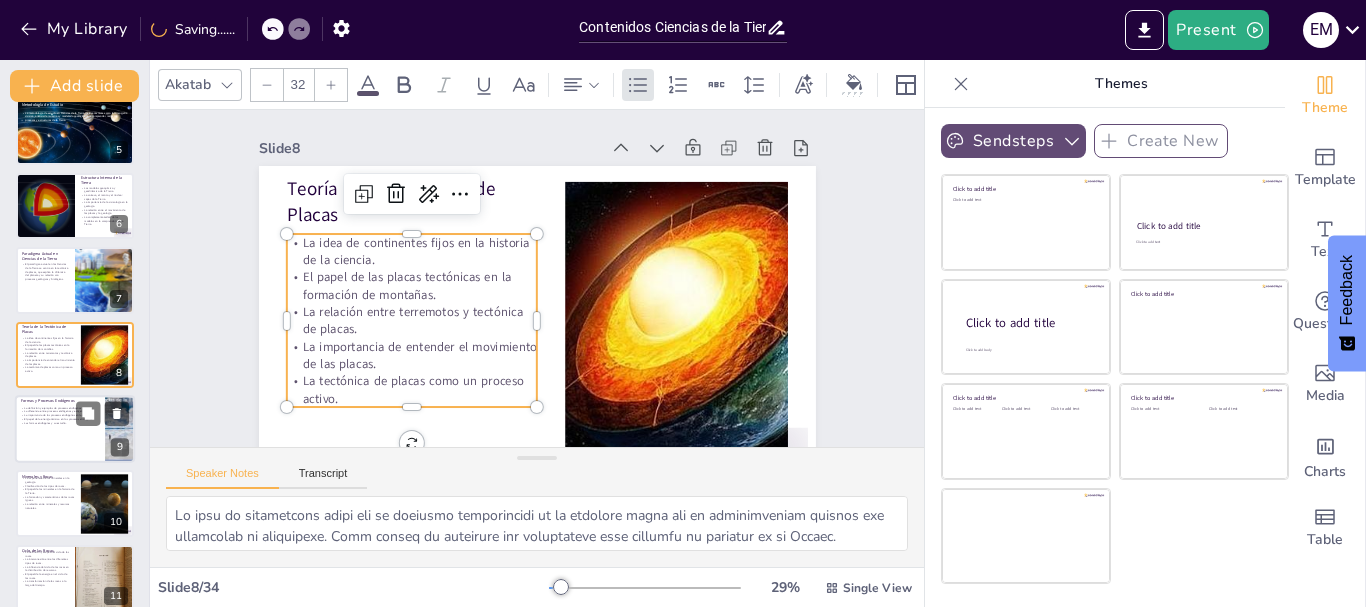 click at bounding box center (75, 429) 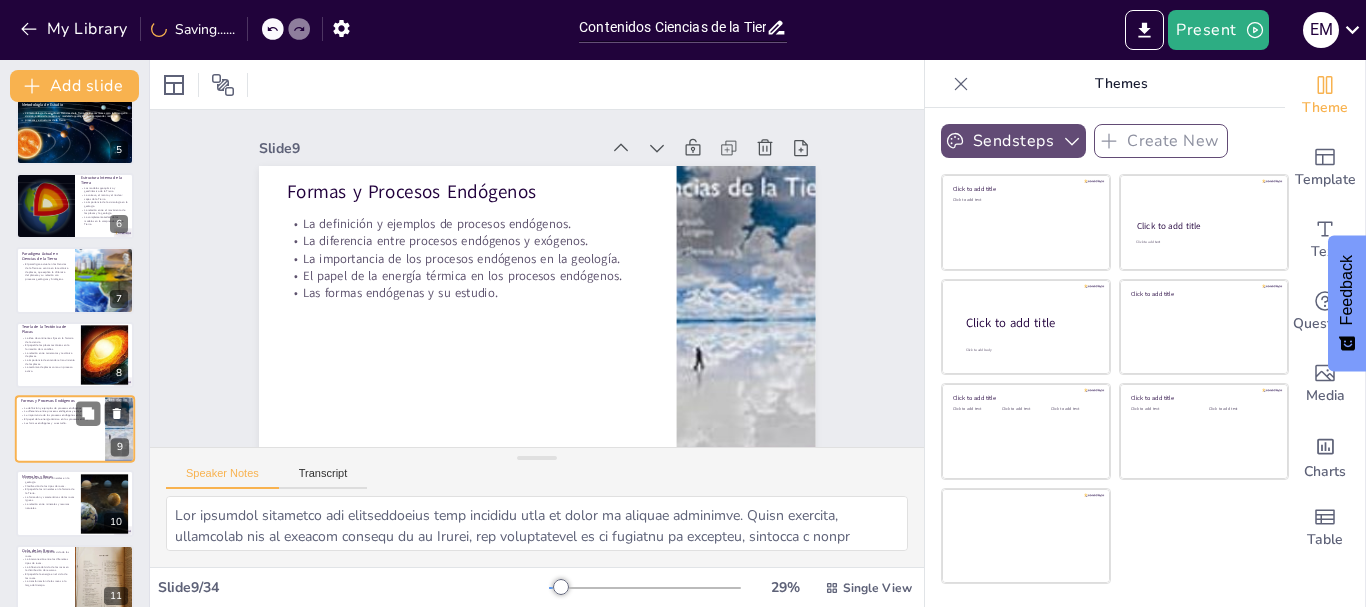 scroll, scrollTop: 392, scrollLeft: 0, axis: vertical 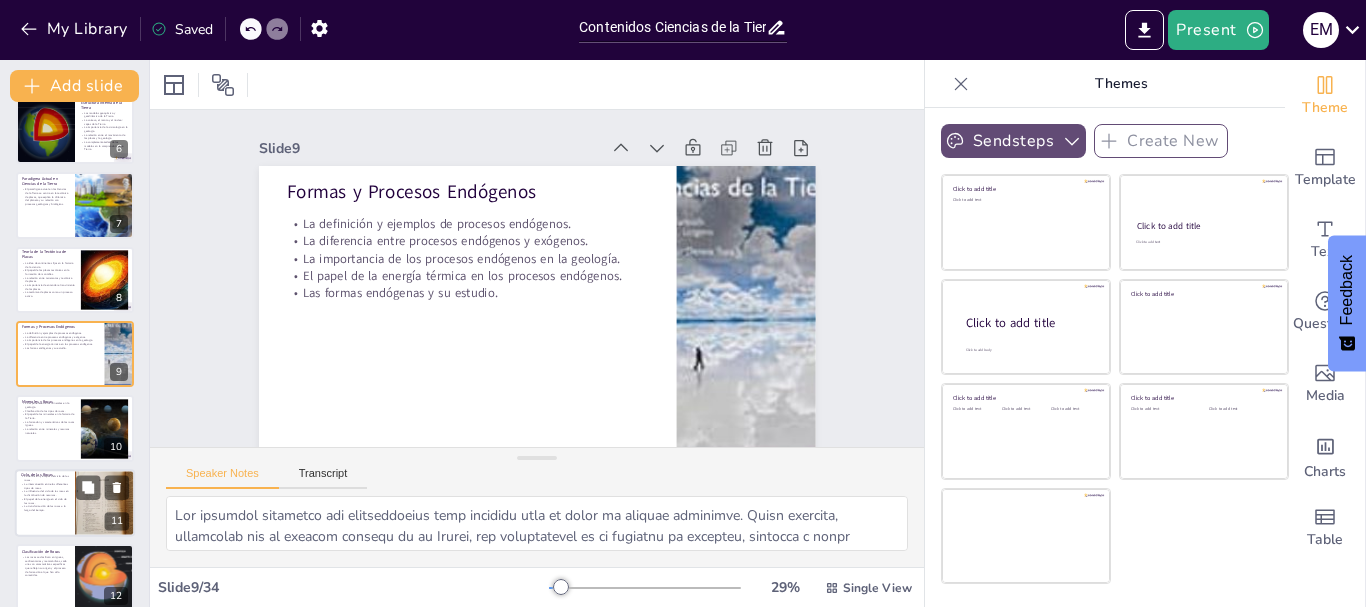 click on "La transformación de las rocas a lo largo del tiempo." at bounding box center [45, 507] 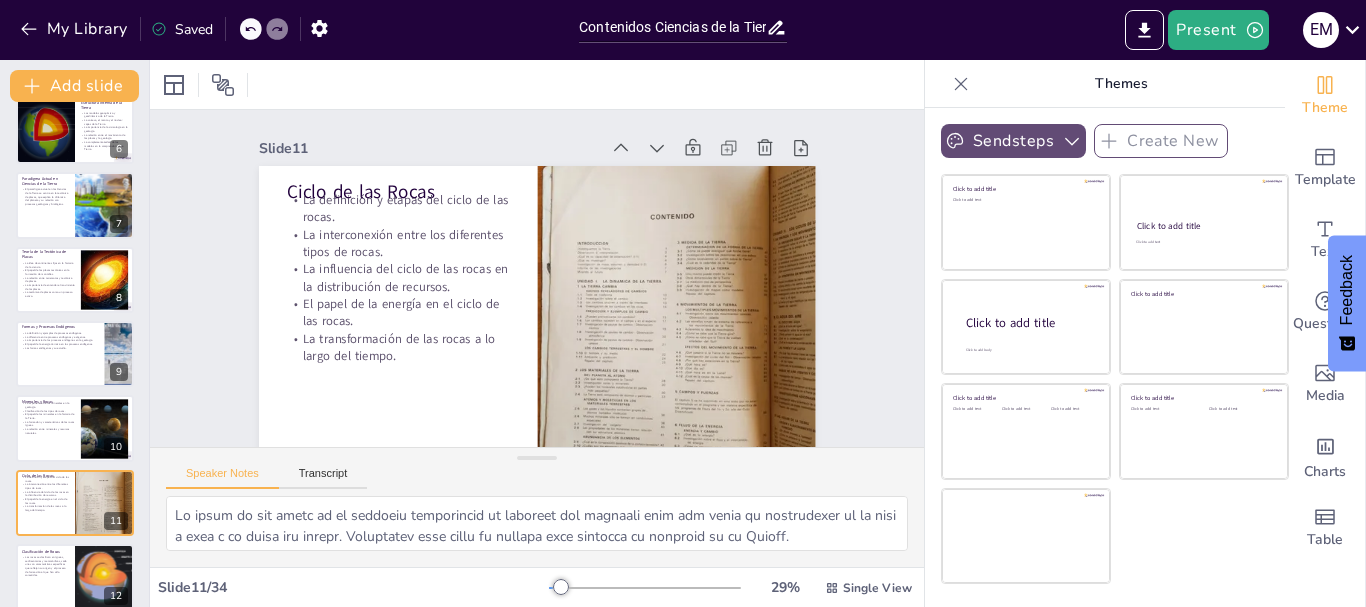 scroll, scrollTop: 540, scrollLeft: 0, axis: vertical 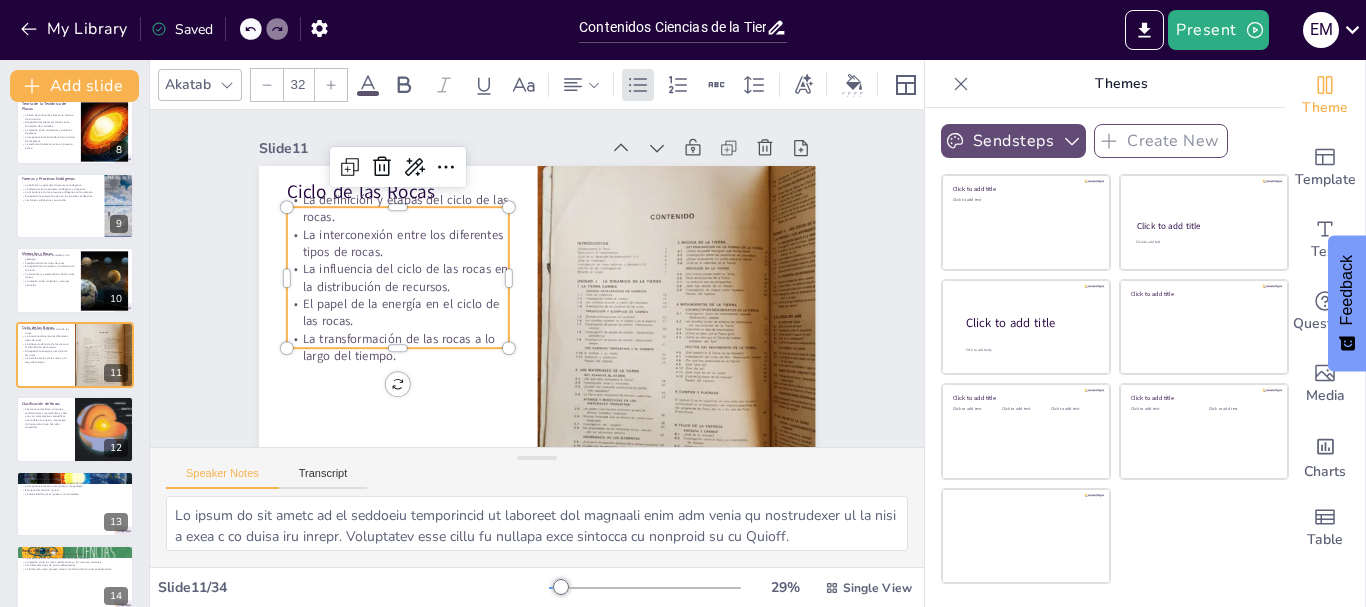 click on "La influencia del ciclo de las rocas en la distribución de recursos." at bounding box center [398, 263] 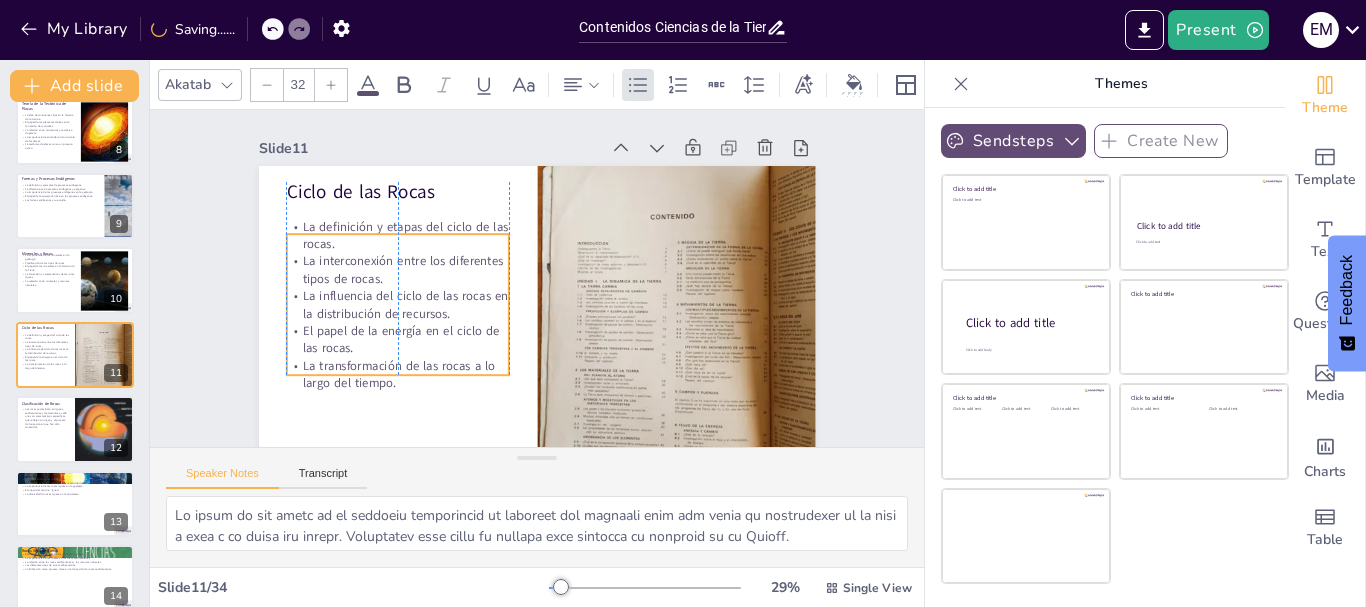 drag, startPoint x: 348, startPoint y: 260, endPoint x: 346, endPoint y: 287, distance: 27.073973 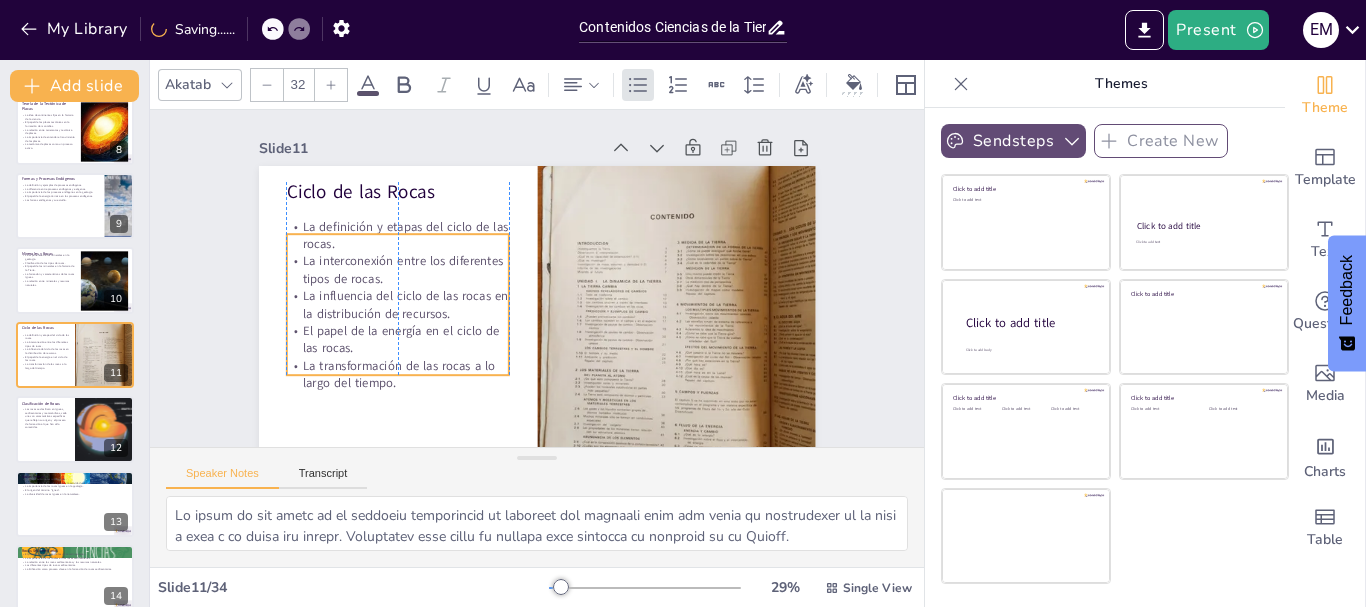 click on "La influencia del ciclo de las rocas en la distribución de recursos." at bounding box center [395, 290] 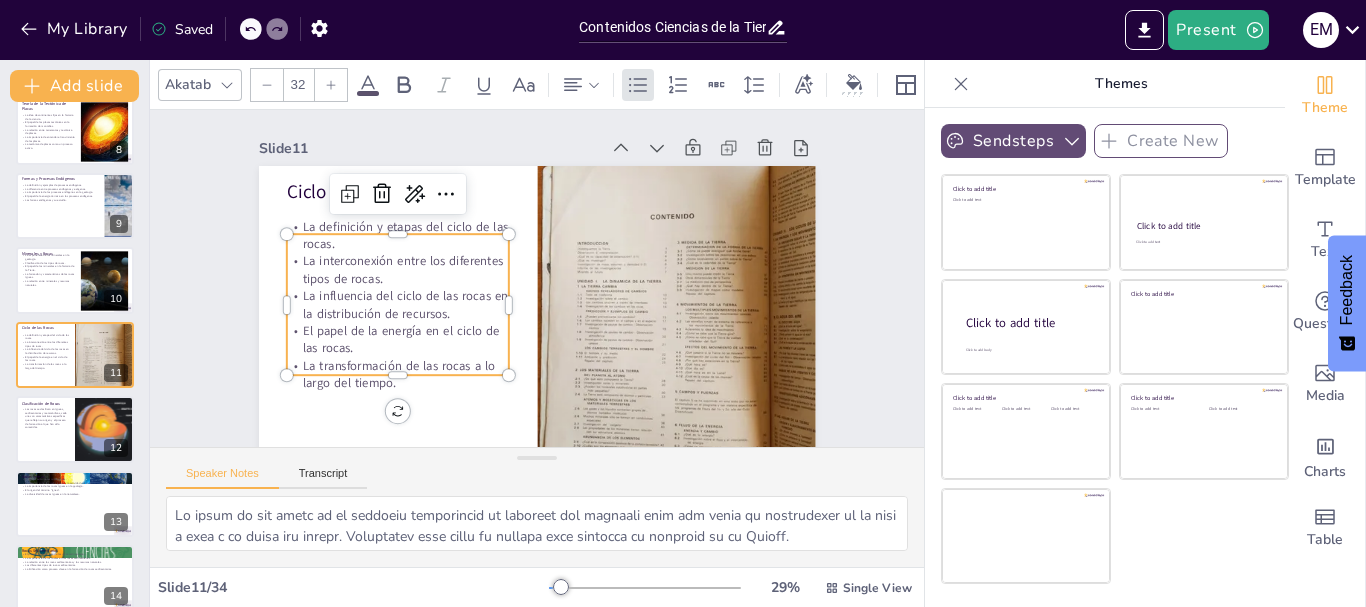 scroll, scrollTop: 840, scrollLeft: 0, axis: vertical 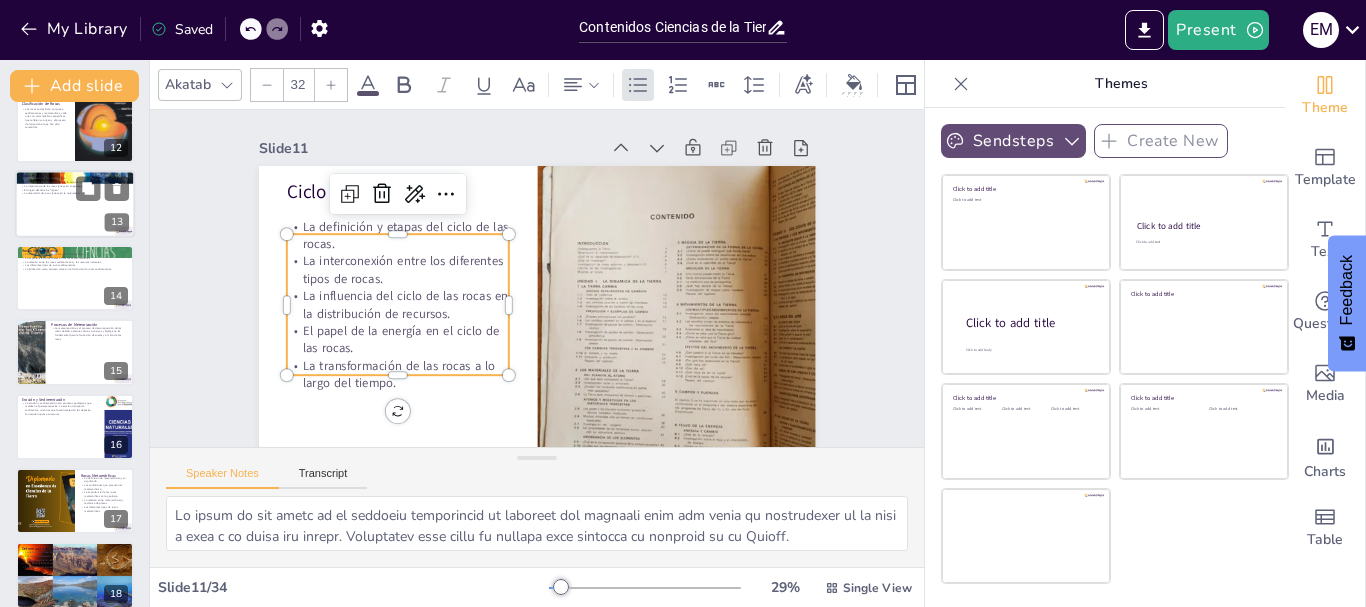 click at bounding box center [75, 204] 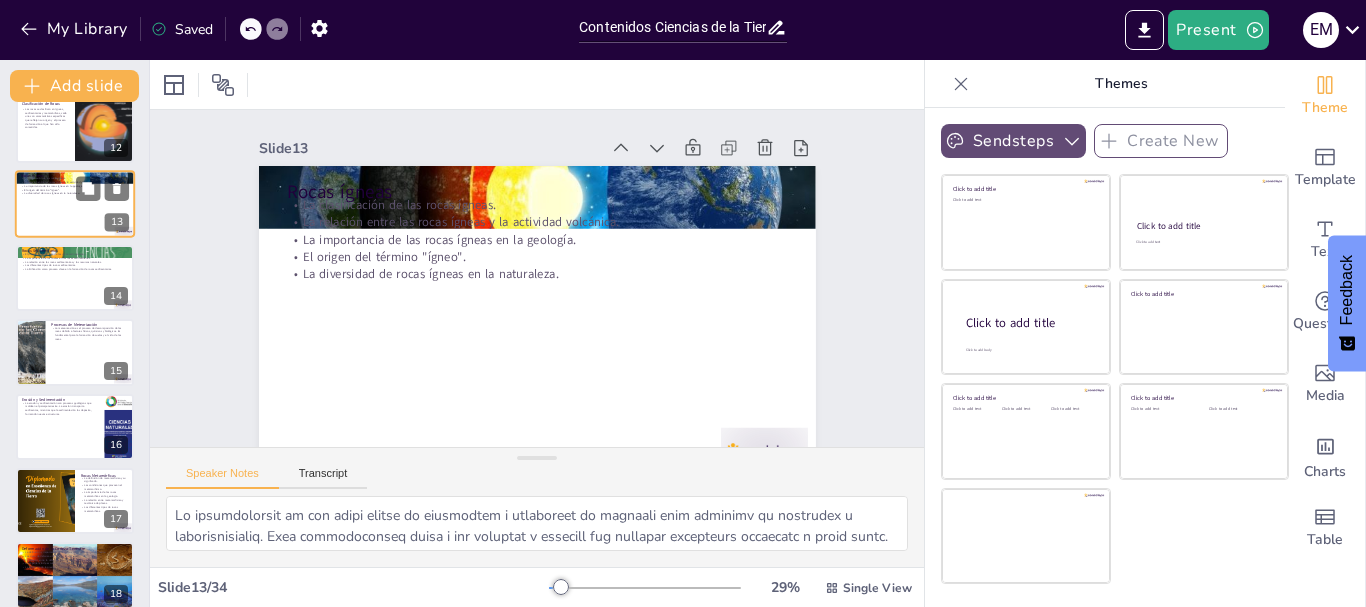 scroll, scrollTop: 689, scrollLeft: 0, axis: vertical 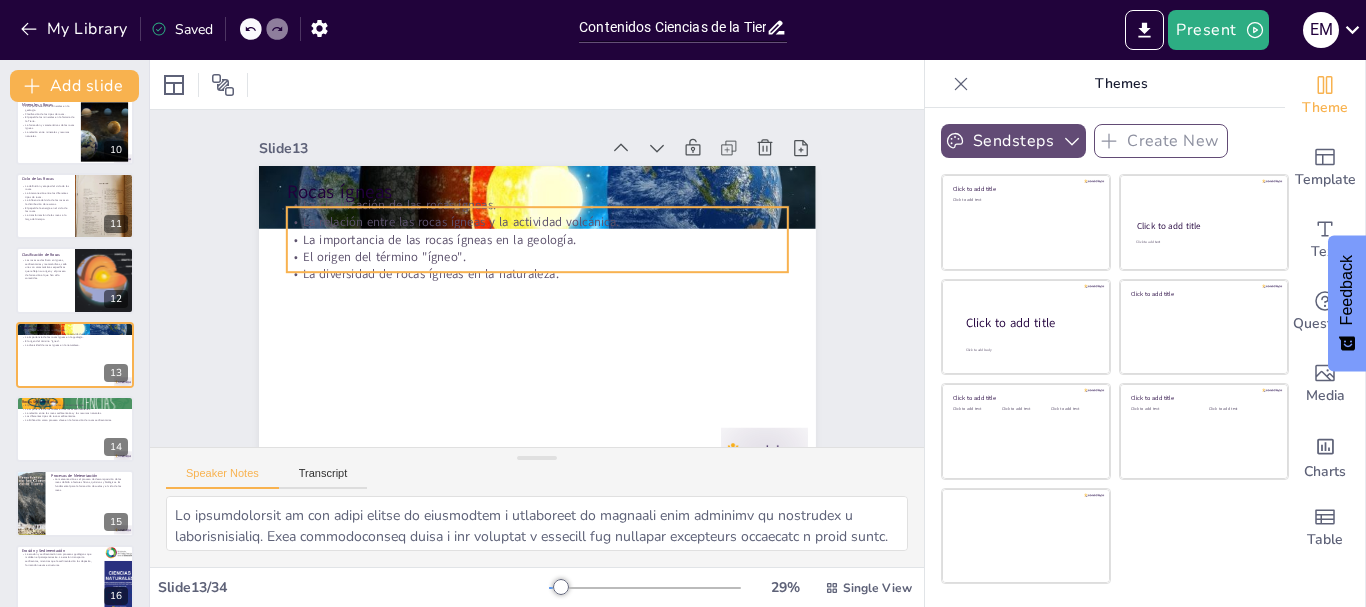click on "La importancia de las rocas ígneas en la geología." at bounding box center (541, 239) 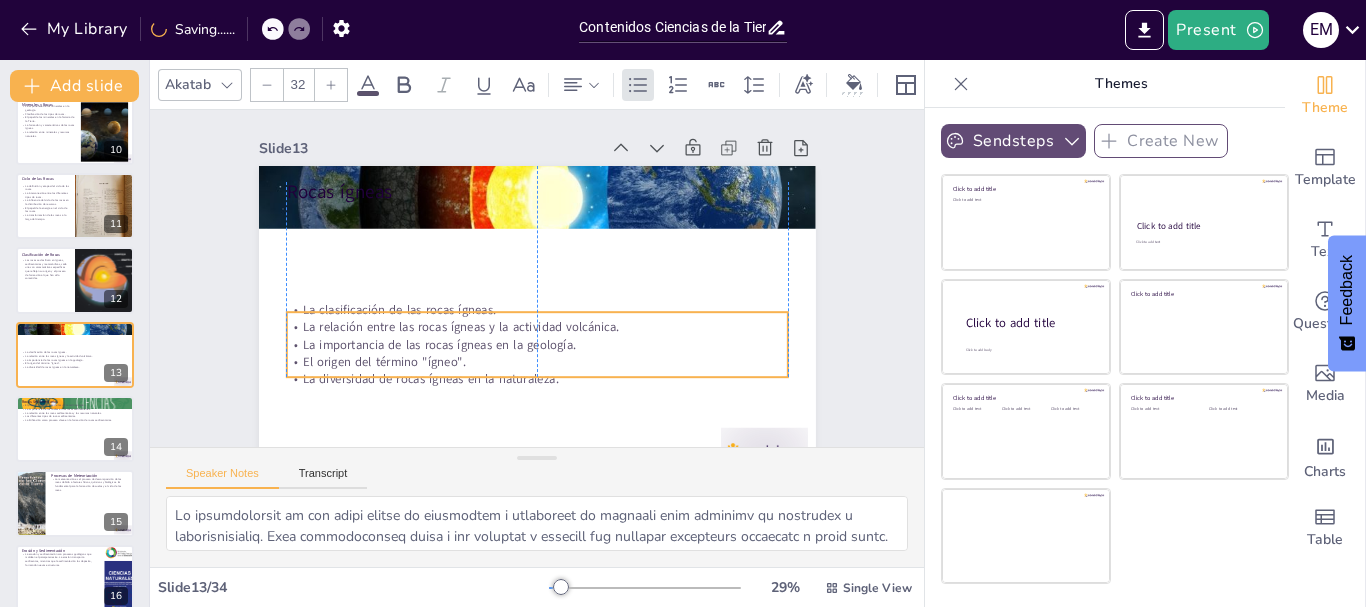 drag, startPoint x: 394, startPoint y: 221, endPoint x: 395, endPoint y: 326, distance: 105.00476 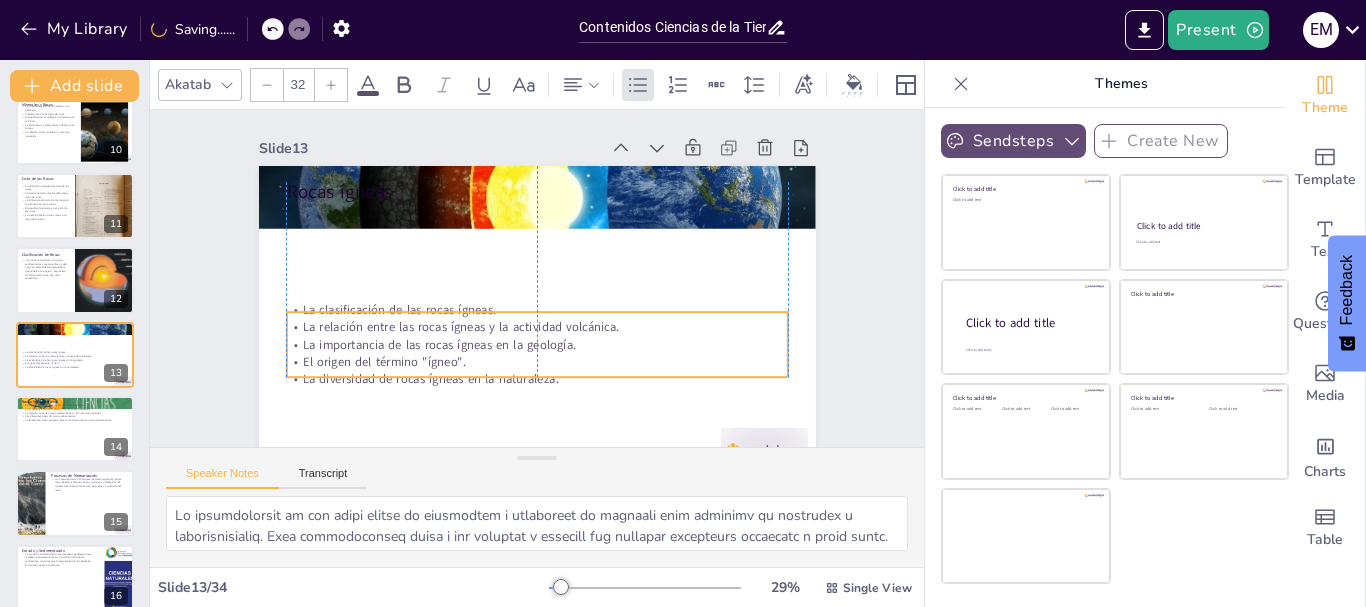 click on "La relación entre las rocas ígneas y la actividad volcánica." at bounding box center (532, 326) 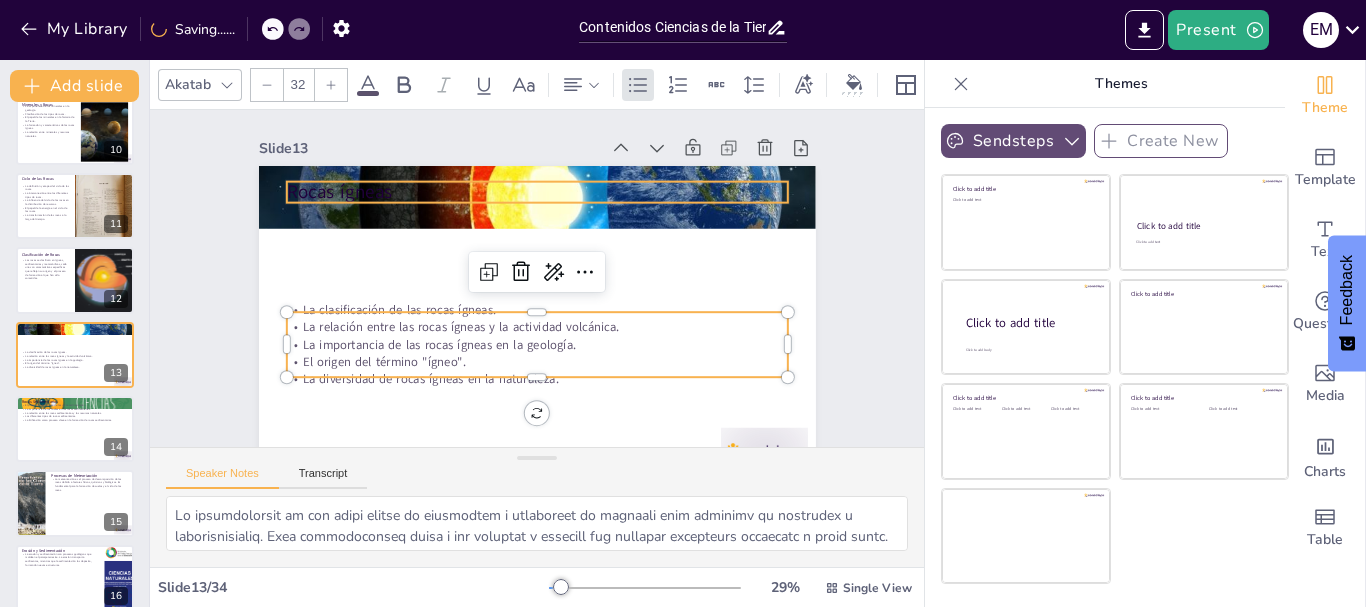 click on "Rocas ígneas" at bounding box center (545, 192) 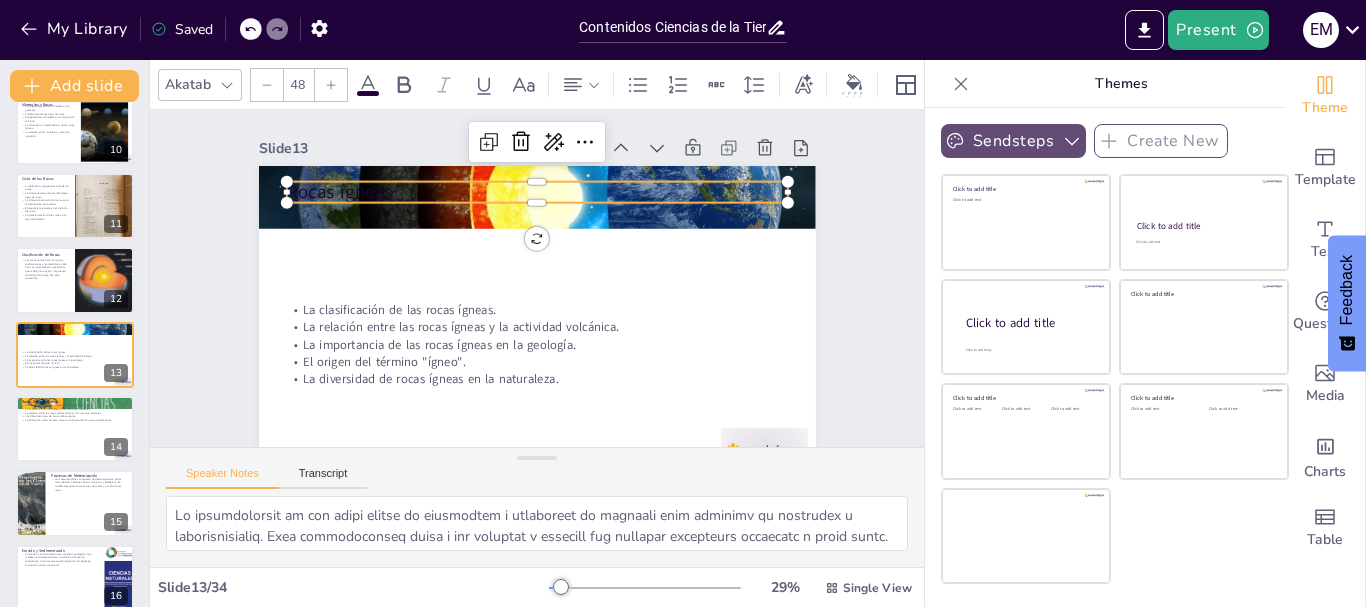 click 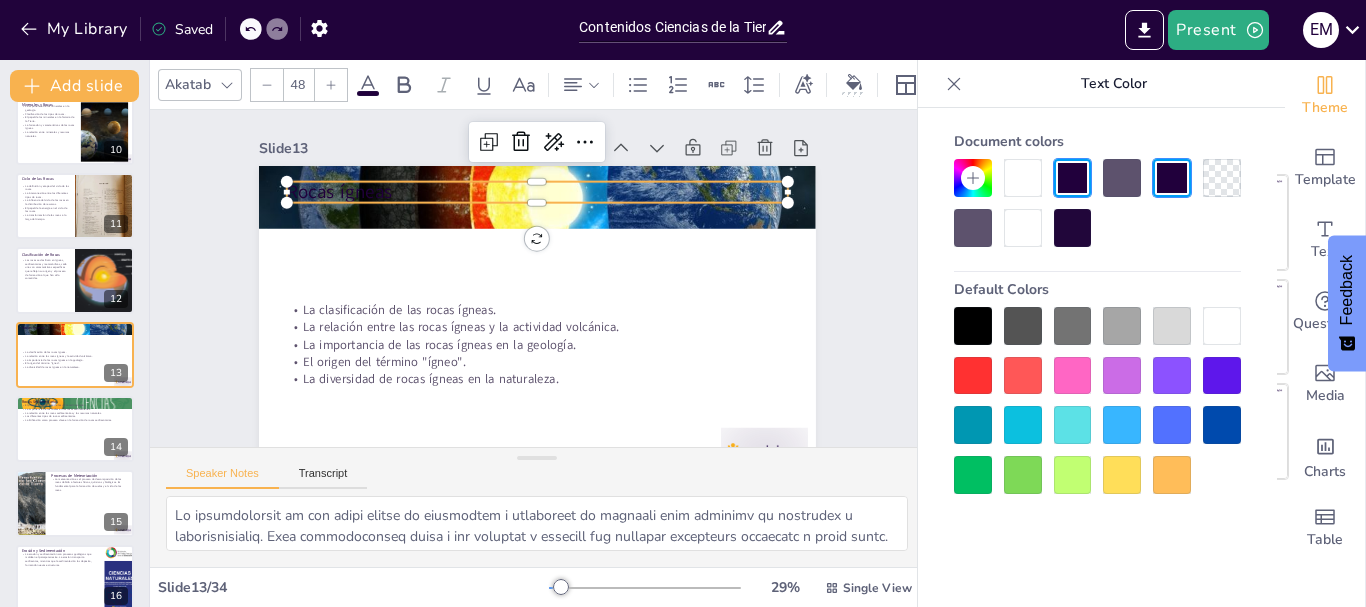 click at bounding box center (1023, 178) 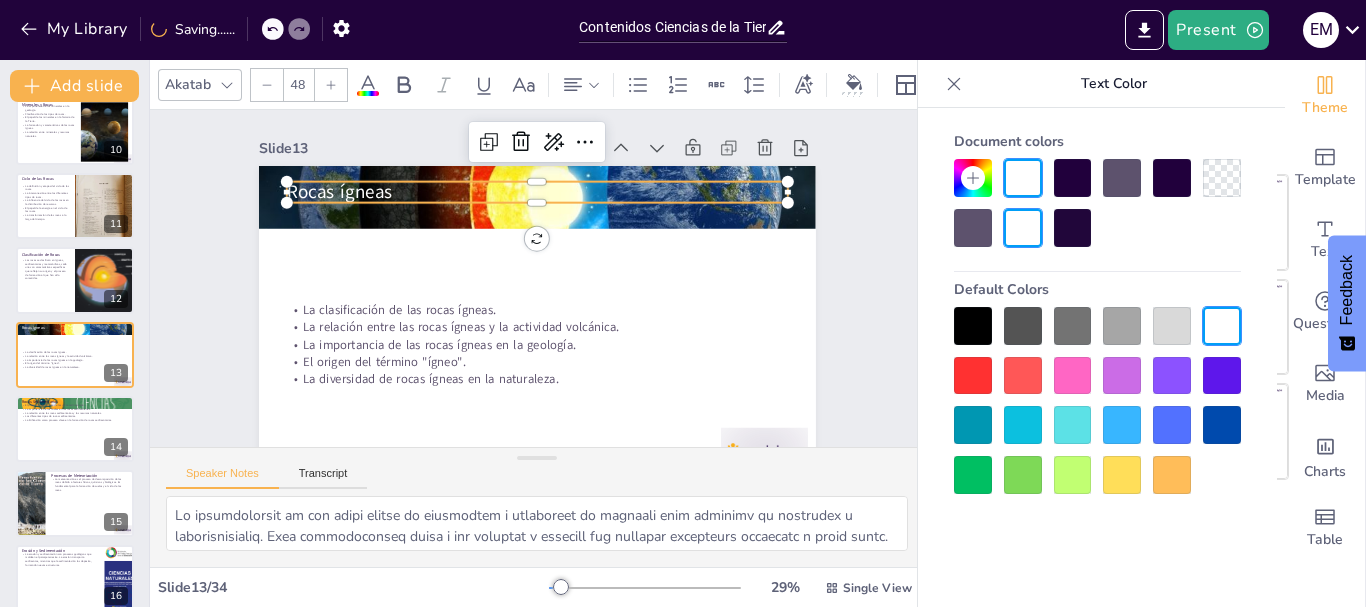 click 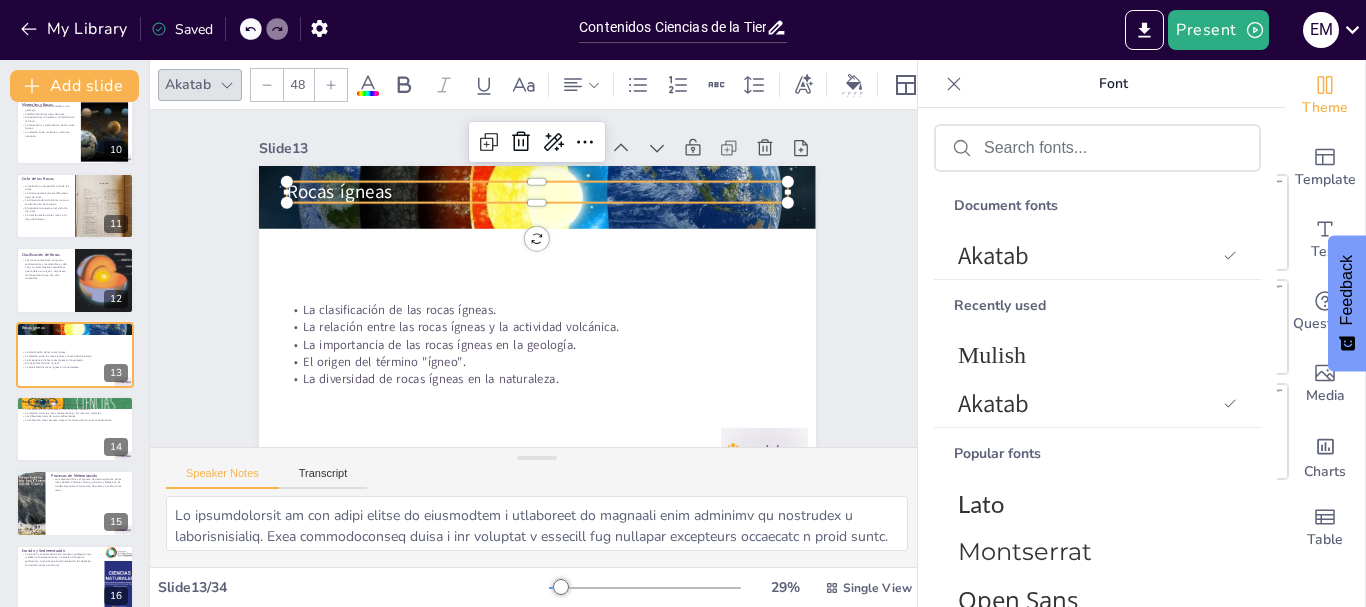 click 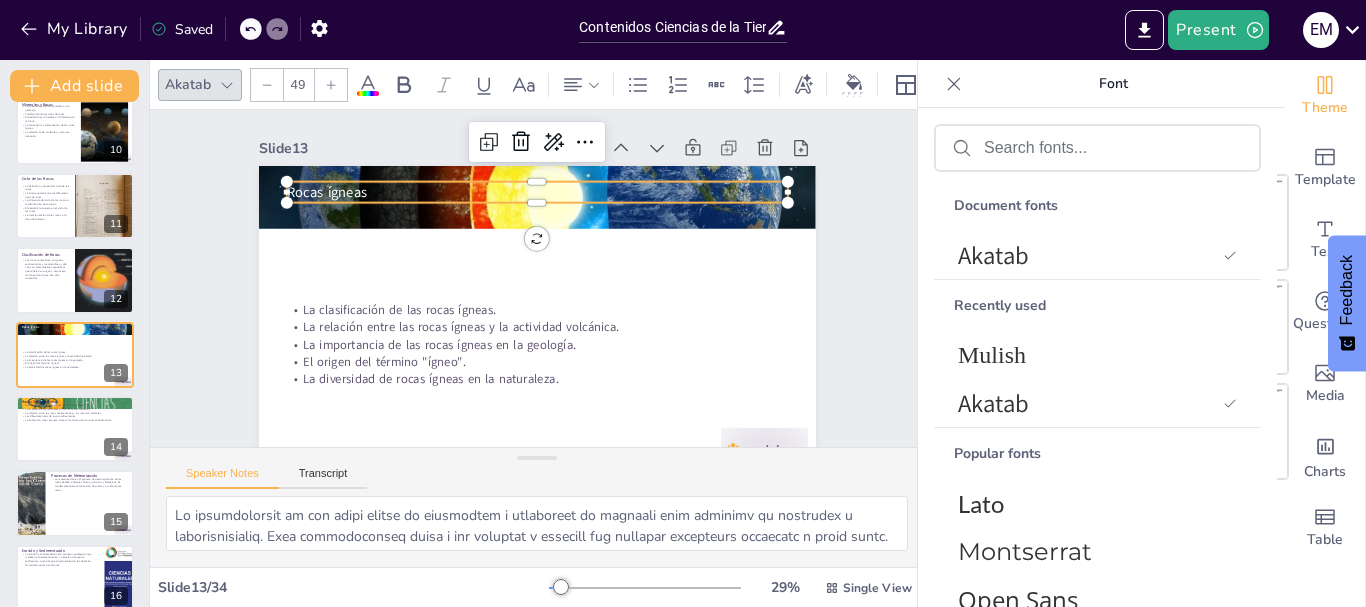 click 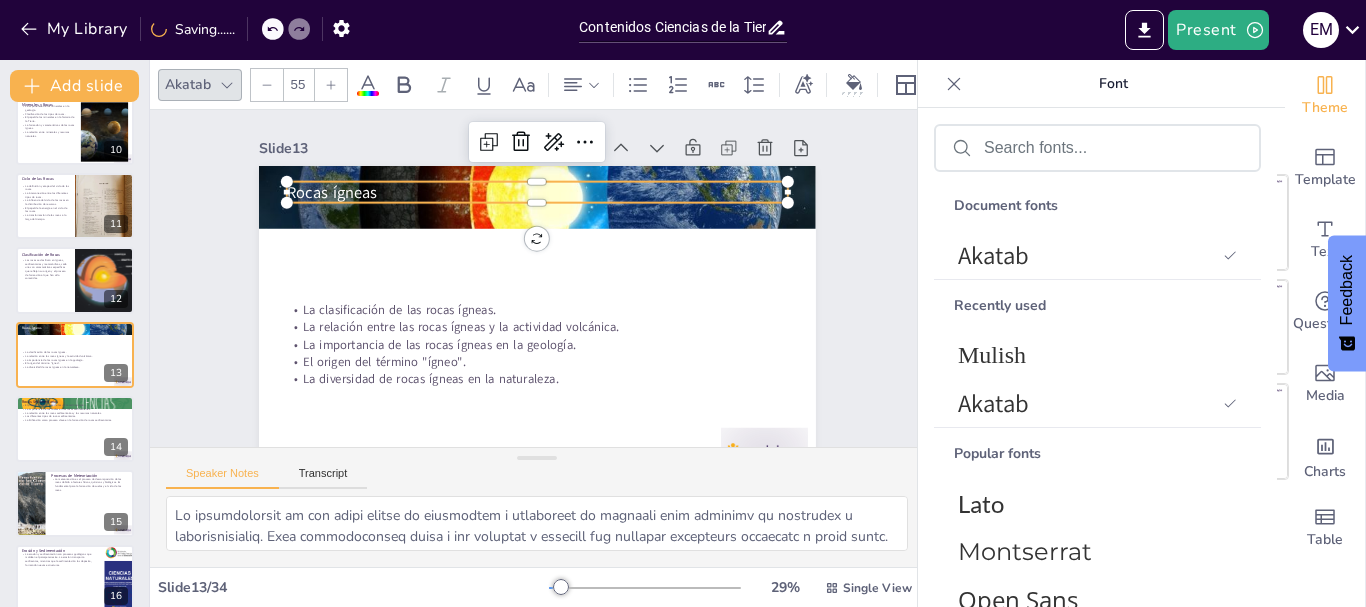 click 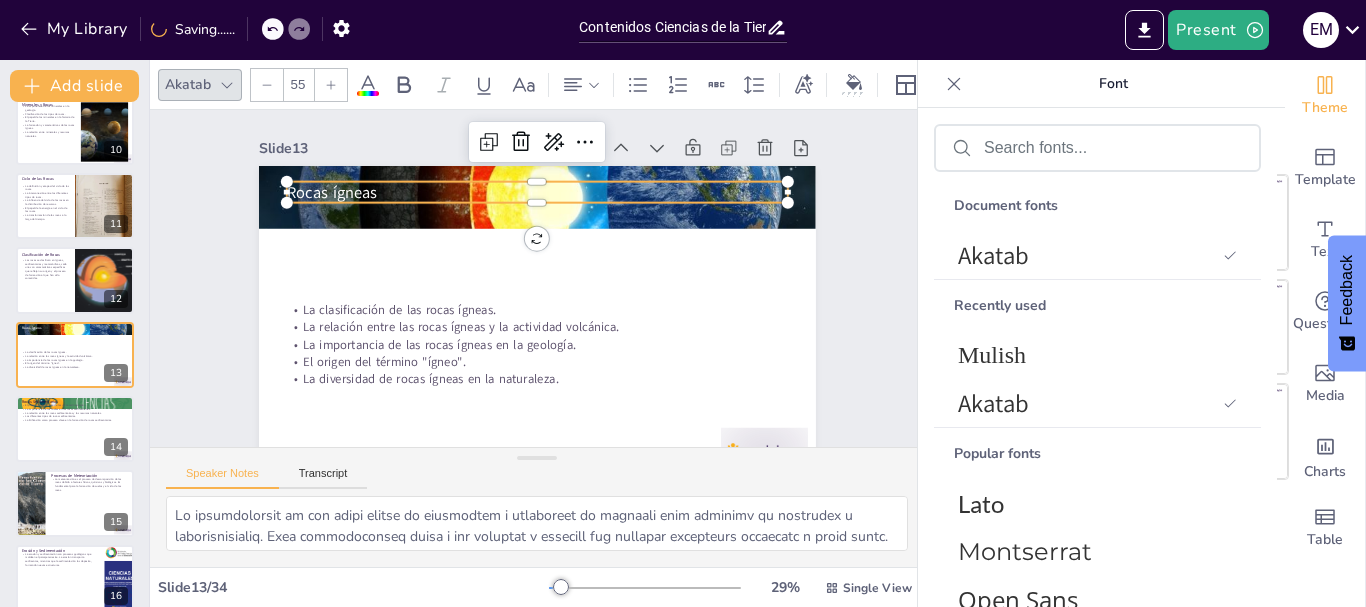 click 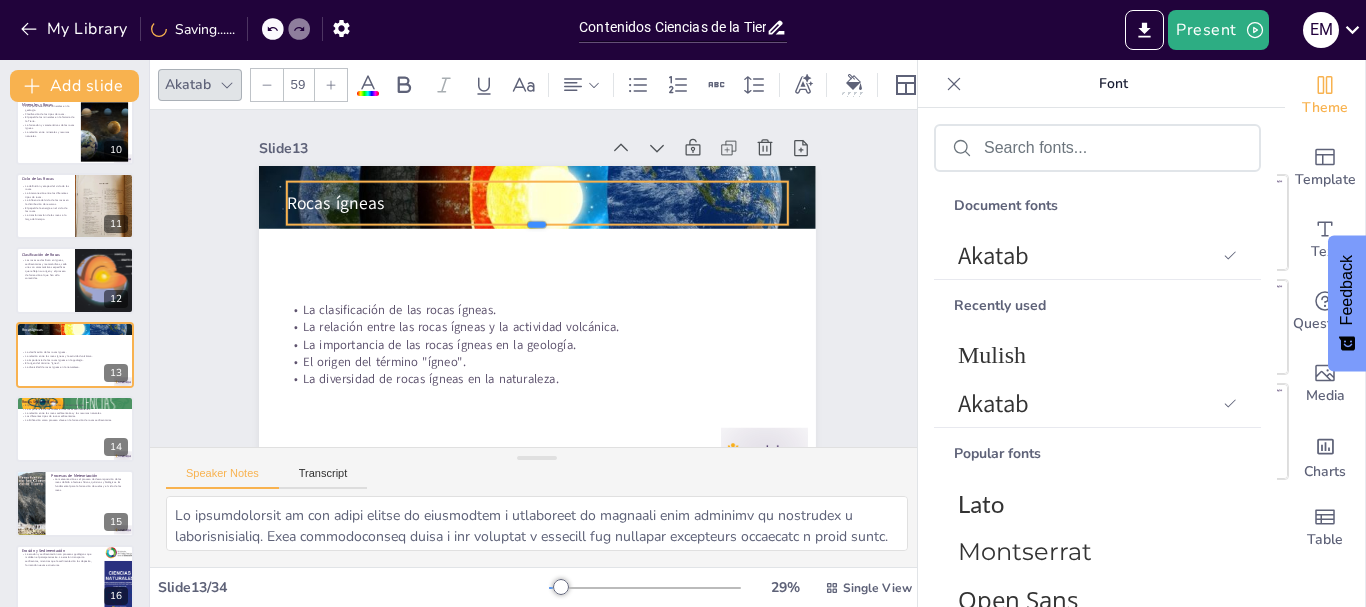 drag, startPoint x: 520, startPoint y: 203, endPoint x: 521, endPoint y: 225, distance: 22.022715 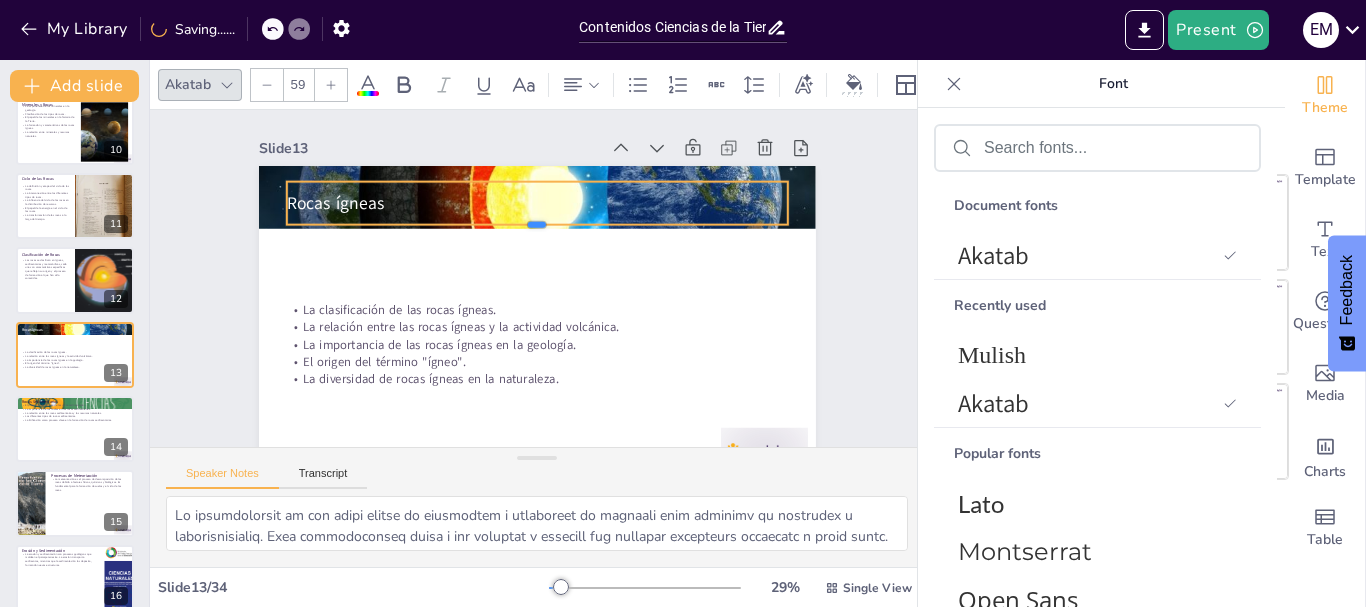click at bounding box center (542, 233) 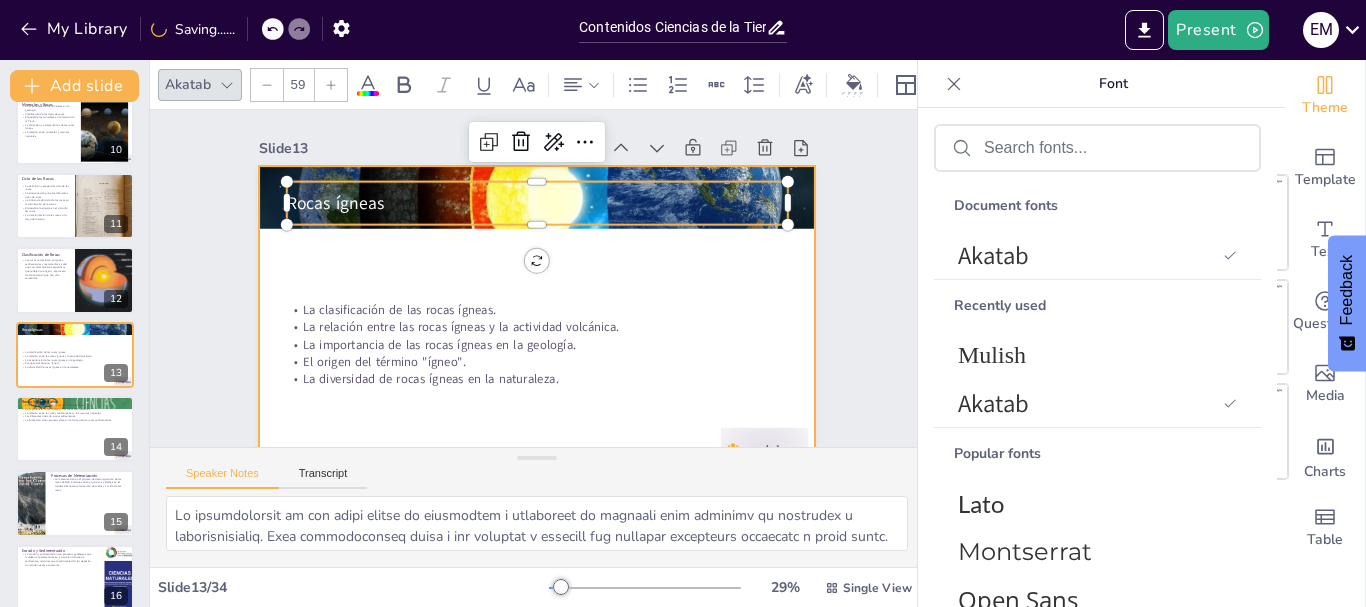 click at bounding box center (537, 322) 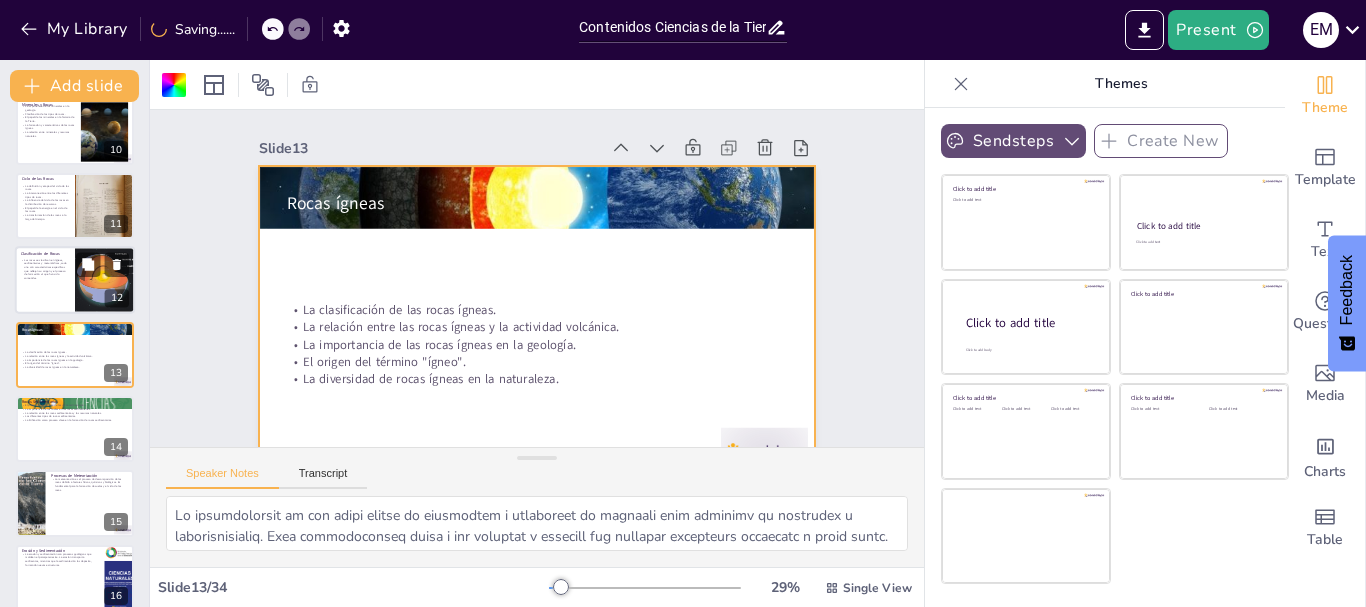 click at bounding box center [75, 280] 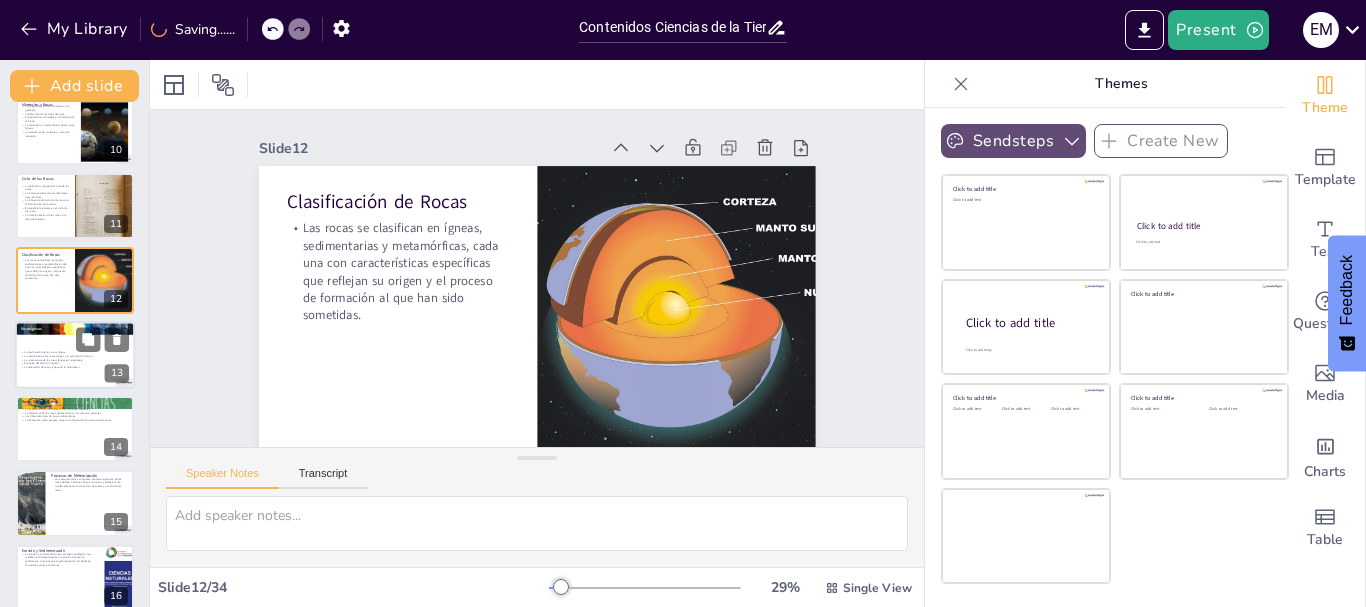 click on "La importancia de las rocas ígneas en la geología." at bounding box center (75, 360) 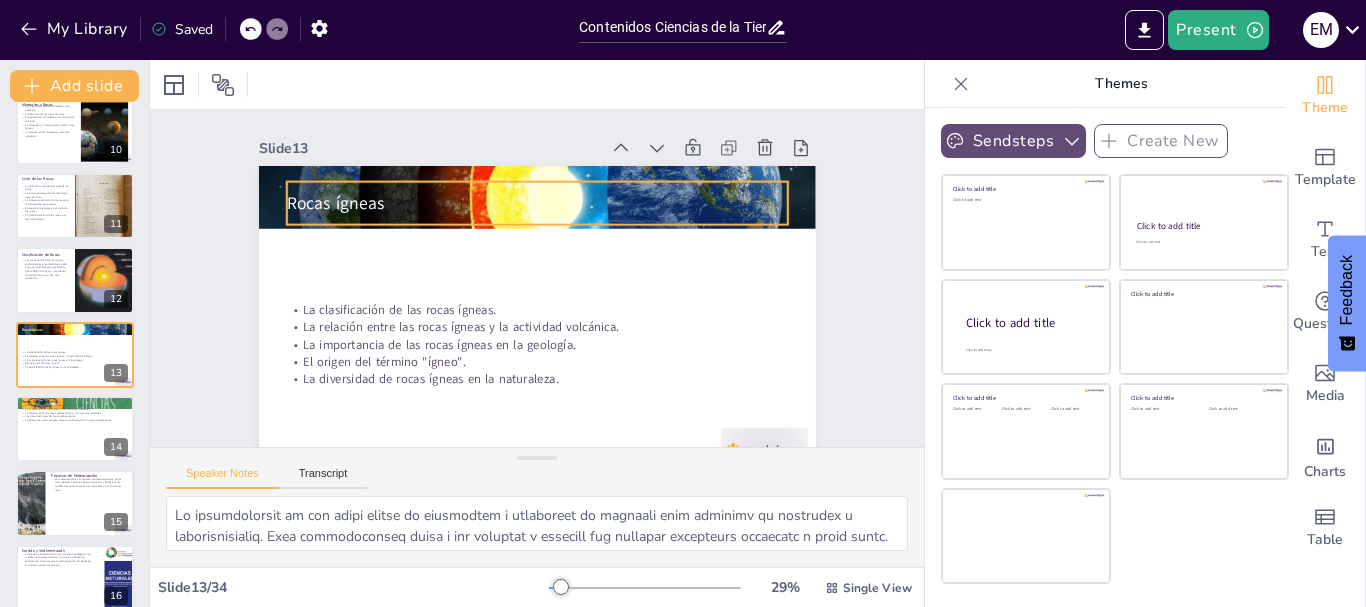 scroll, scrollTop: 689, scrollLeft: 0, axis: vertical 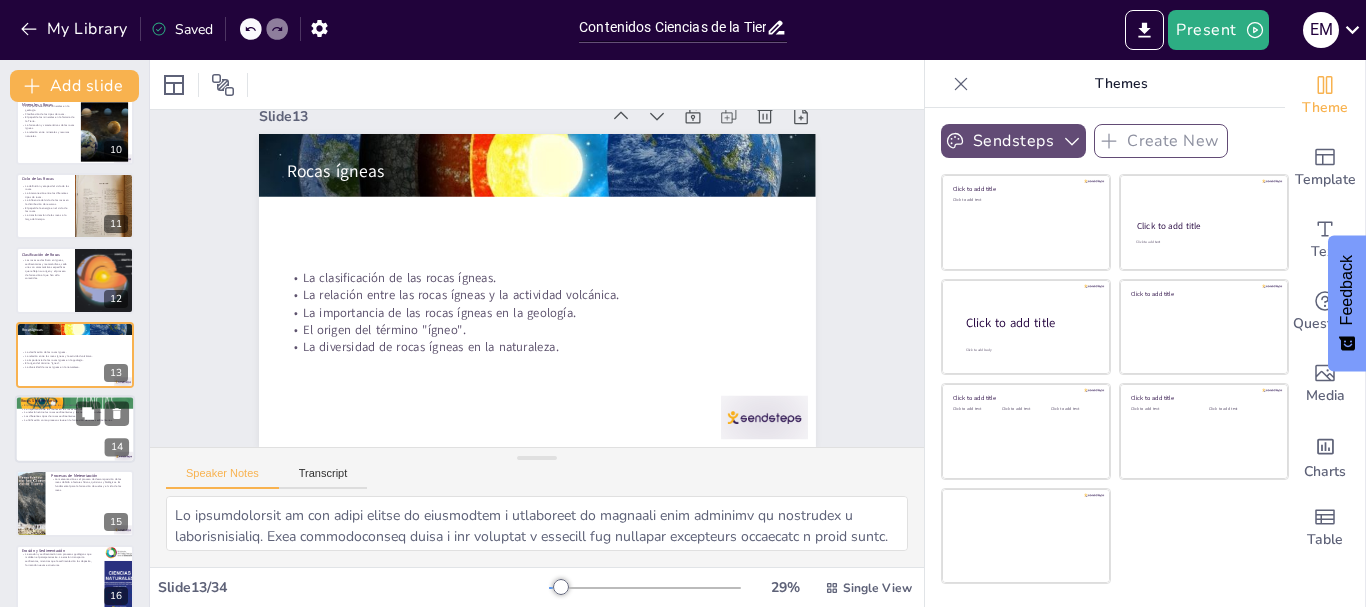 click at bounding box center [75, 429] 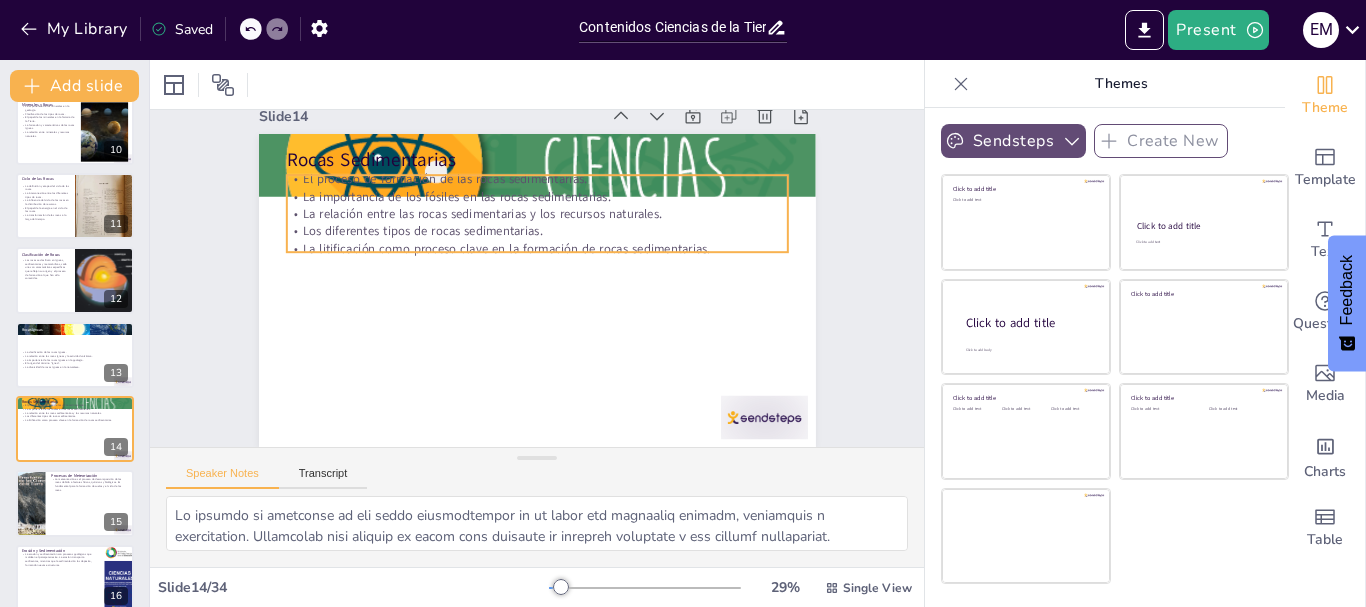 scroll, scrollTop: 764, scrollLeft: 0, axis: vertical 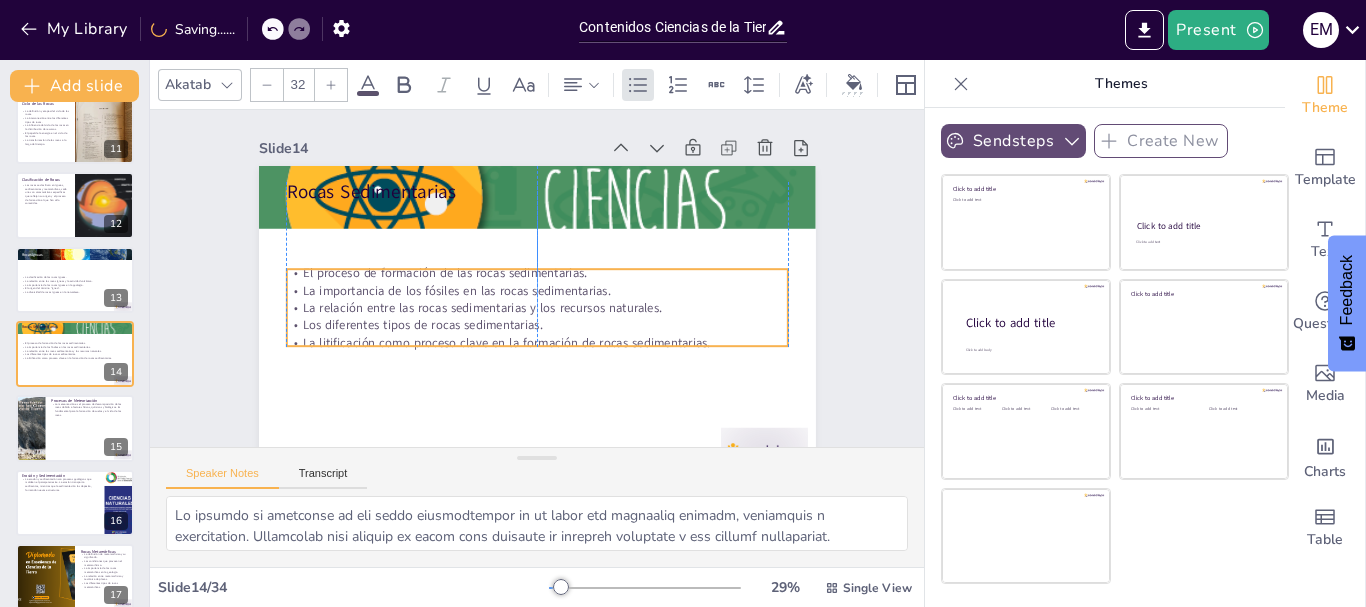 drag, startPoint x: 509, startPoint y: 209, endPoint x: 508, endPoint y: 271, distance: 62.008064 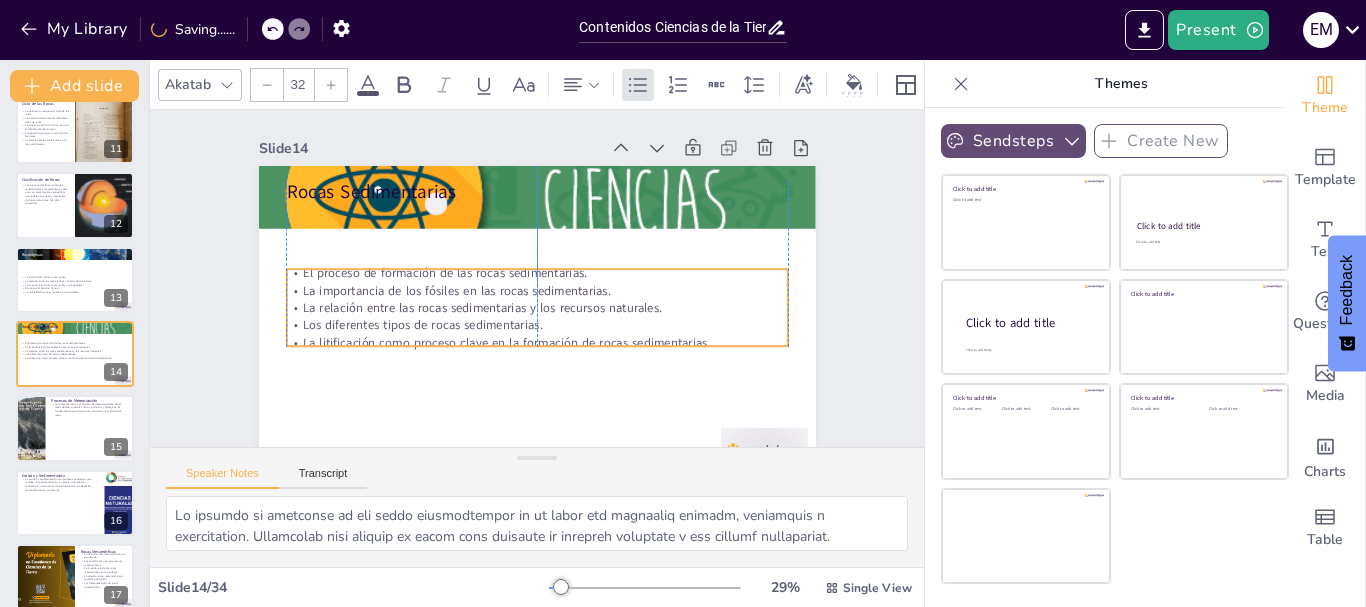click on "El proceso de formación de las rocas sedimentarias." at bounding box center (536, 273) 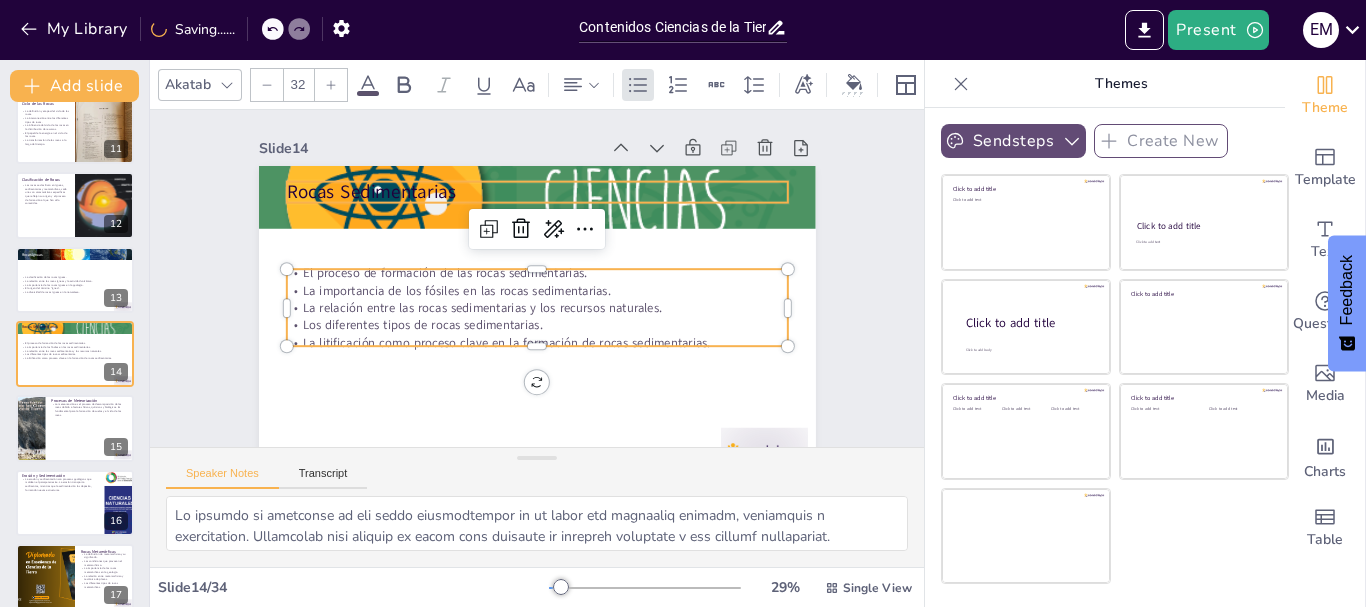 click on "Rocas Sedimentarias" at bounding box center [536, 192] 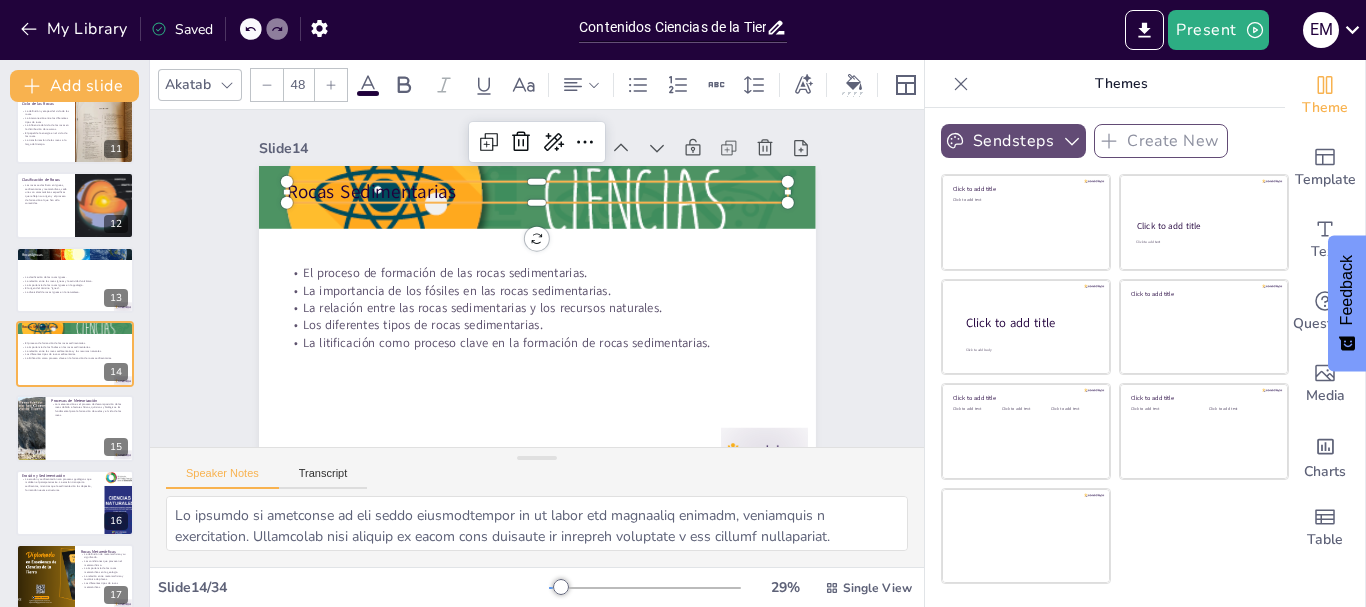 click 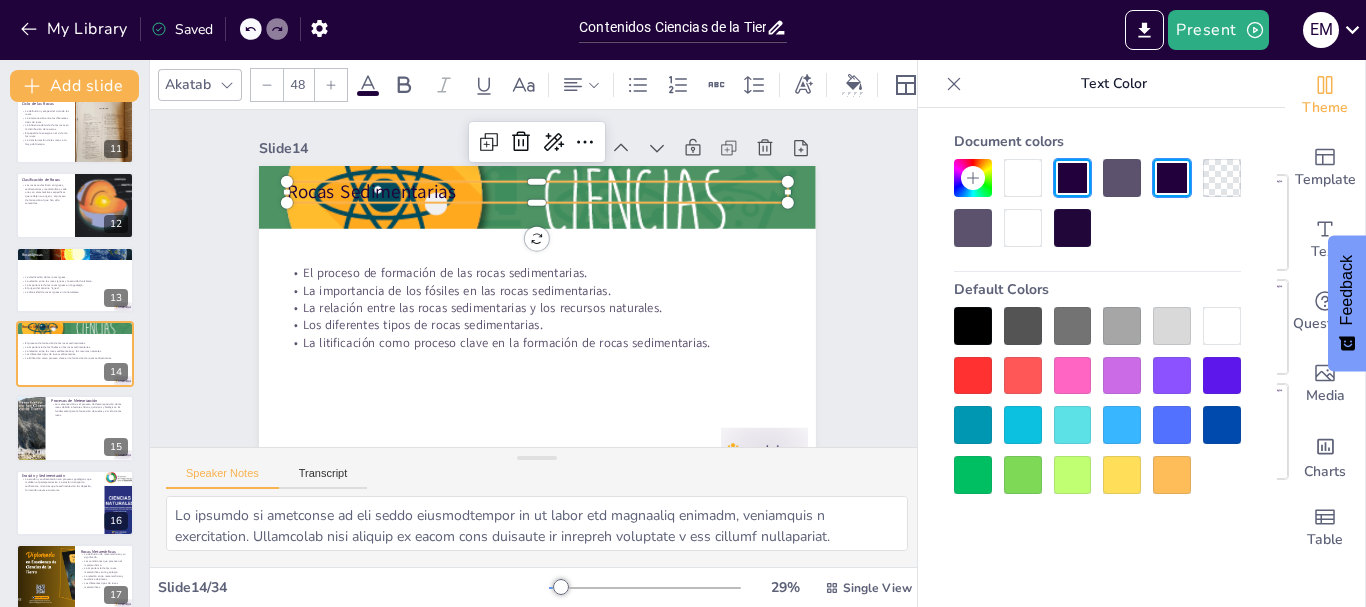 click at bounding box center (1023, 178) 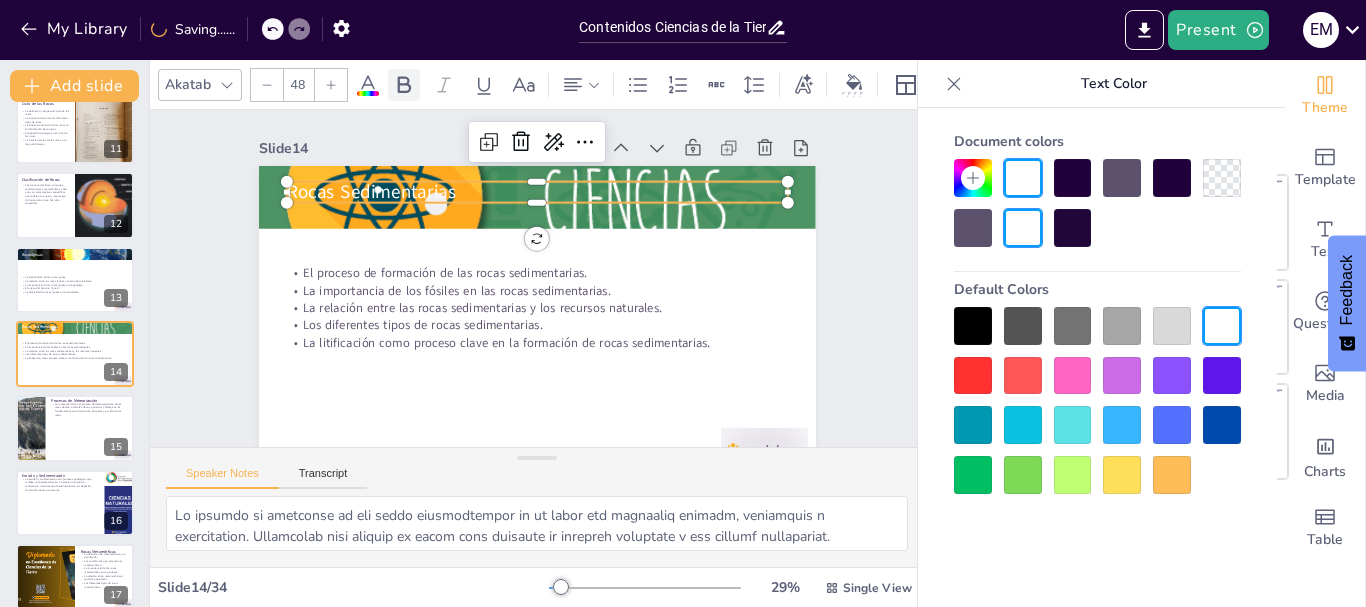 click 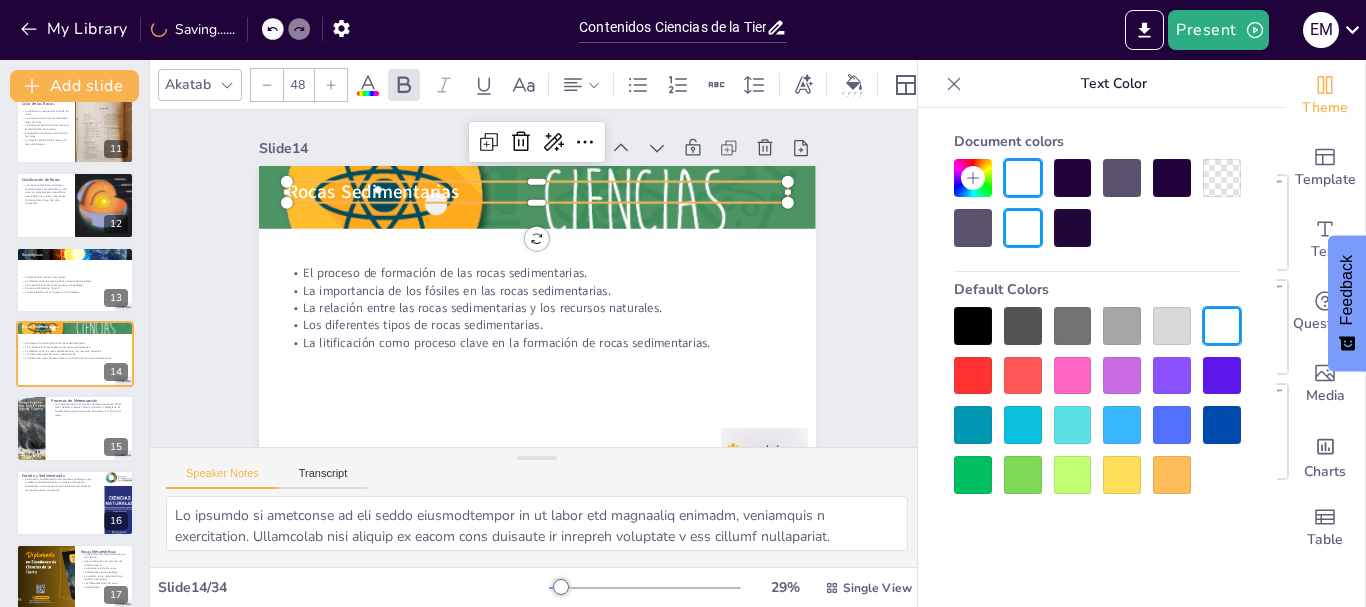 click 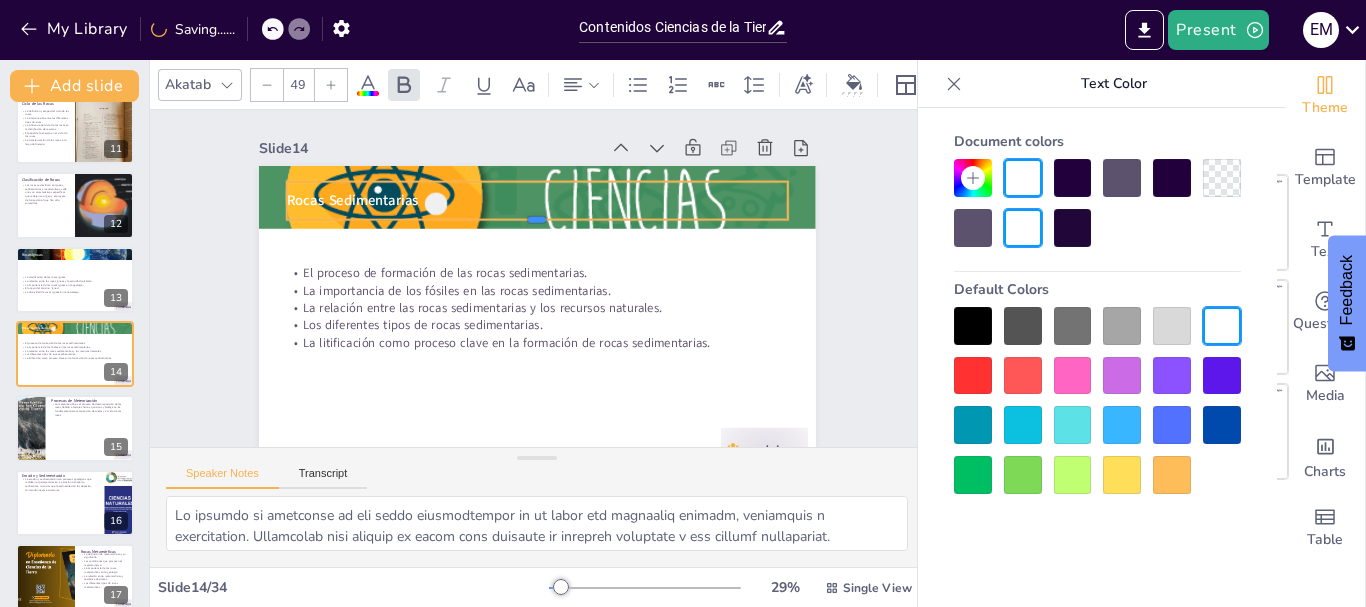 drag, startPoint x: 525, startPoint y: 208, endPoint x: 526, endPoint y: 221, distance: 13.038404 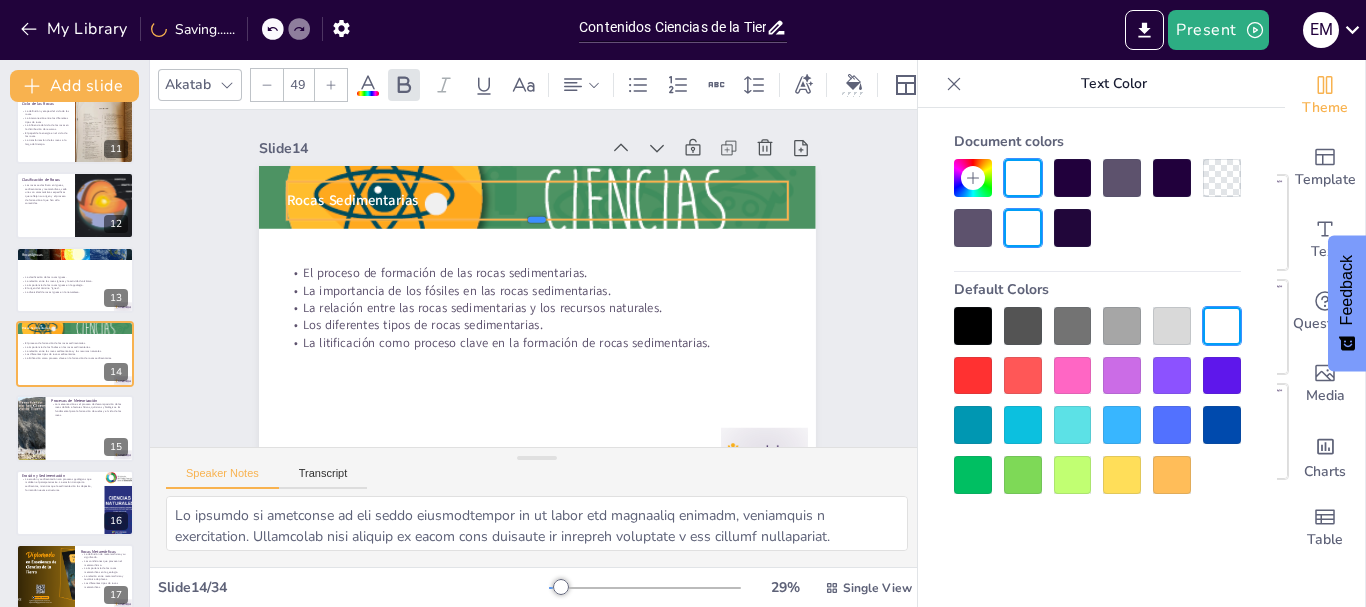 click at bounding box center (536, 228) 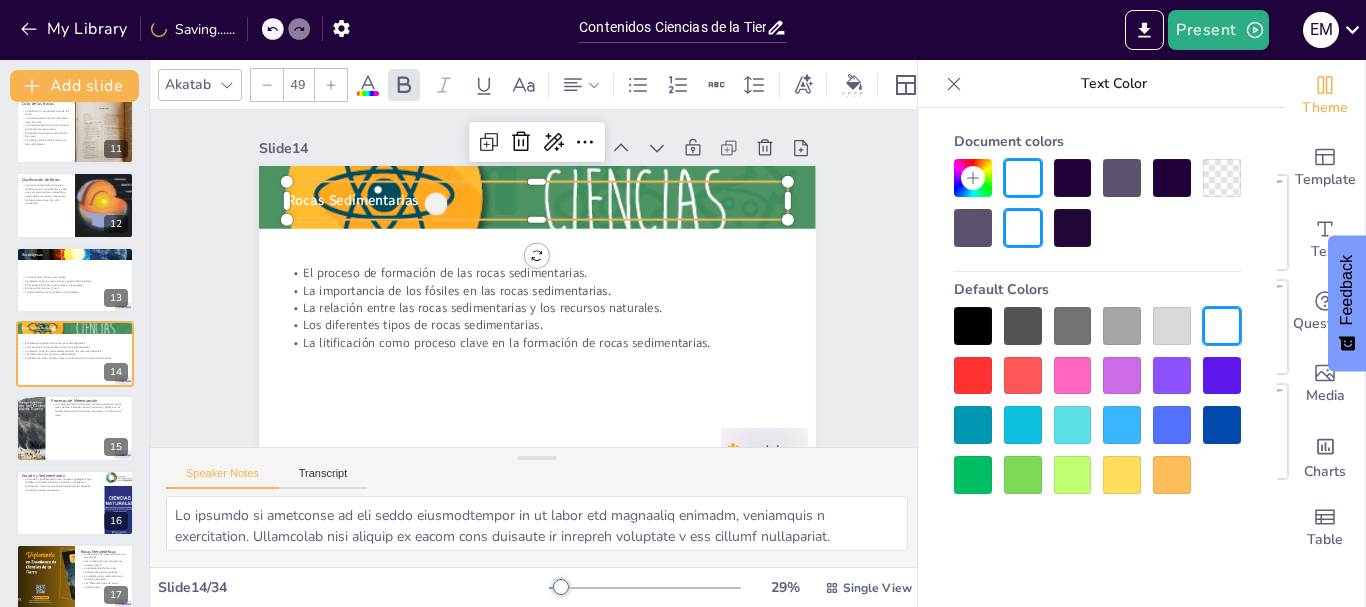 click at bounding box center [331, 85] 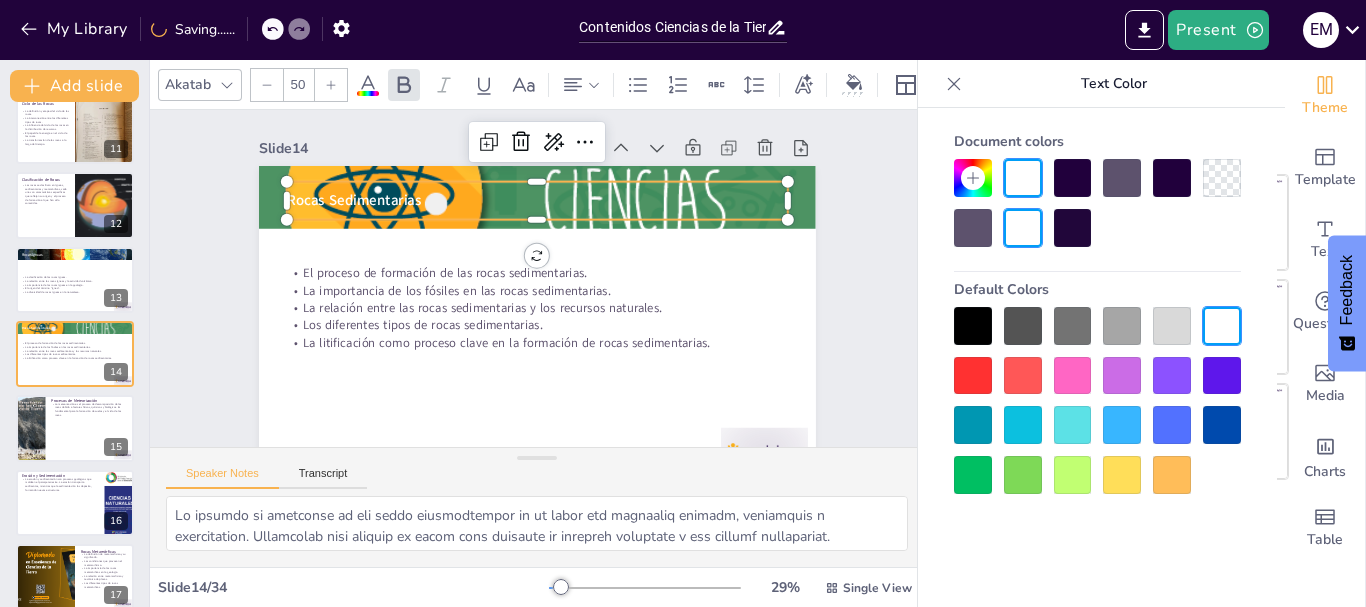 click at bounding box center (331, 85) 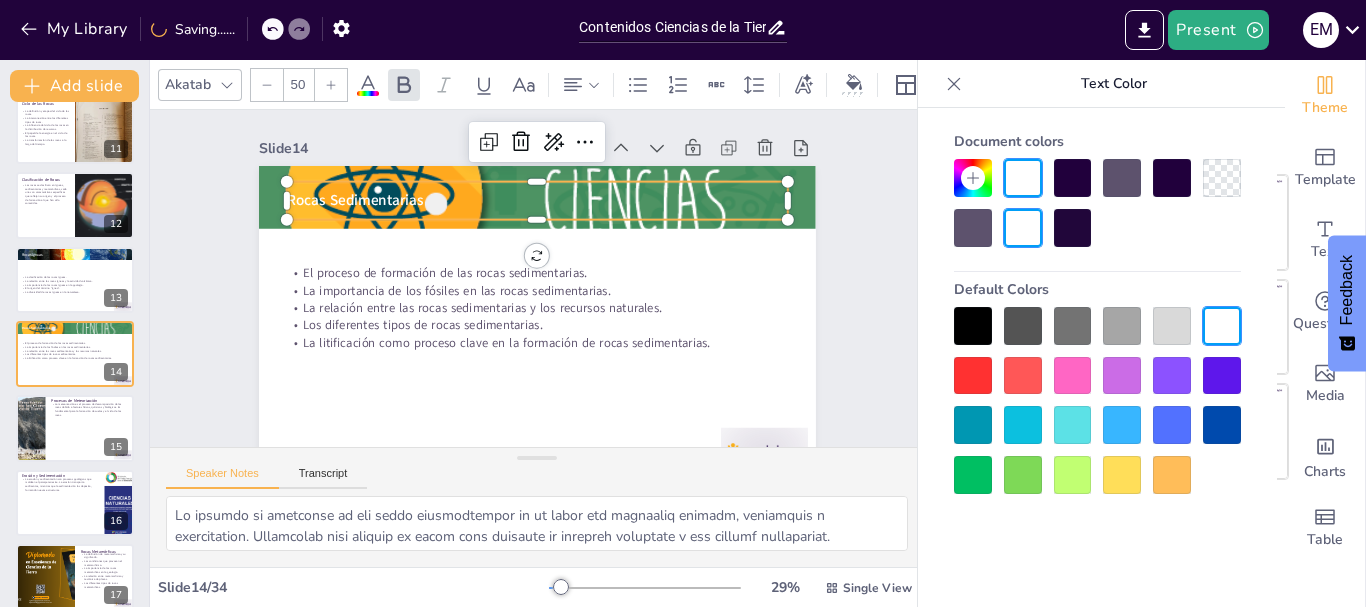click at bounding box center [331, 85] 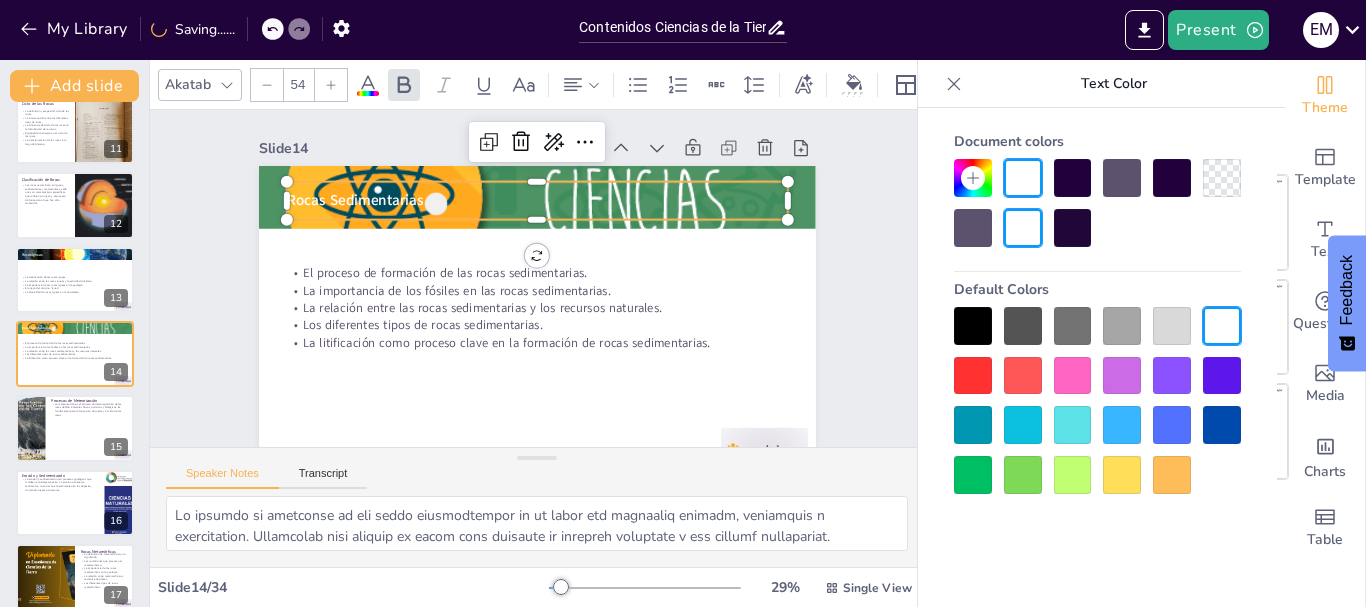 click at bounding box center [331, 85] 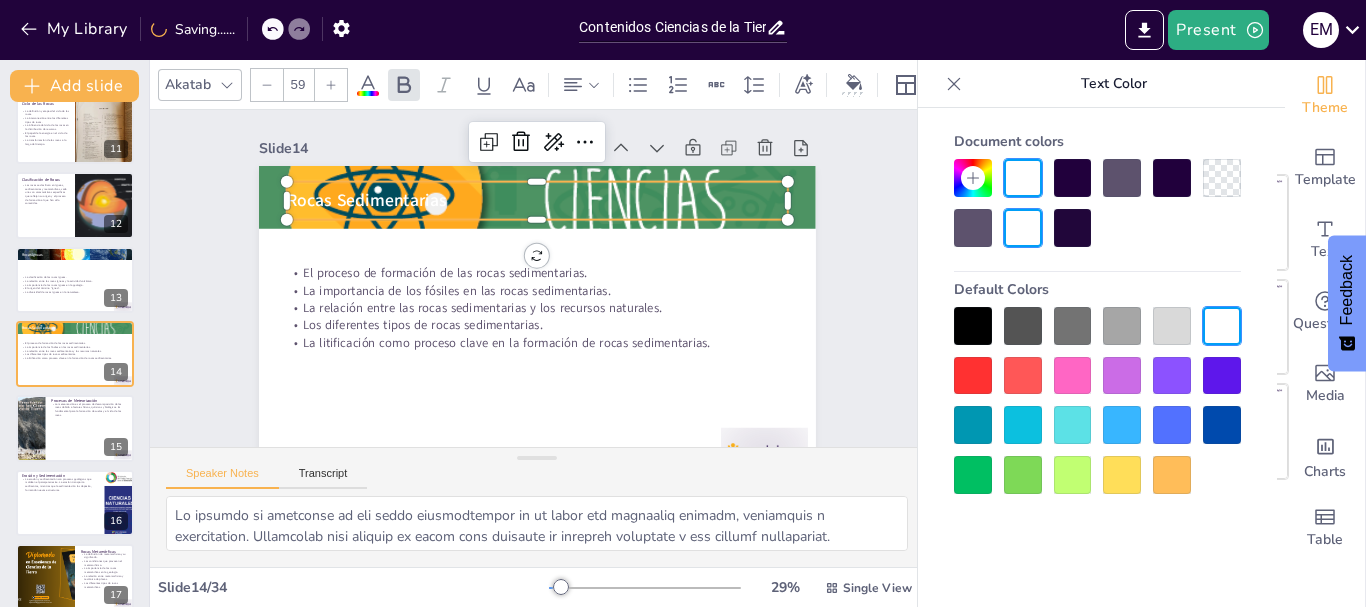 click at bounding box center (331, 85) 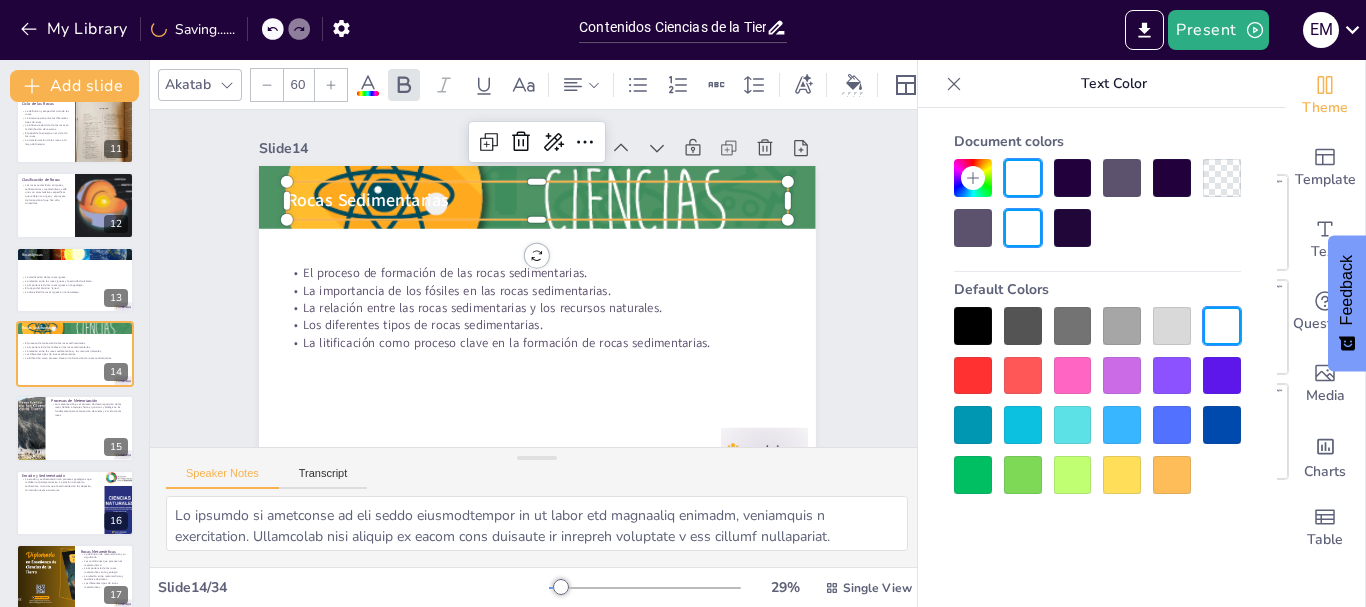 click at bounding box center (331, 85) 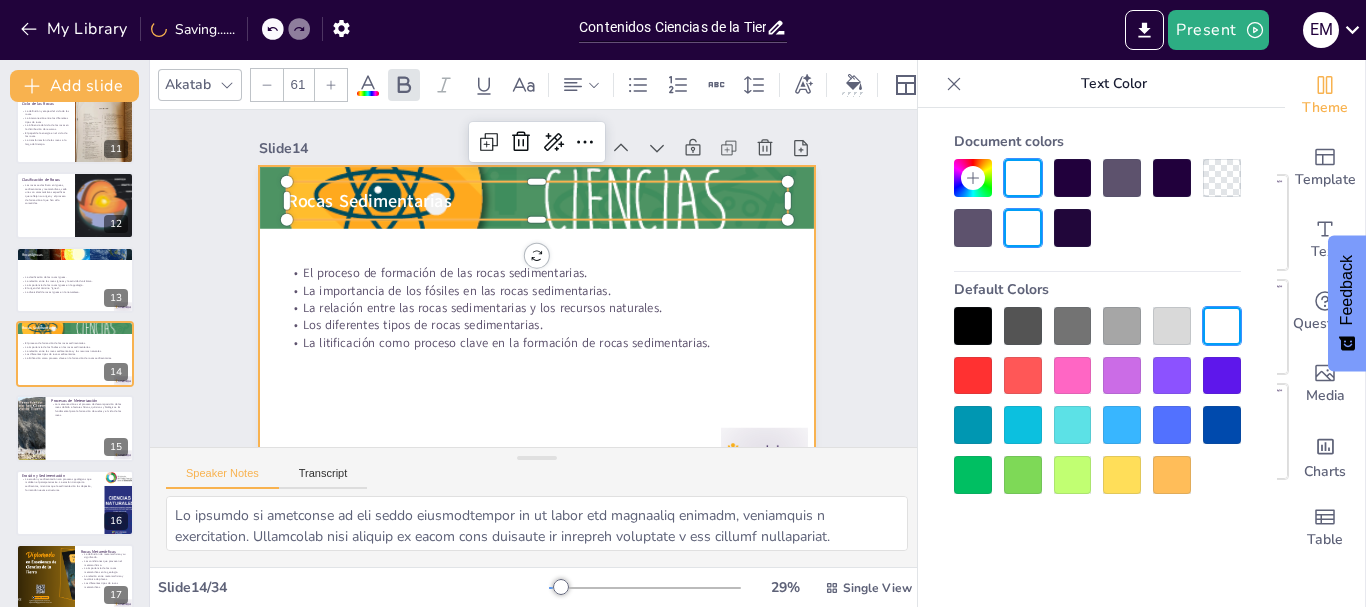 click at bounding box center [537, 322] 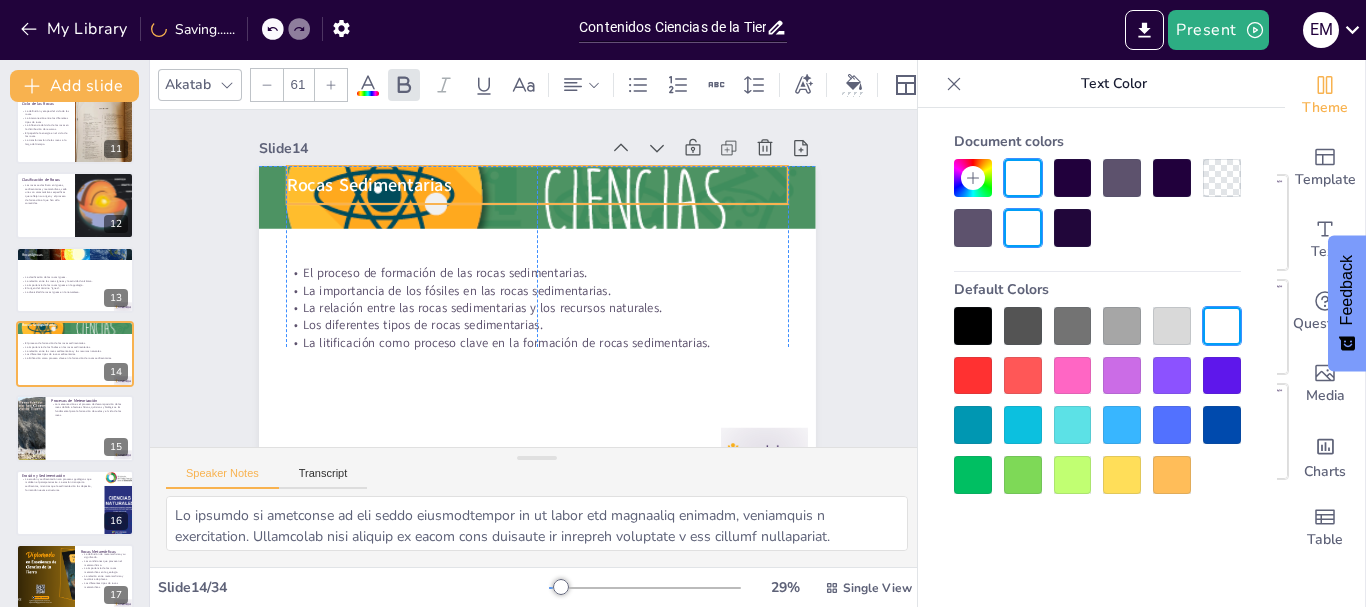 drag, startPoint x: 345, startPoint y: 197, endPoint x: 348, endPoint y: 181, distance: 16.27882 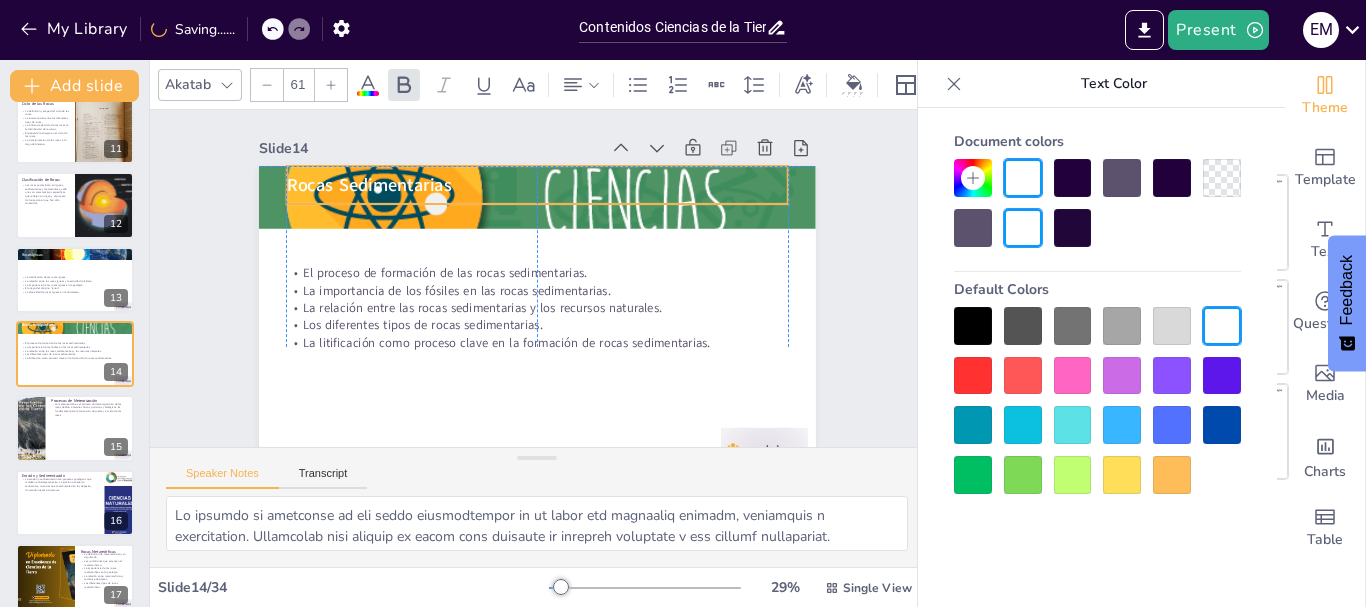click on "Rocas Sedimentarias" at bounding box center (379, 167) 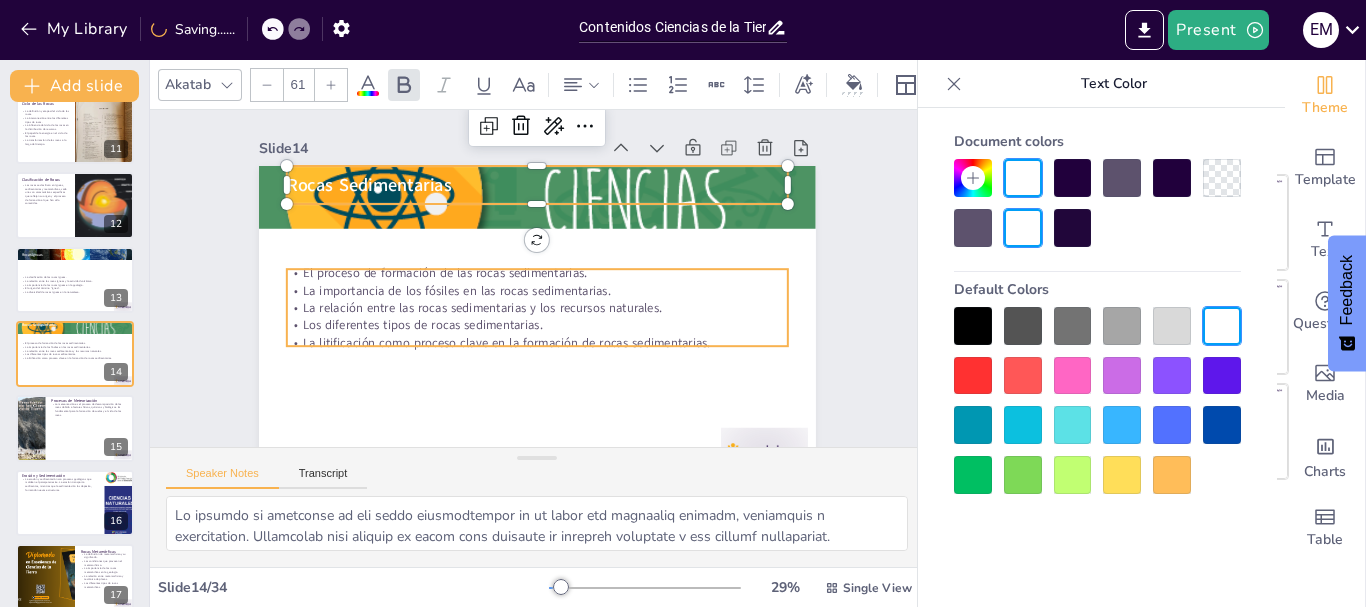 click on "La relación entre las rocas sedimentarias y los recursos naturales." at bounding box center [536, 307] 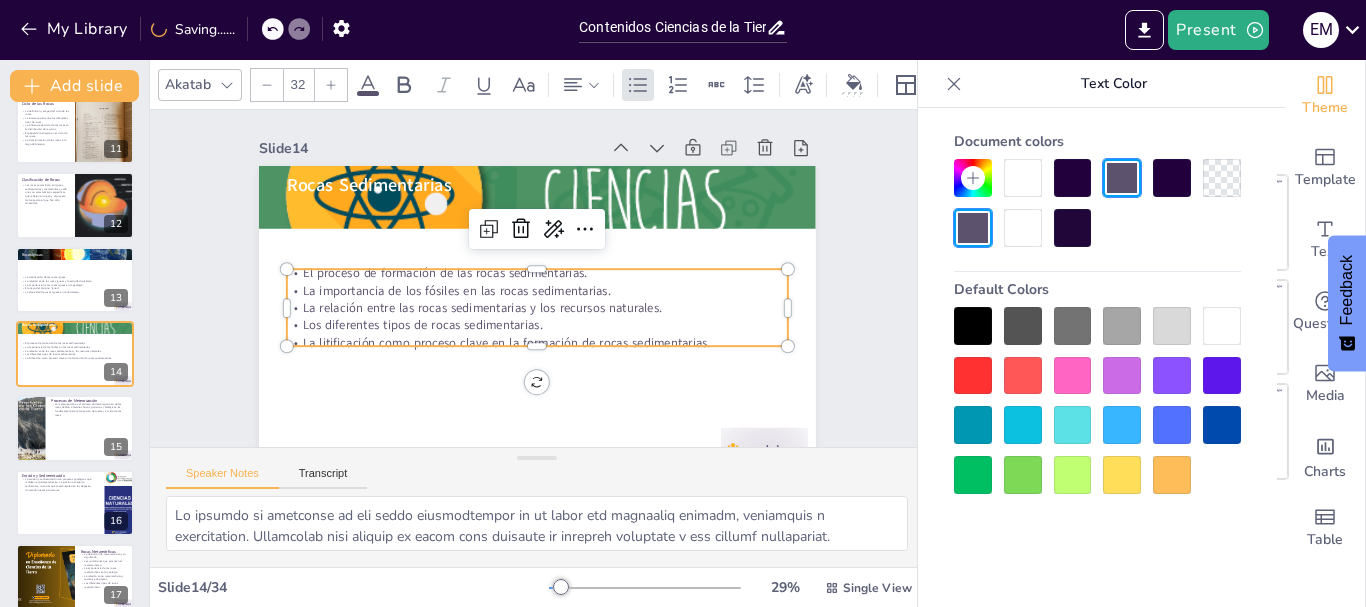 click 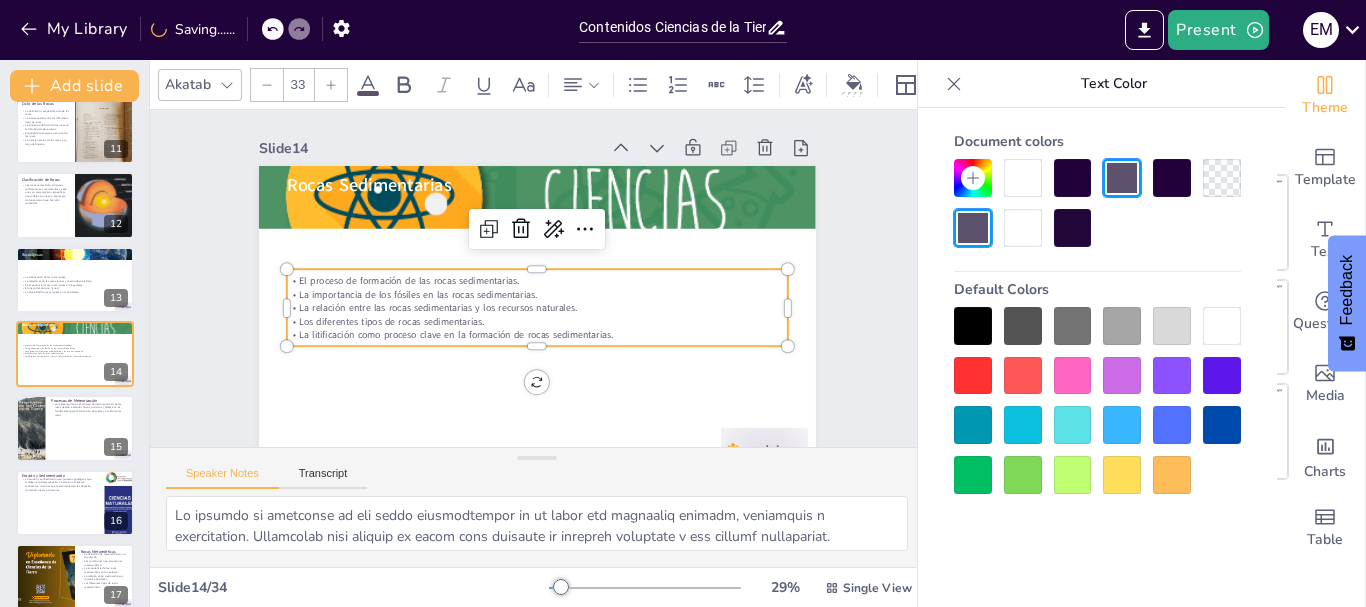 click 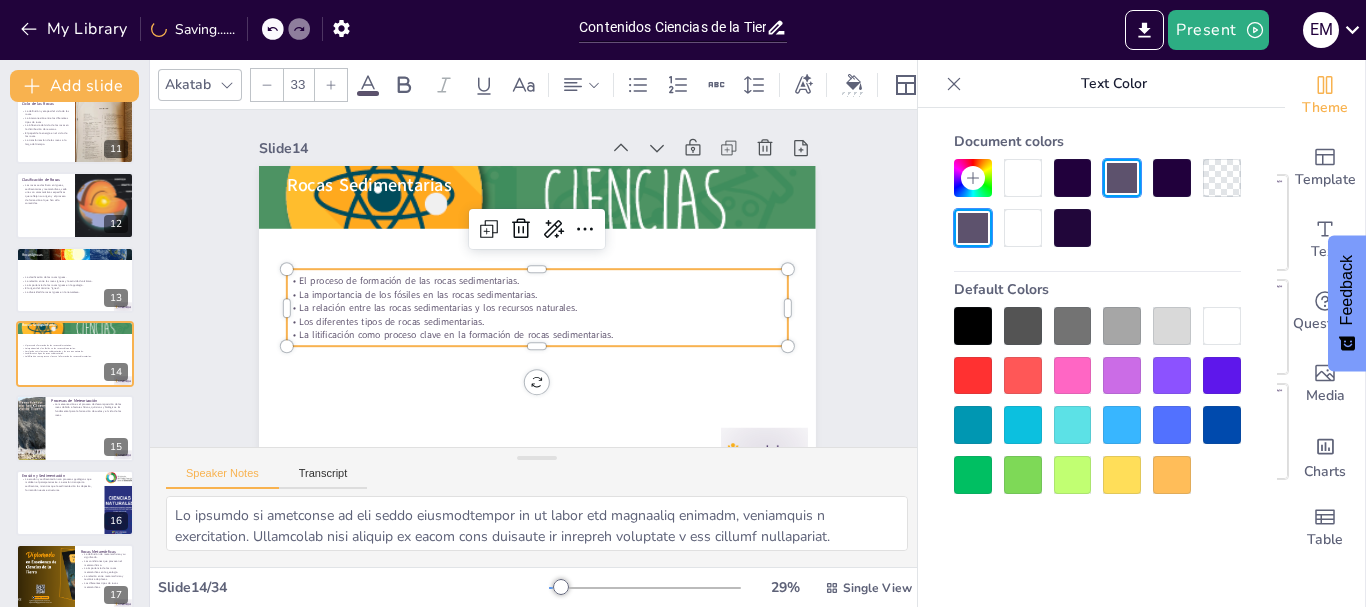 click 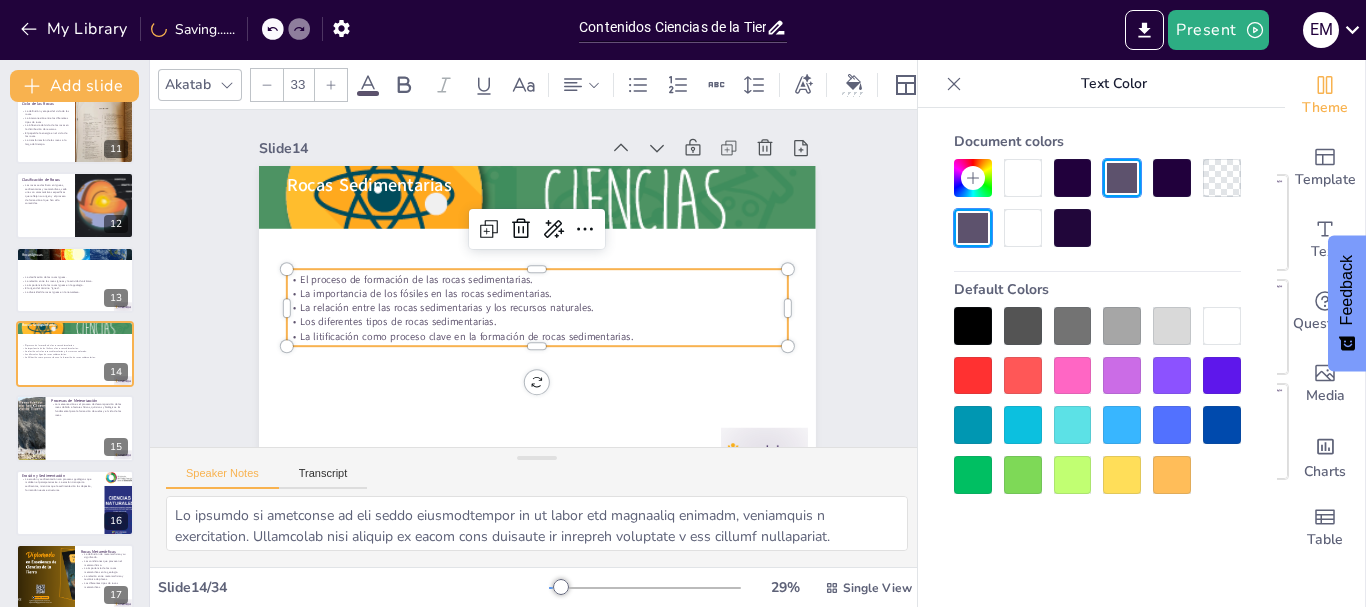 click 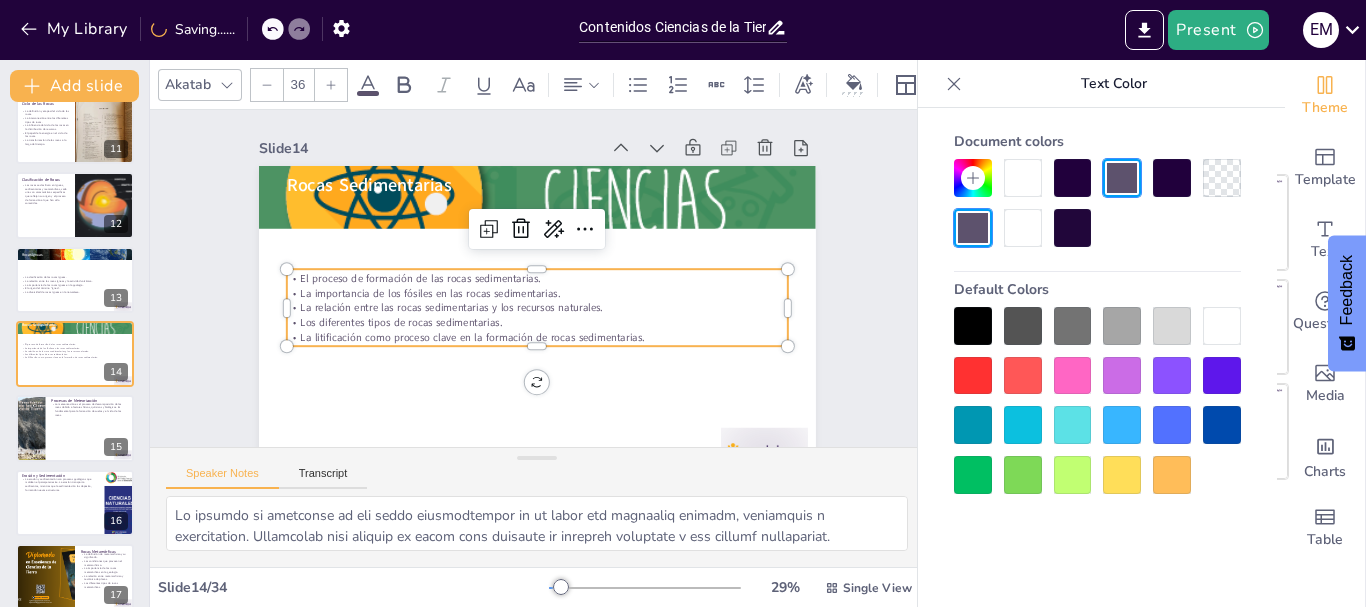 click 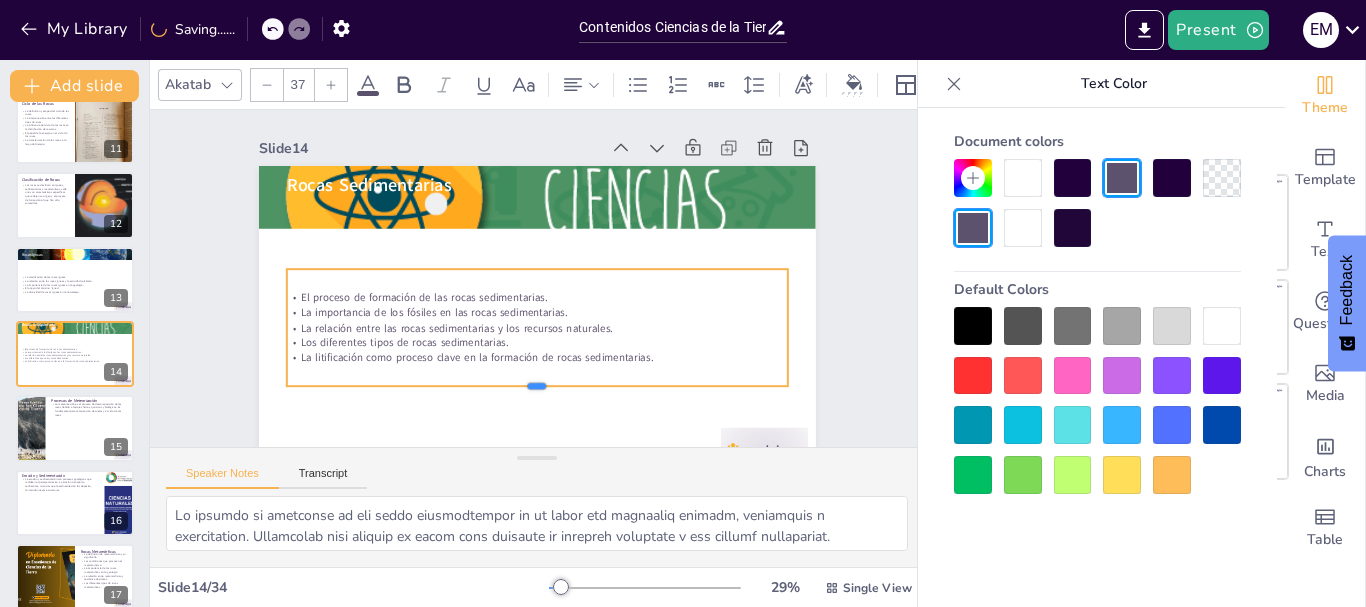 drag, startPoint x: 525, startPoint y: 349, endPoint x: 525, endPoint y: 389, distance: 40 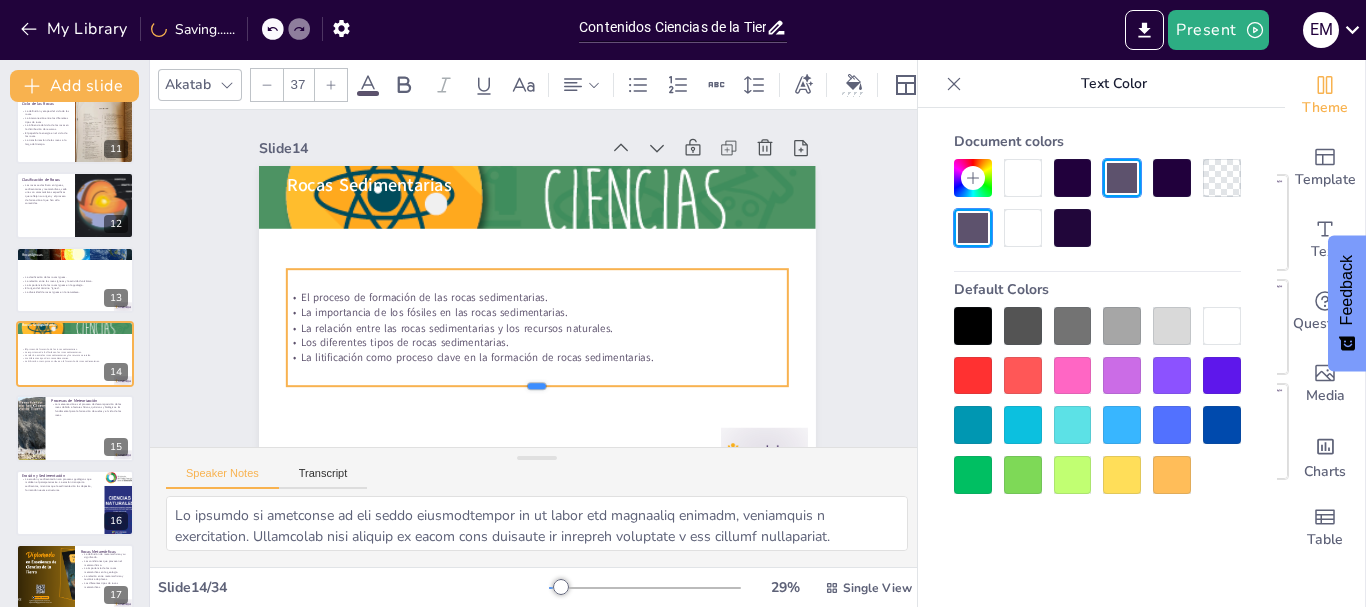 click at bounding box center (525, 394) 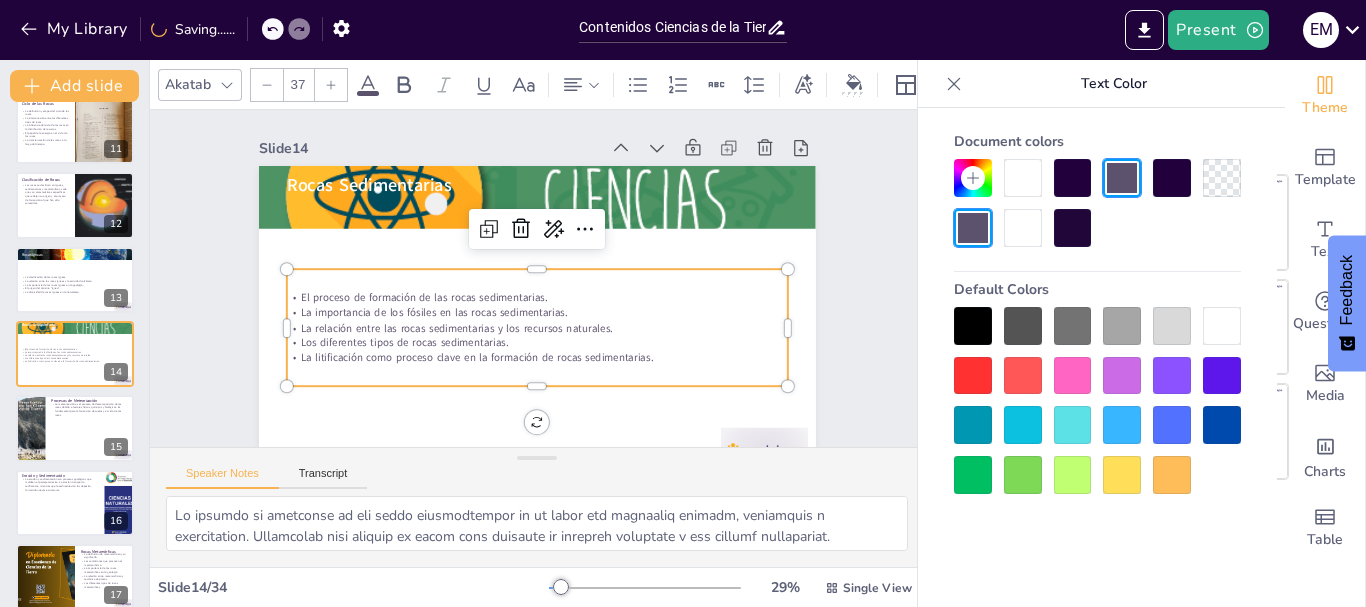 click 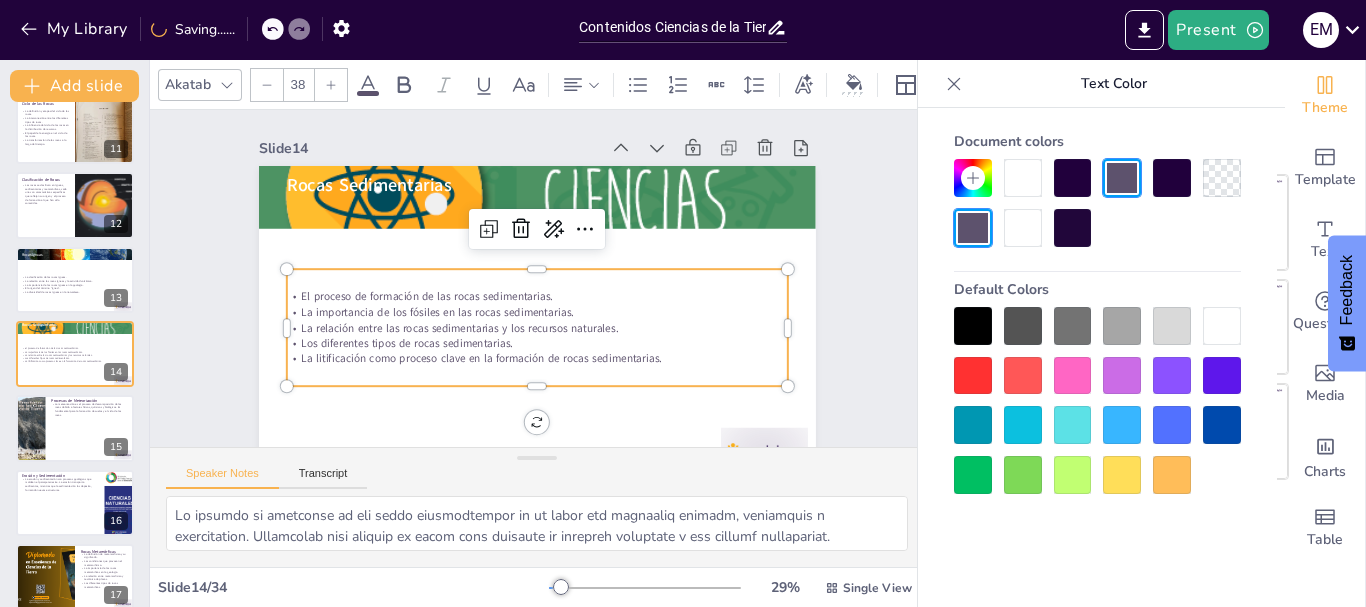 click 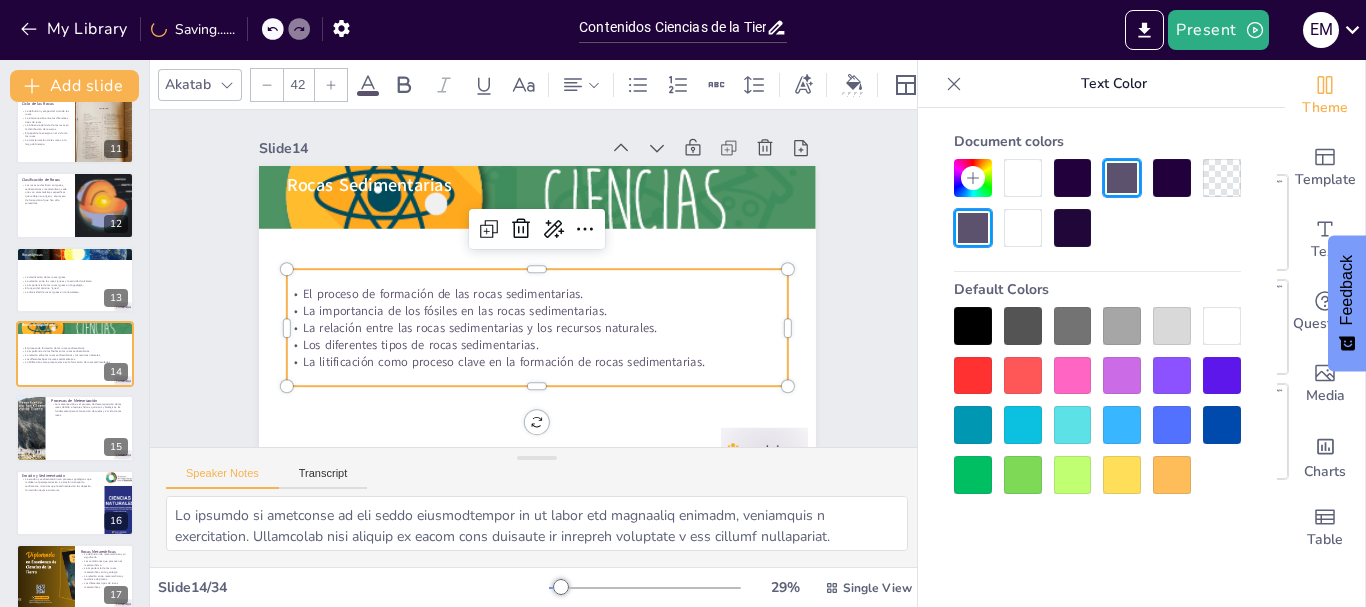 click 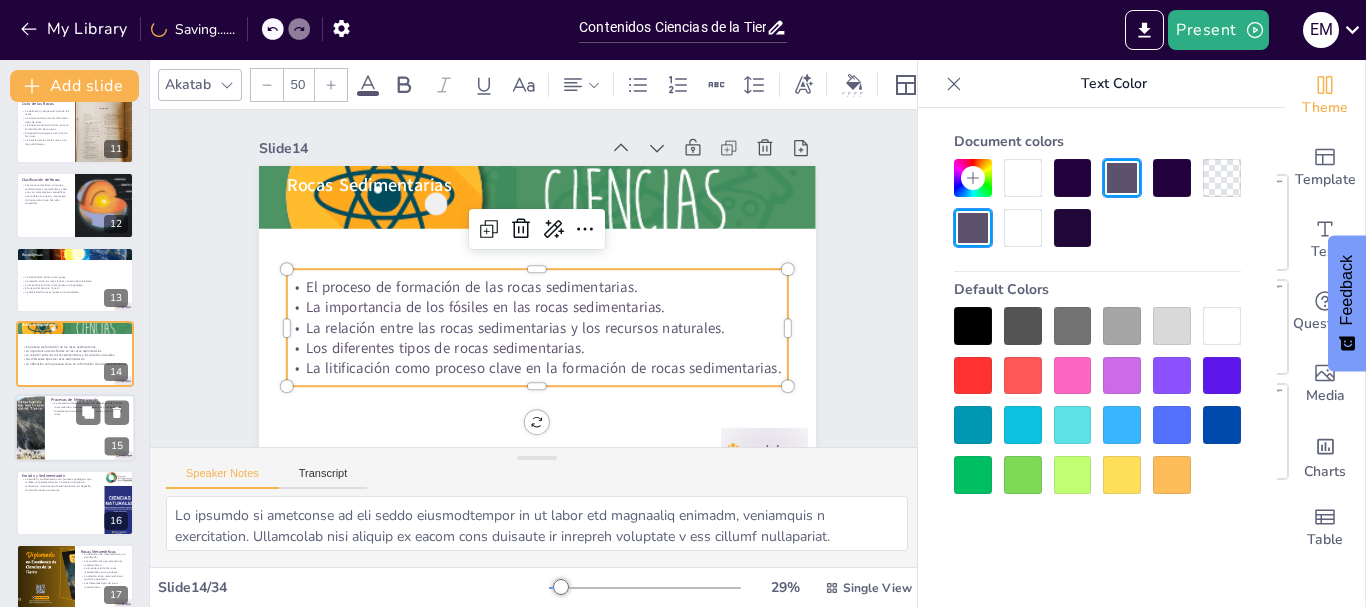 click at bounding box center (75, 429) 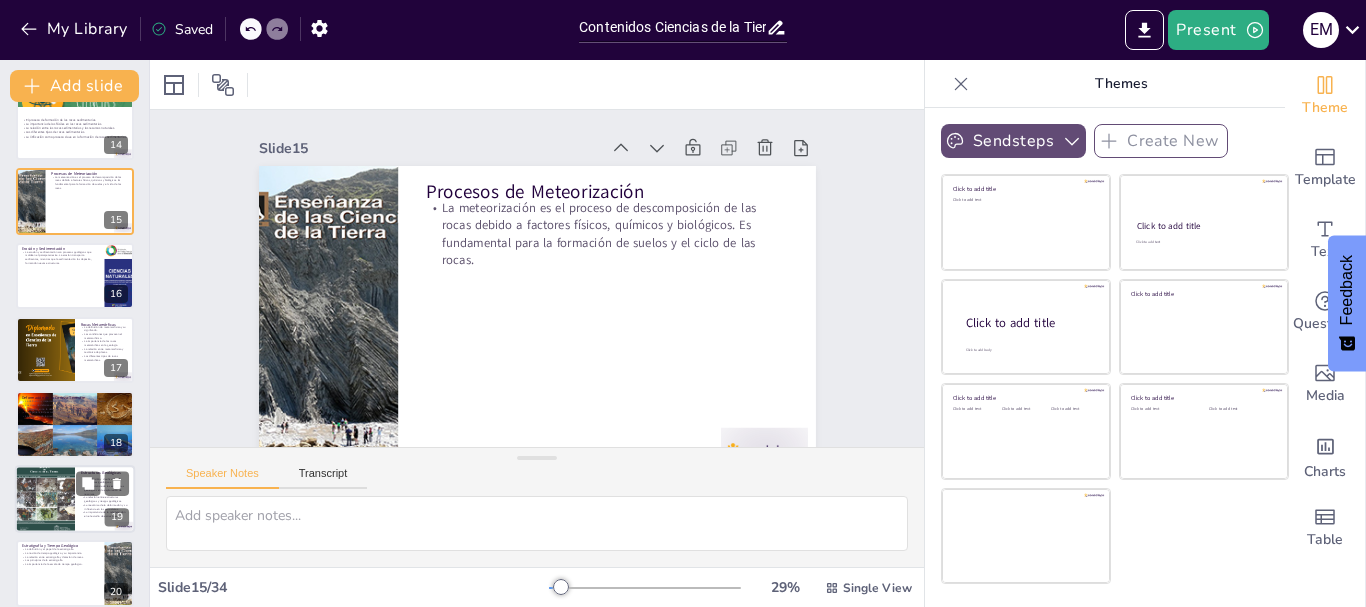 scroll, scrollTop: 1138, scrollLeft: 0, axis: vertical 